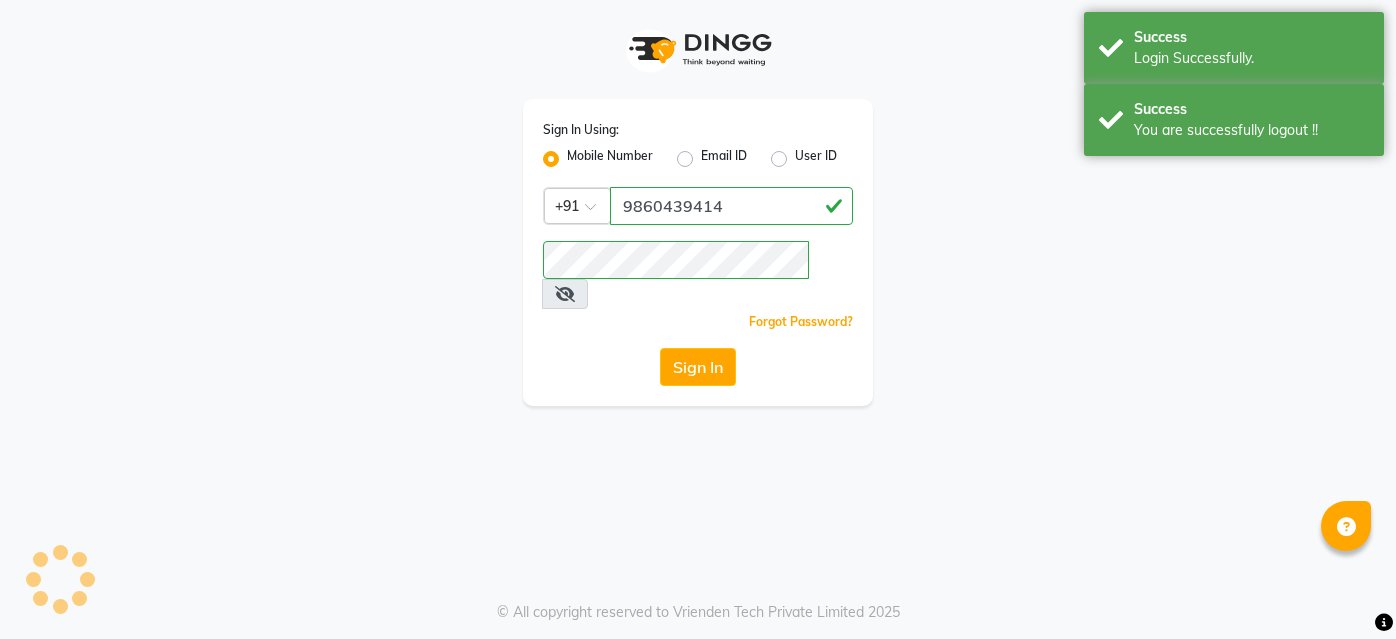 scroll, scrollTop: 0, scrollLeft: 0, axis: both 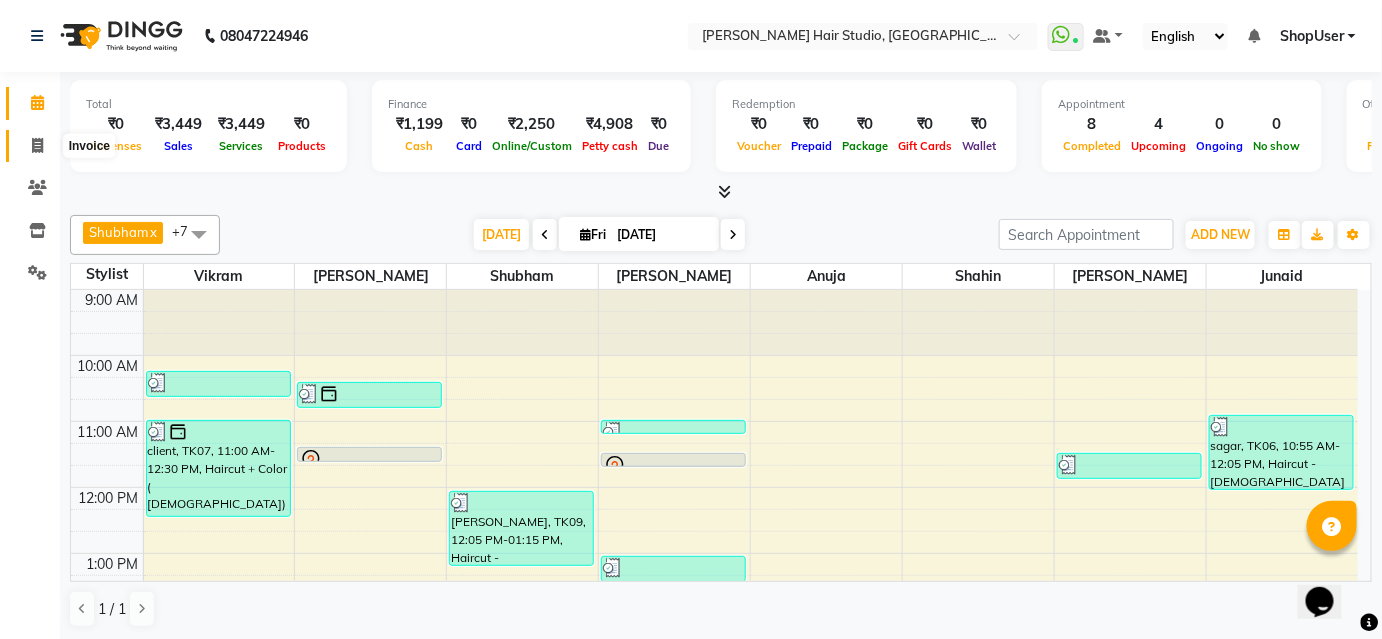 click 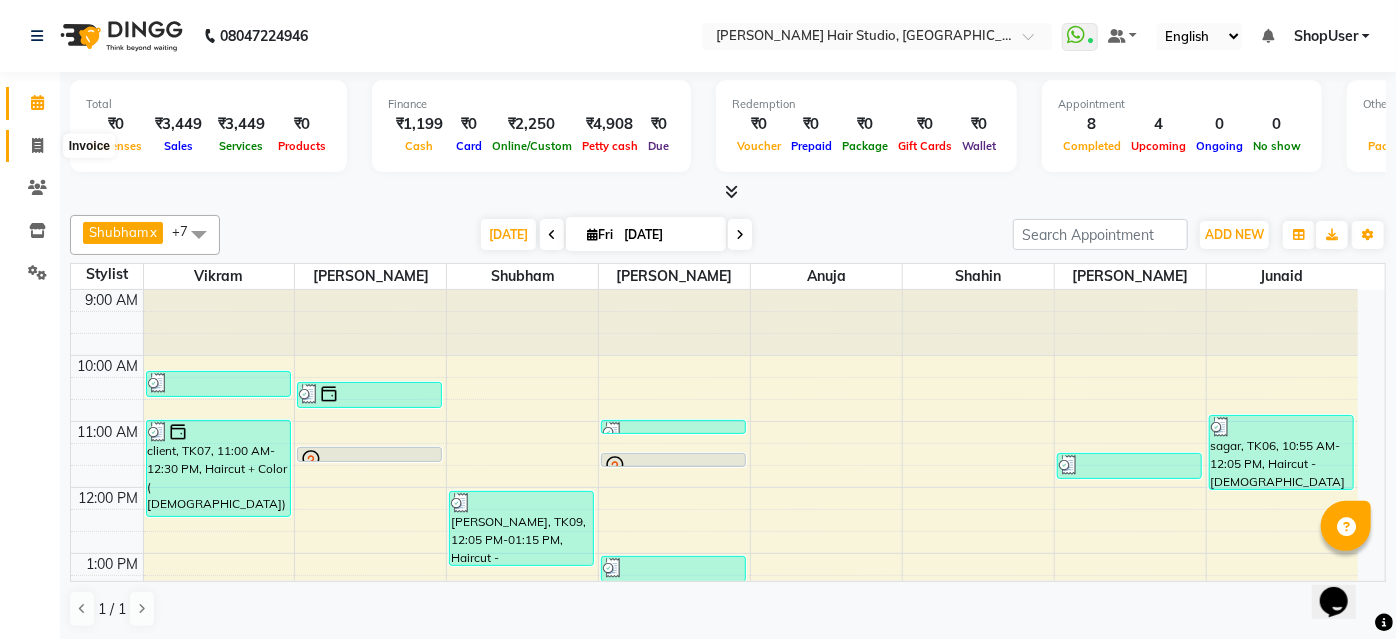 select on "627" 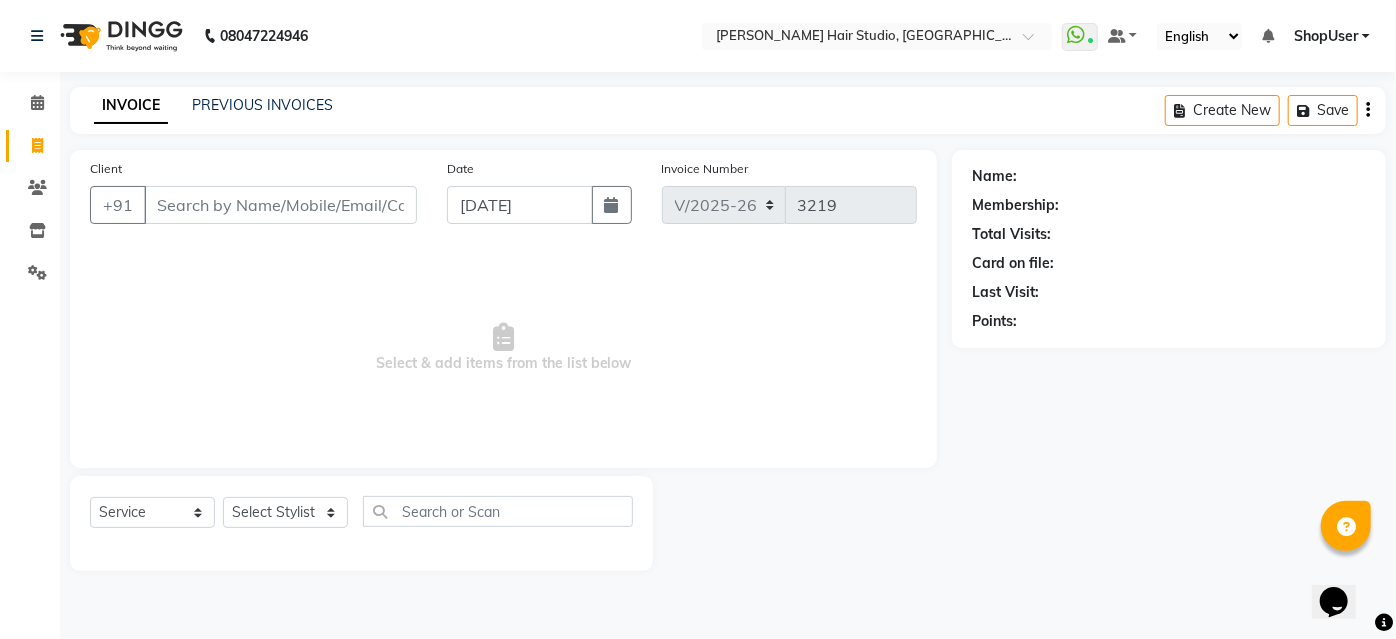 click on "Client" at bounding box center (280, 205) 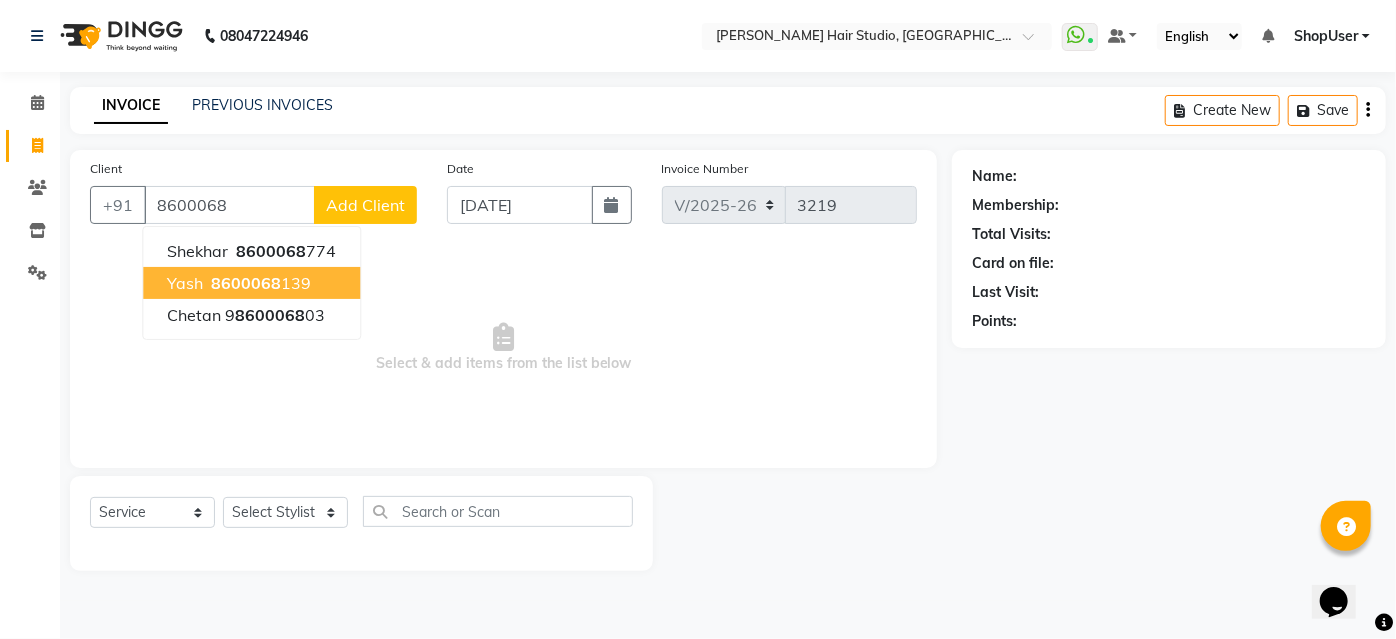 click on "yash" at bounding box center (185, 283) 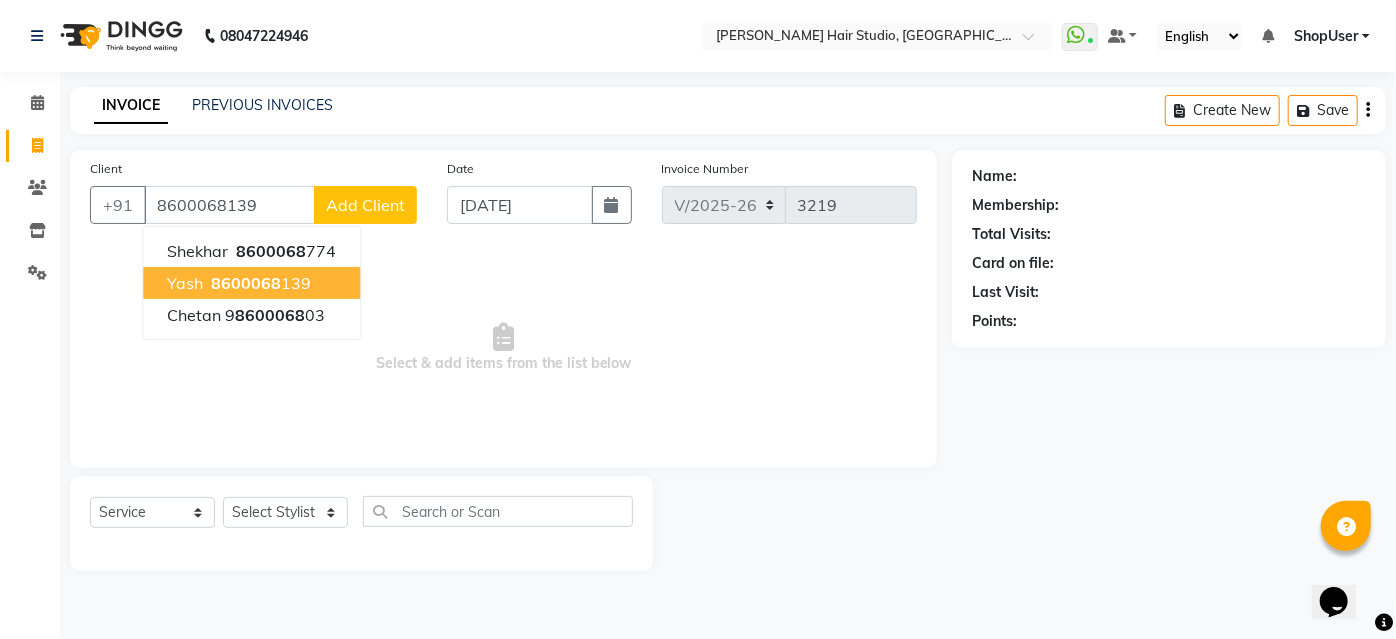 type on "8600068139" 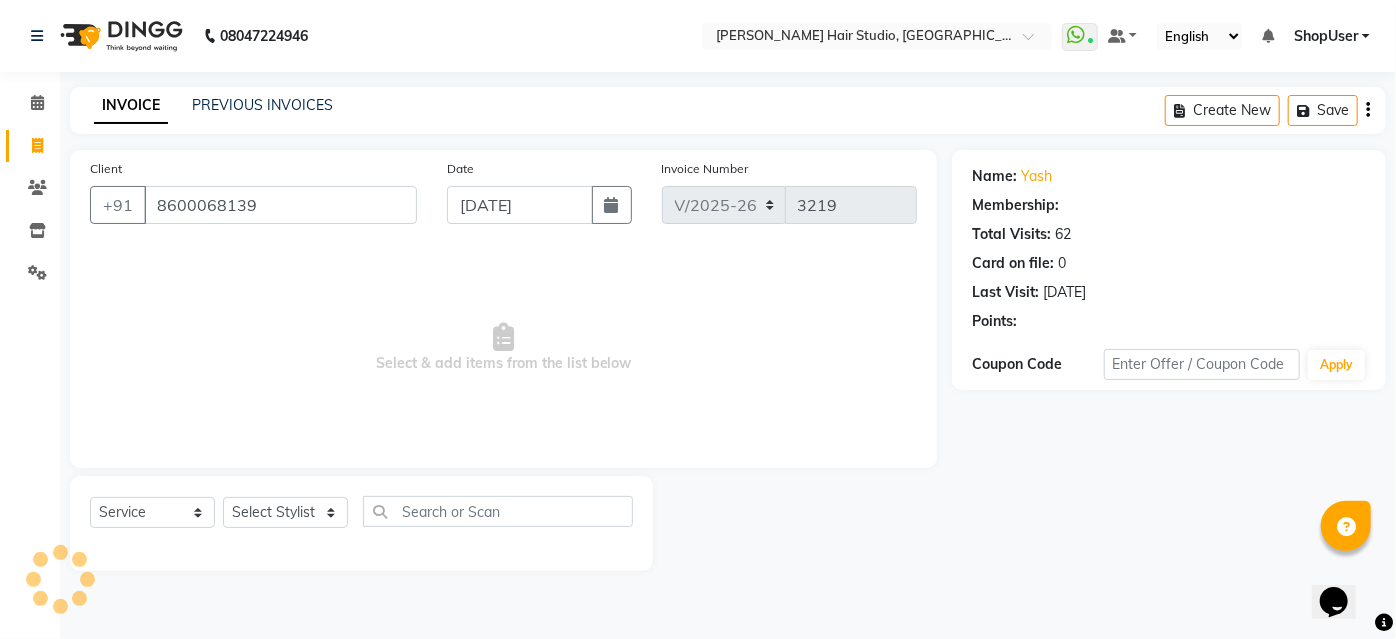 select on "1: Object" 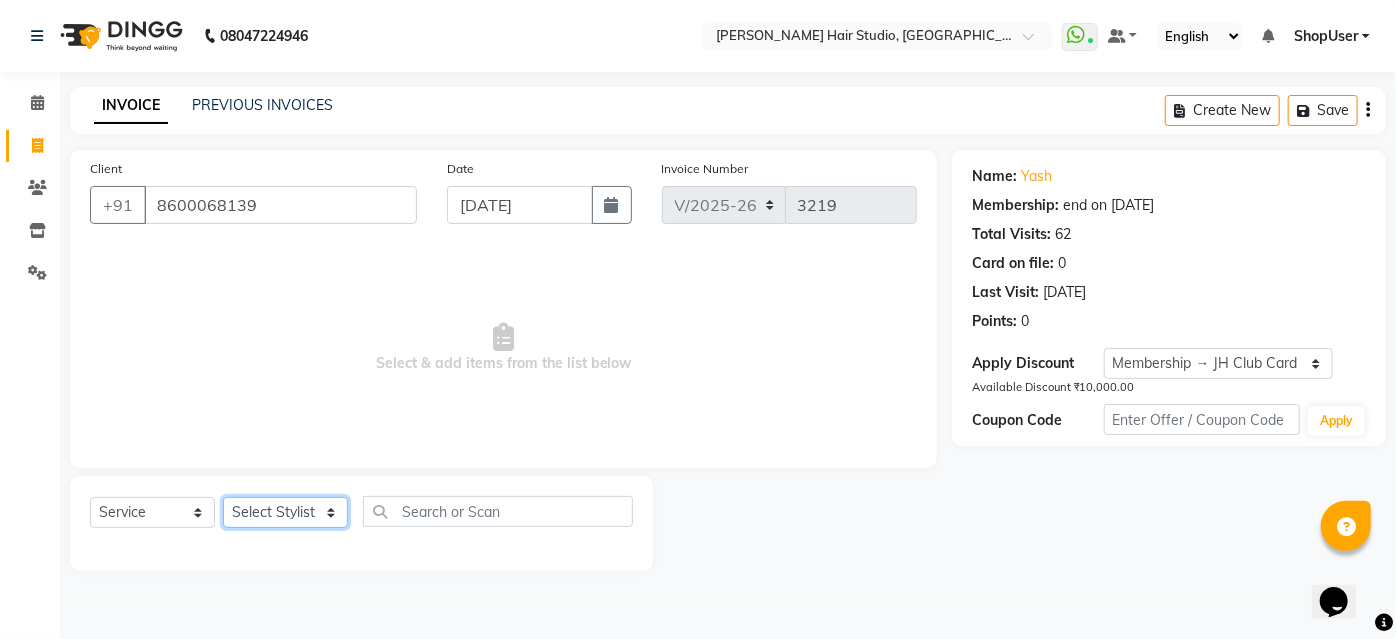 click on "Select Stylist [PERSON_NAME] [PERSON_NAME] Avinash [PERSON_NAME] [PERSON_NAME] Pawan Krishna [PERSON_NAME] [PERSON_NAME] ShopUser [PERSON_NAME] [PERSON_NAME]" 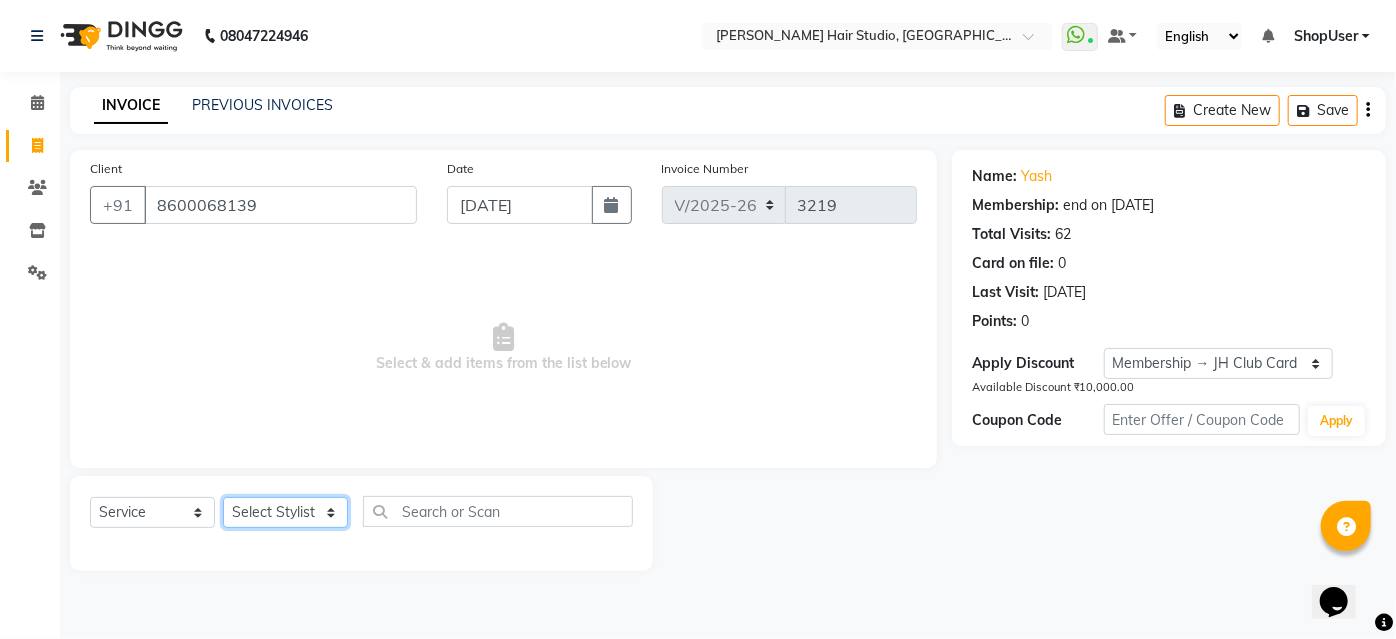 select on "34696" 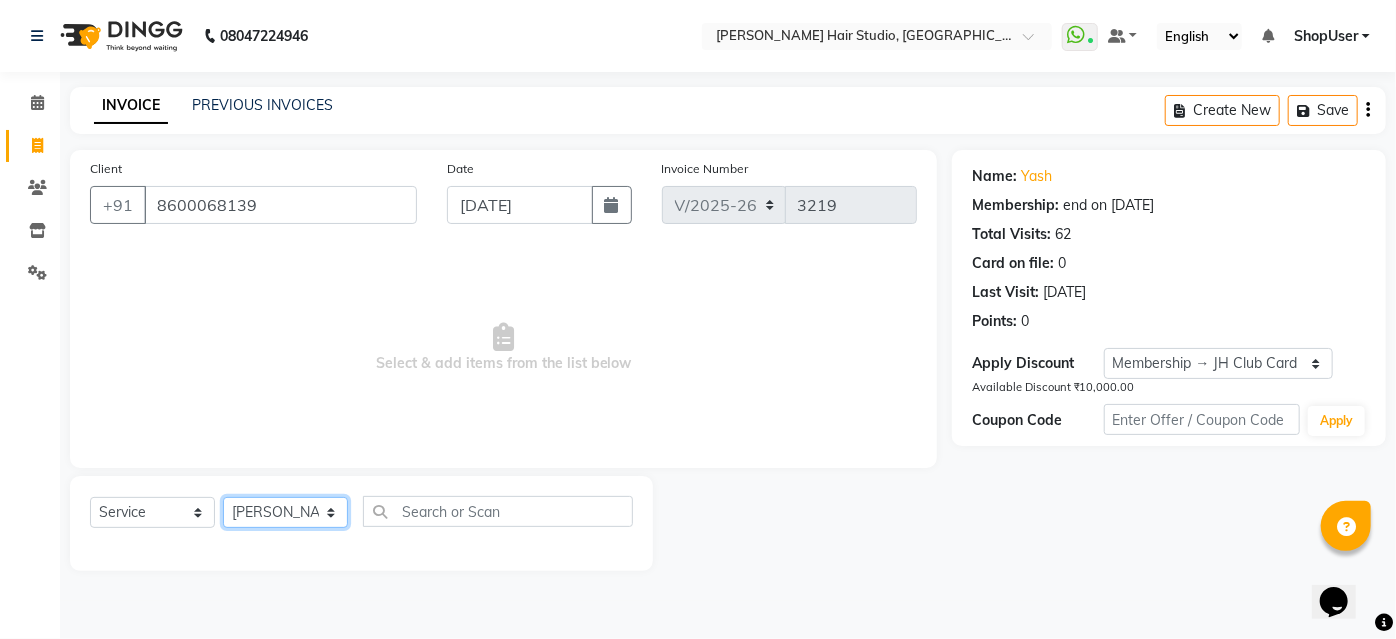 click on "Select Stylist [PERSON_NAME] [PERSON_NAME] Avinash [PERSON_NAME] [PERSON_NAME] Pawan Krishna [PERSON_NAME] [PERSON_NAME] ShopUser [PERSON_NAME] [PERSON_NAME]" 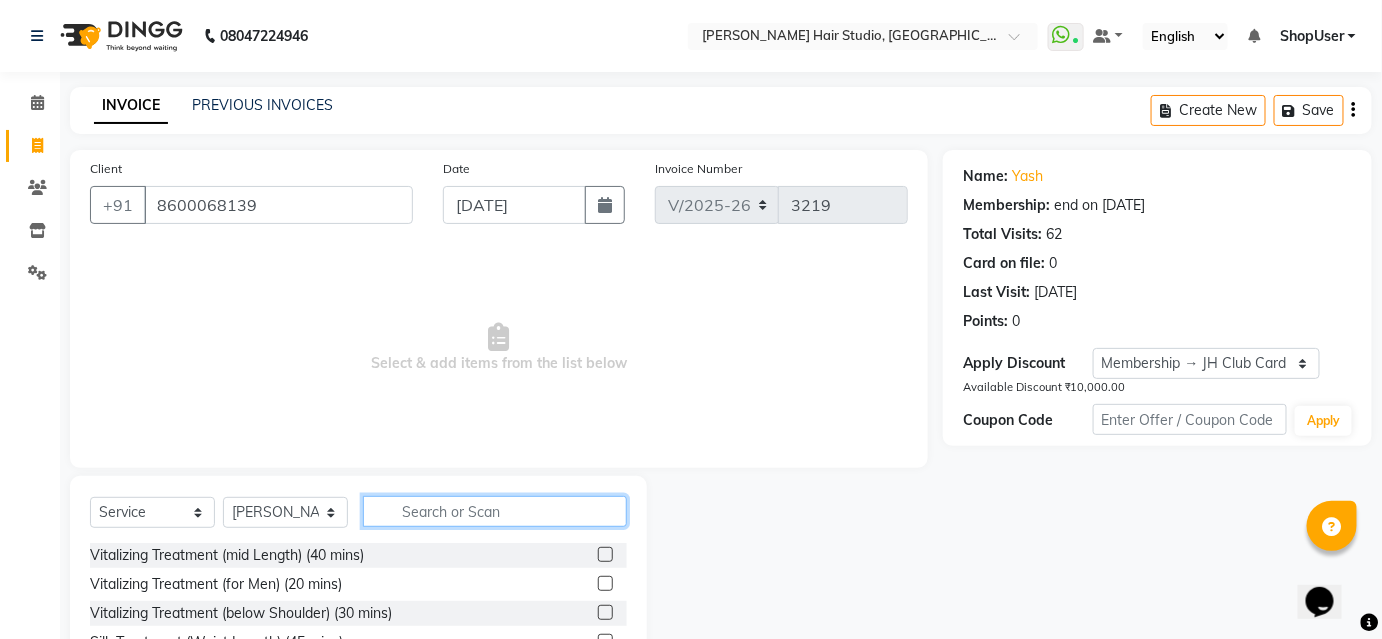 click 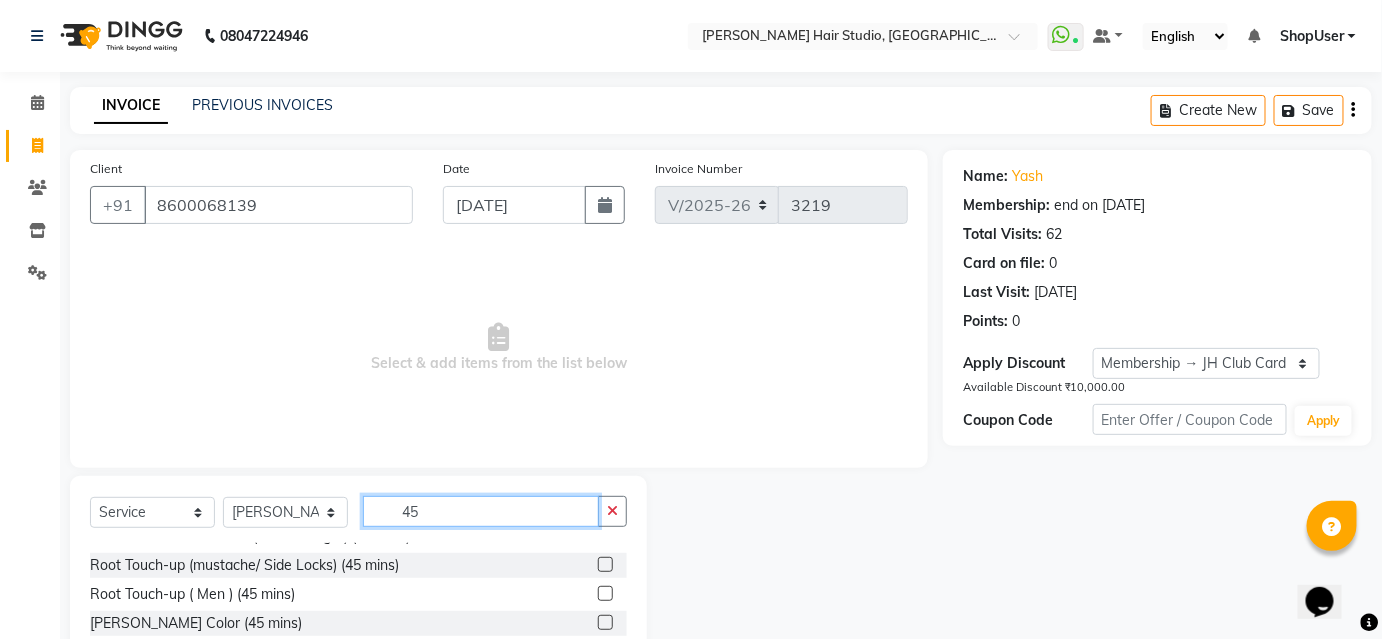 scroll, scrollTop: 466, scrollLeft: 0, axis: vertical 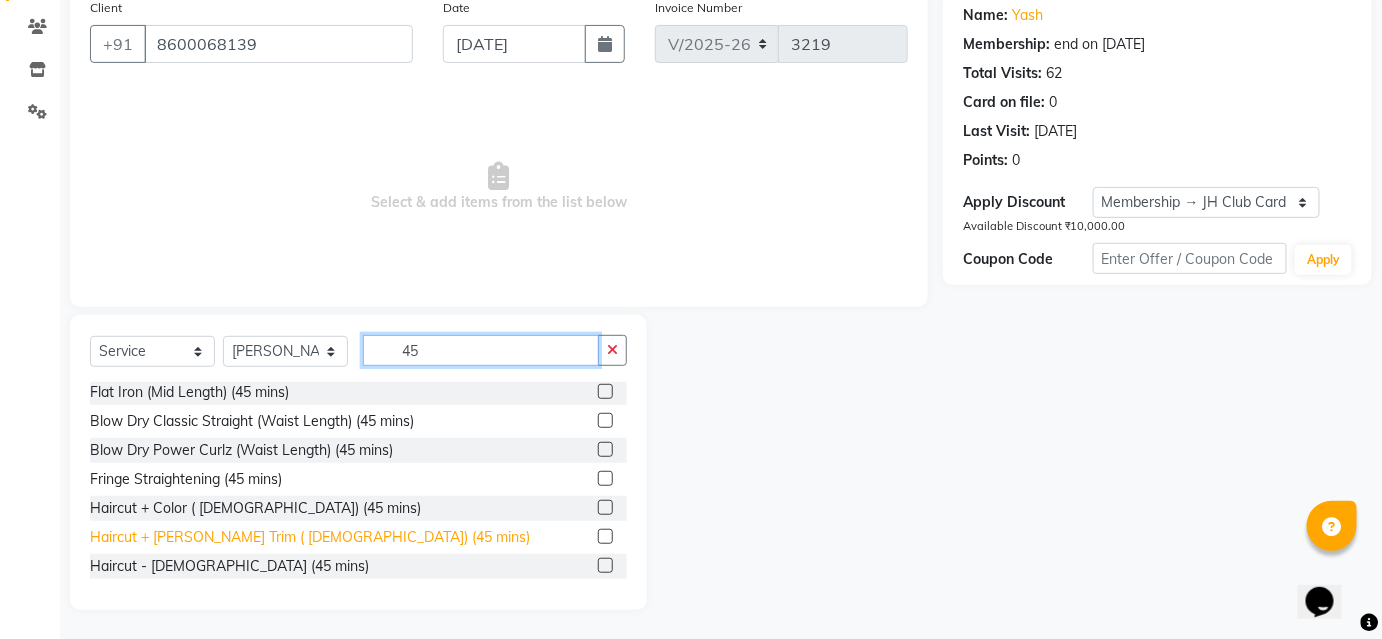type on "45" 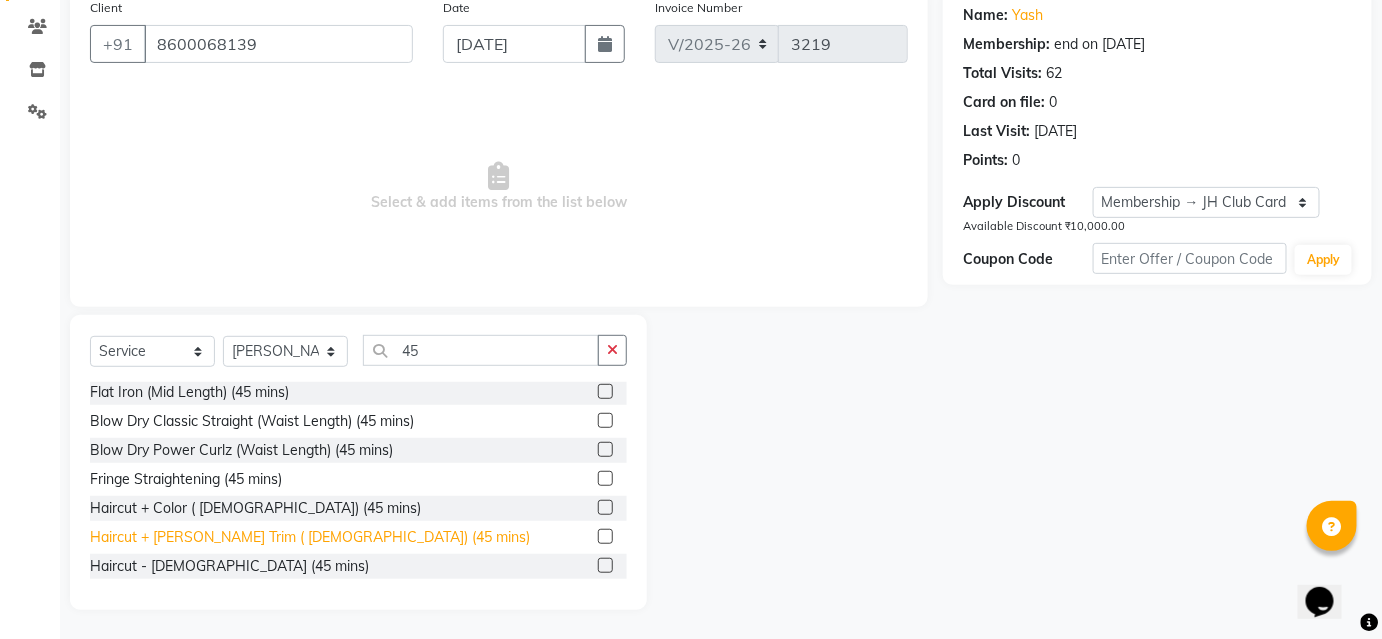 click on "Haircut + [PERSON_NAME] Trim ( [DEMOGRAPHIC_DATA]) (45 mins)" 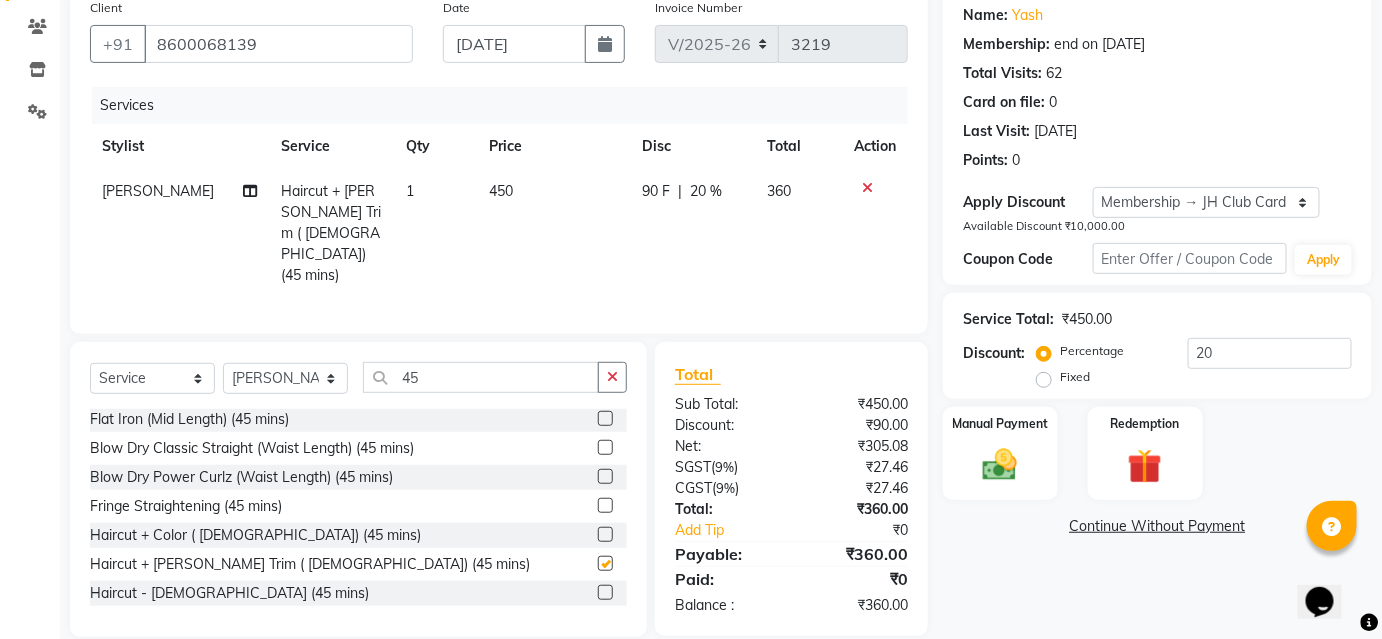 checkbox on "false" 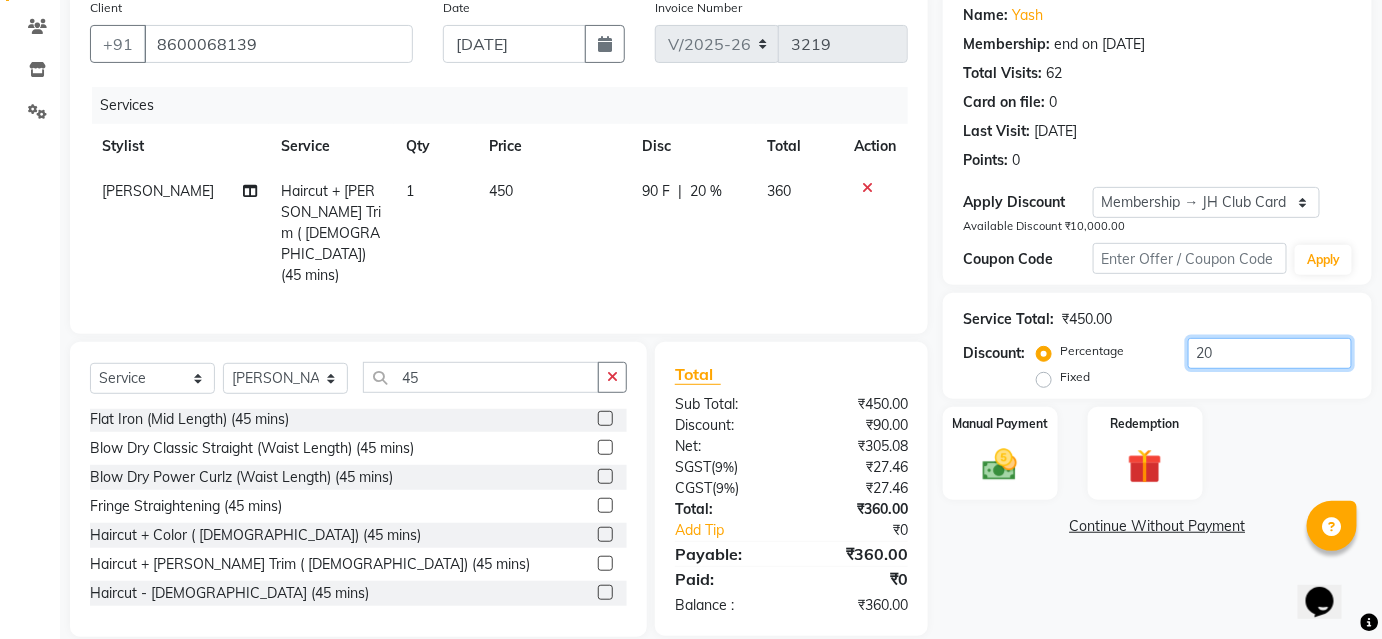click on "20" 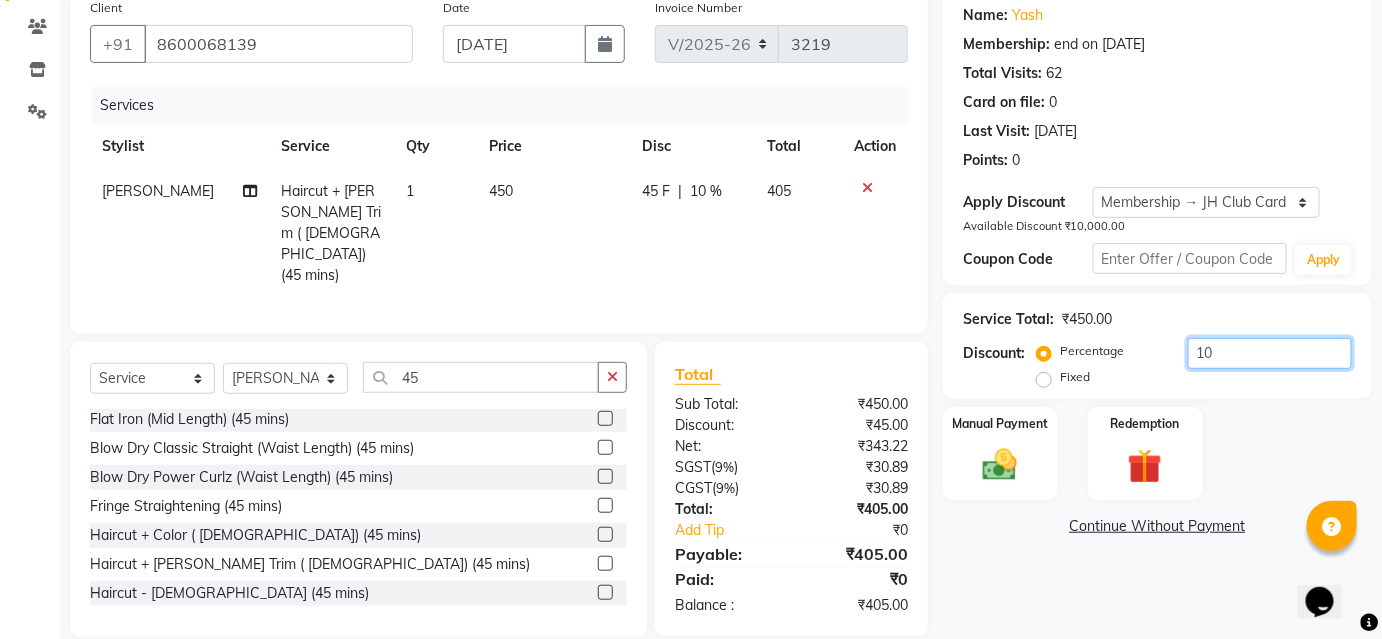 type on "10" 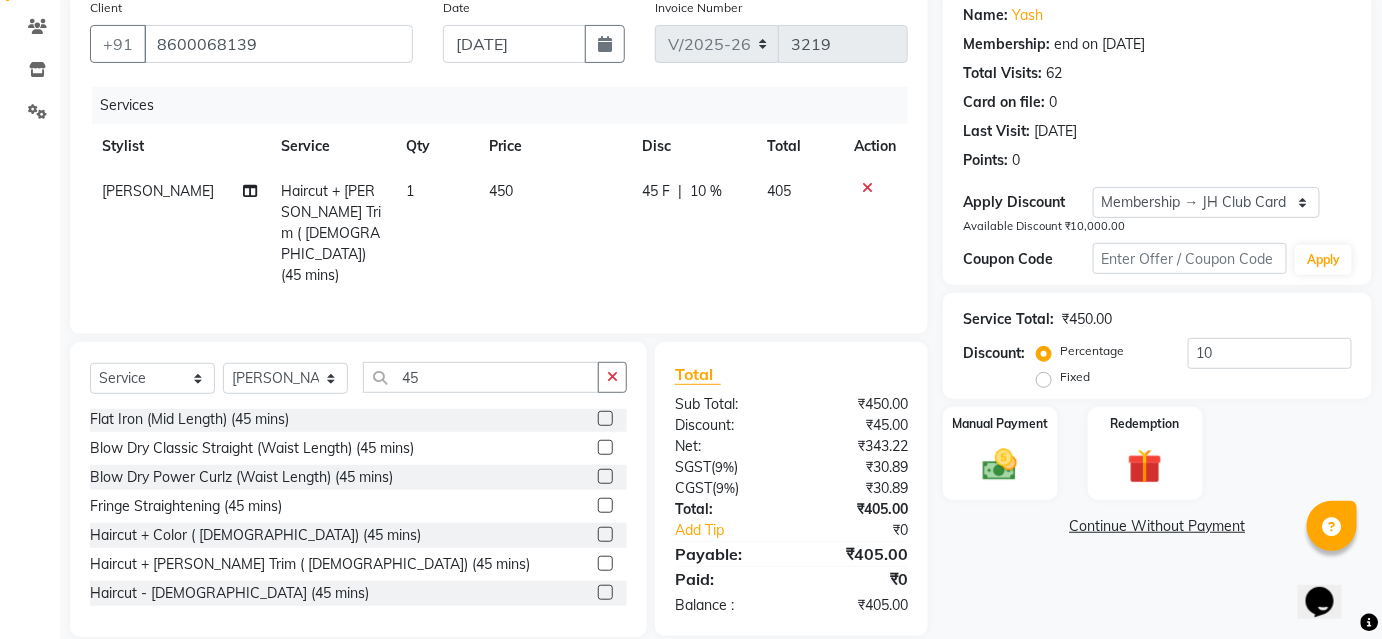 click on "45 F | 10 %" 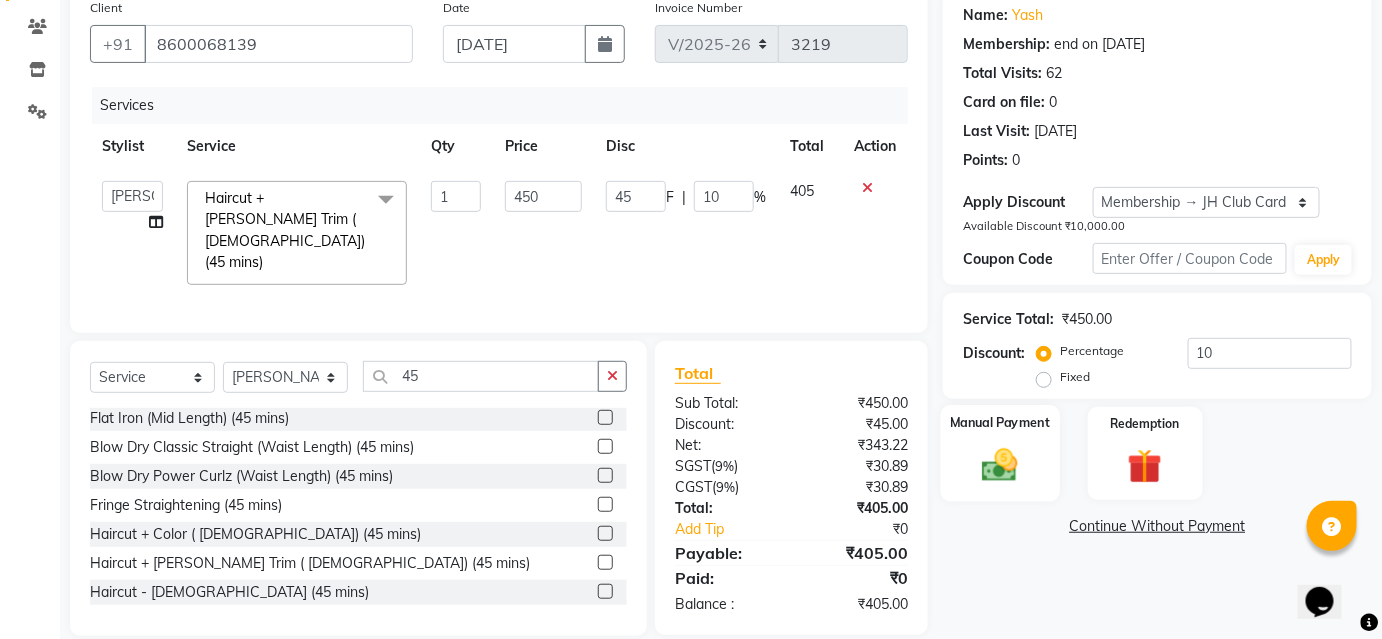 click 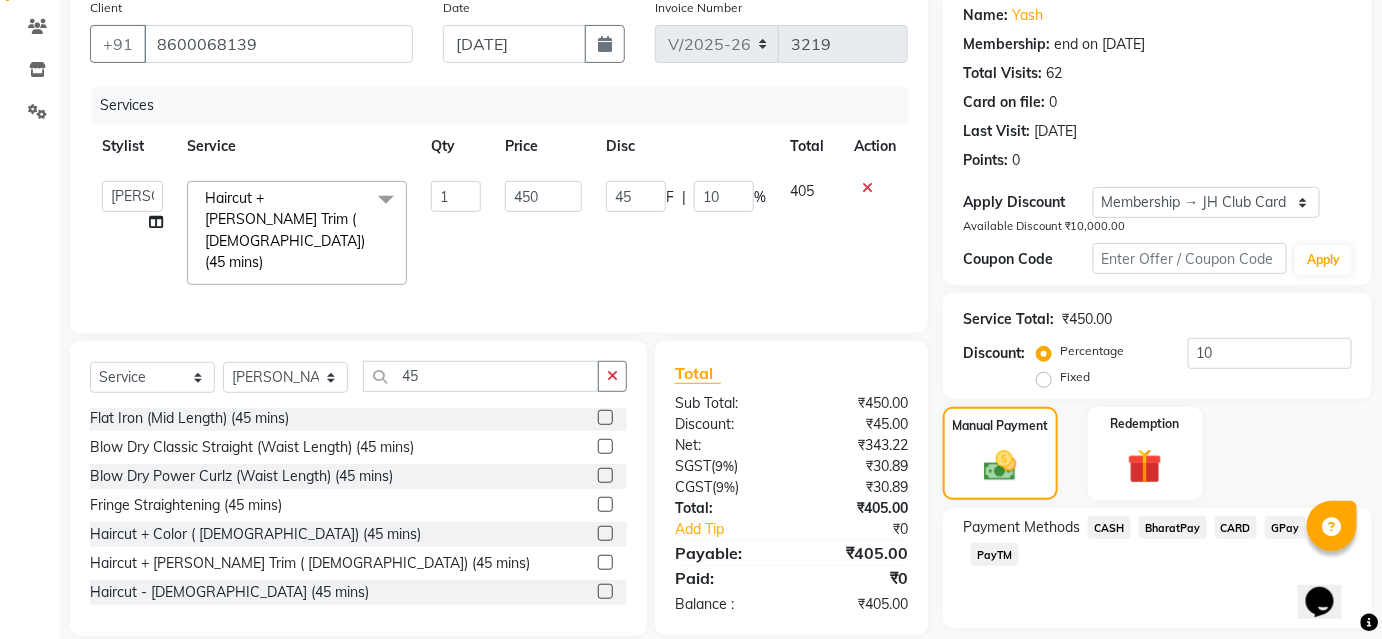 click on "CASH" 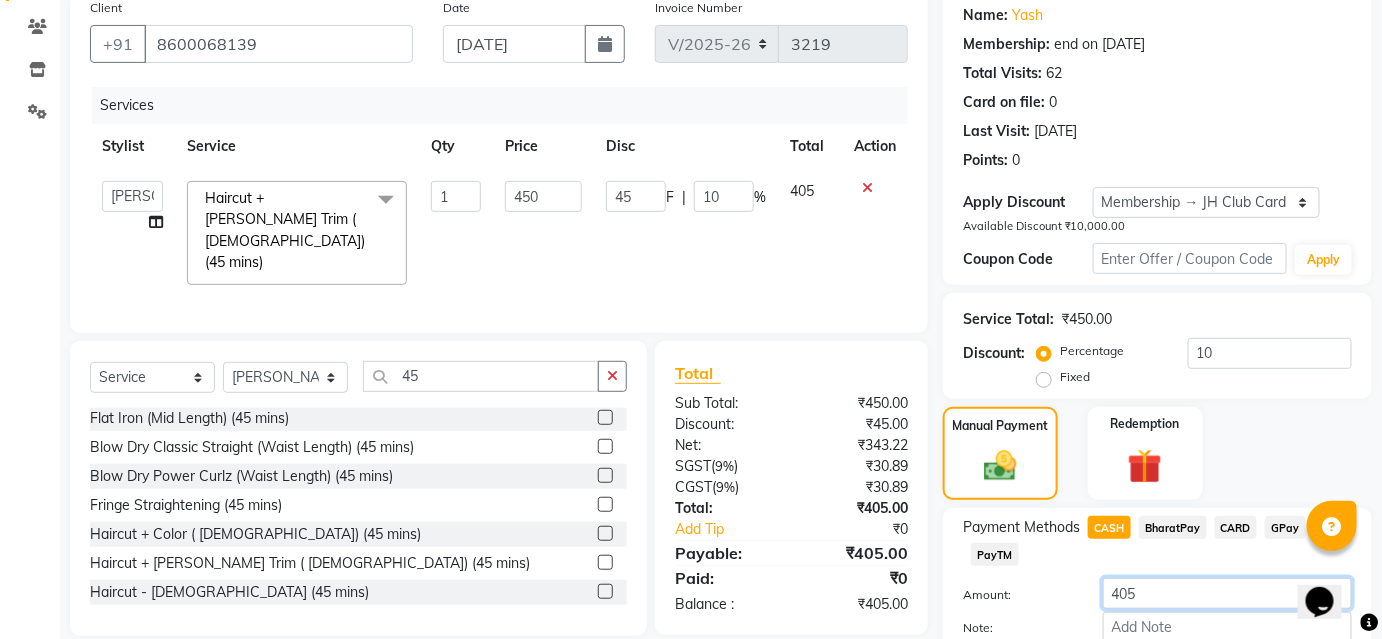 click on "405" 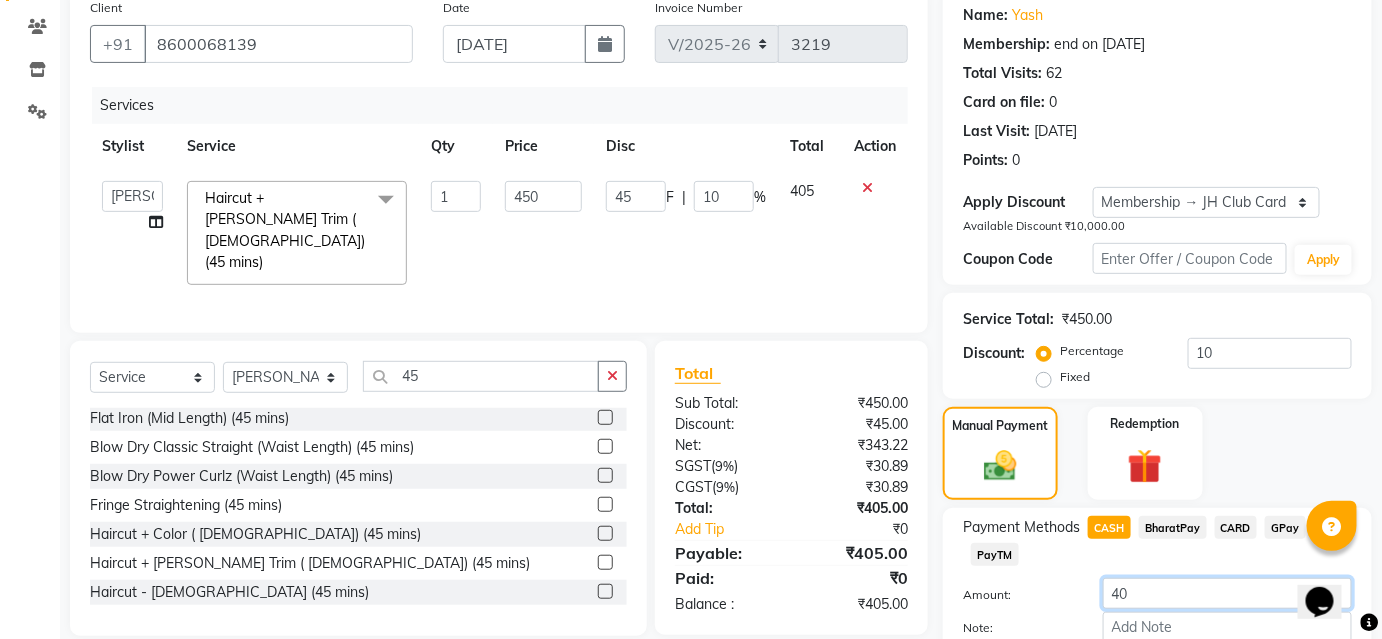 type on "4" 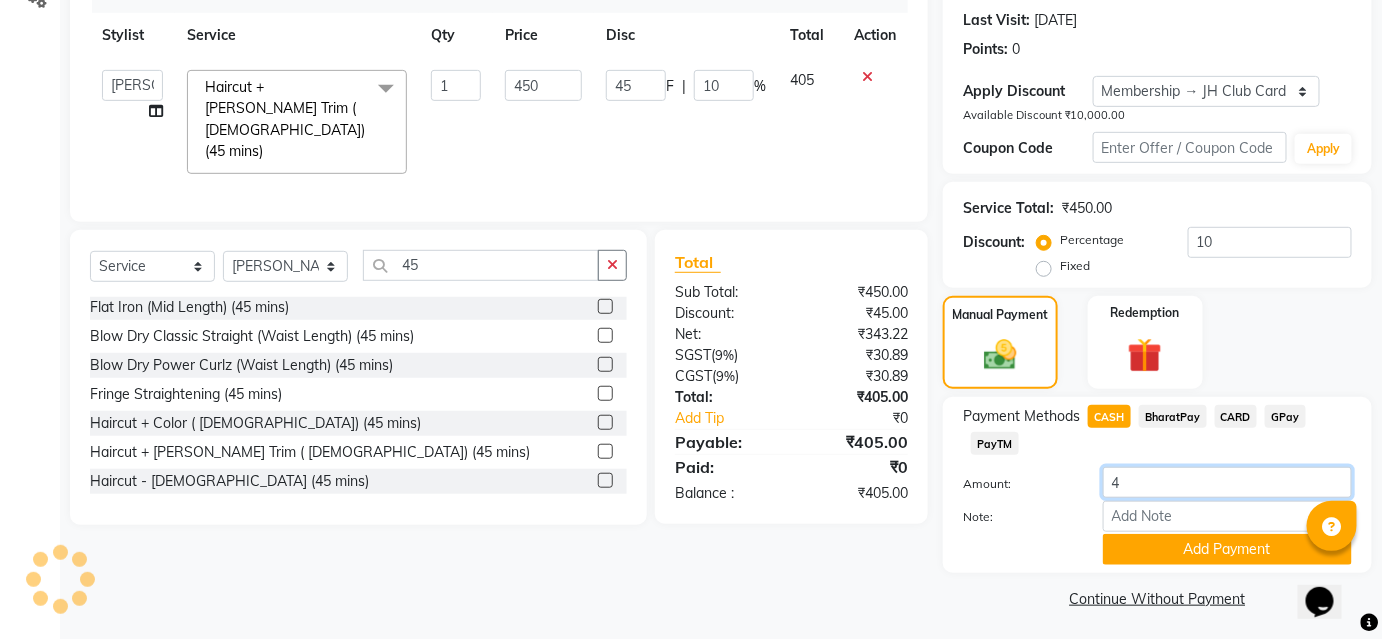 scroll, scrollTop: 276, scrollLeft: 0, axis: vertical 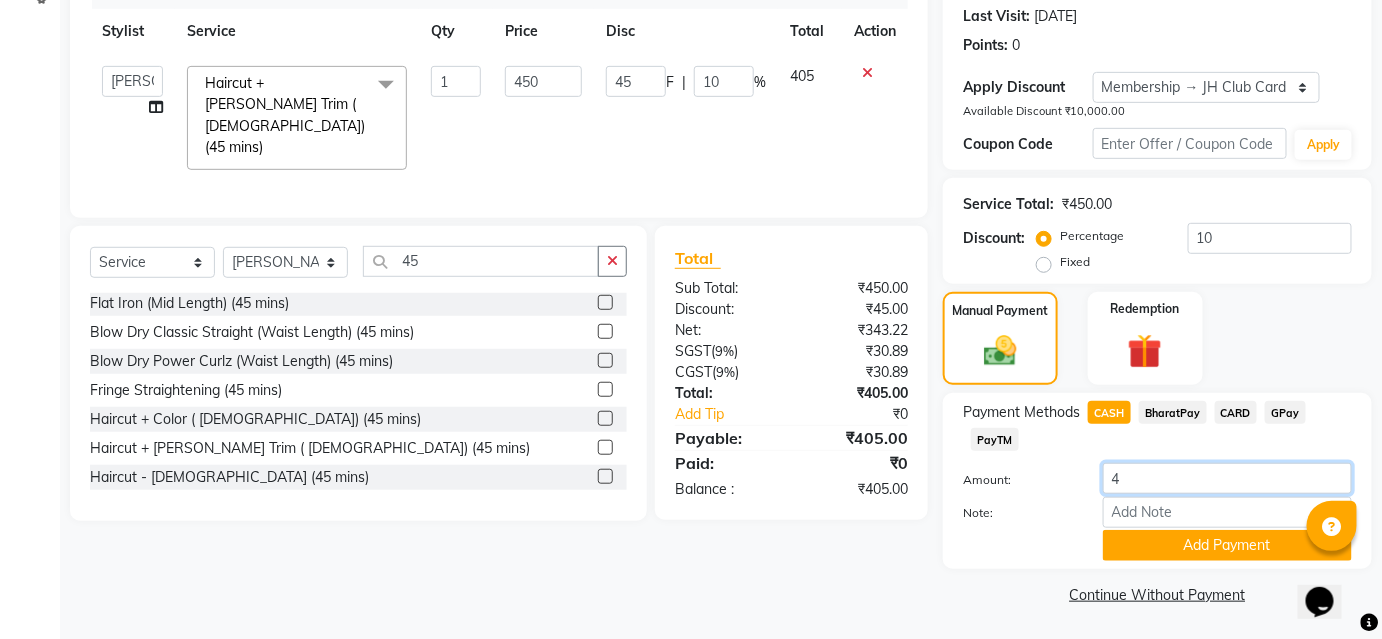 click on "4" 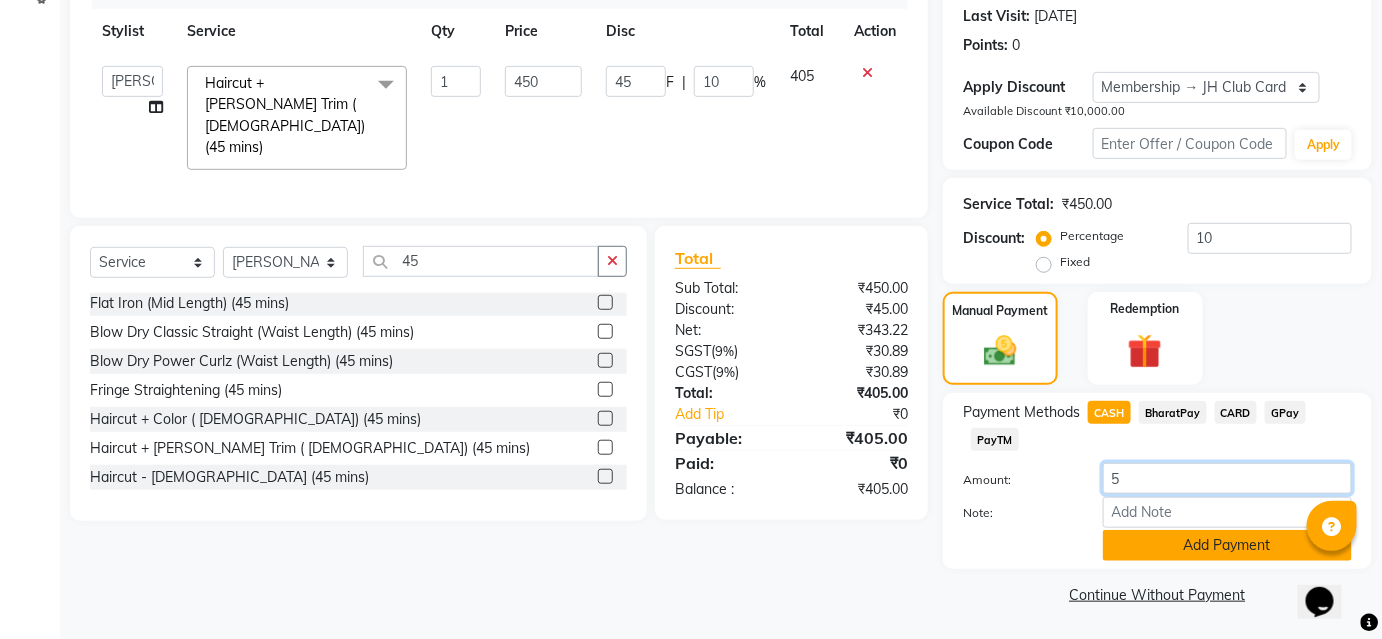 type on "5" 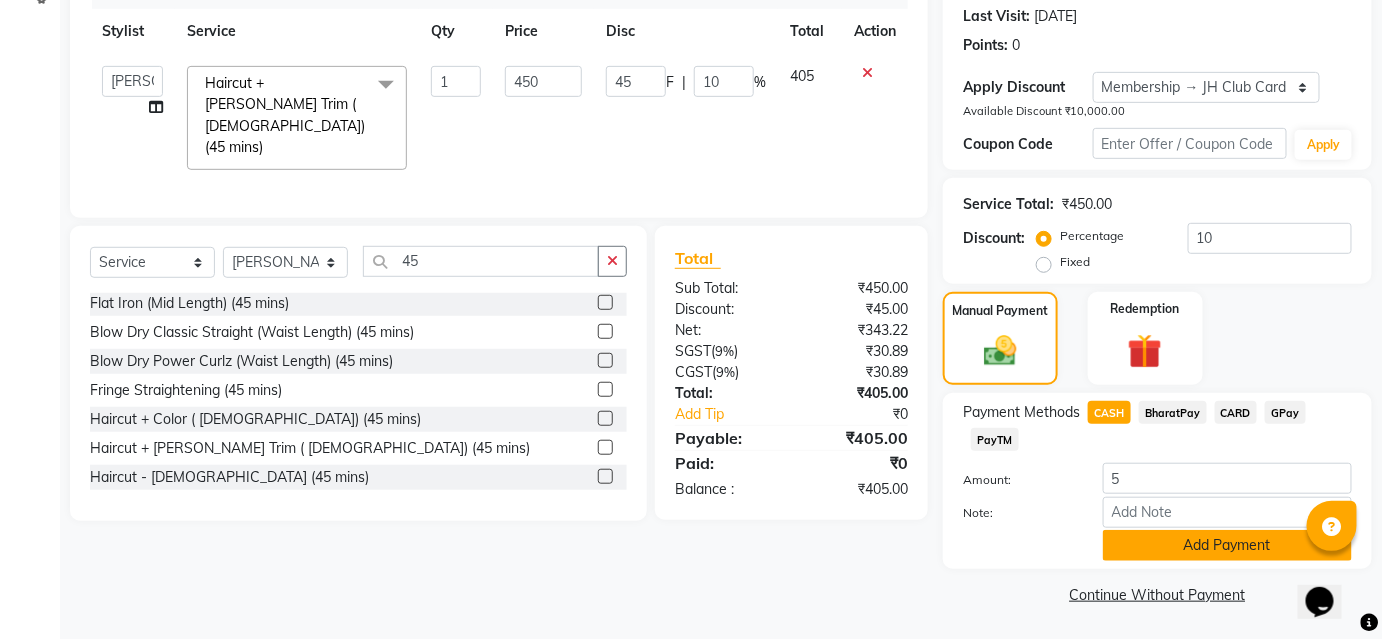 click on "Add Payment" 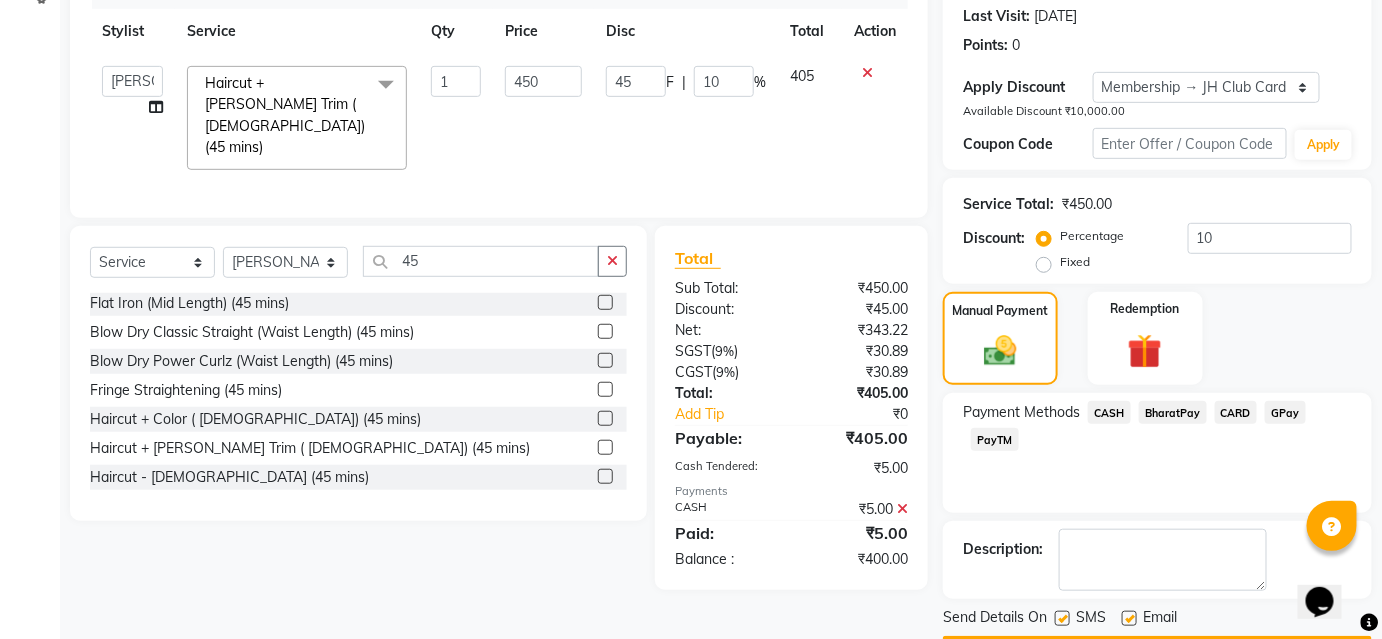 click 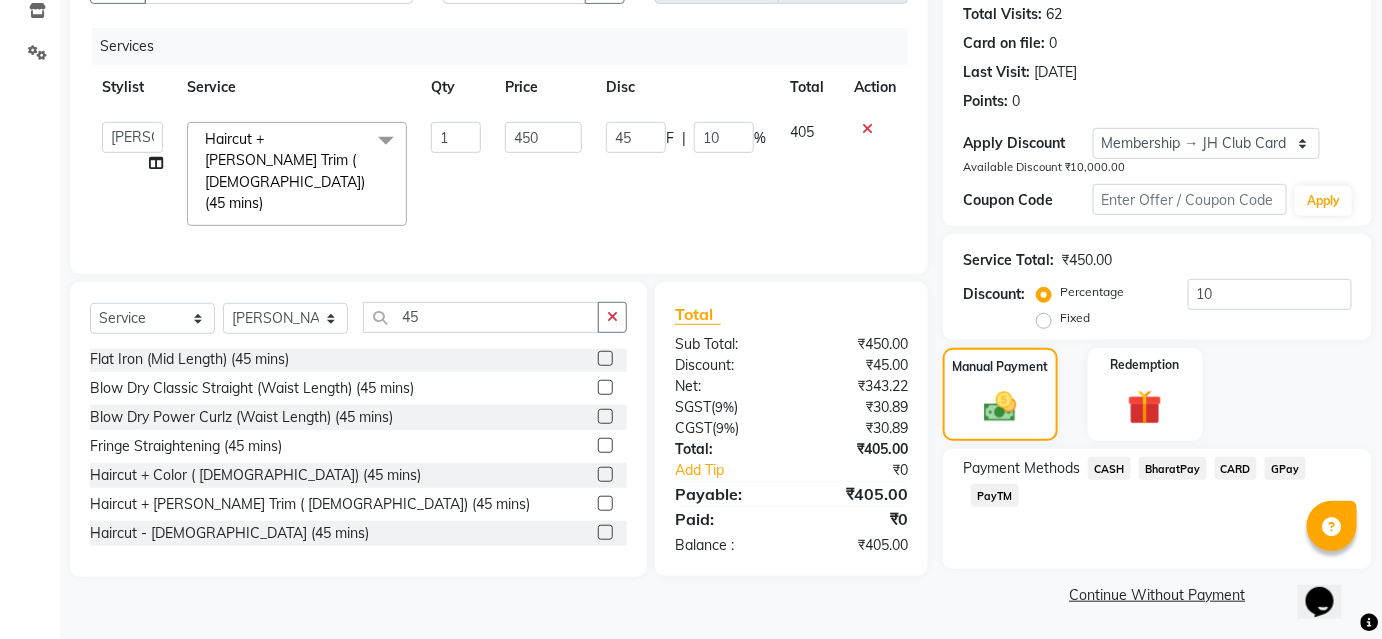 click on "CASH" 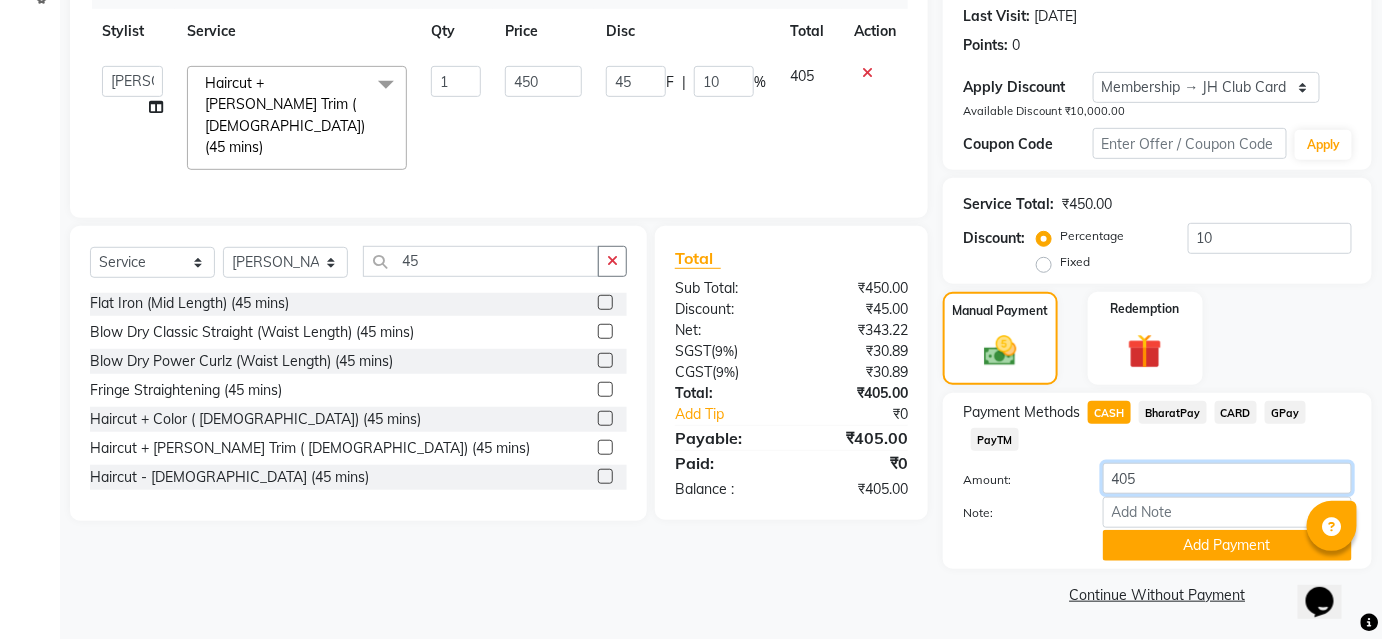 click on "405" 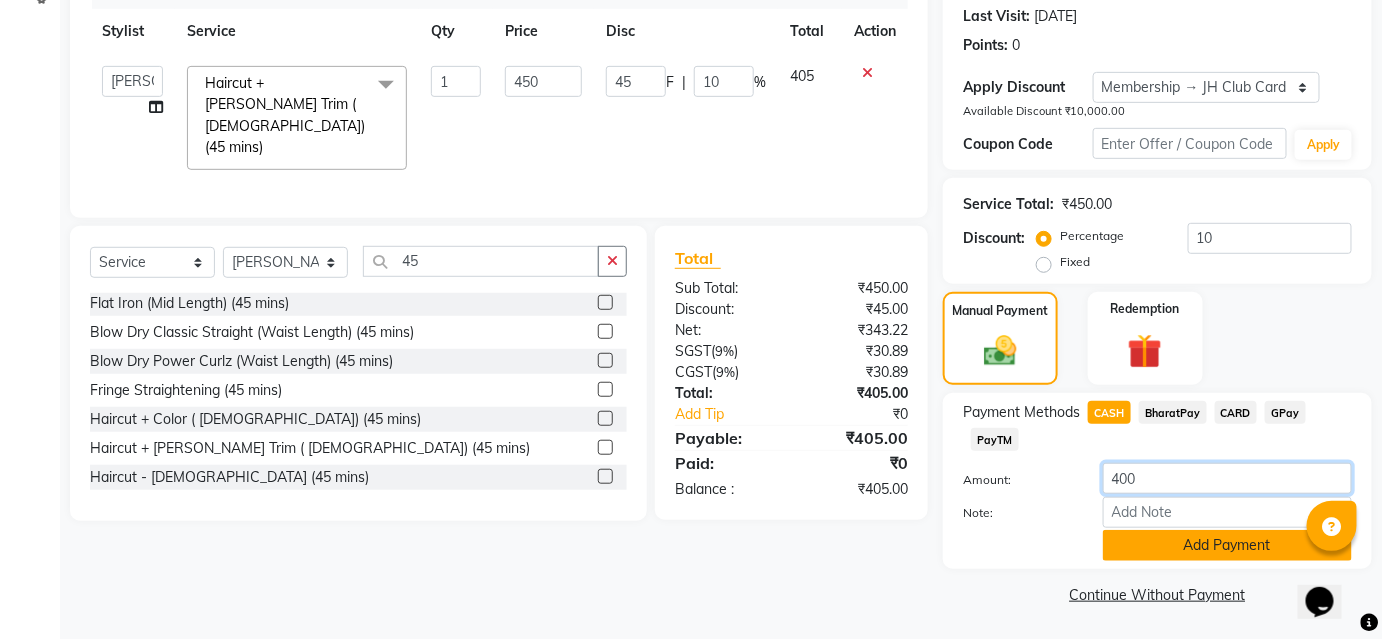 type on "400" 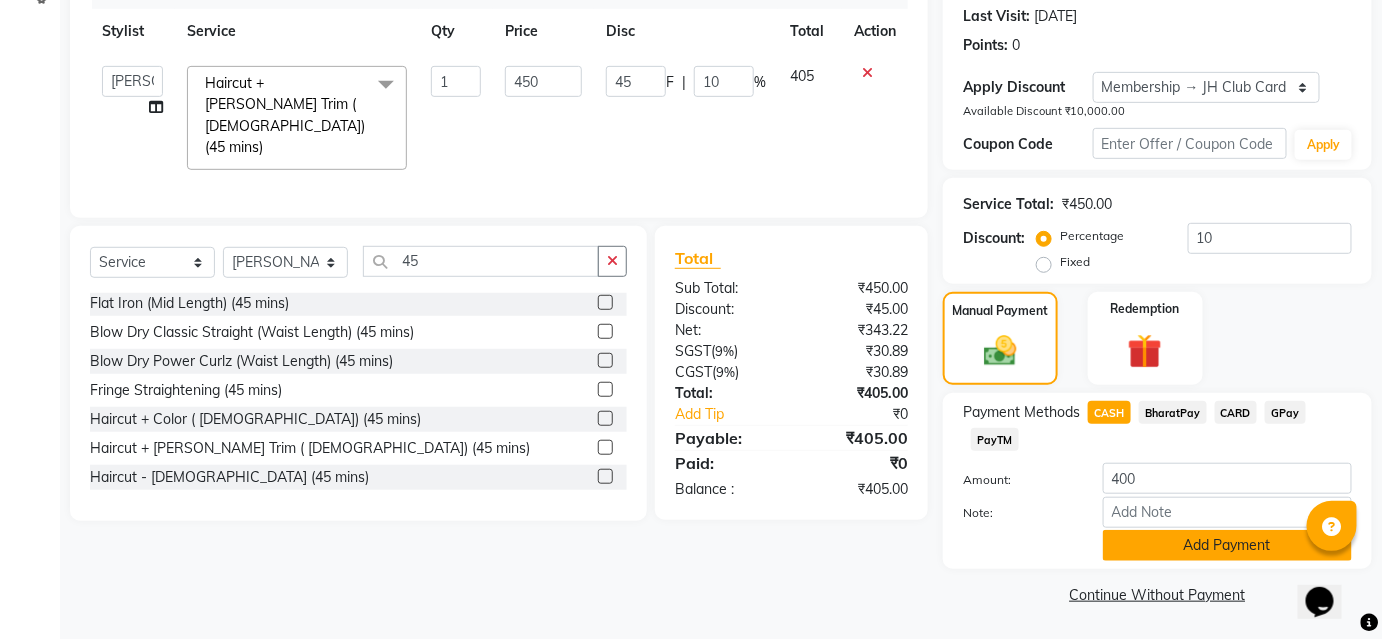 click on "Add Payment" 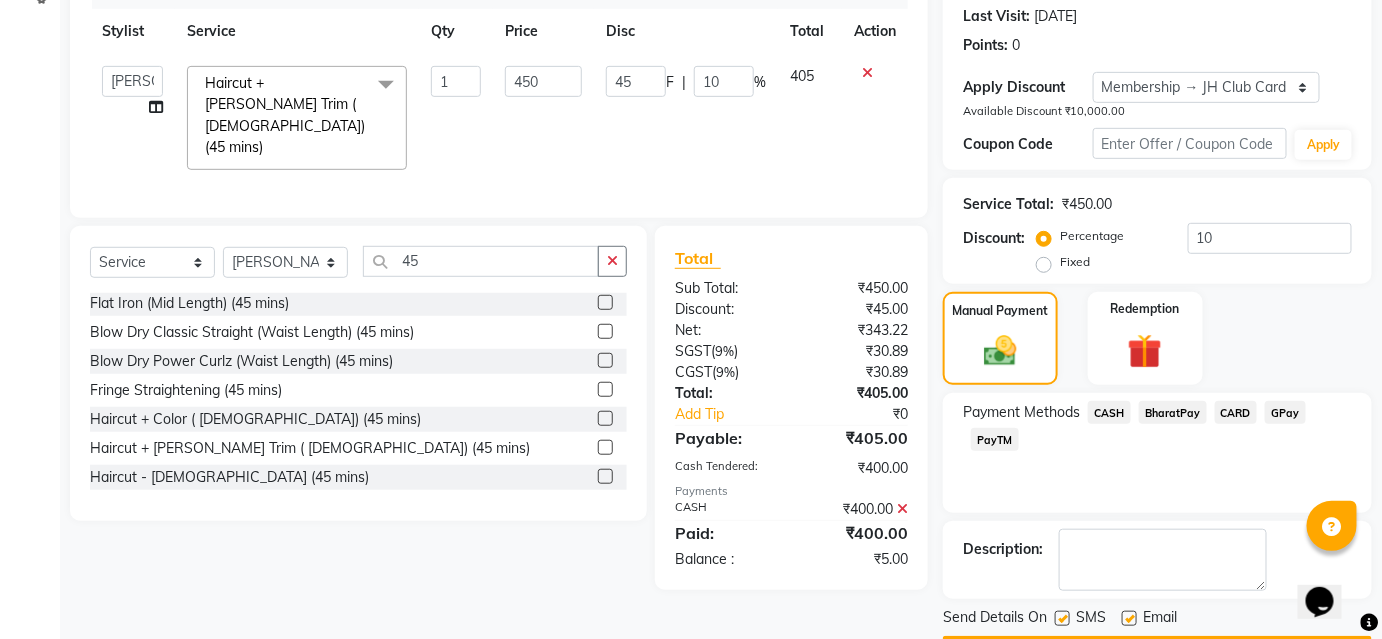 scroll, scrollTop: 332, scrollLeft: 0, axis: vertical 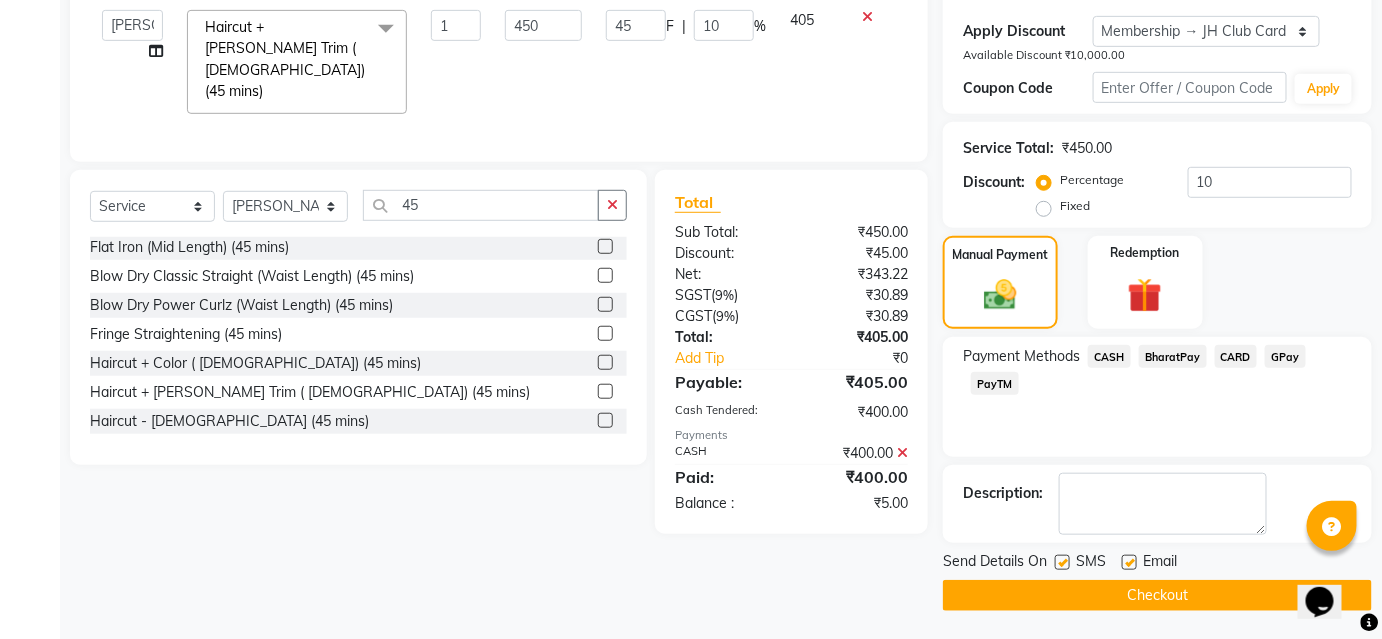 click on "CASH" 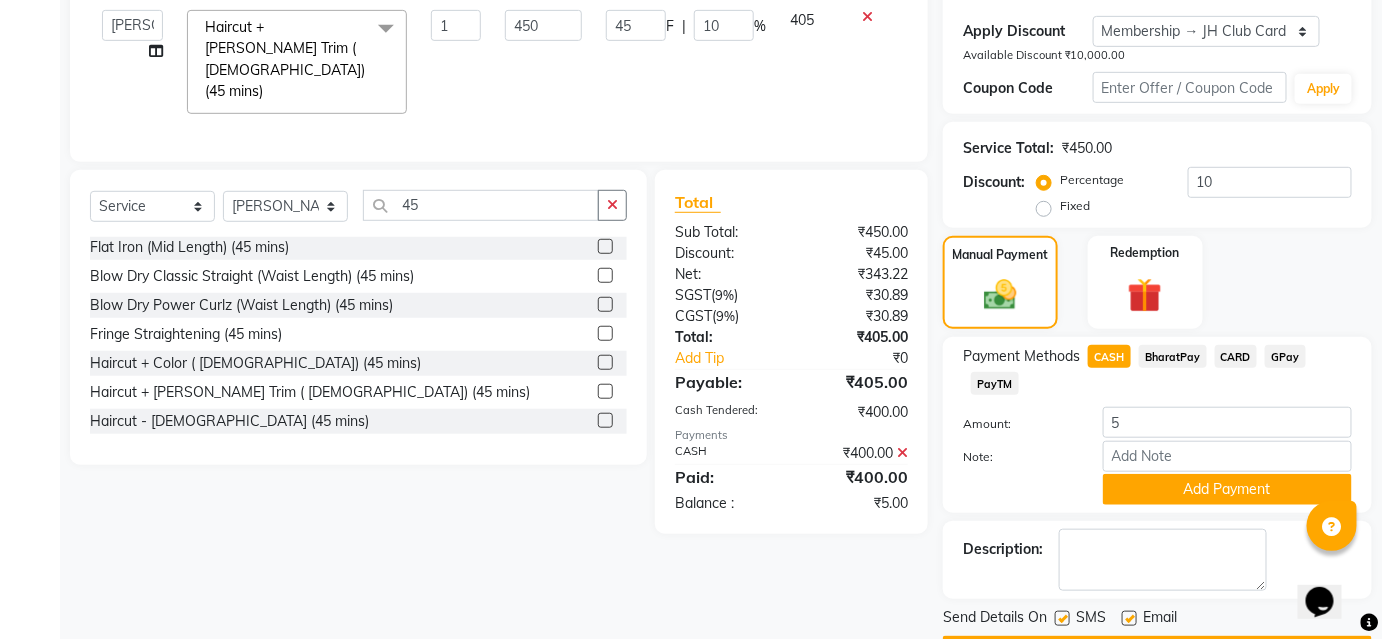 click on "BharatPay" 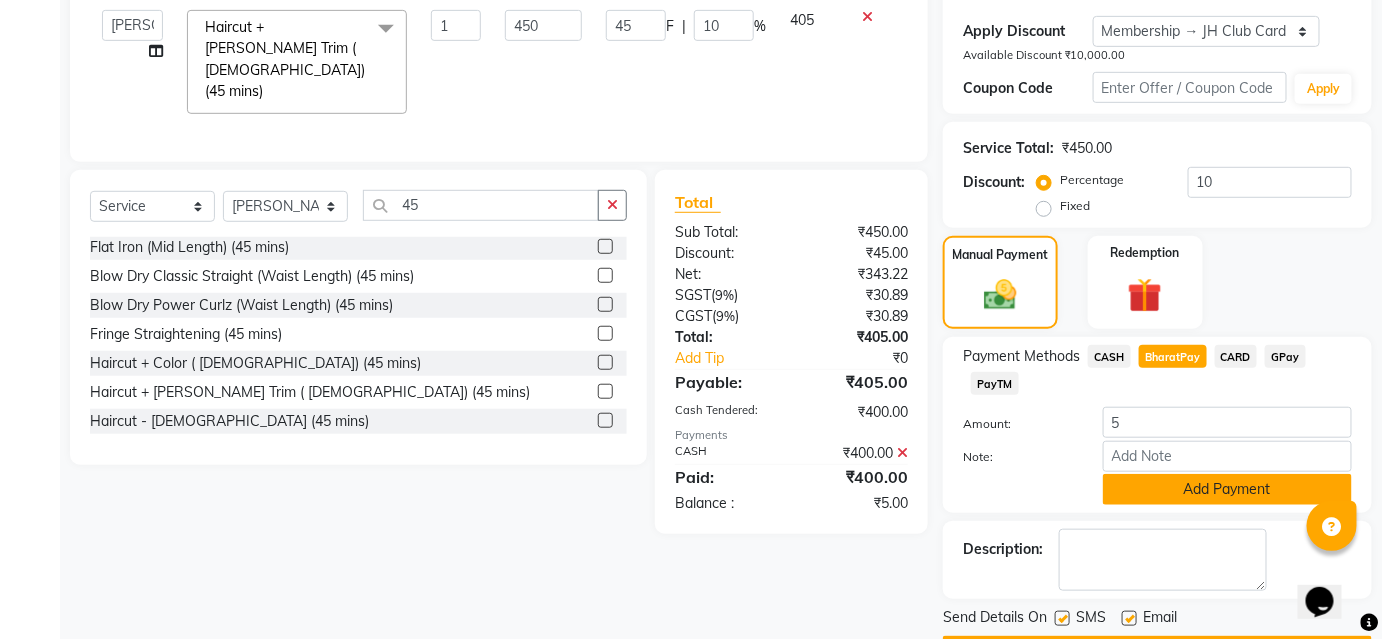 click on "Add Payment" 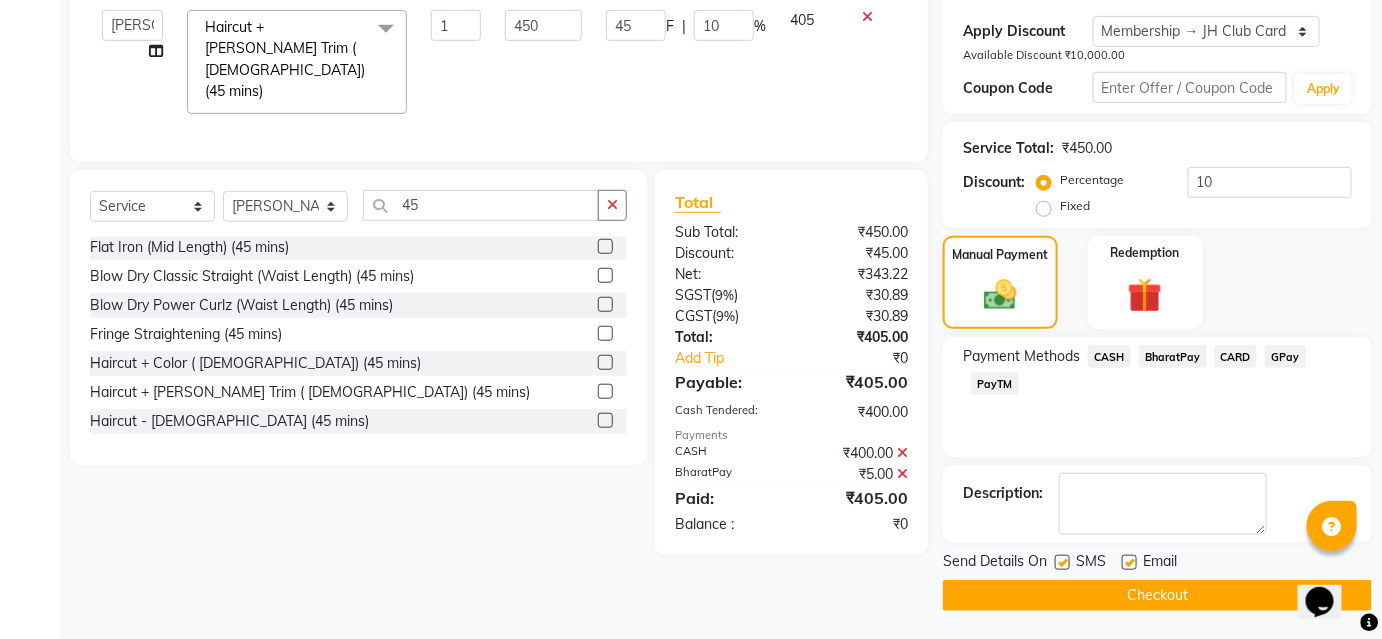 click on "Checkout" 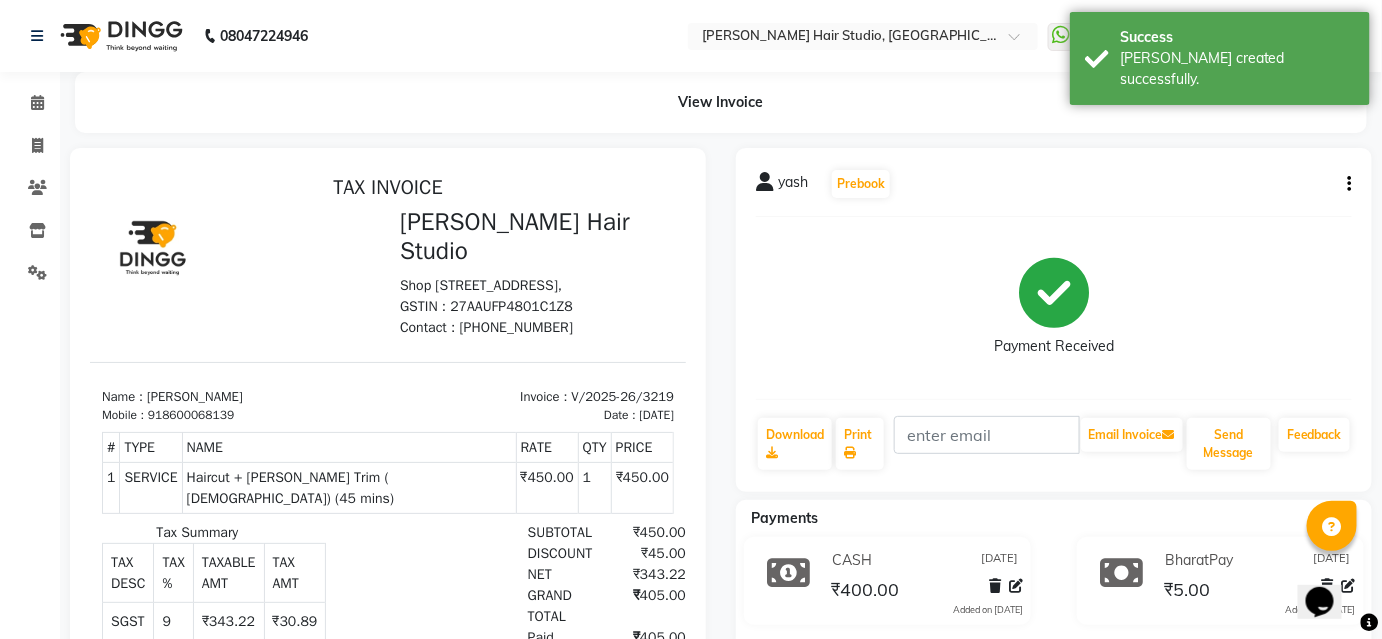 scroll, scrollTop: 0, scrollLeft: 0, axis: both 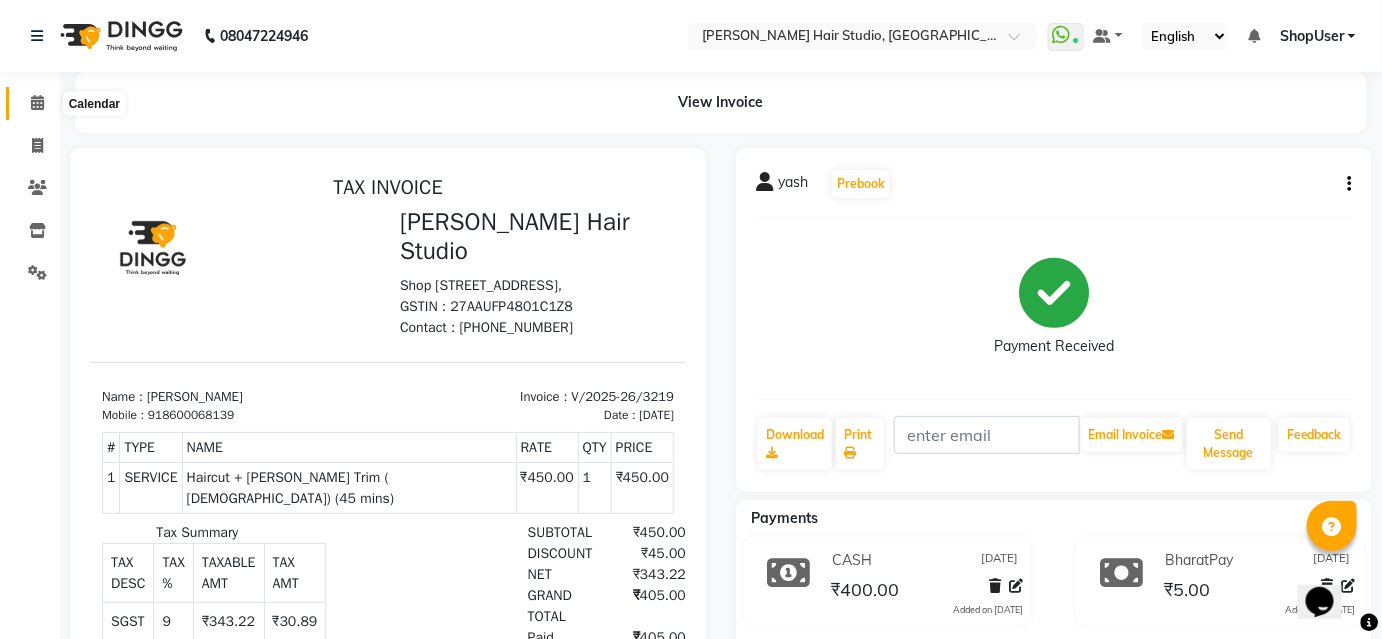 click 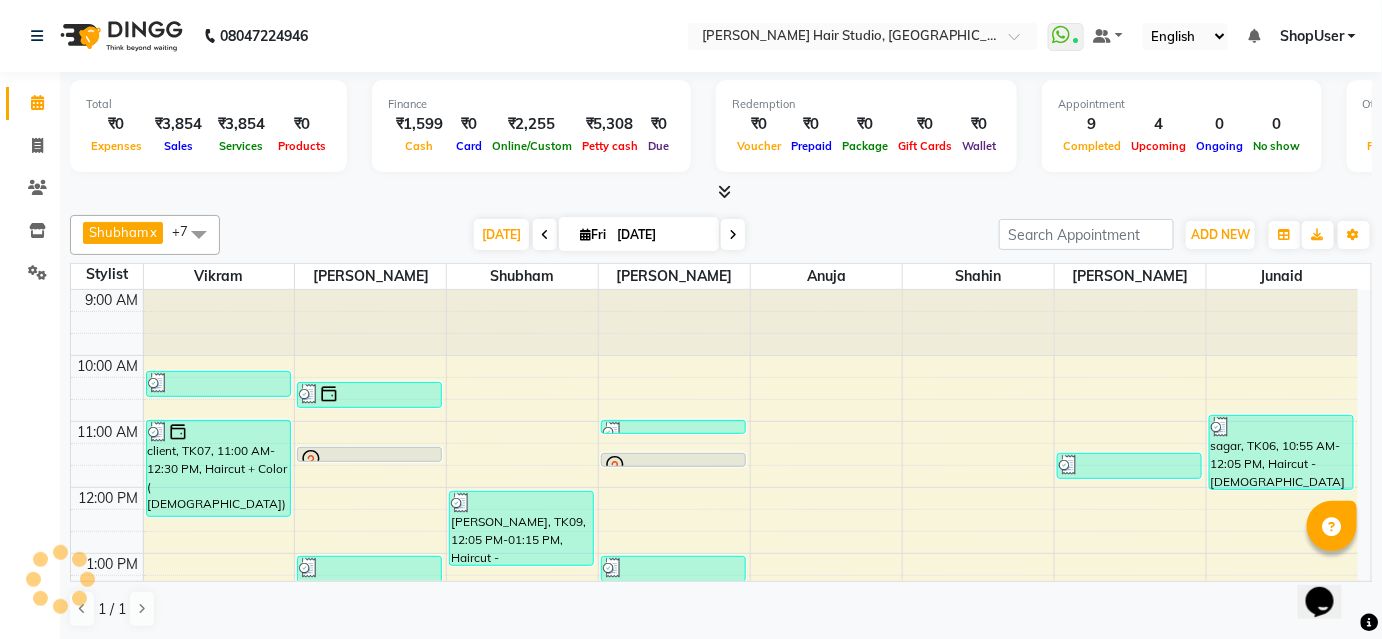 scroll, scrollTop: 0, scrollLeft: 0, axis: both 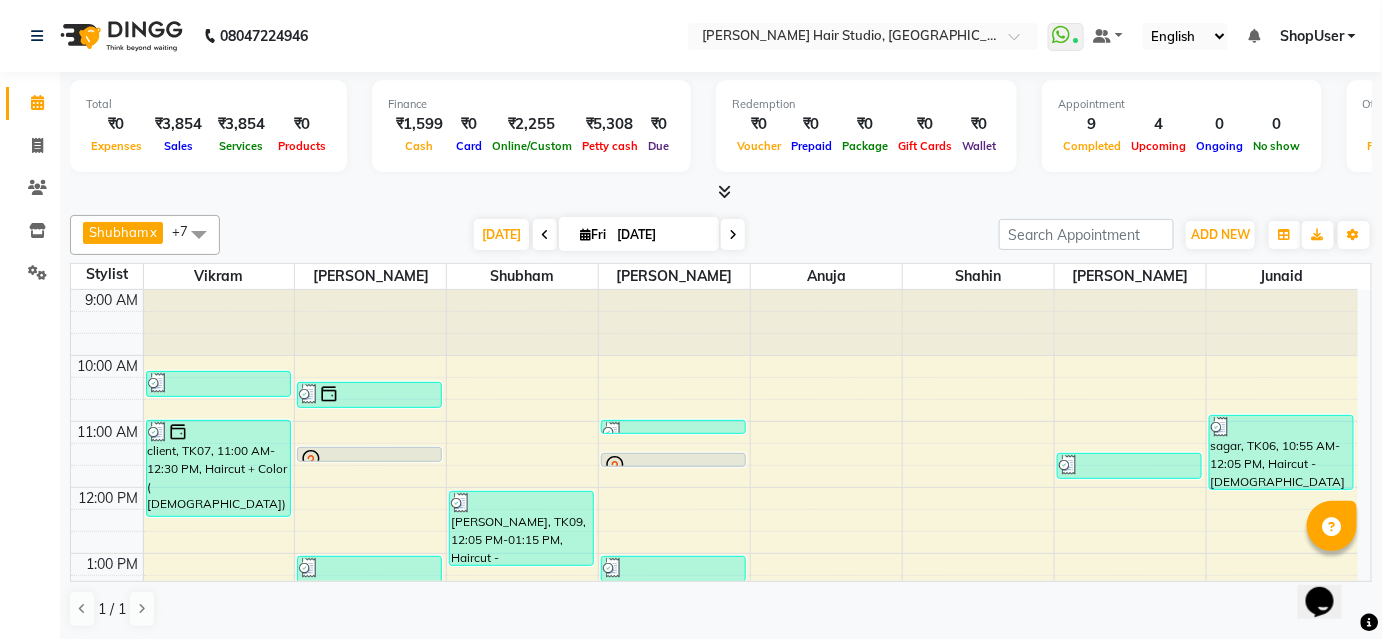 click at bounding box center (199, 234) 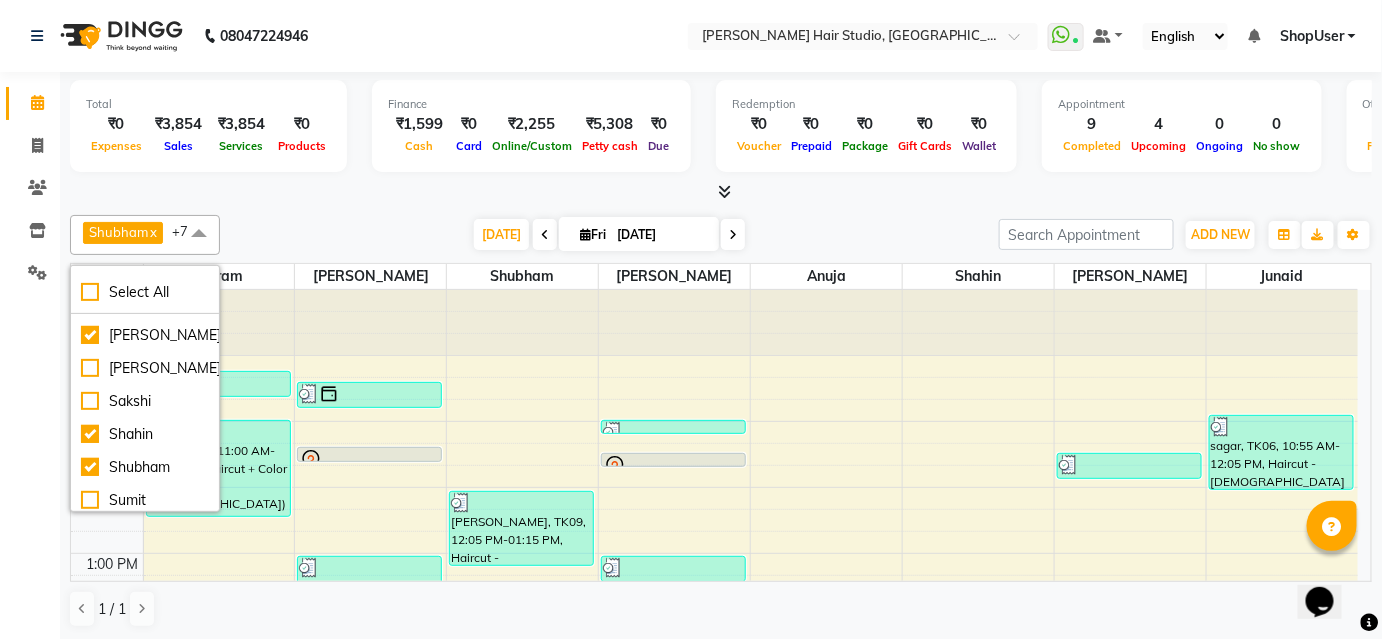 scroll, scrollTop: 181, scrollLeft: 0, axis: vertical 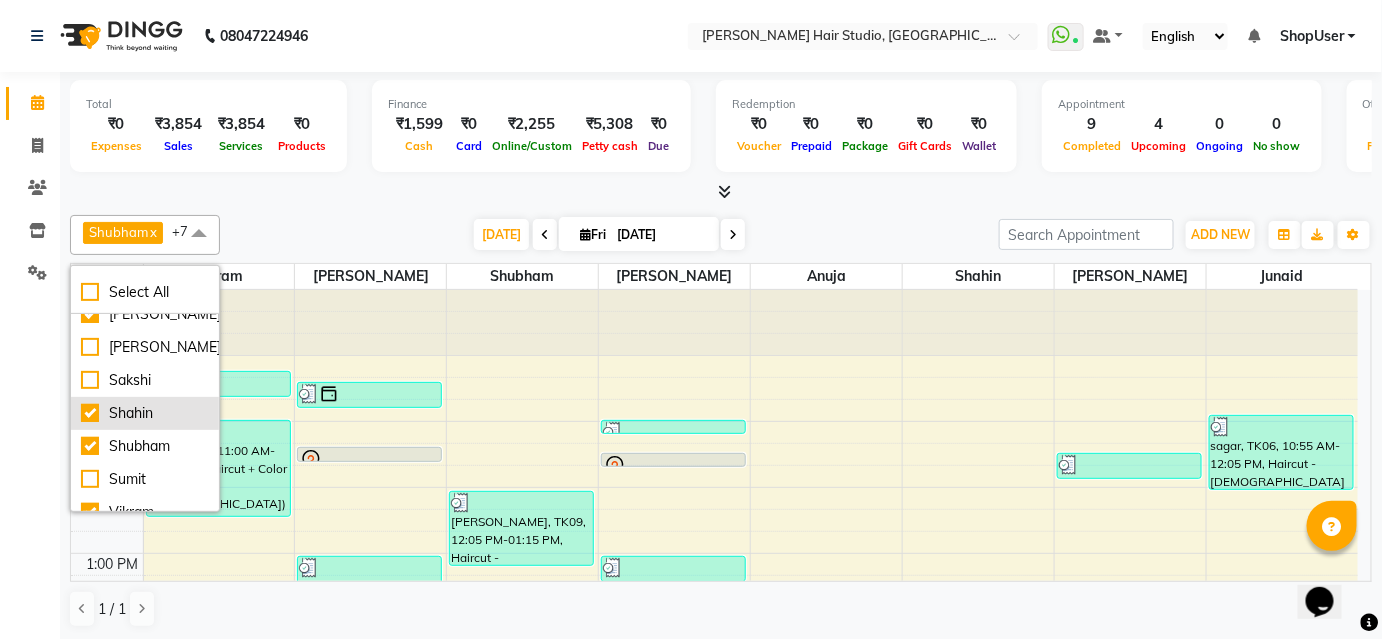 click on "Shahin" at bounding box center (145, 413) 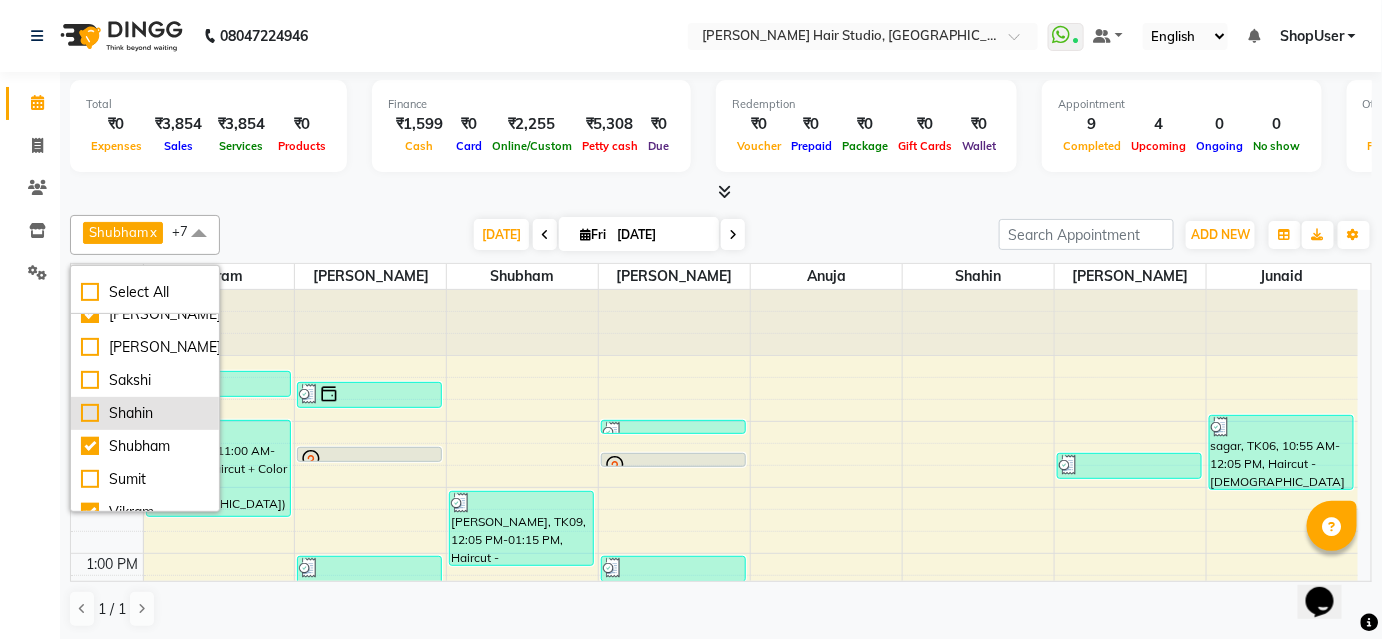 checkbox on "false" 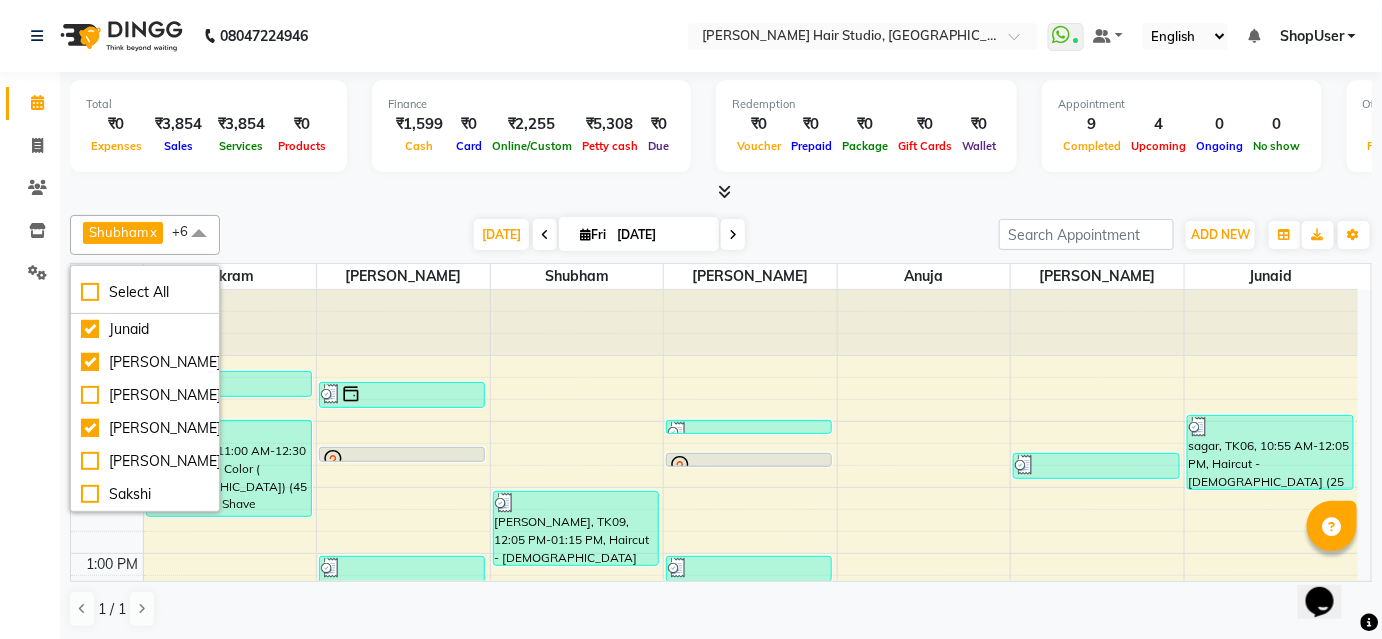 scroll, scrollTop: 0, scrollLeft: 0, axis: both 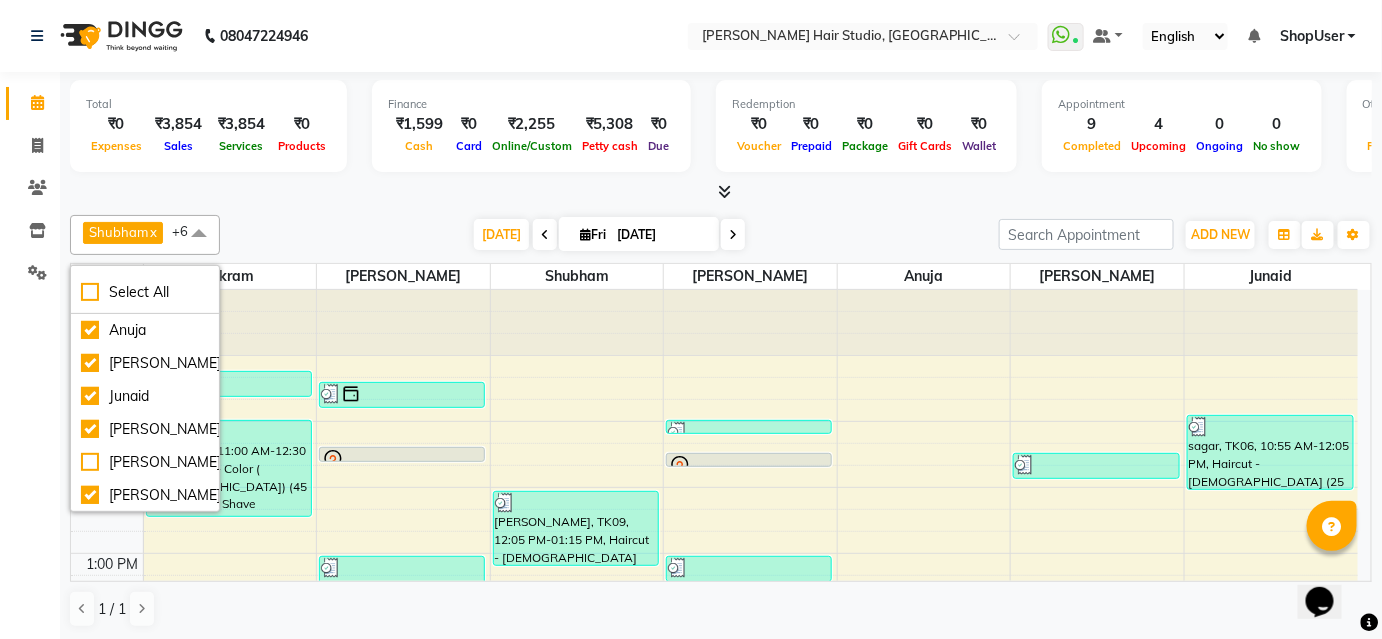 click on "Shubham  x Junaid  x Pawan Krishna  x Vikram  x Anuja  x Arunesh  x Mohammad  x +6 Select All Anuja Arunesh Junaid Mohammad Naushad Ali Pawan Krishna Rishabh Sakshi Shahin Shubham Sumit Vikram Today  Fri 11-07-2025 Toggle Dropdown Add Appointment Add Invoice Add Expense Add Attendance Add Client Toggle Dropdown Add Appointment Add Invoice Add Expense Add Attendance Add Client ADD NEW Toggle Dropdown Add Appointment Add Invoice Add Expense Add Attendance Add Client Shubham  x Junaid  x Pawan Krishna  x Vikram  x Anuja  x Arunesh  x Mohammad  x +6 Select All Anuja Arunesh Junaid Mohammad Naushad Ali Pawan Krishna Rishabh Sakshi Shahin Shubham Sumit Vikram Group By  Staff View   Room View  View as Vertical  Vertical - Week View  Horizontal  Horizontal - Week View  List  Toggle Dropdown Calendar Settings Manage Tags   Arrange Stylists   Reset Stylists  Full Screen Appointment Form Zoom 75% Staff/Room Display Count 12 Stylist Vikram Pawan Krishna Shubham Arunesh Anuja Mohammad Junaid 9:00 AM 10:00 AM" 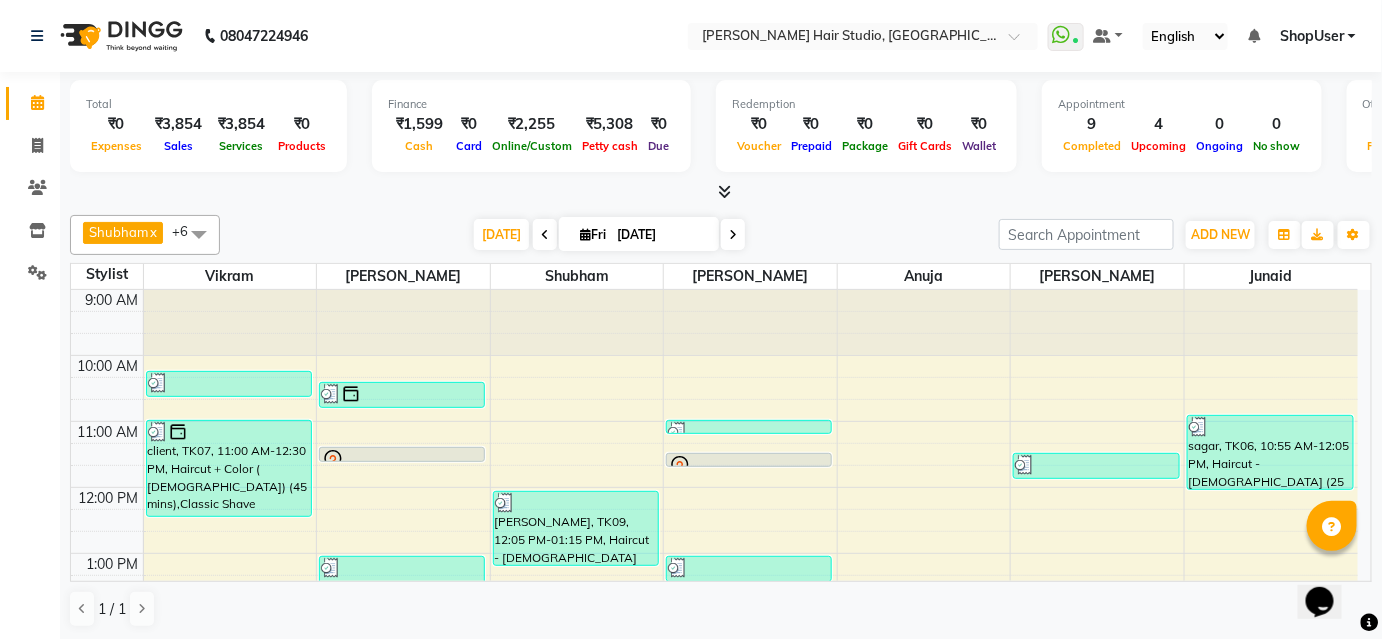 click at bounding box center (725, 191) 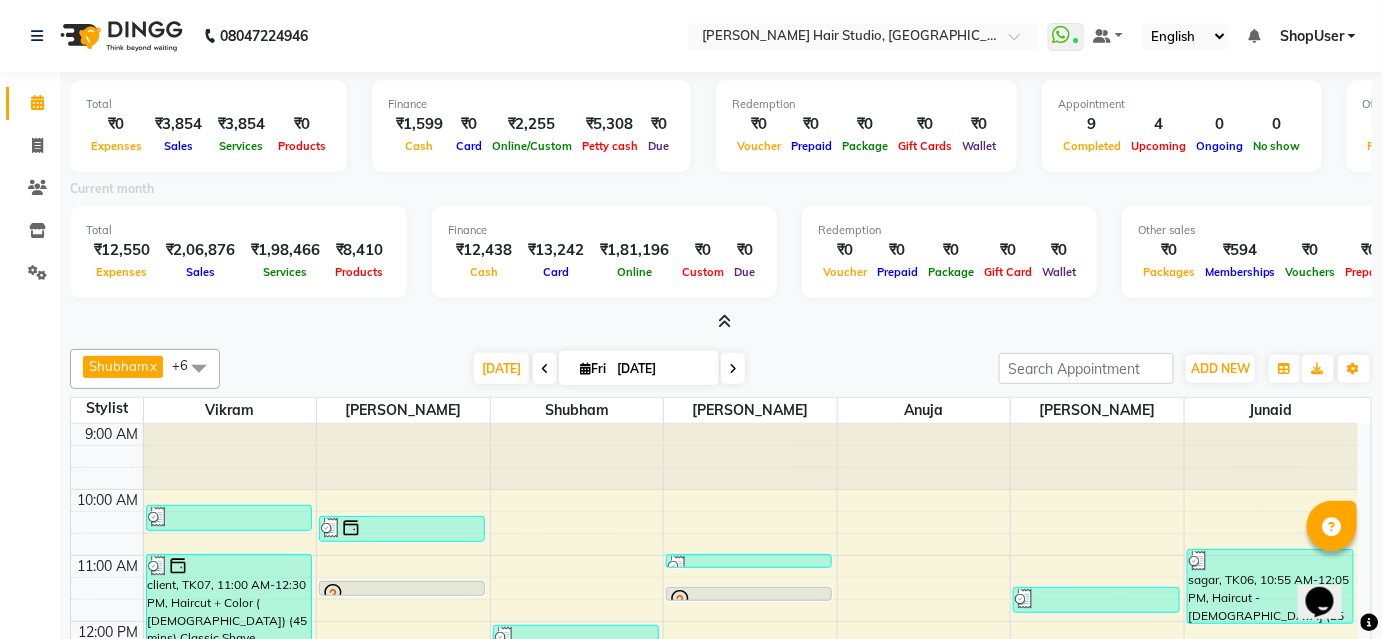 click at bounding box center [725, 321] 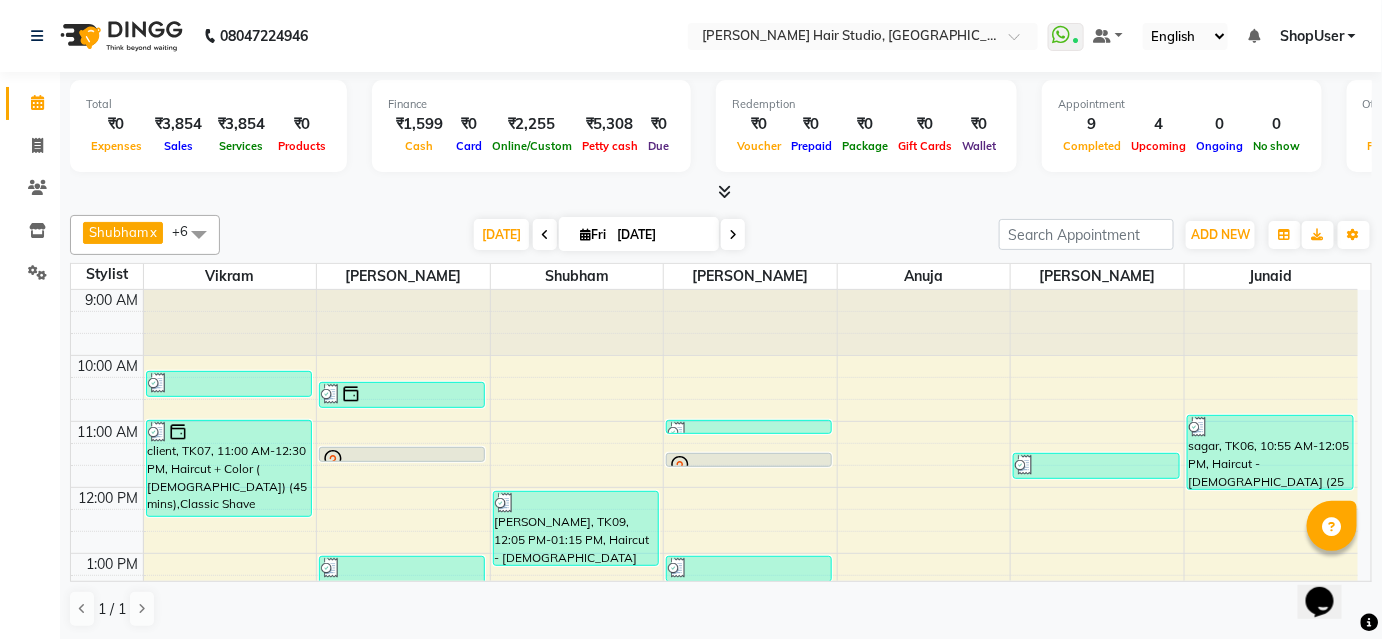 scroll, scrollTop: 0, scrollLeft: 0, axis: both 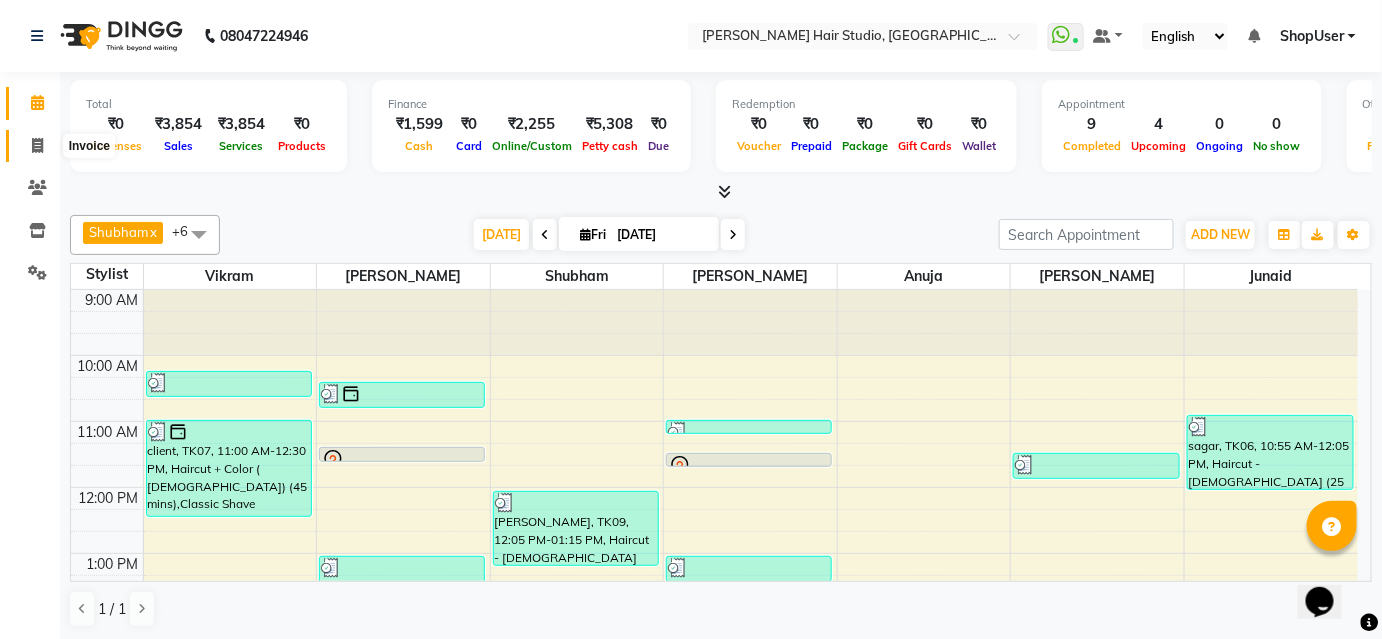 click 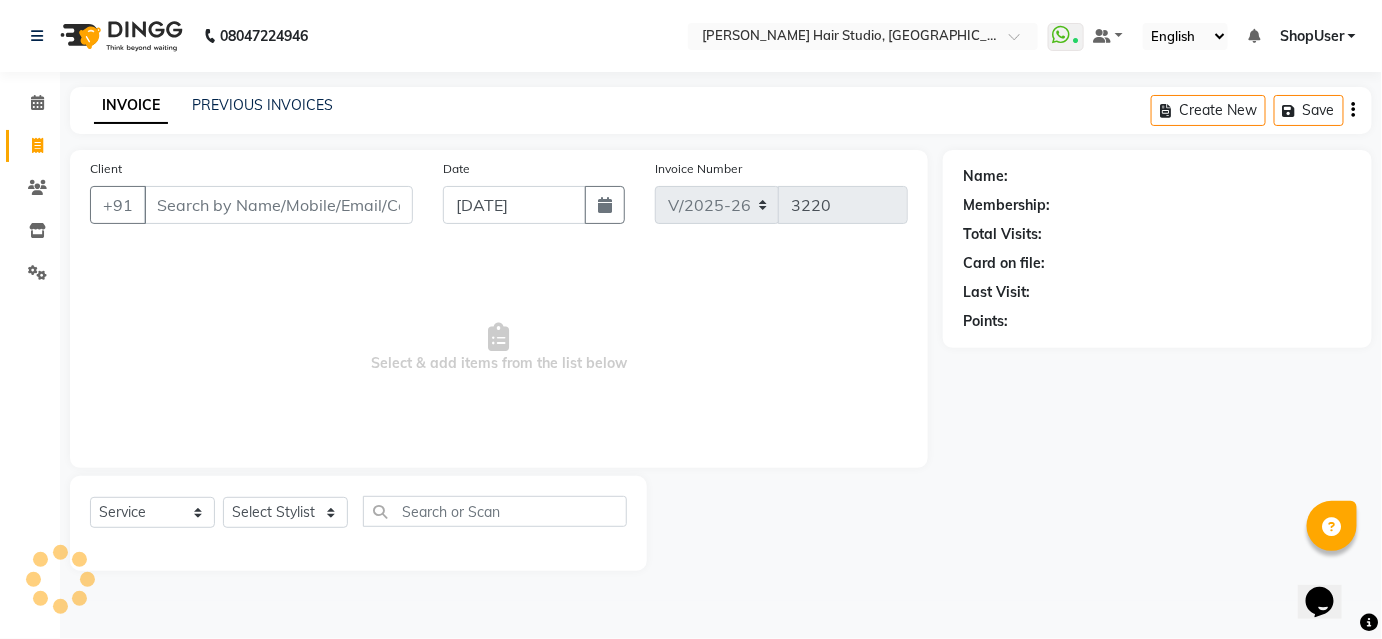 scroll, scrollTop: 0, scrollLeft: 0, axis: both 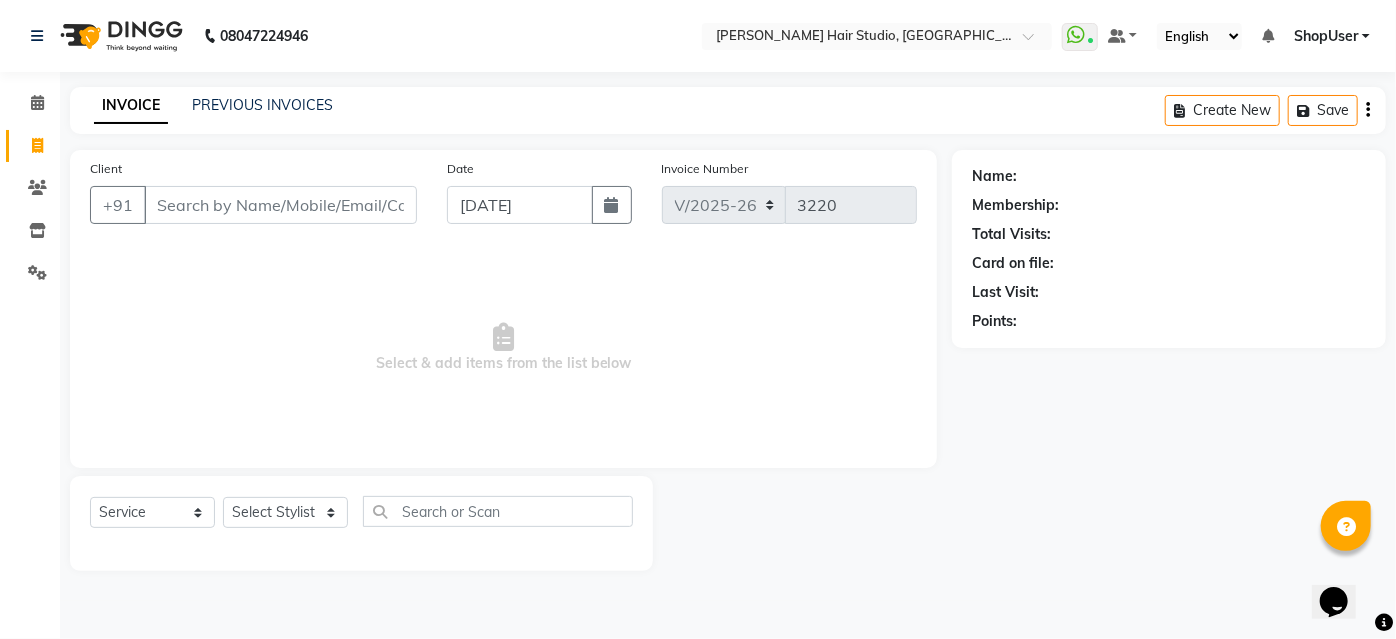 click on "Client" at bounding box center [280, 205] 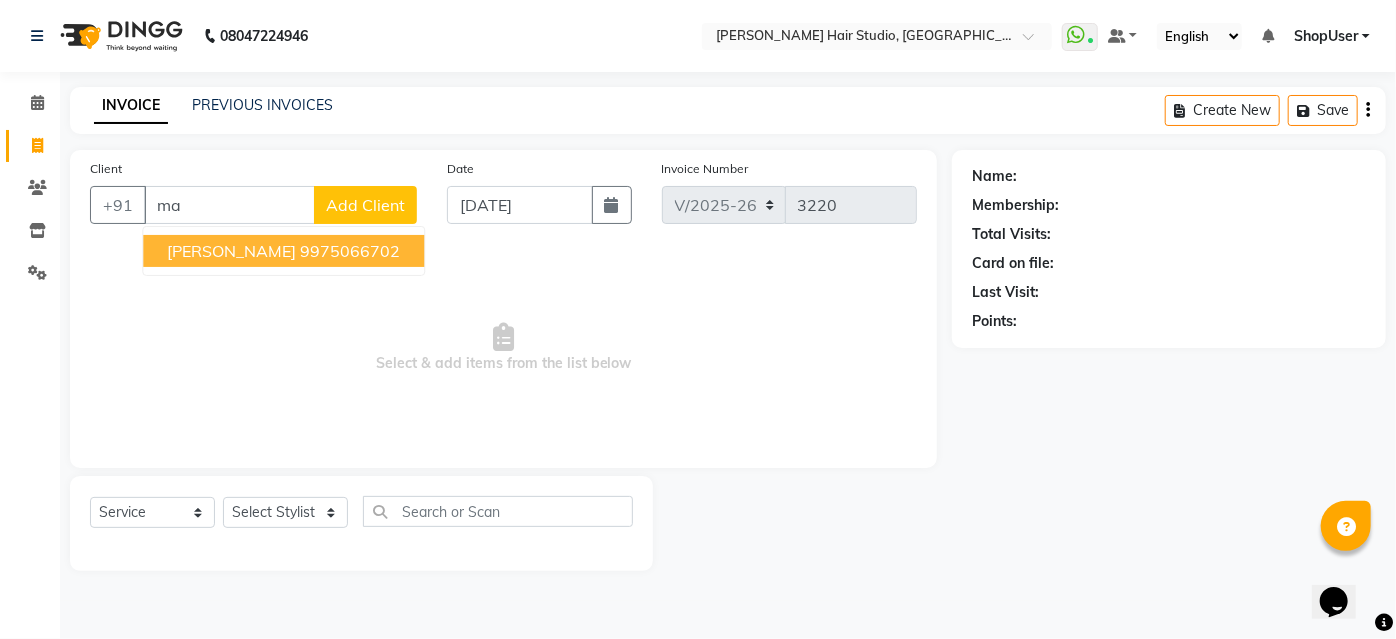 type on "m" 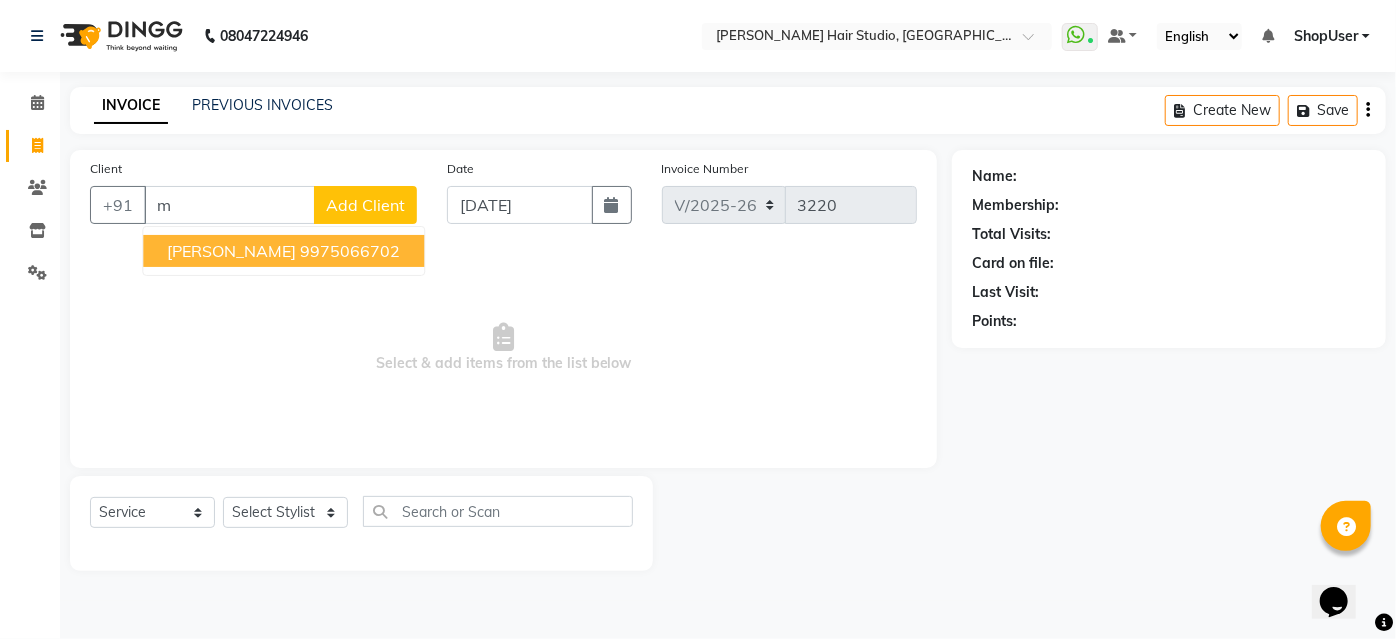 type 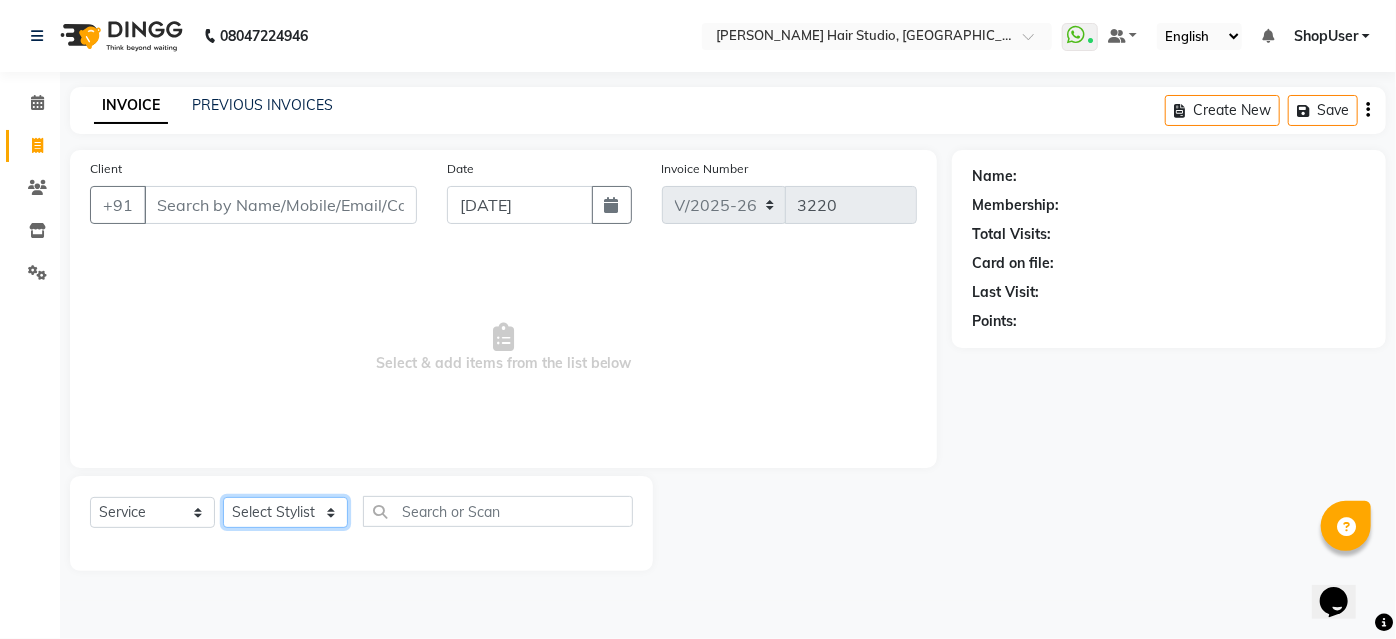 click on "Select Stylist [PERSON_NAME] [PERSON_NAME] Avinash [PERSON_NAME] [PERSON_NAME] Pawan Krishna [PERSON_NAME] [PERSON_NAME] ShopUser [PERSON_NAME] [PERSON_NAME]" 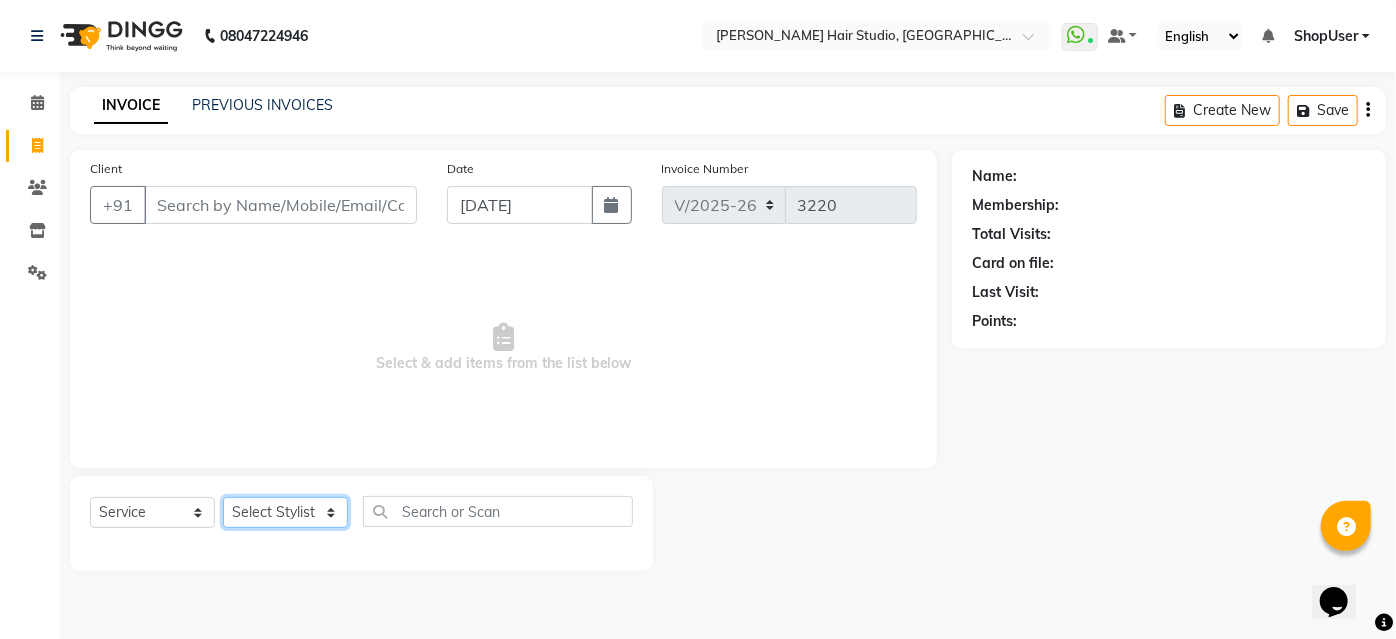 select on "32802" 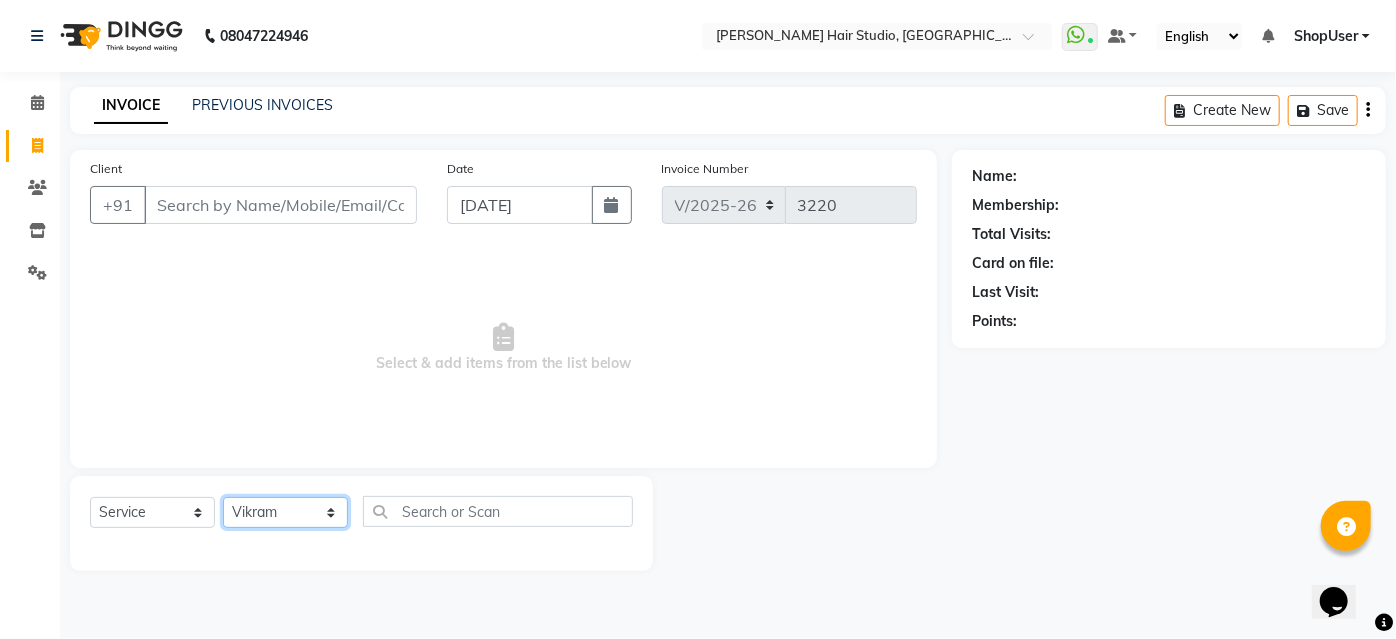 click on "Select Stylist [PERSON_NAME] [PERSON_NAME] Avinash [PERSON_NAME] [PERSON_NAME] Pawan Krishna [PERSON_NAME] [PERSON_NAME] ShopUser [PERSON_NAME] [PERSON_NAME]" 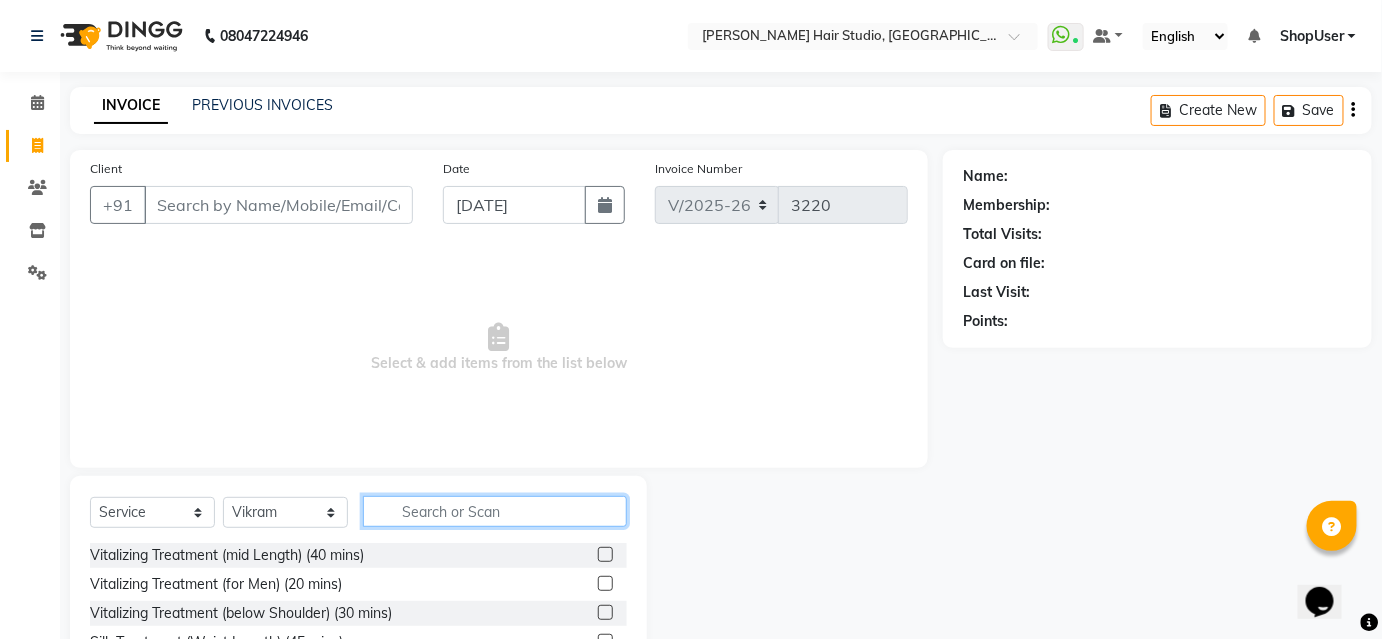 click 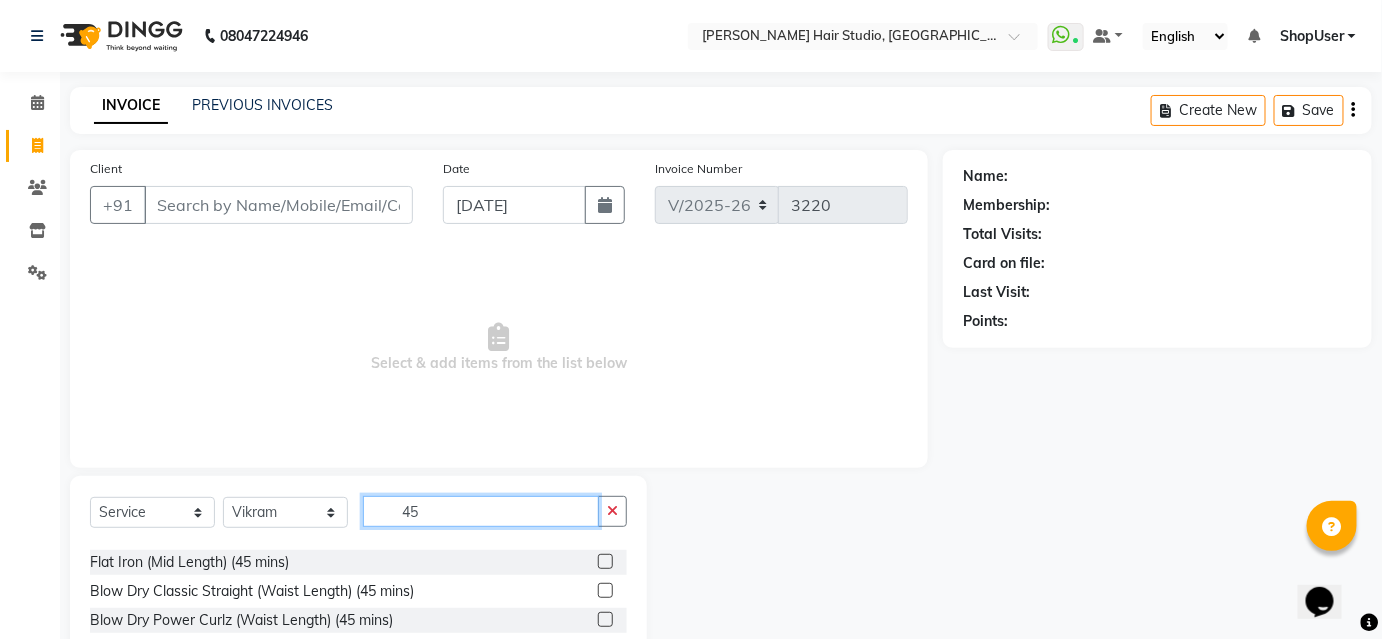 scroll, scrollTop: 466, scrollLeft: 0, axis: vertical 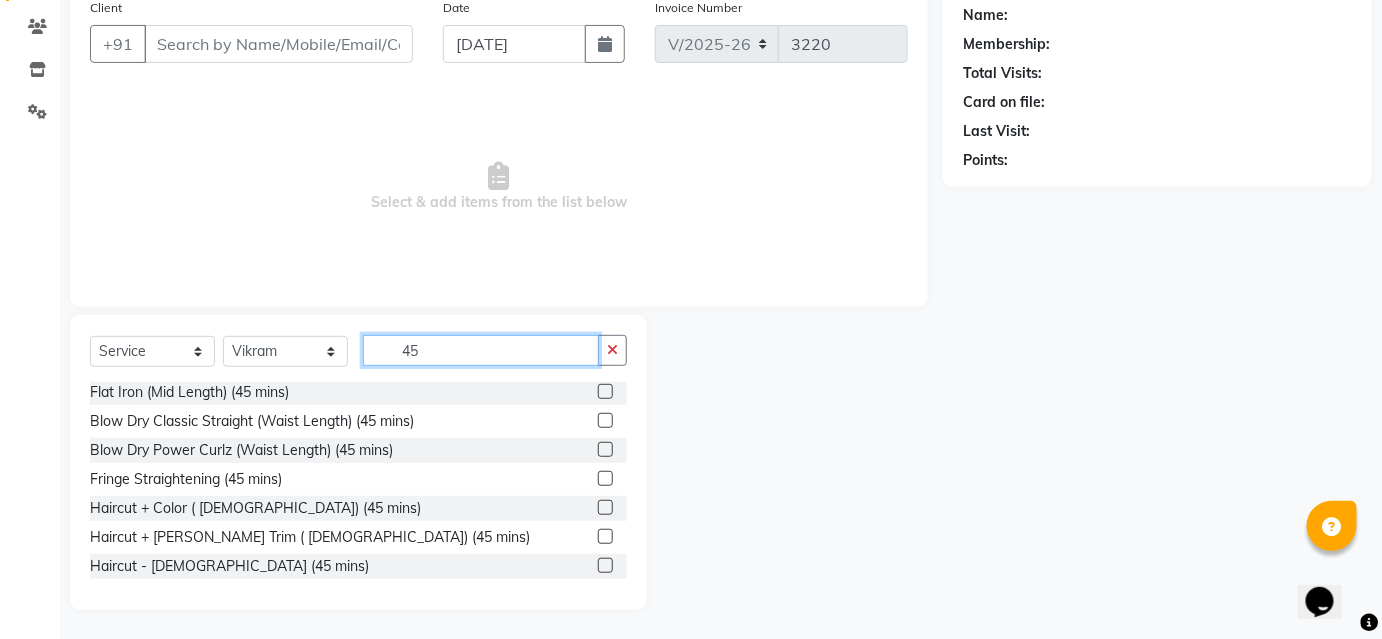 type on "45" 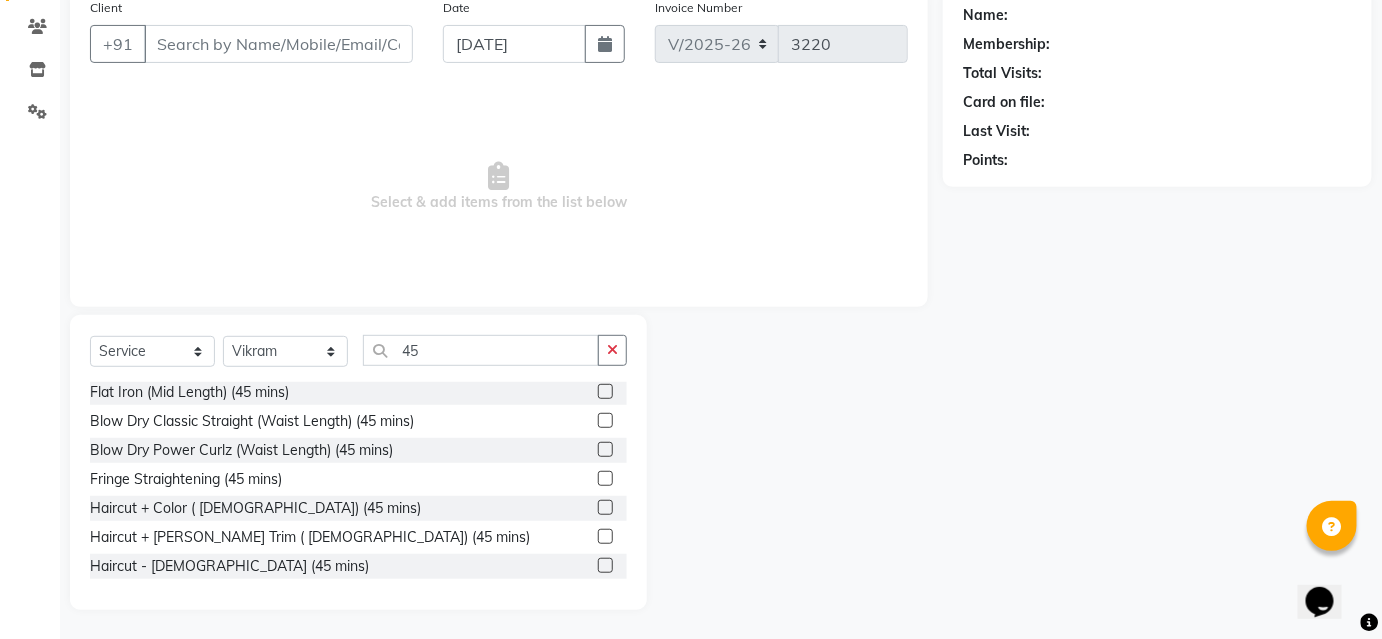 click 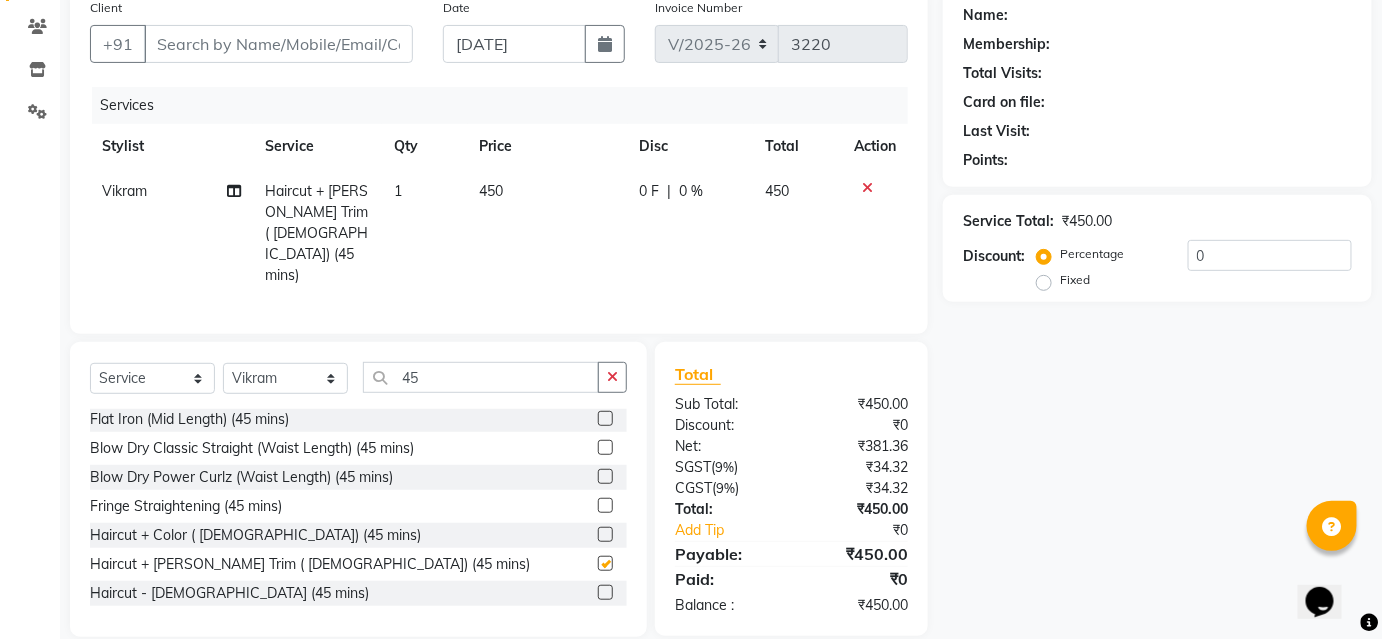 checkbox on "false" 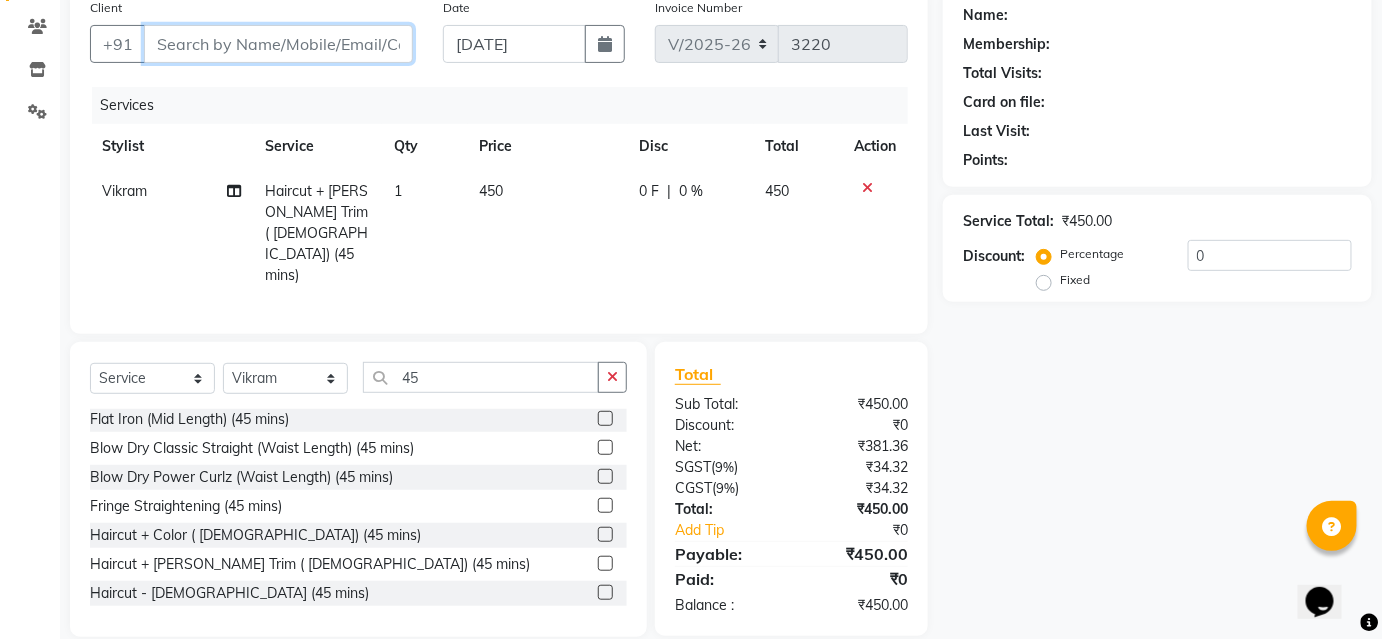 click on "Client" at bounding box center (278, 44) 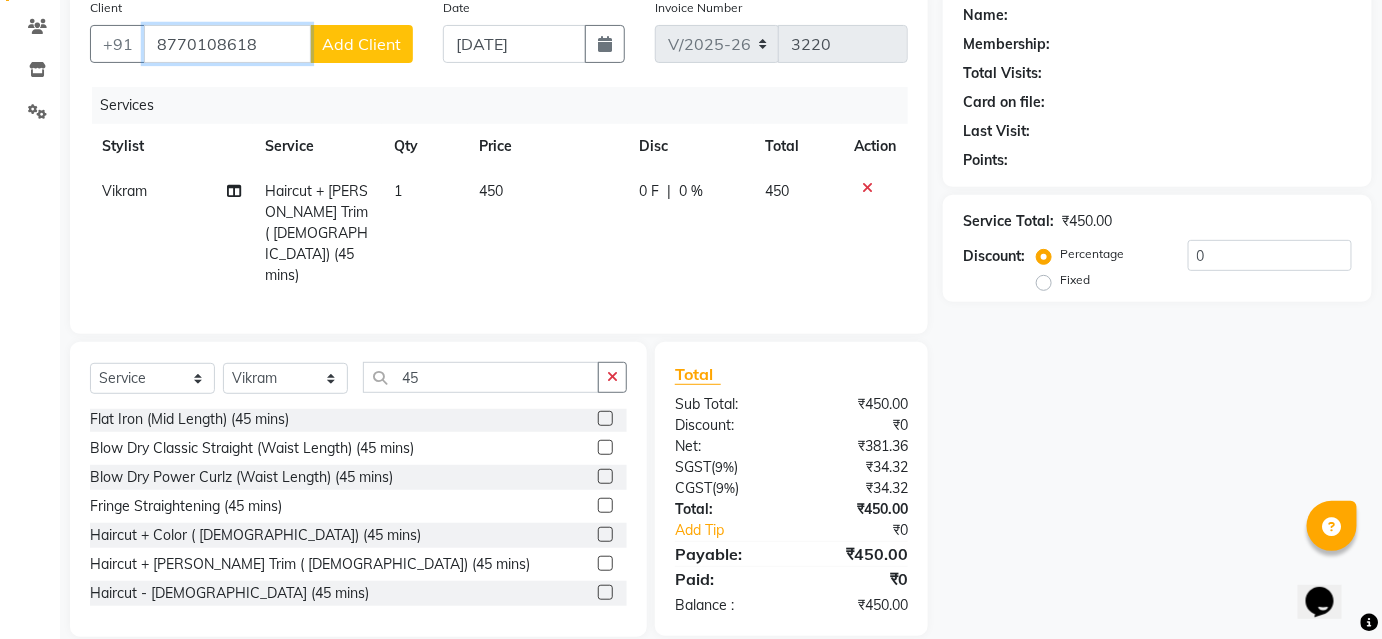 type on "8770108618" 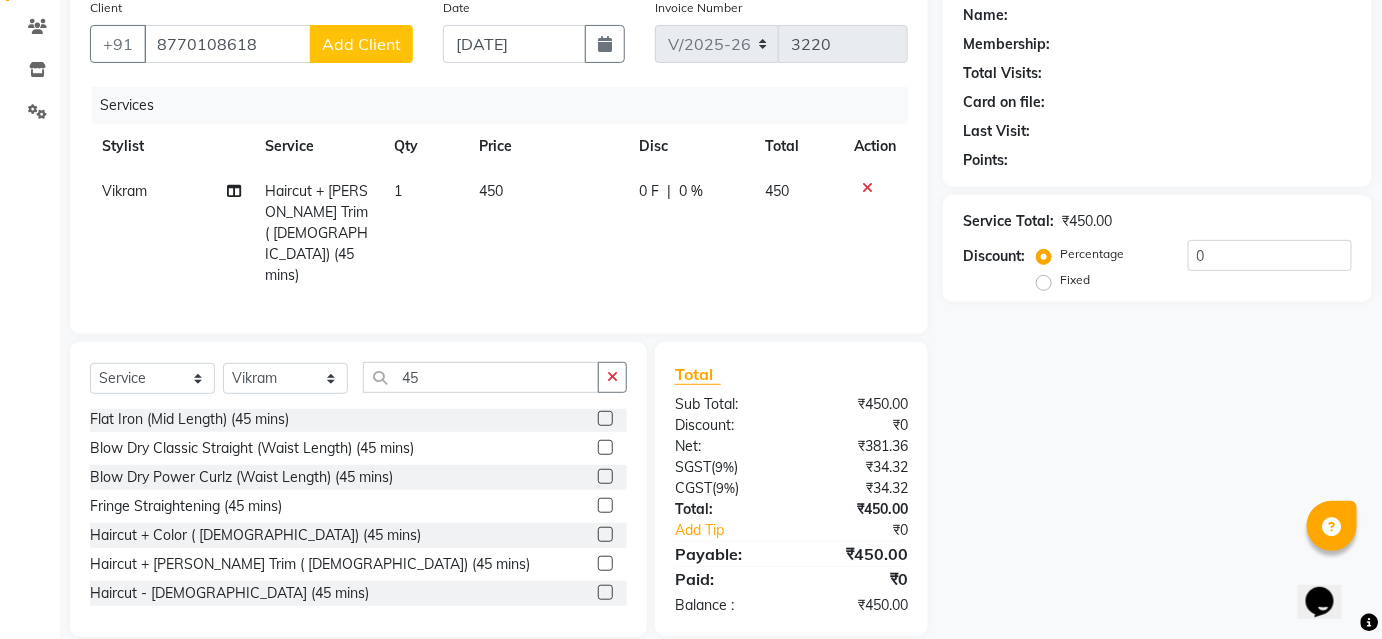 click on "Add Client" 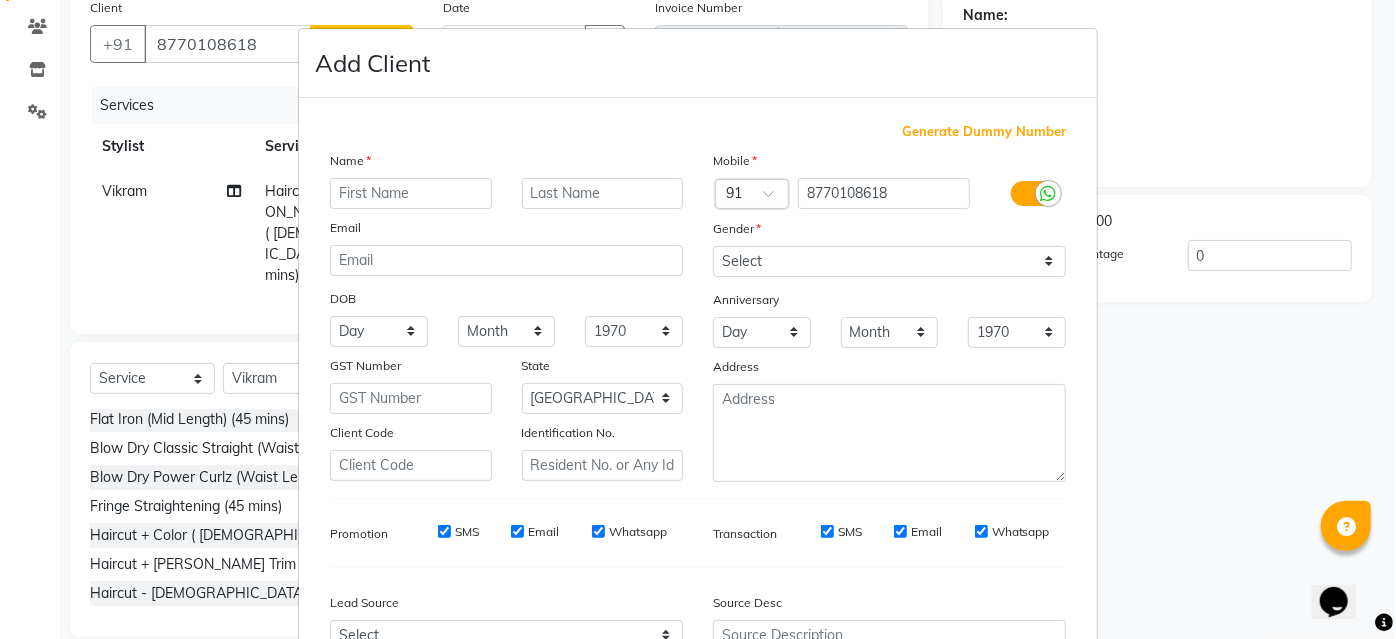 click at bounding box center (411, 193) 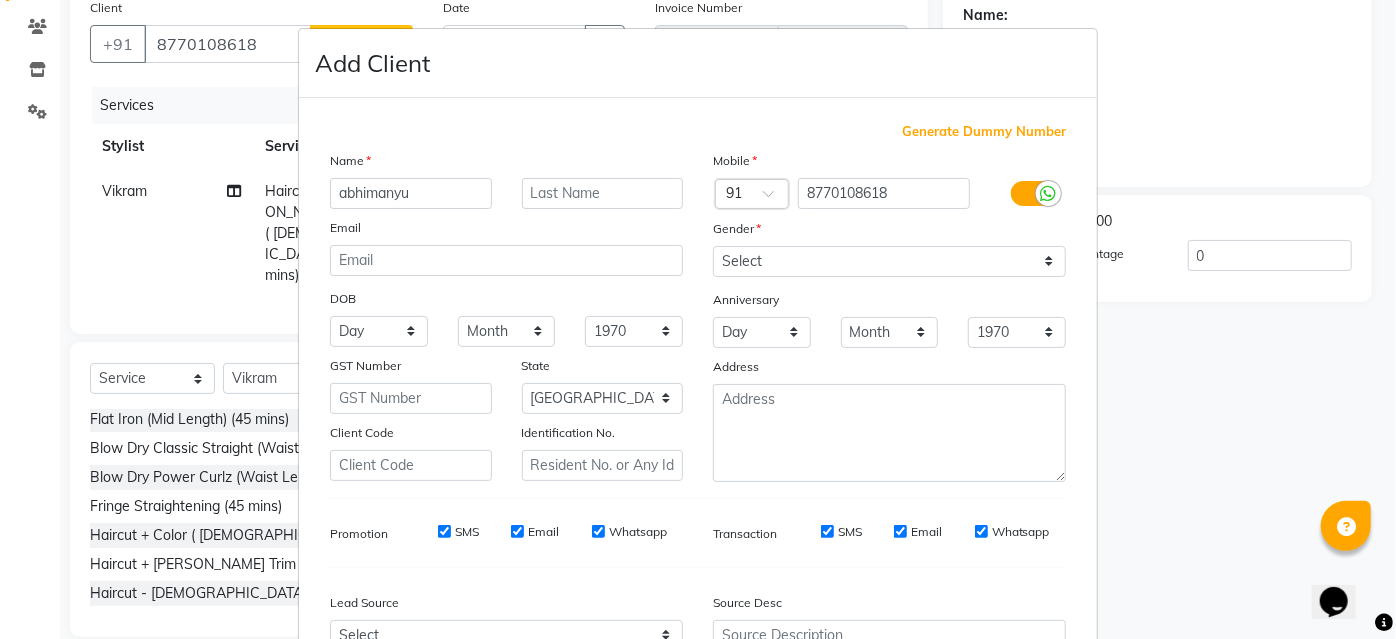 type on "abhimanyu" 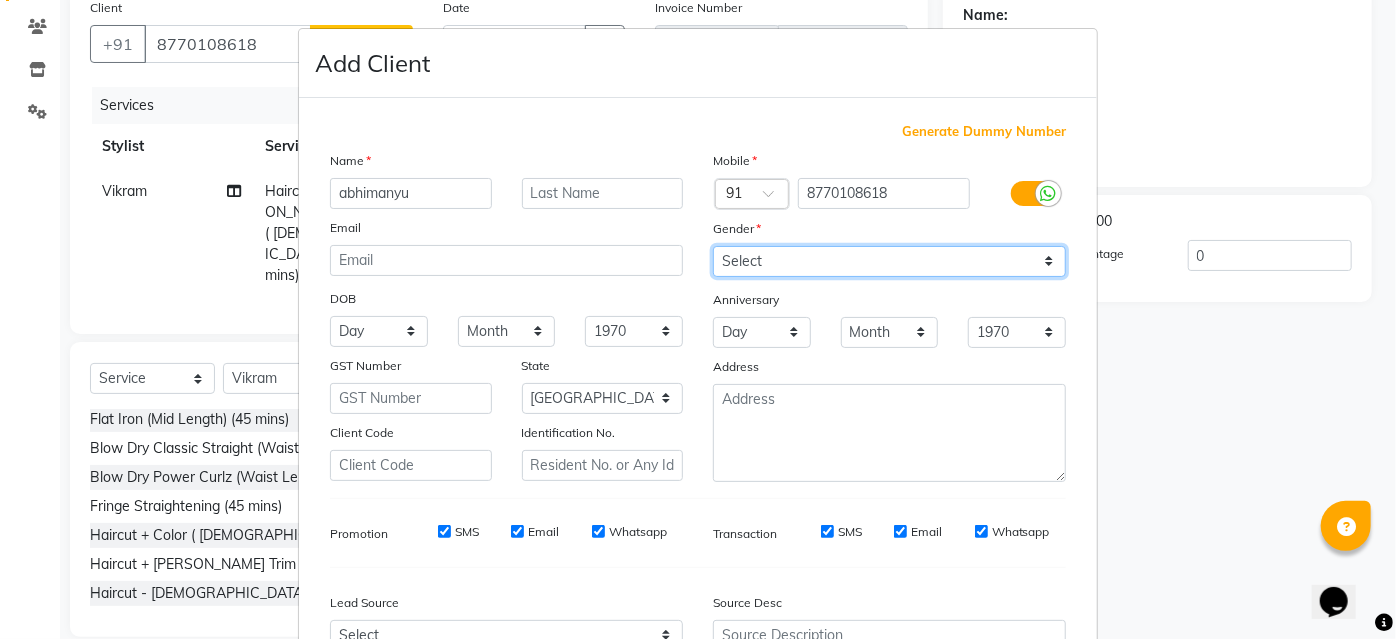 click on "Select Male Female Other Prefer Not To Say" at bounding box center [889, 261] 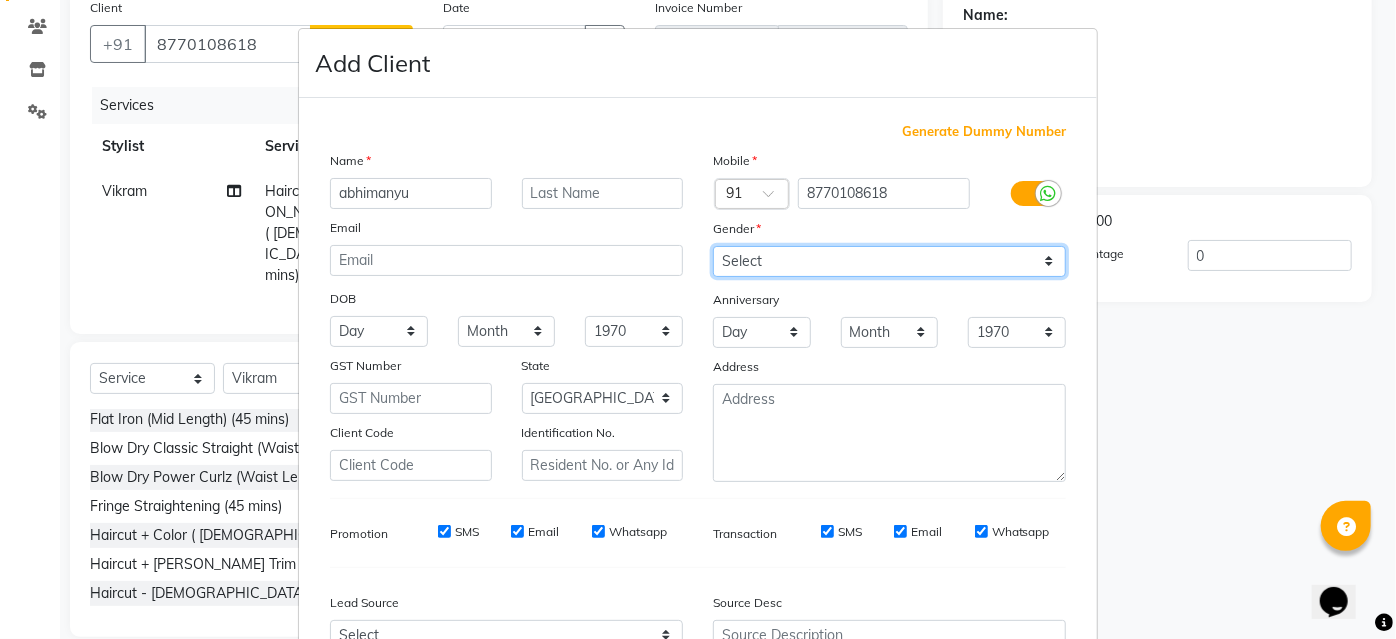 select on "male" 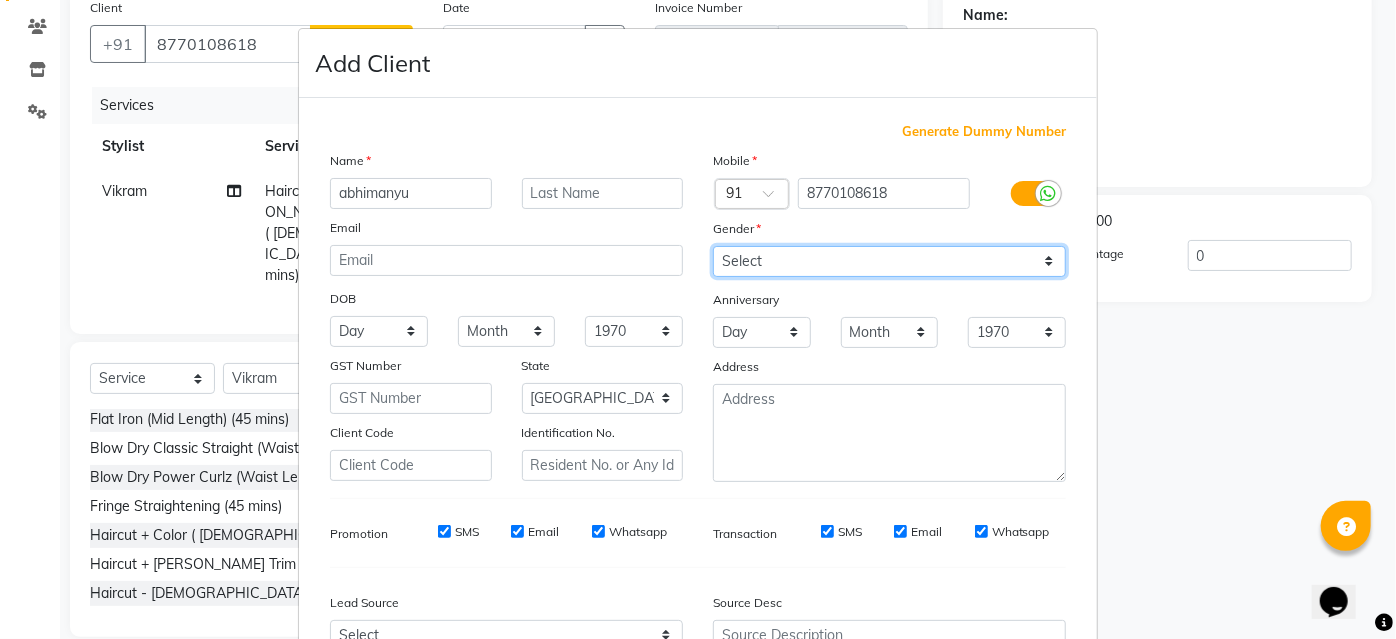 click on "Select Male Female Other Prefer Not To Say" at bounding box center (889, 261) 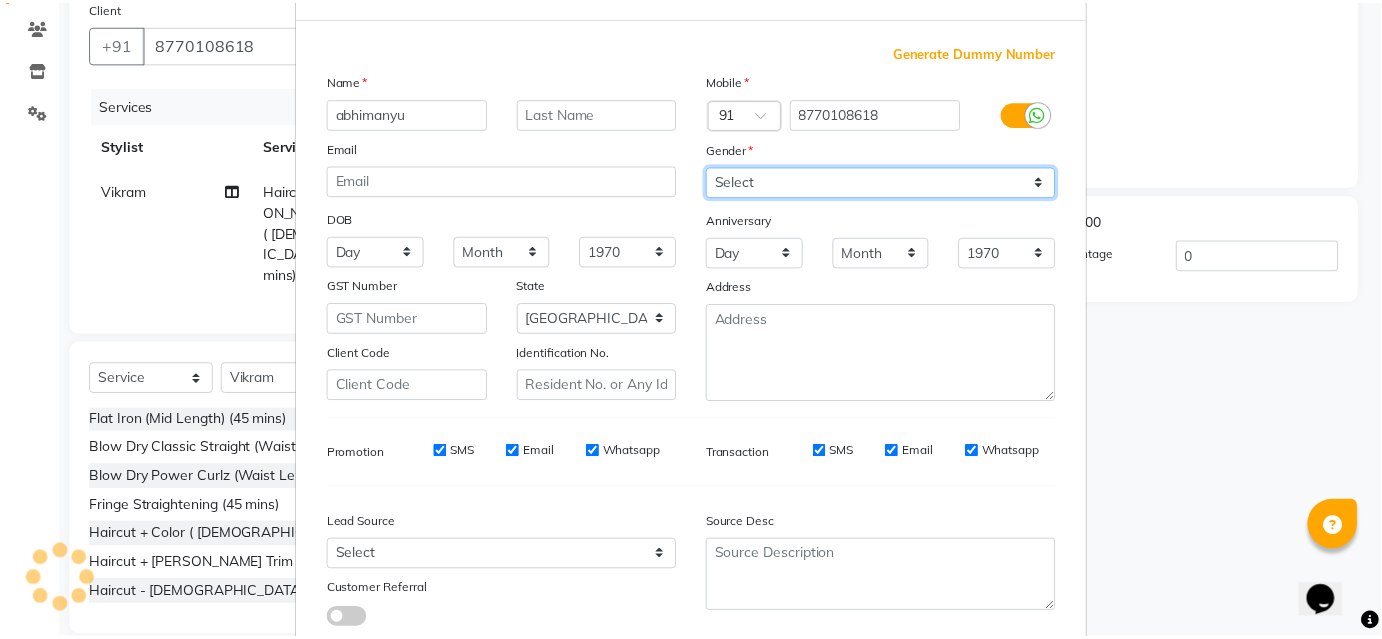 scroll, scrollTop: 208, scrollLeft: 0, axis: vertical 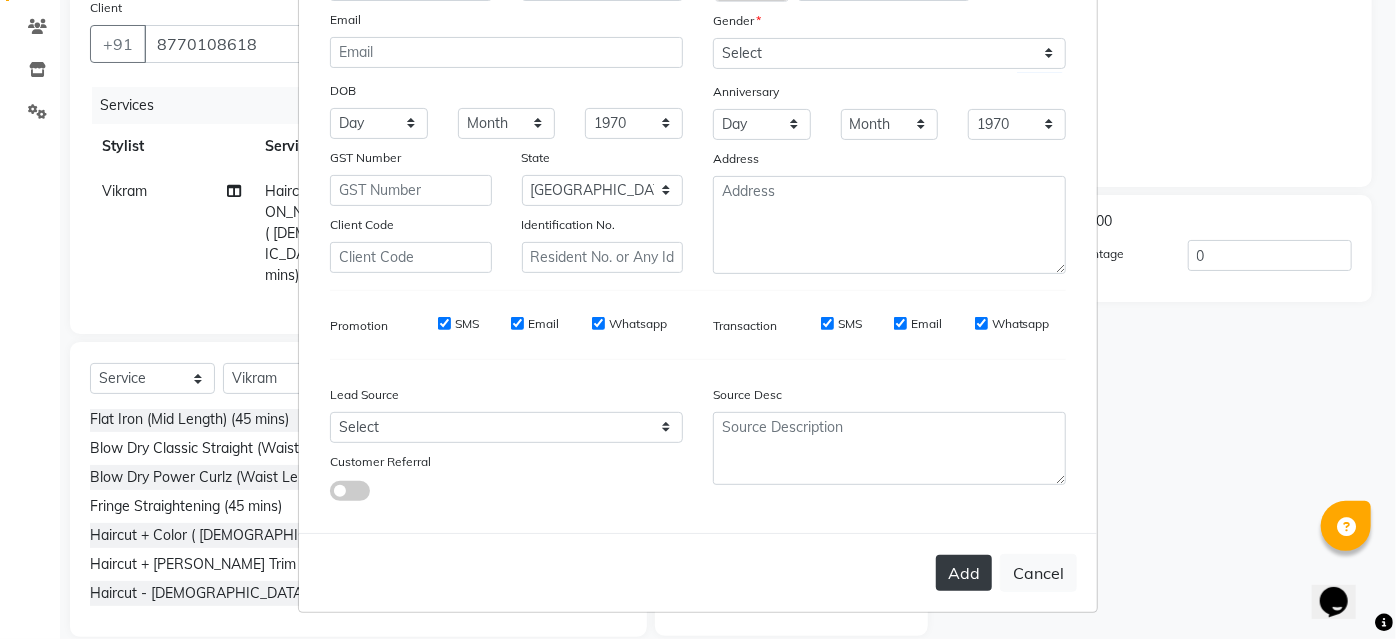 click on "Add" at bounding box center (964, 573) 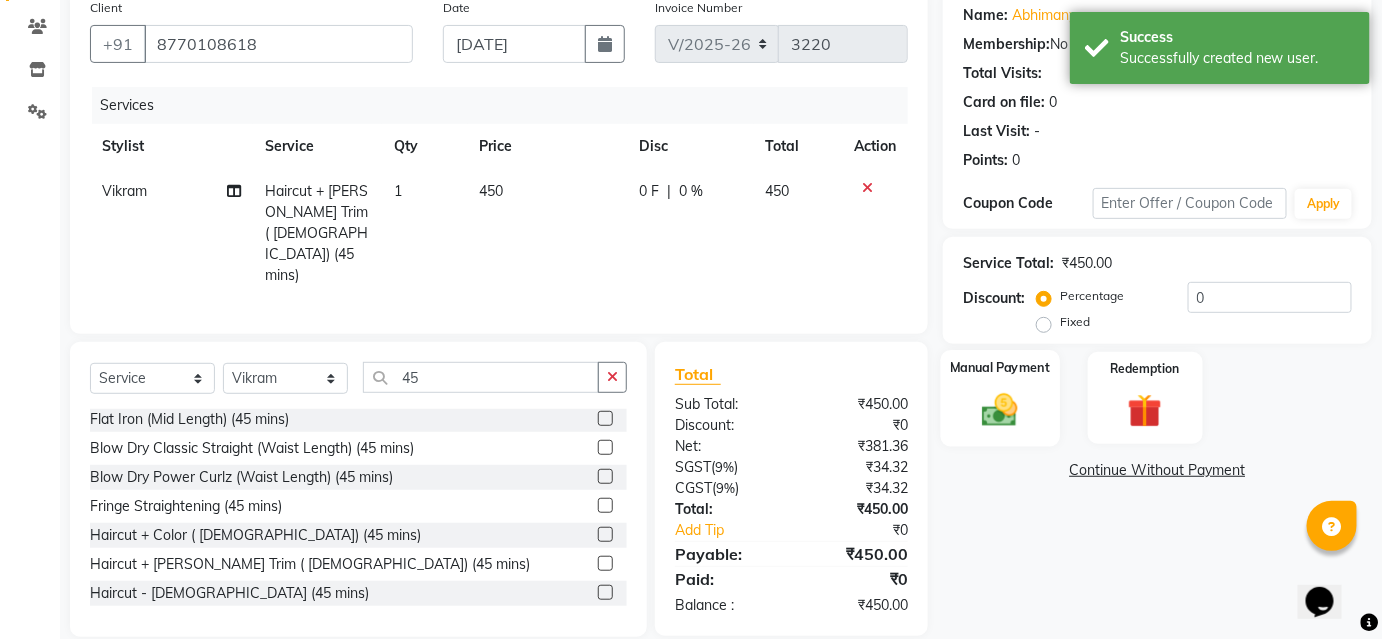 click 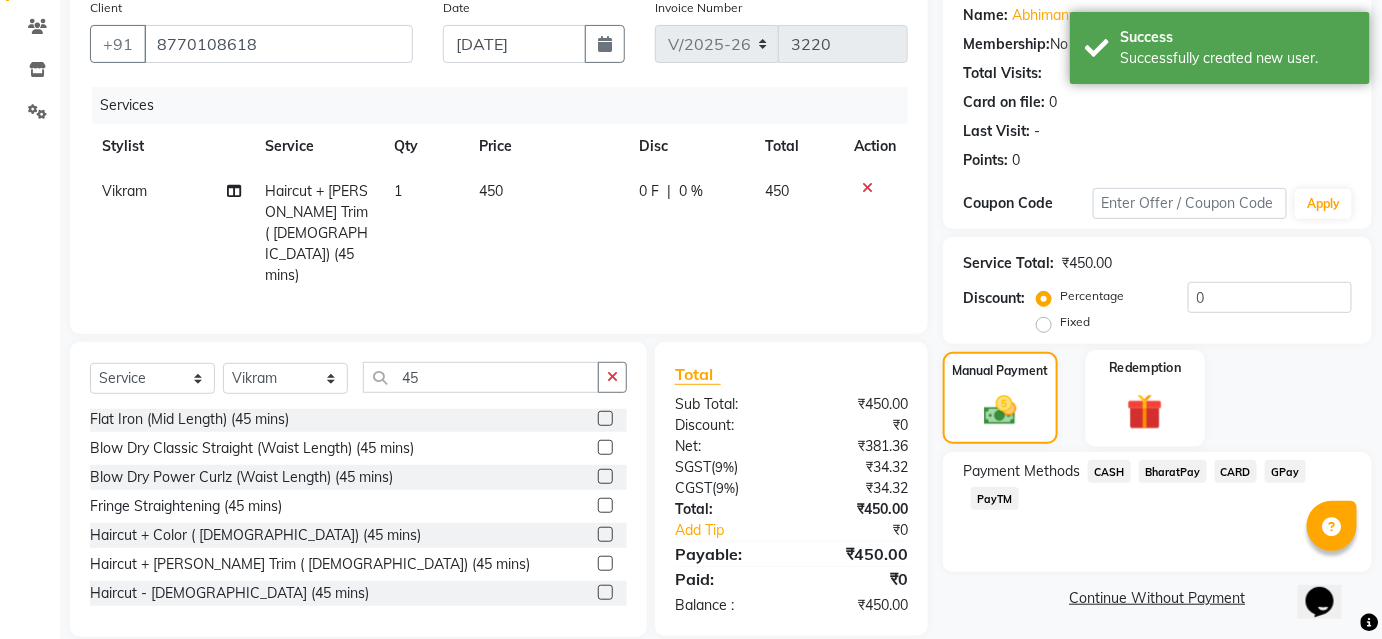 scroll, scrollTop: 164, scrollLeft: 0, axis: vertical 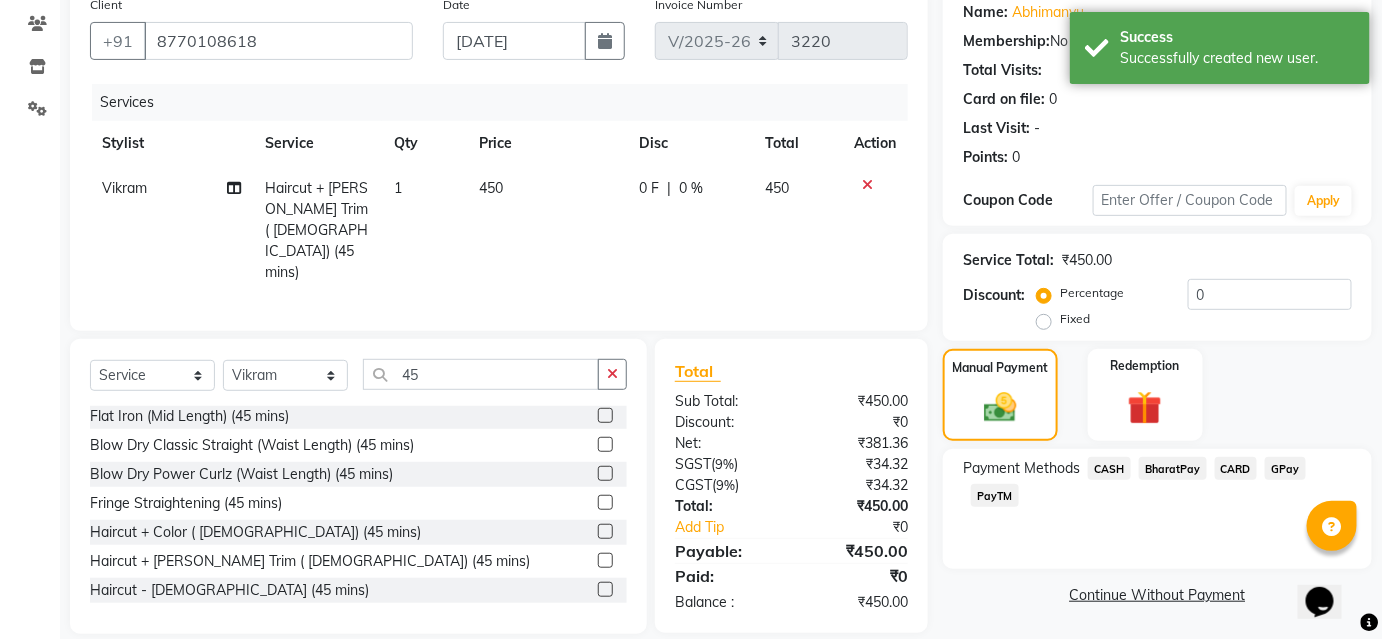 click on "BharatPay" 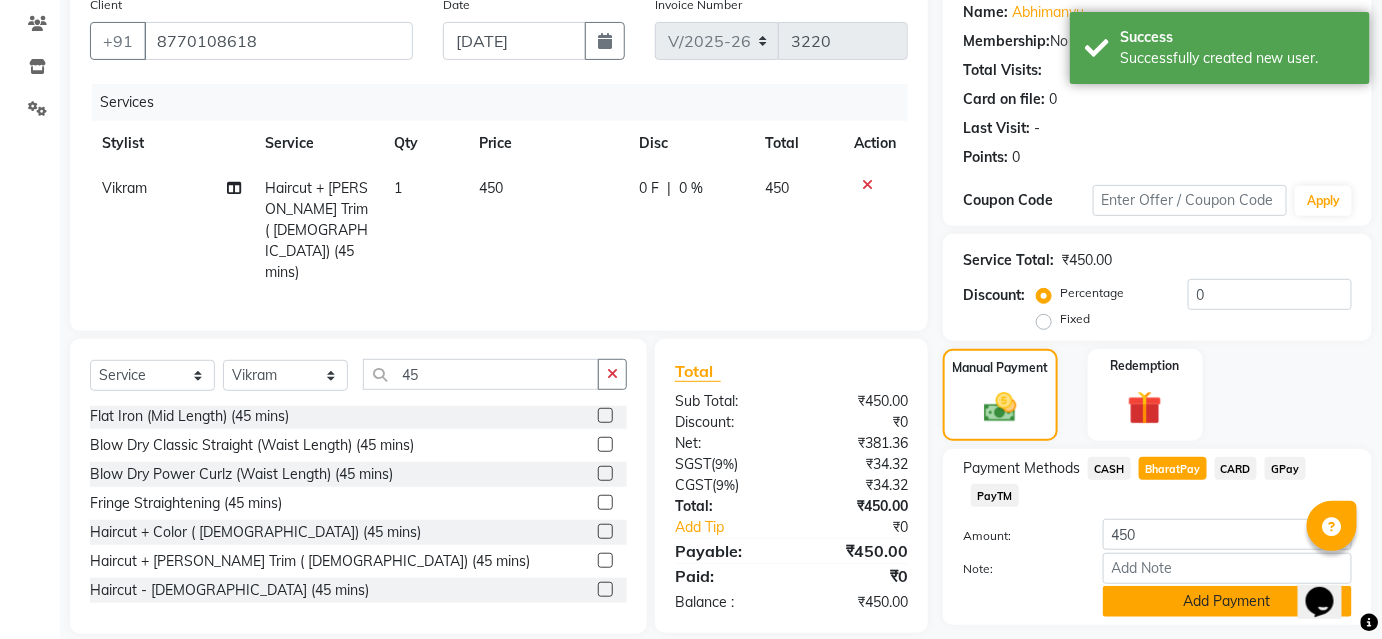scroll, scrollTop: 220, scrollLeft: 0, axis: vertical 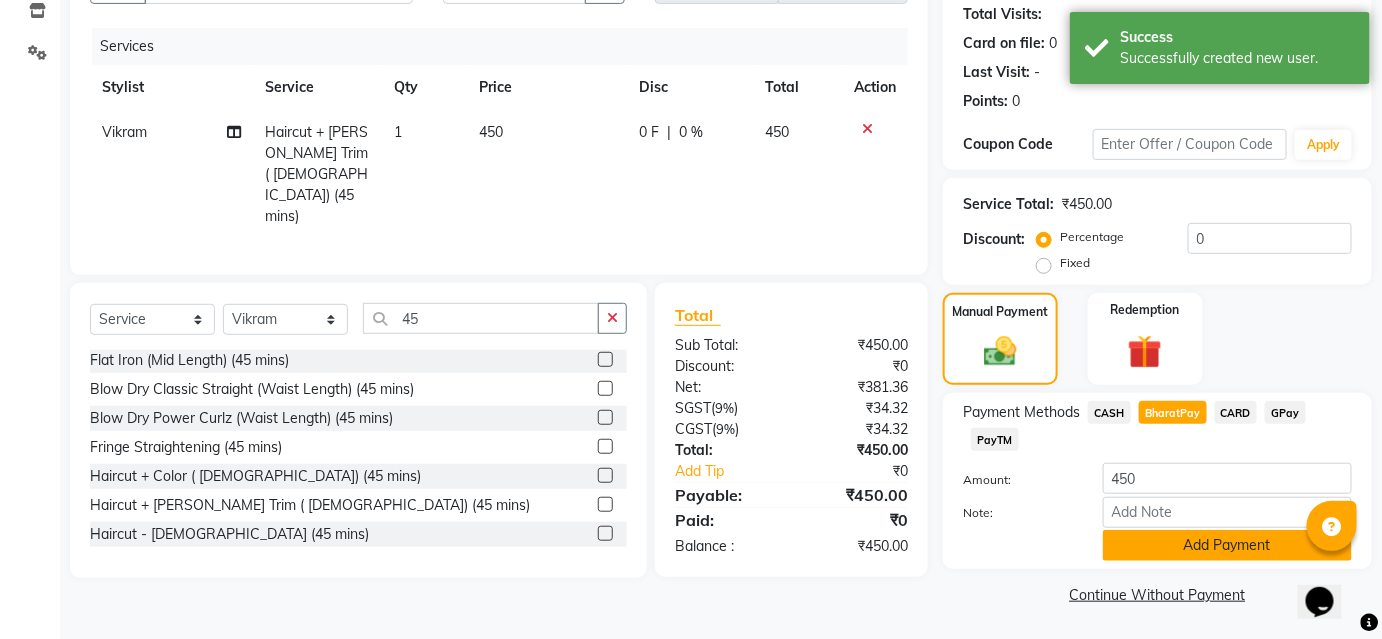 click on "Add Payment" 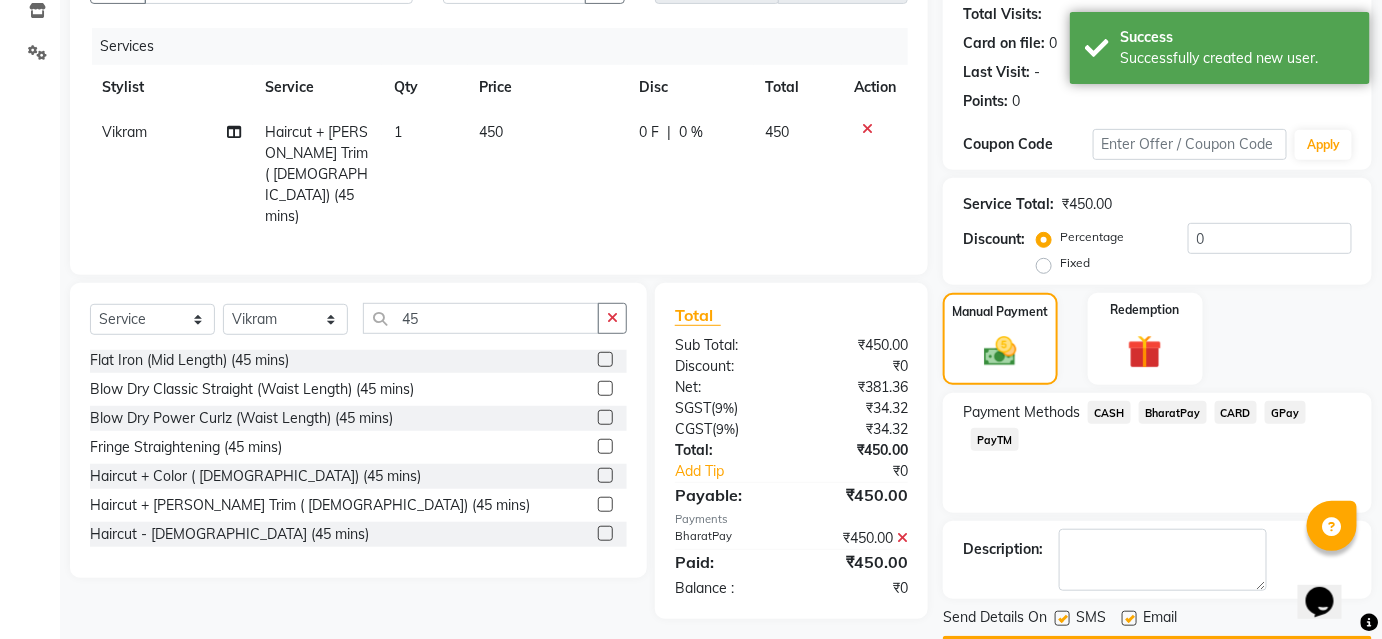 scroll, scrollTop: 276, scrollLeft: 0, axis: vertical 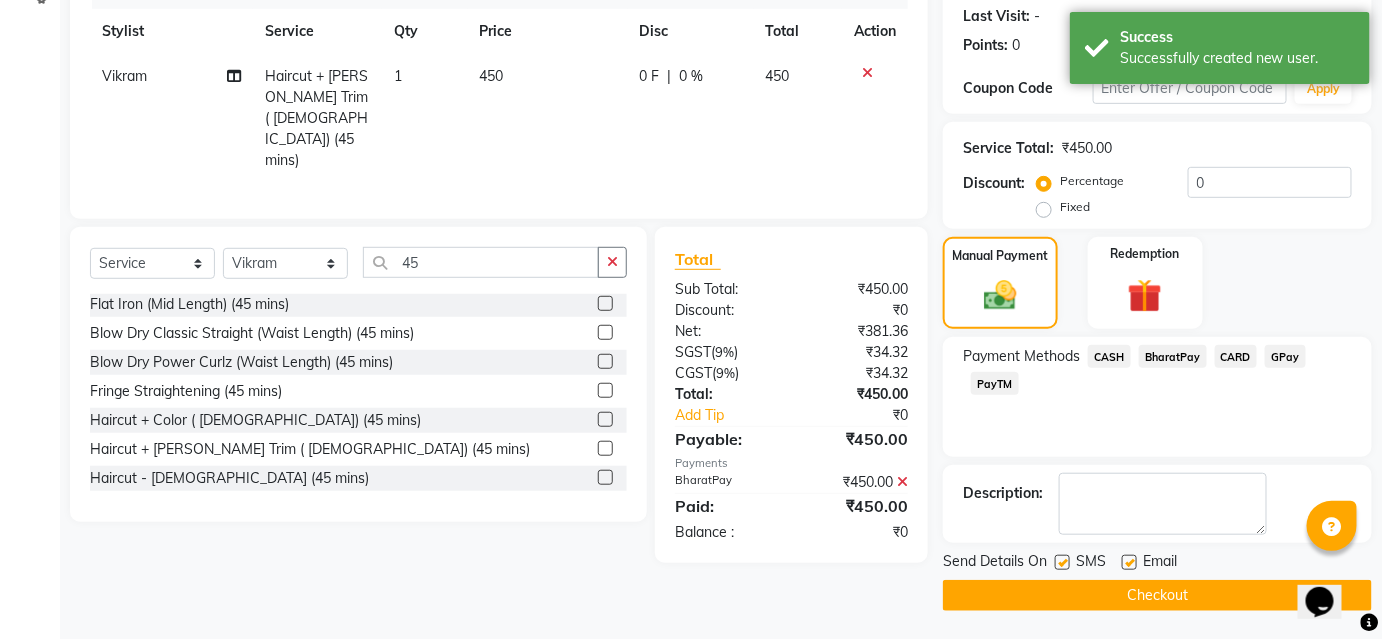 click on "Checkout" 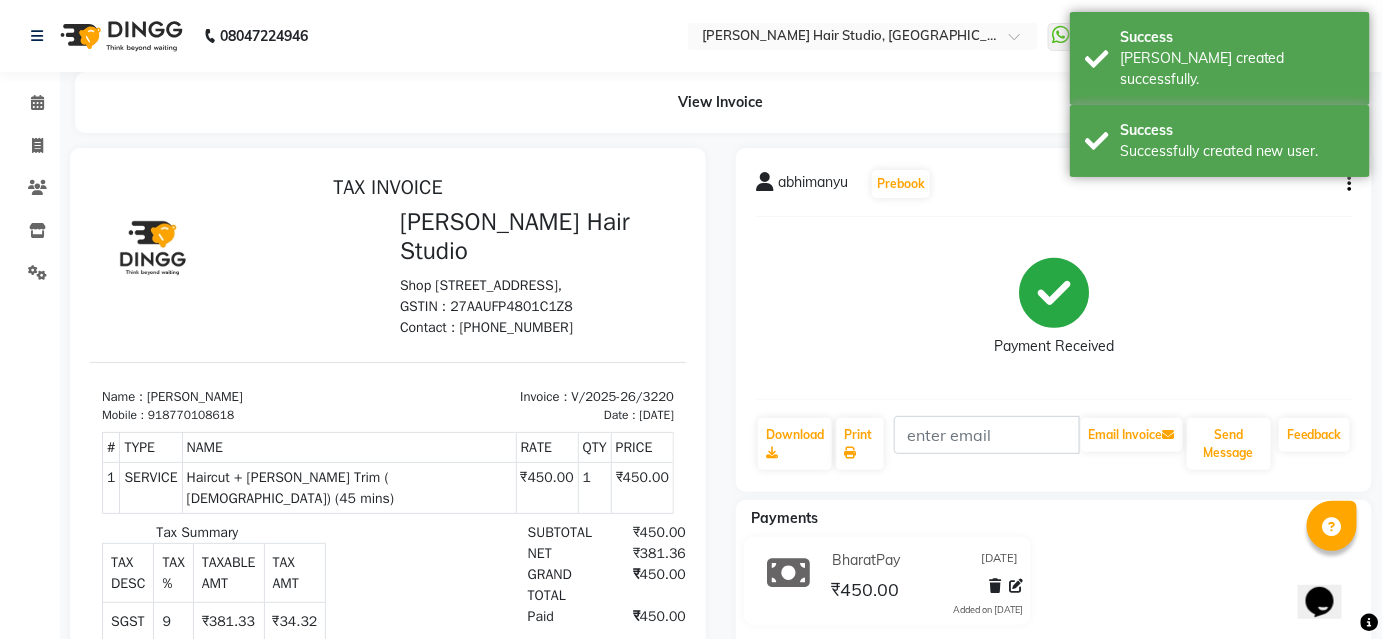 scroll, scrollTop: 0, scrollLeft: 0, axis: both 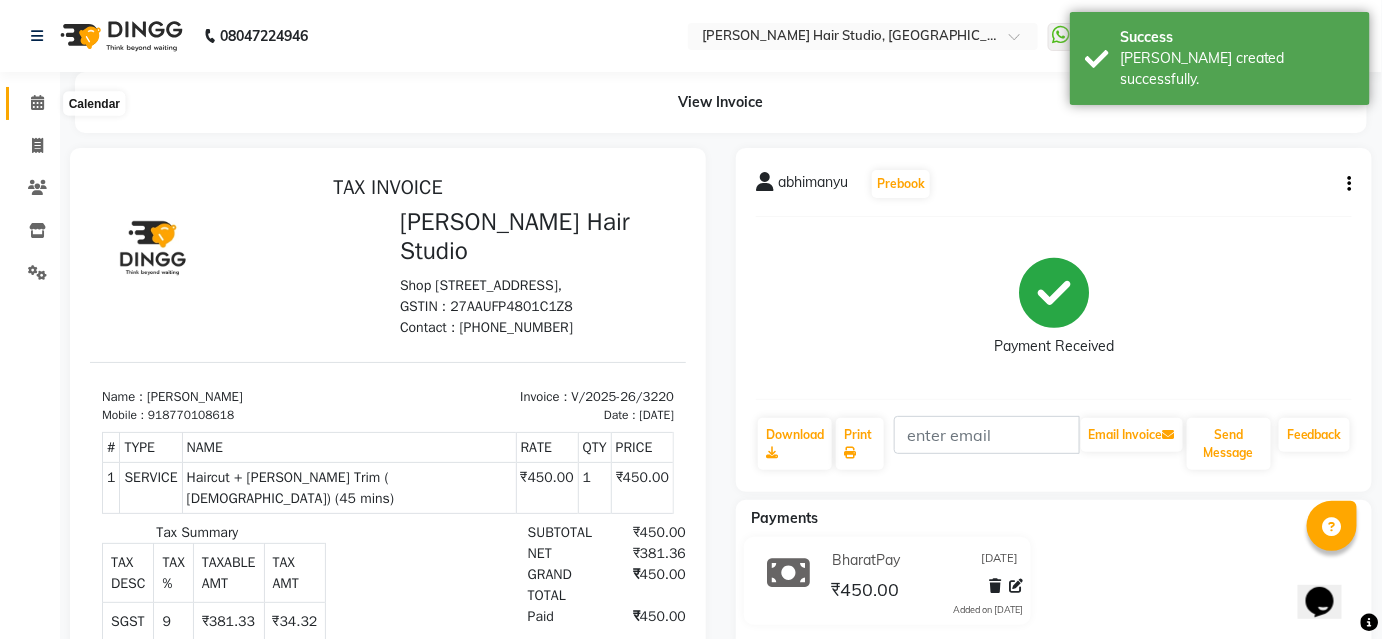 click 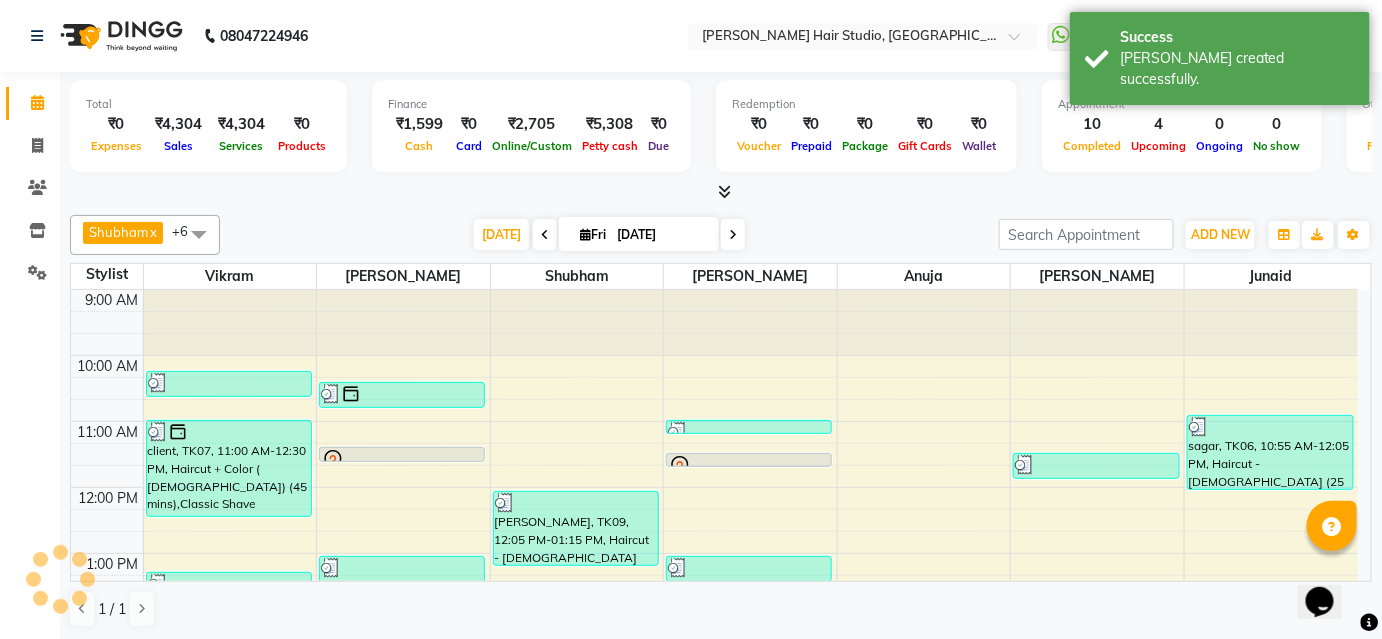 scroll, scrollTop: 327, scrollLeft: 0, axis: vertical 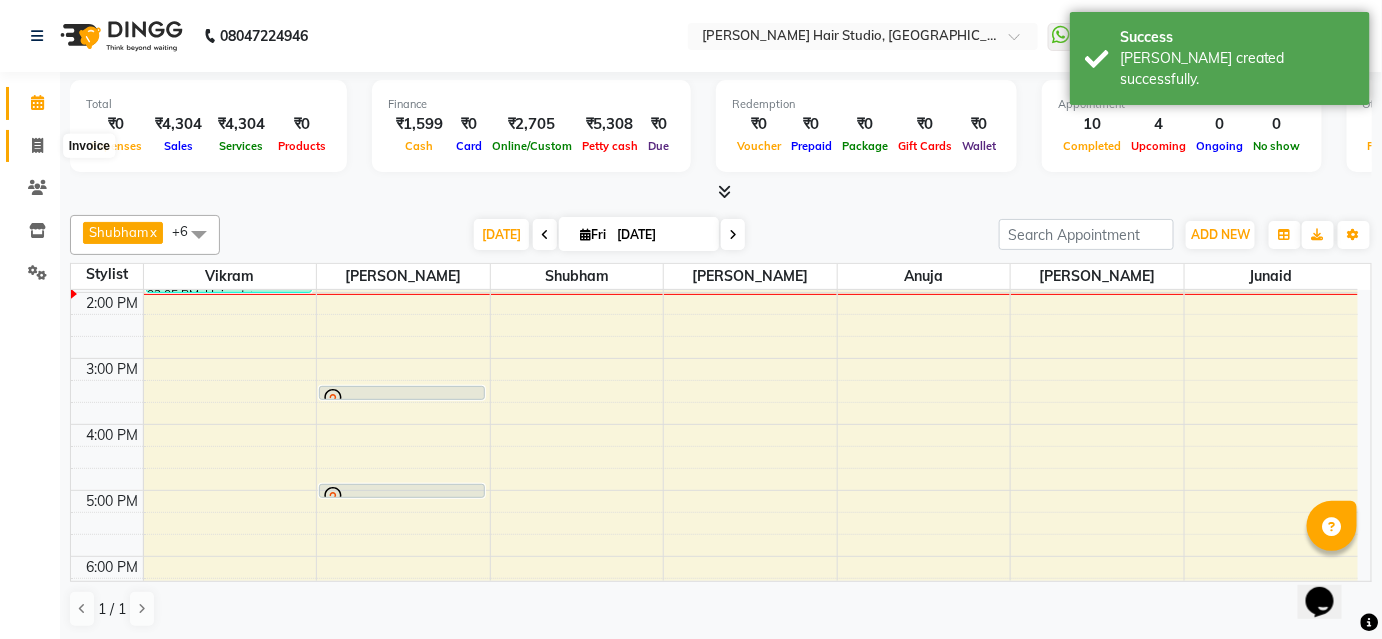 click 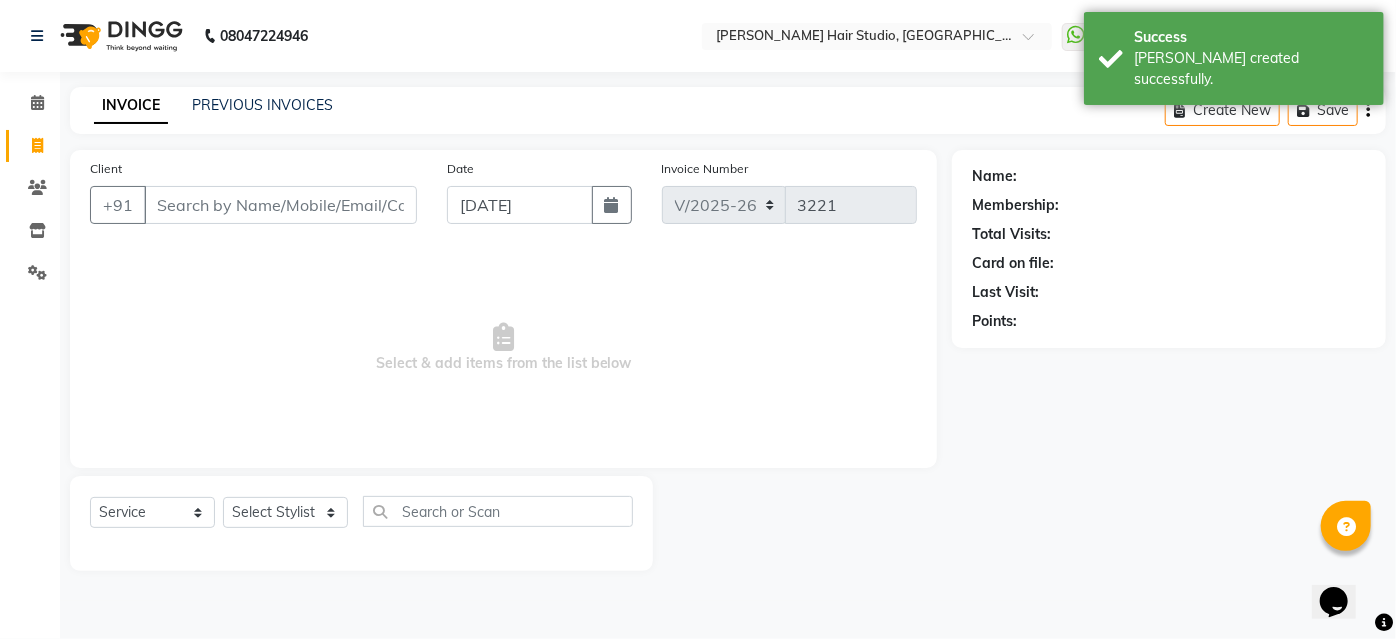click on "Client" at bounding box center [280, 205] 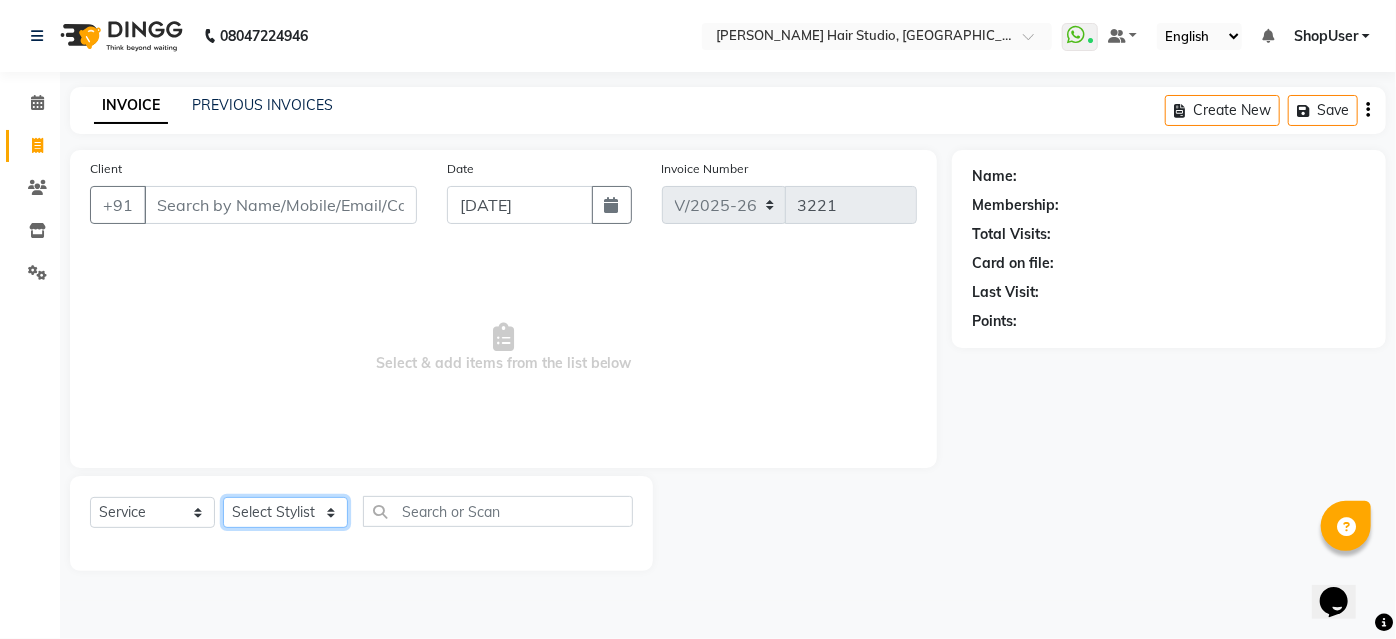 click on "Select Stylist [PERSON_NAME] [PERSON_NAME] Avinash [PERSON_NAME] [PERSON_NAME] Pawan Krishna [PERSON_NAME] [PERSON_NAME] ShopUser [PERSON_NAME] [PERSON_NAME]" 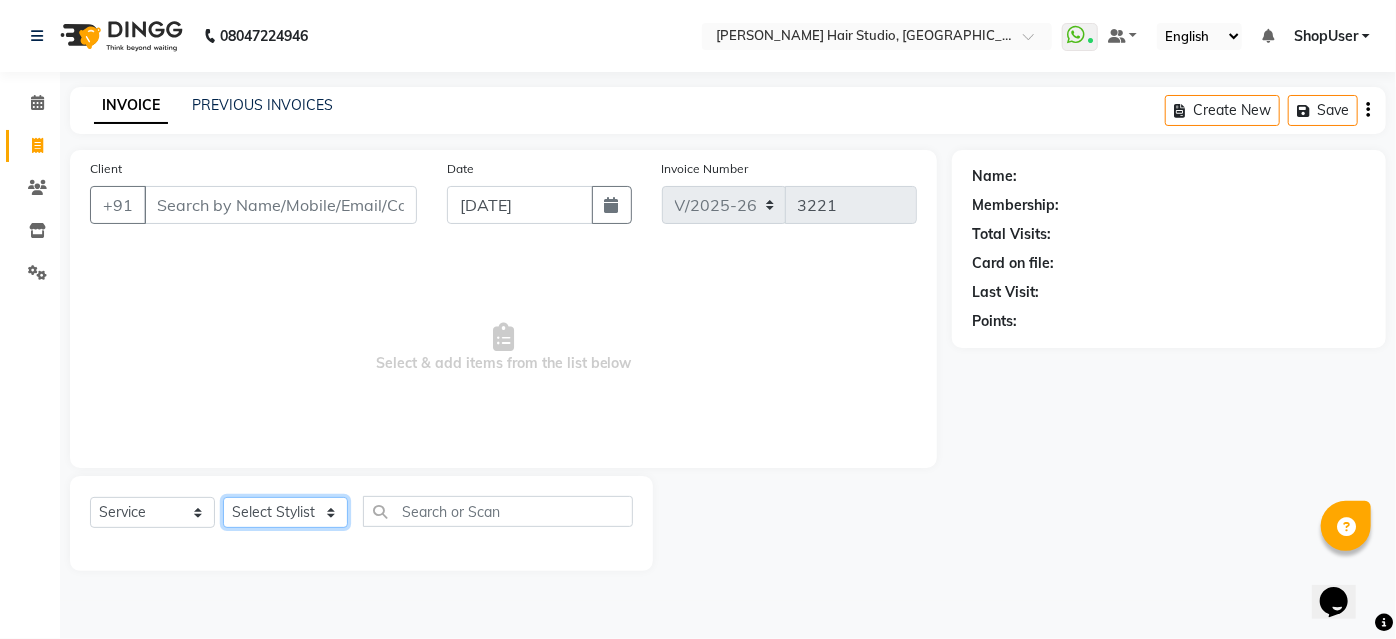 select on "39192" 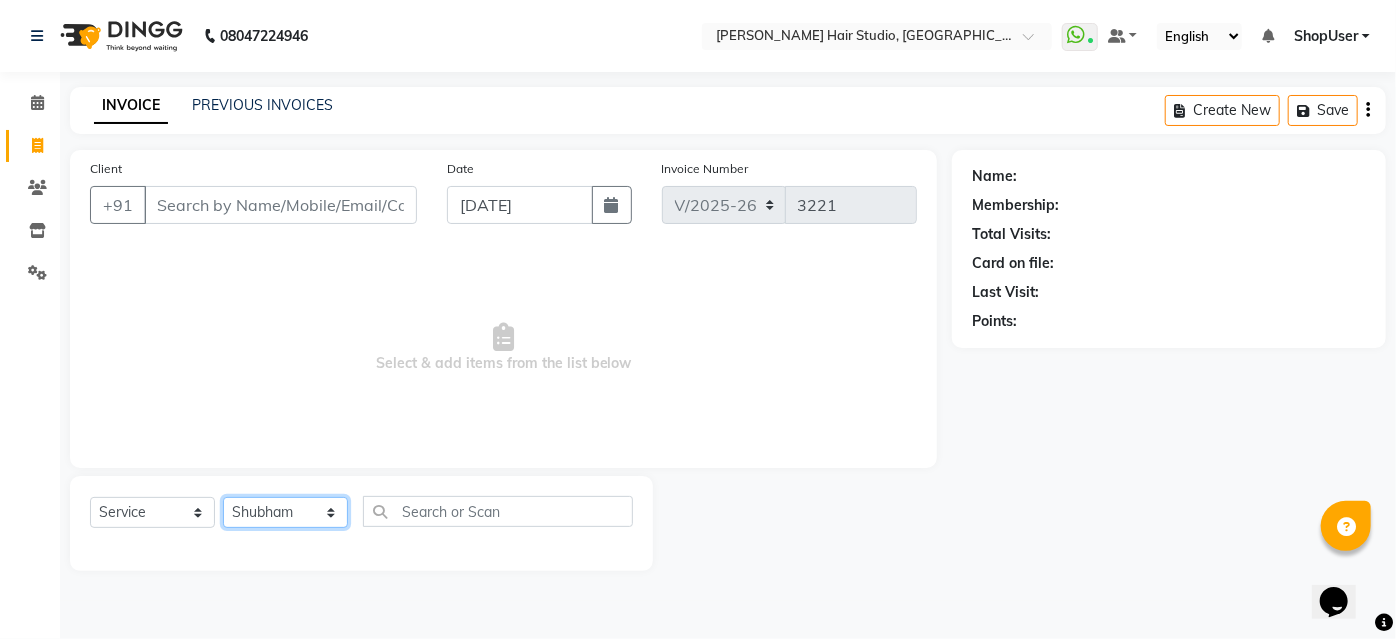 click on "Select Stylist [PERSON_NAME] [PERSON_NAME] Avinash [PERSON_NAME] [PERSON_NAME] Pawan Krishna [PERSON_NAME] [PERSON_NAME] ShopUser [PERSON_NAME] [PERSON_NAME]" 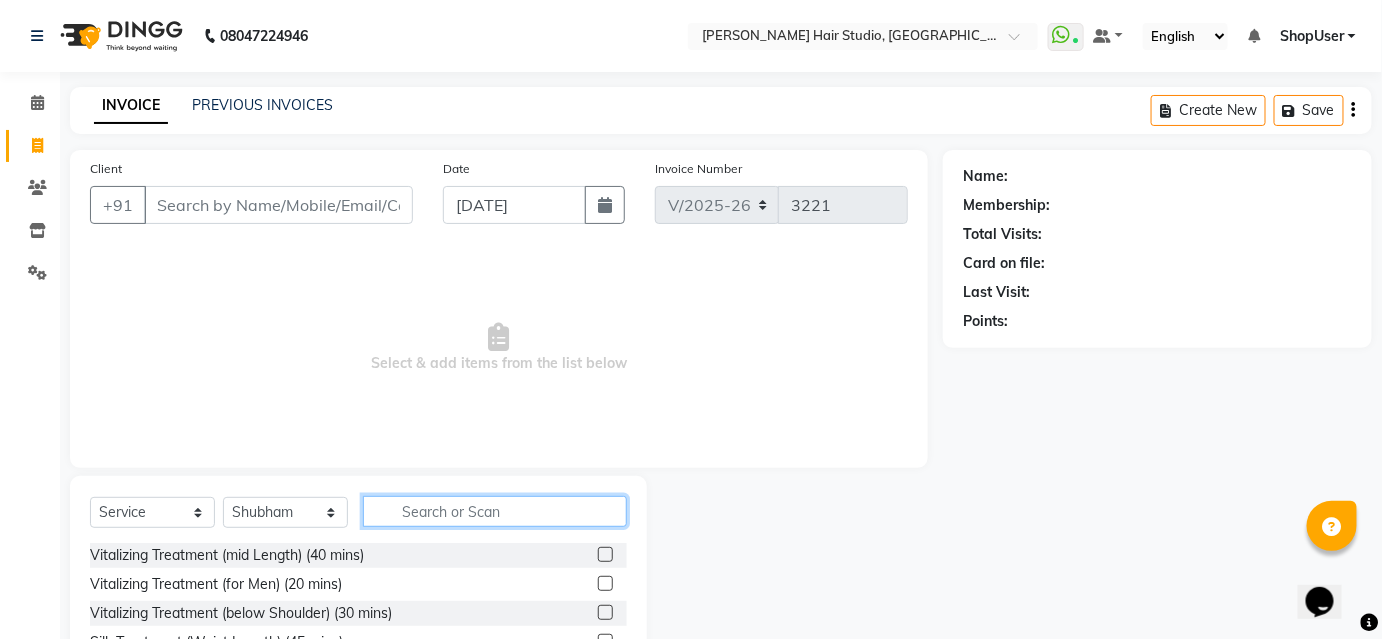 click 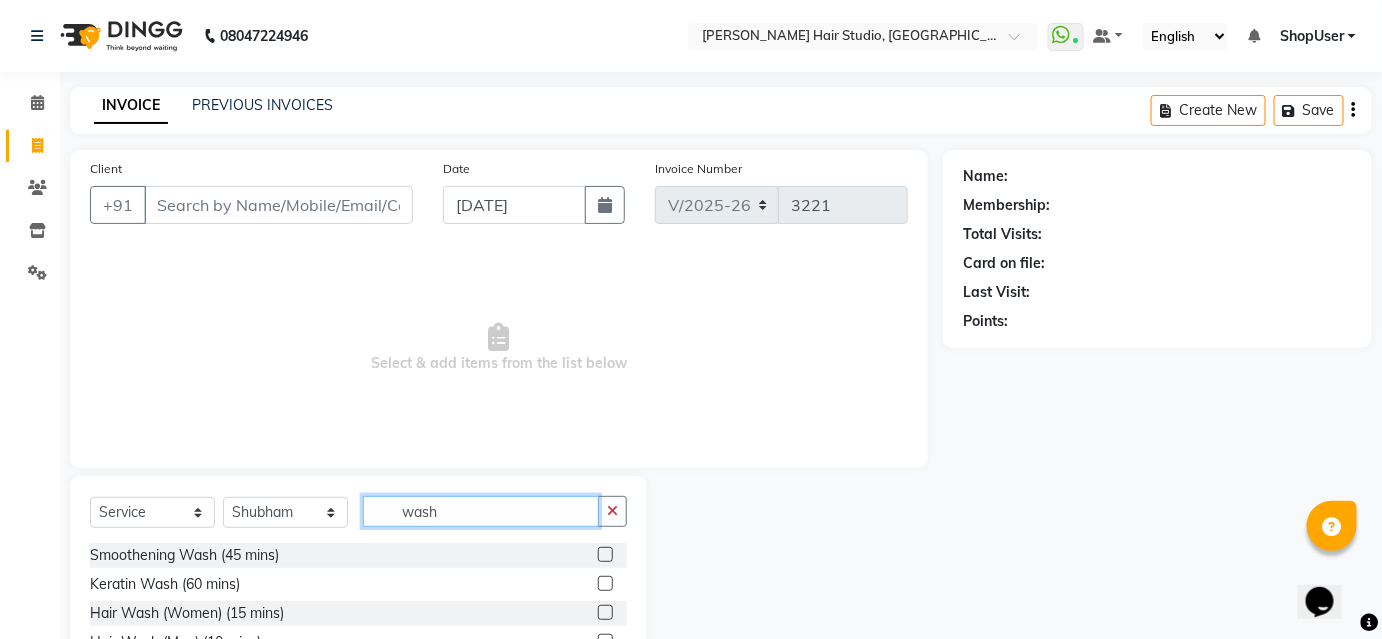 scroll, scrollTop: 106, scrollLeft: 0, axis: vertical 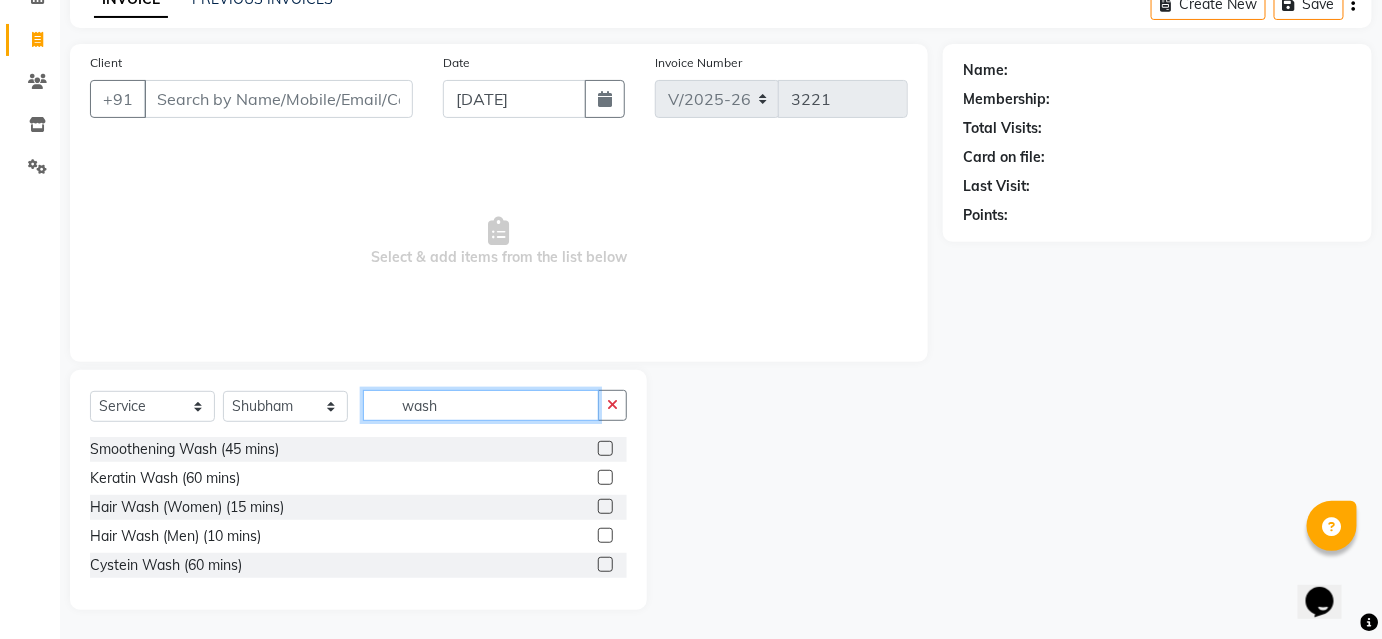 type on "wash" 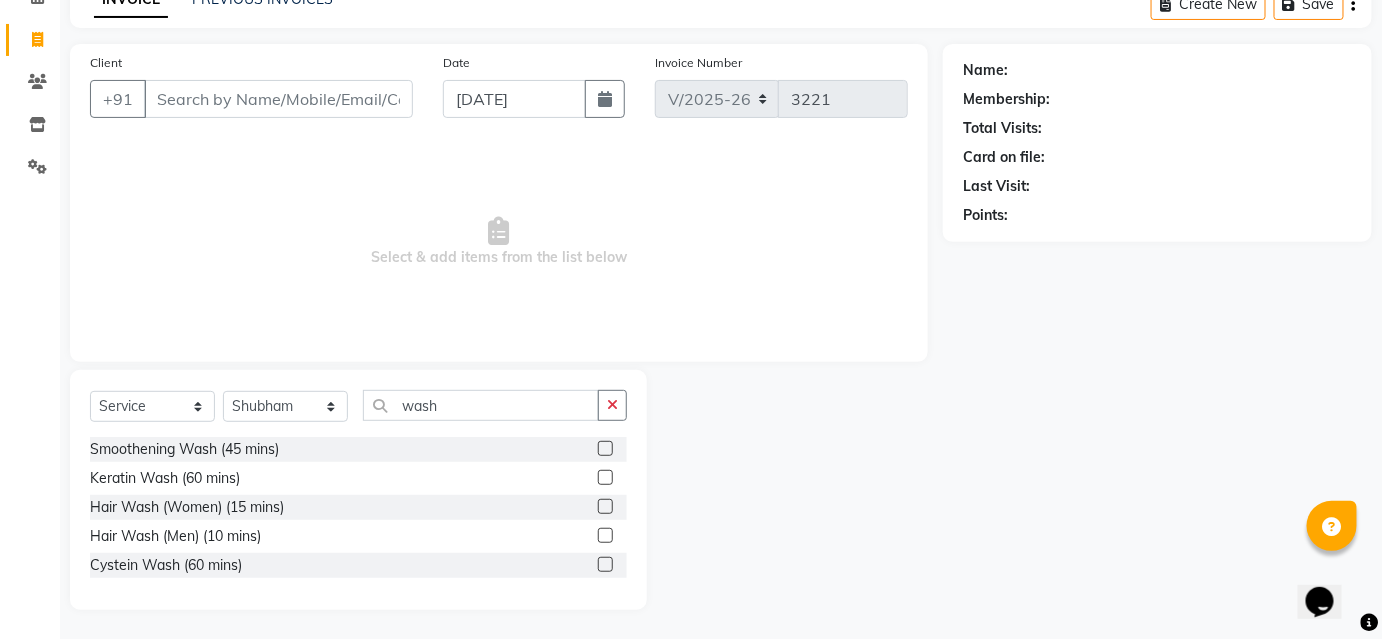 click 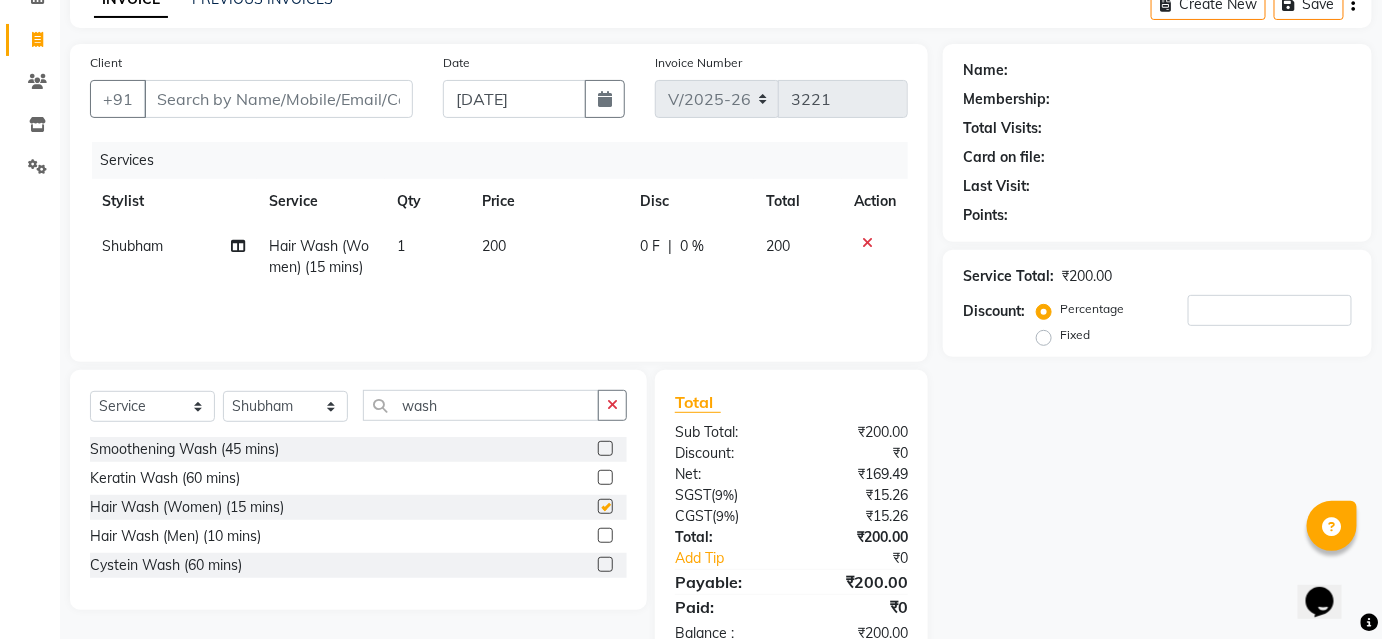 checkbox on "false" 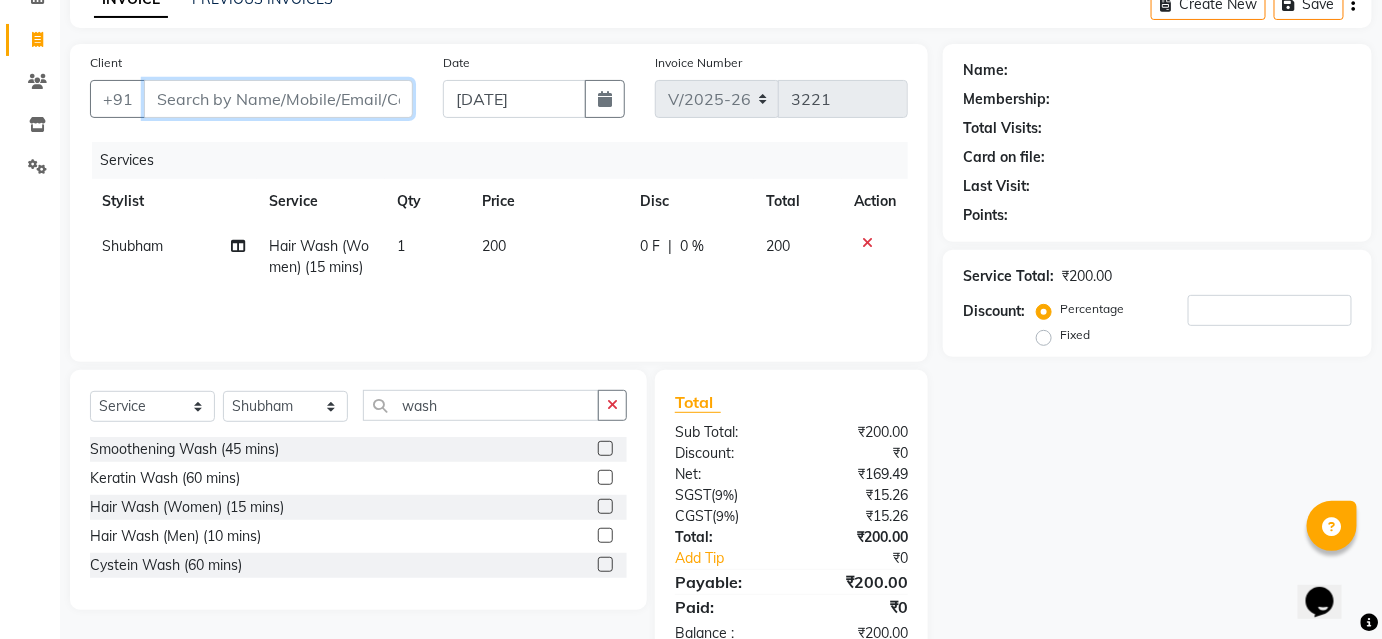 click on "Client" at bounding box center [278, 99] 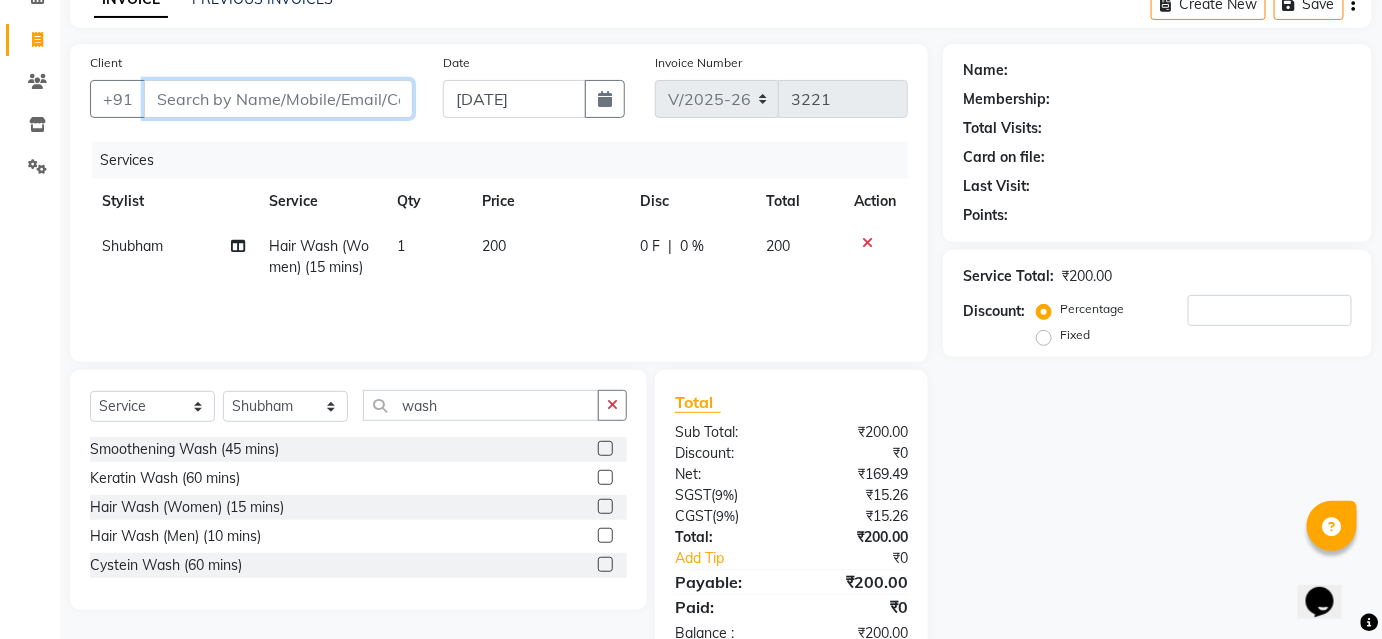type on "7" 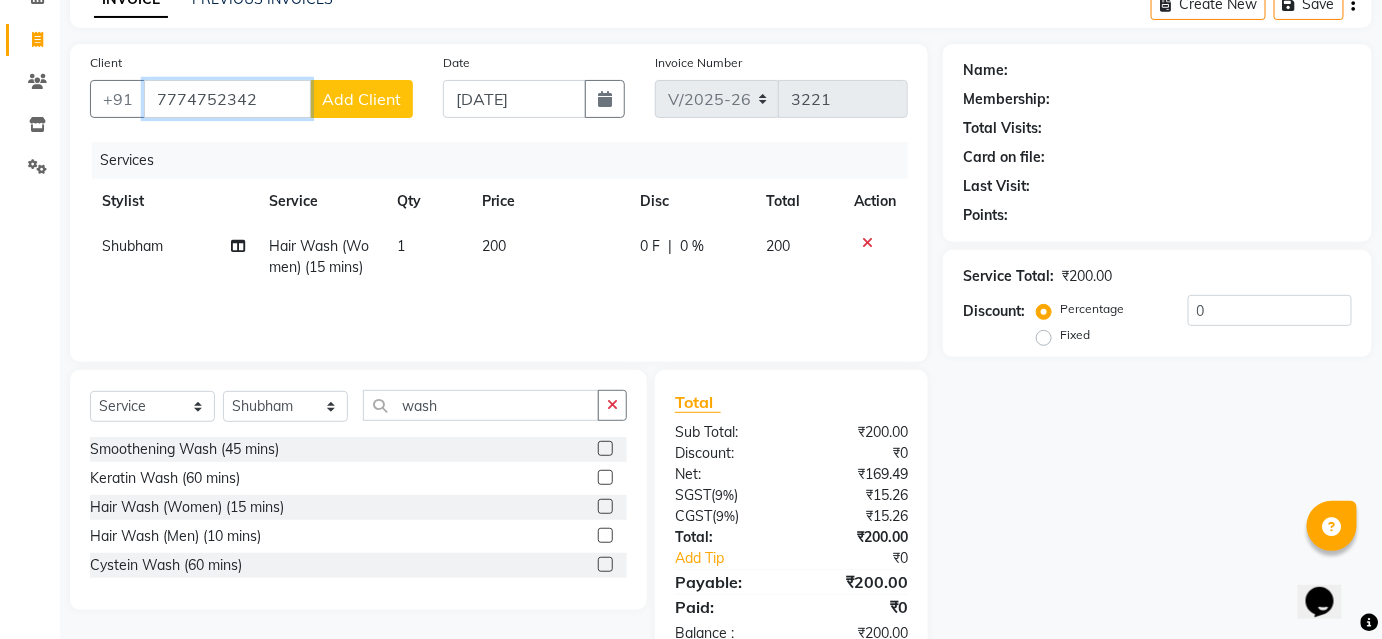 drag, startPoint x: 254, startPoint y: 105, endPoint x: 149, endPoint y: 105, distance: 105 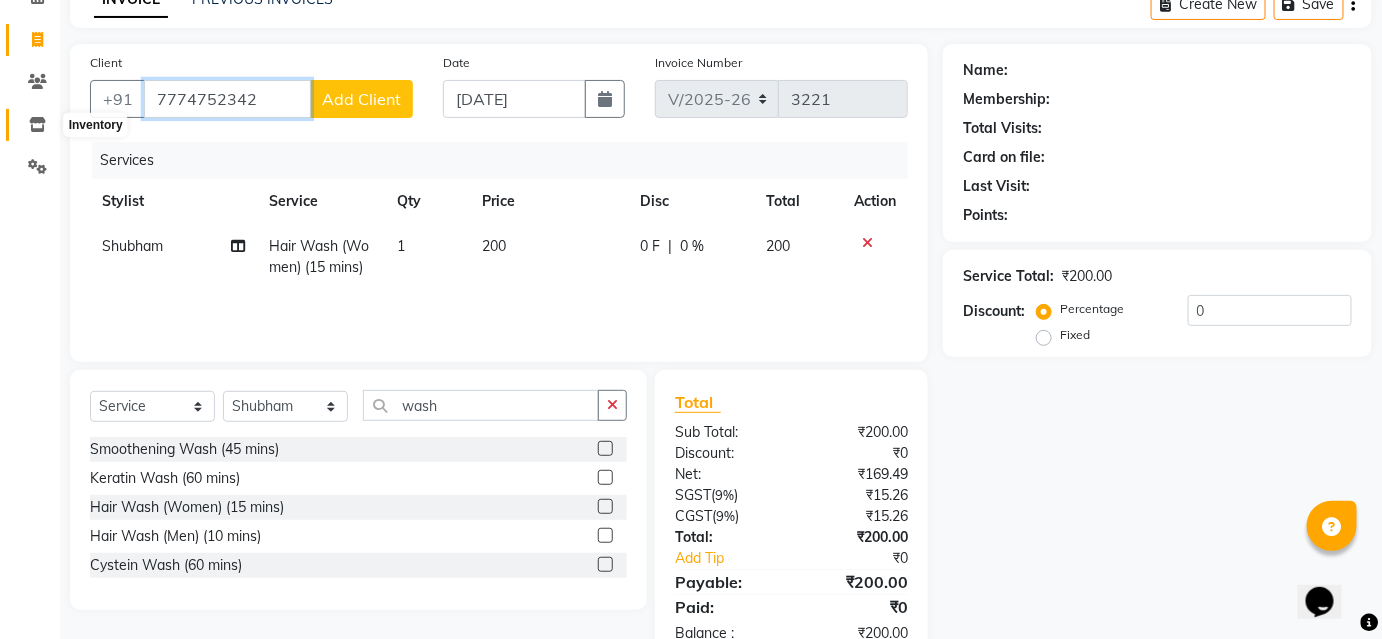 type on "7774752342" 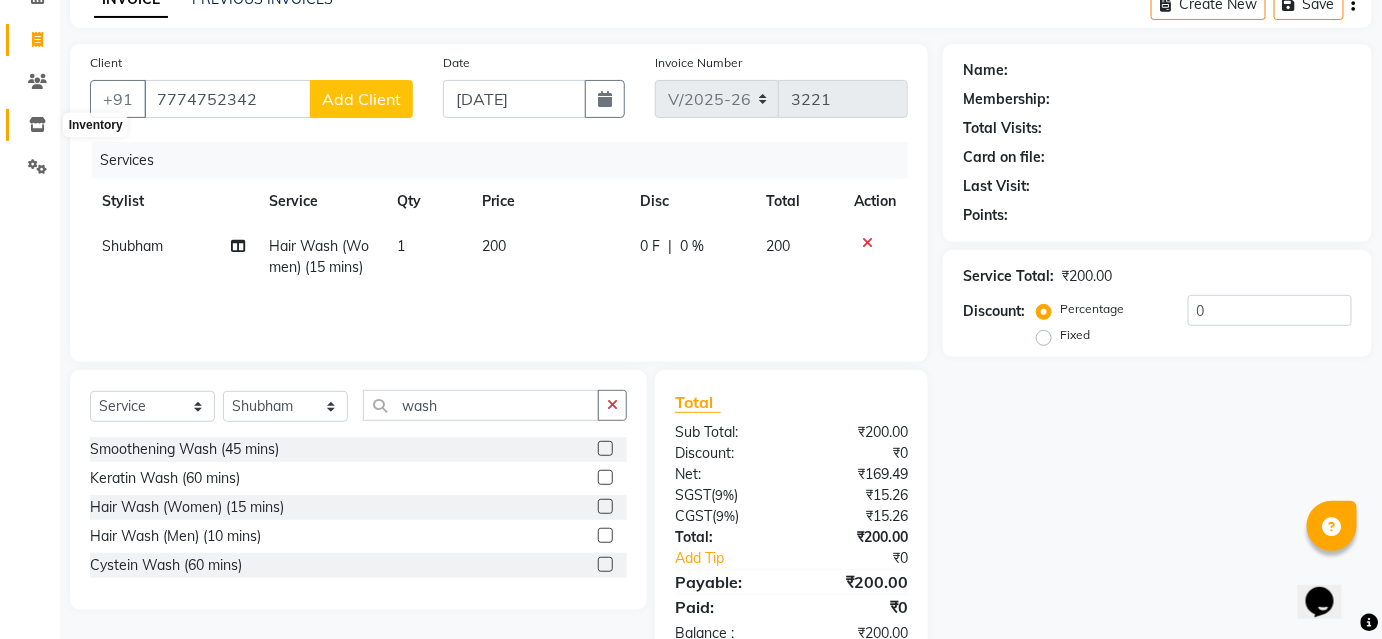 click 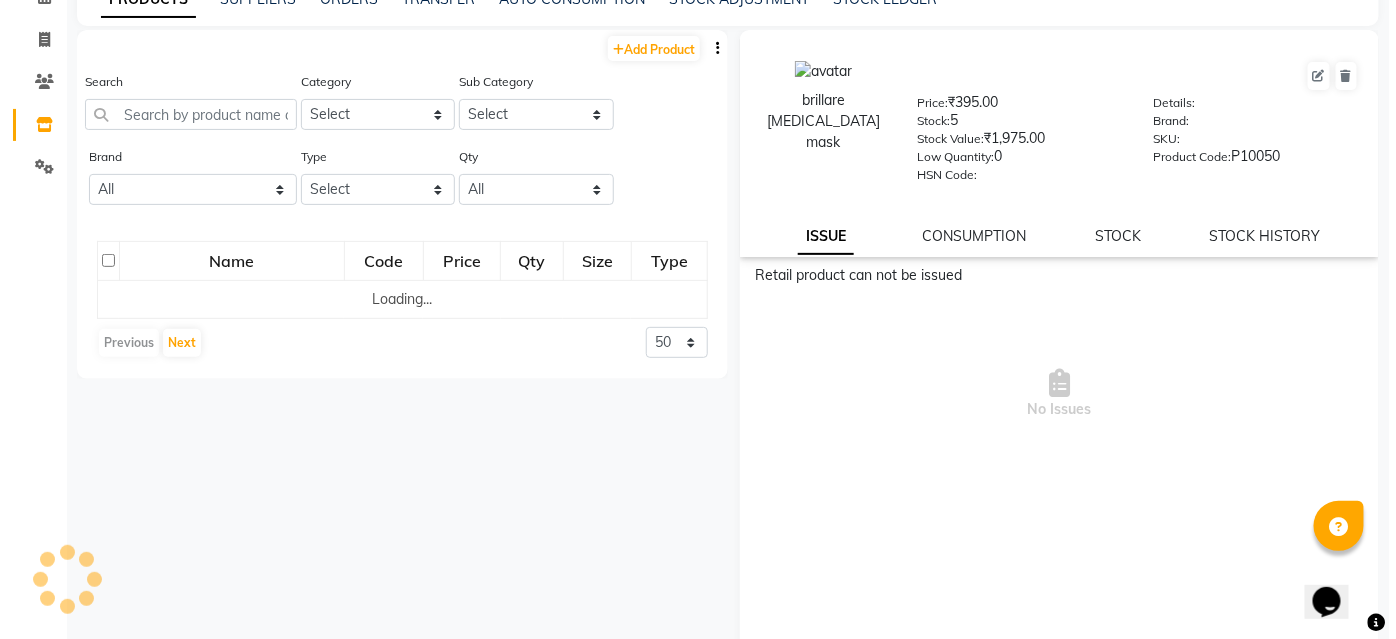 scroll, scrollTop: 0, scrollLeft: 0, axis: both 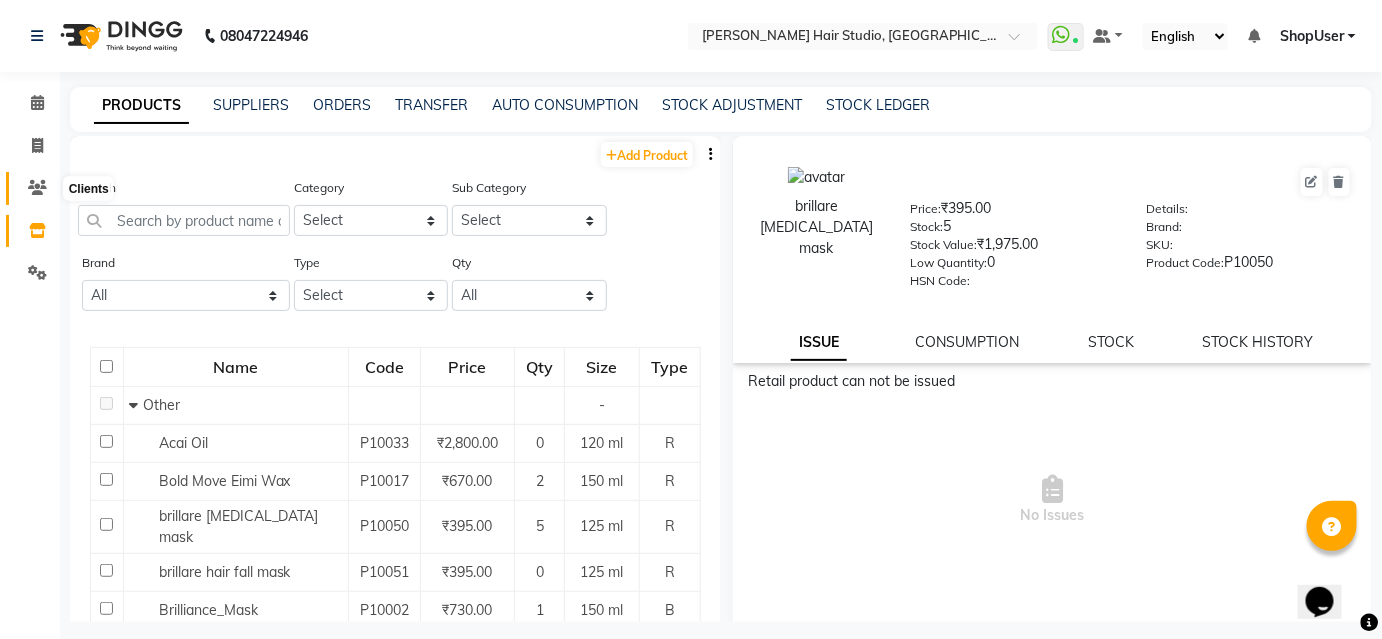 click 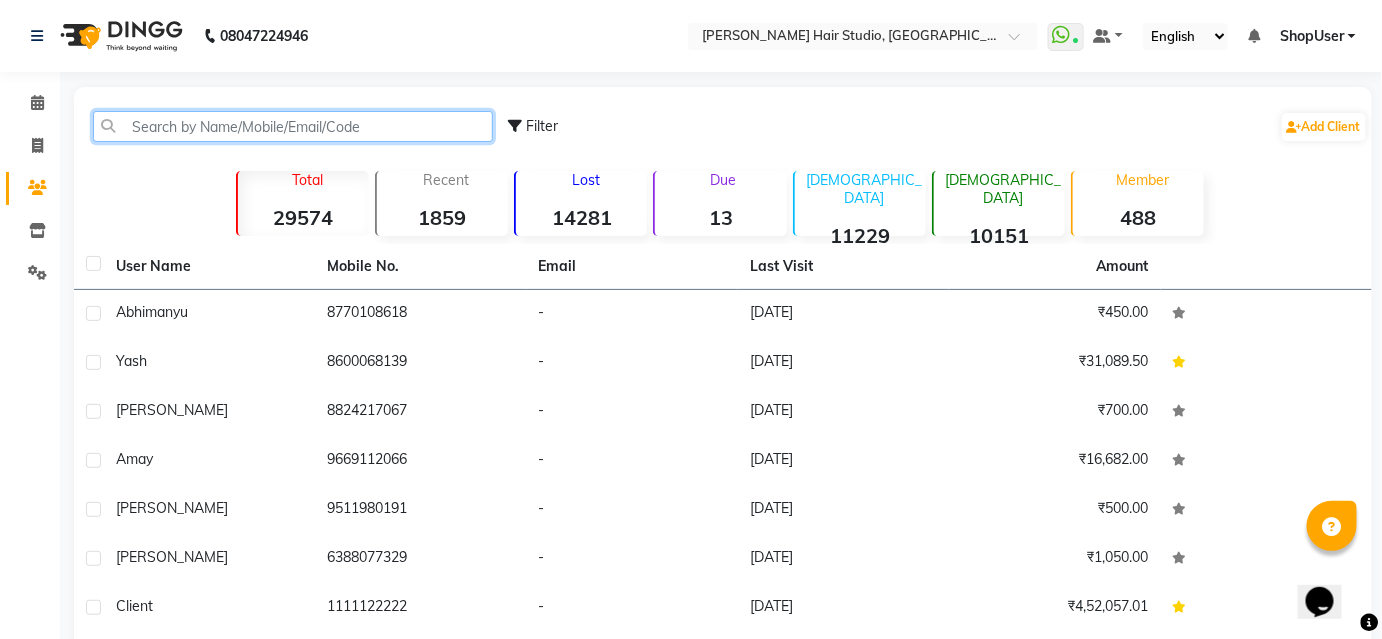 click 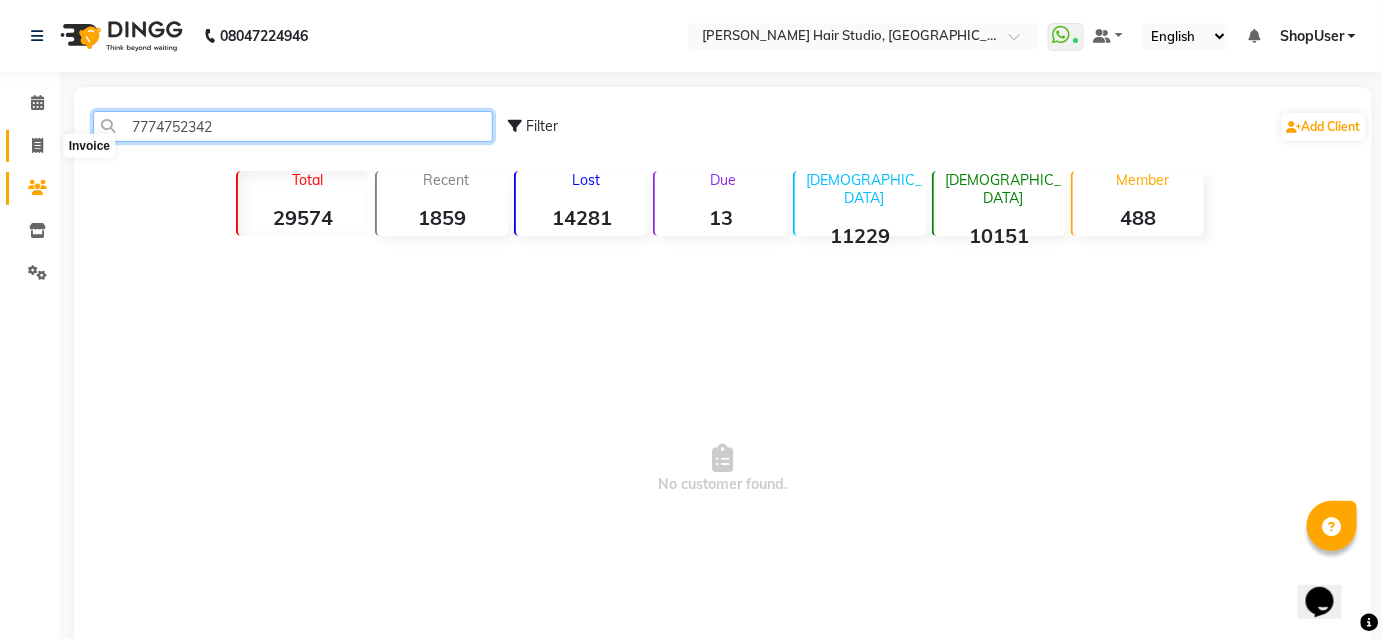 type on "7774752342" 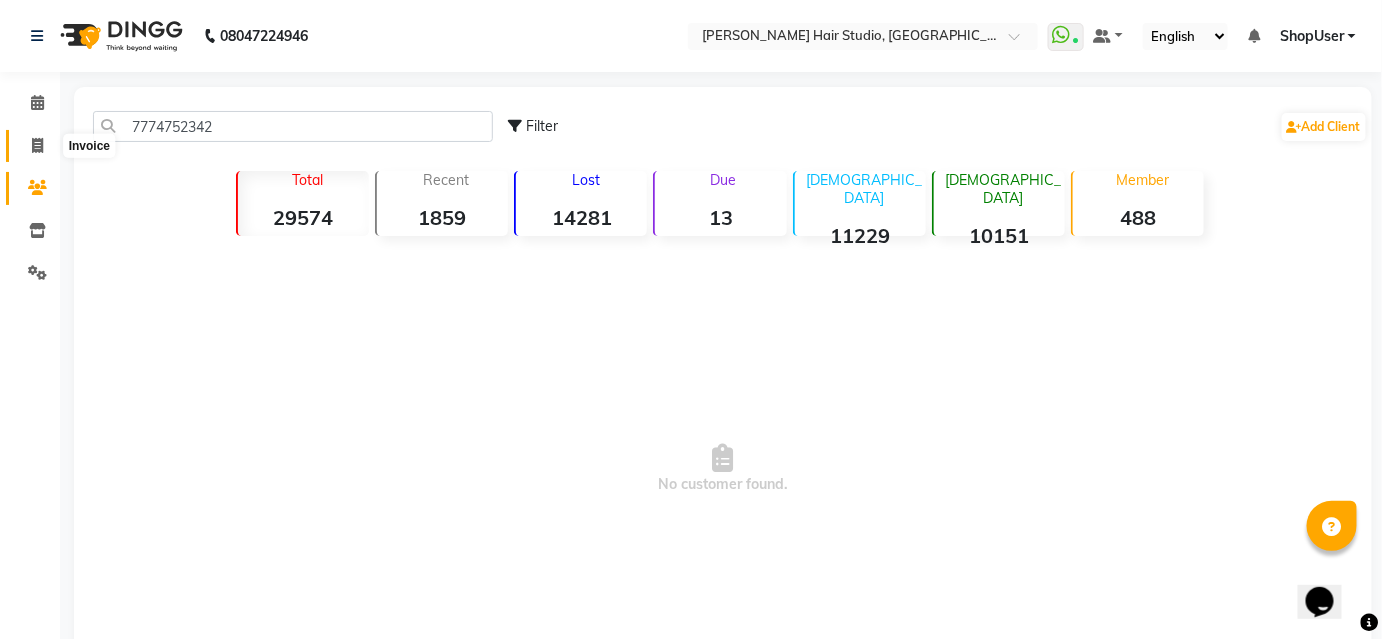 click 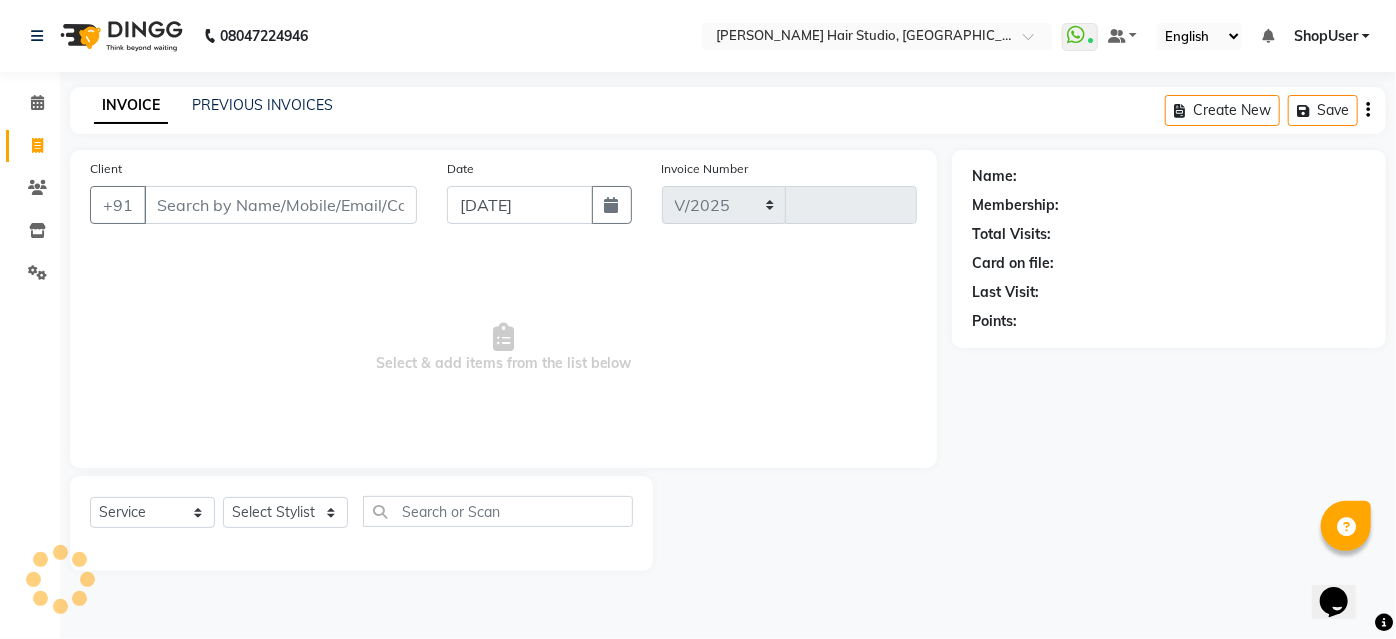 select on "627" 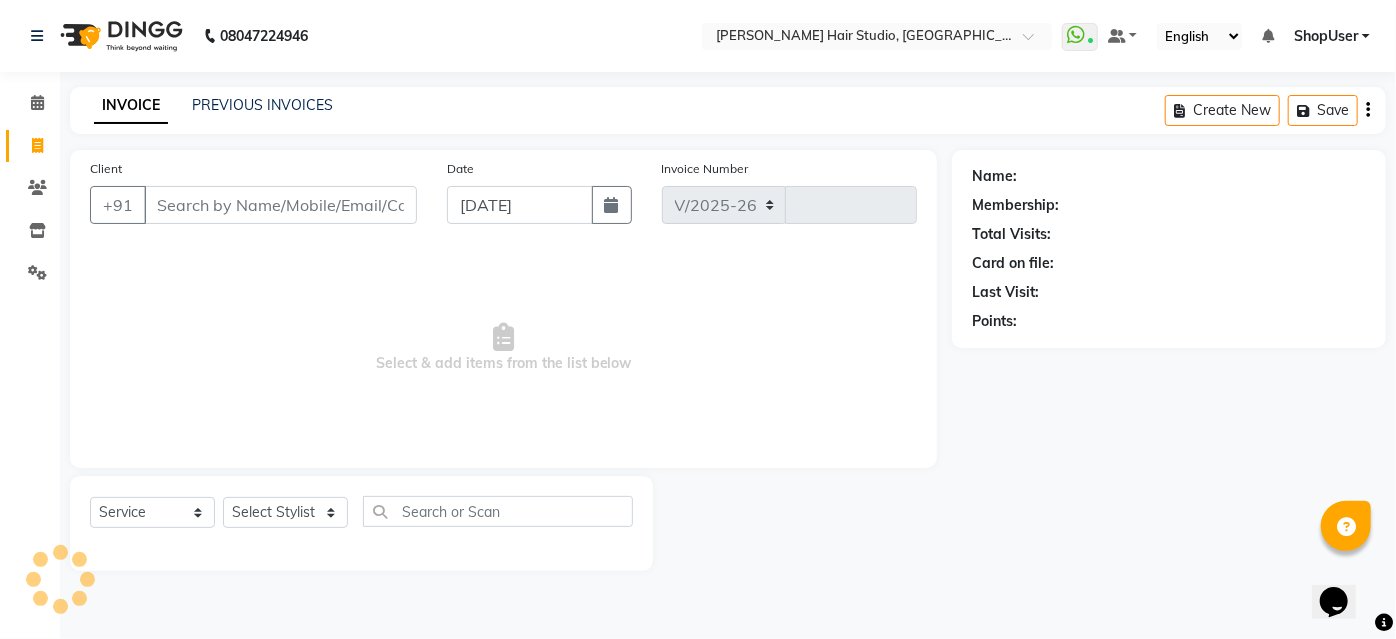 type on "3221" 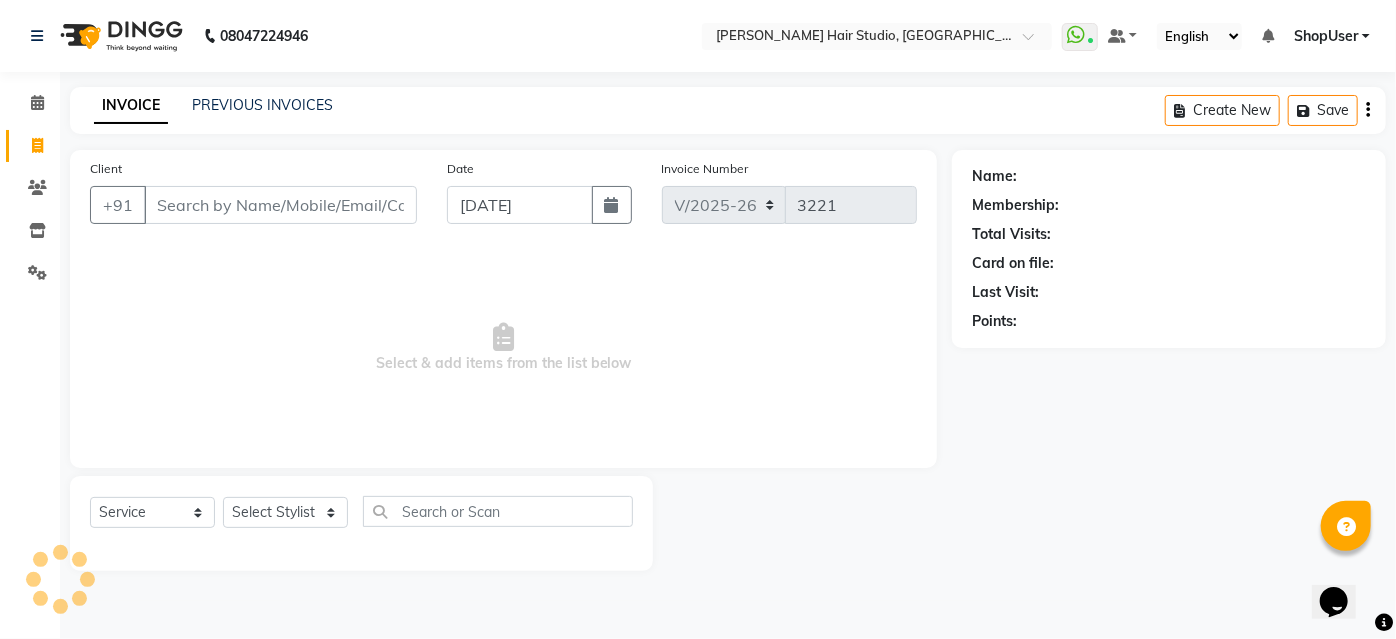 click on "Client" at bounding box center (280, 205) 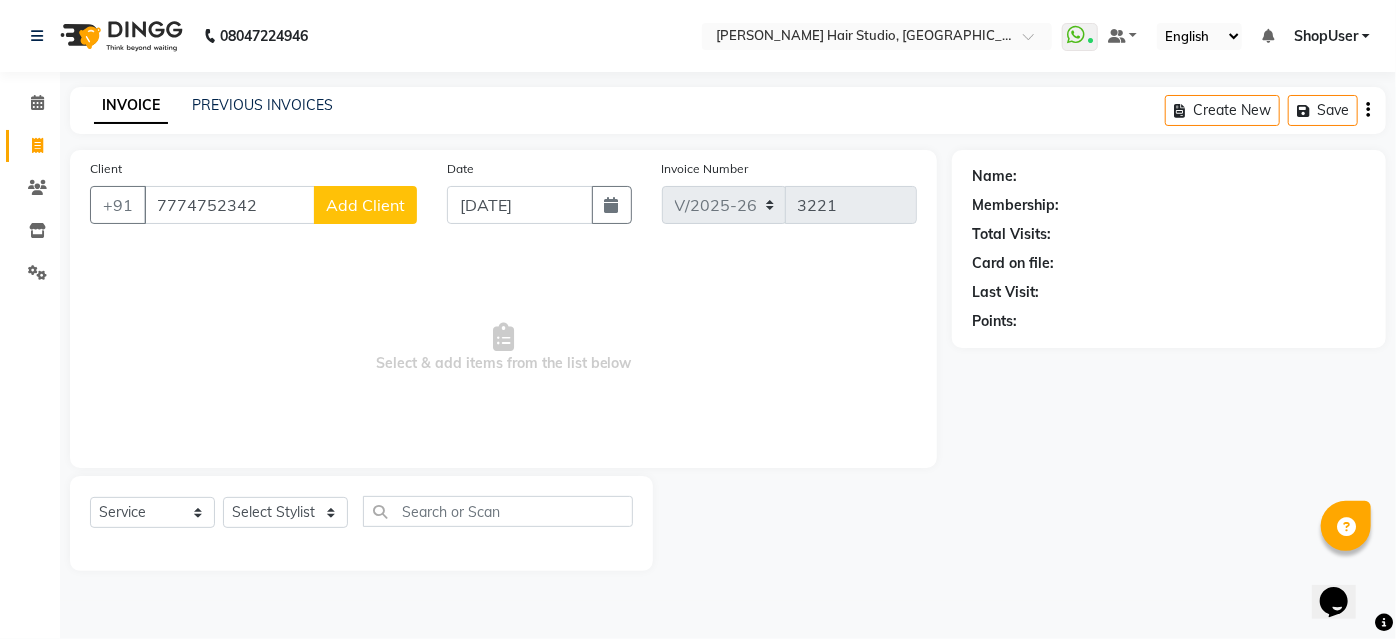 click on "7774752342" at bounding box center (229, 205) 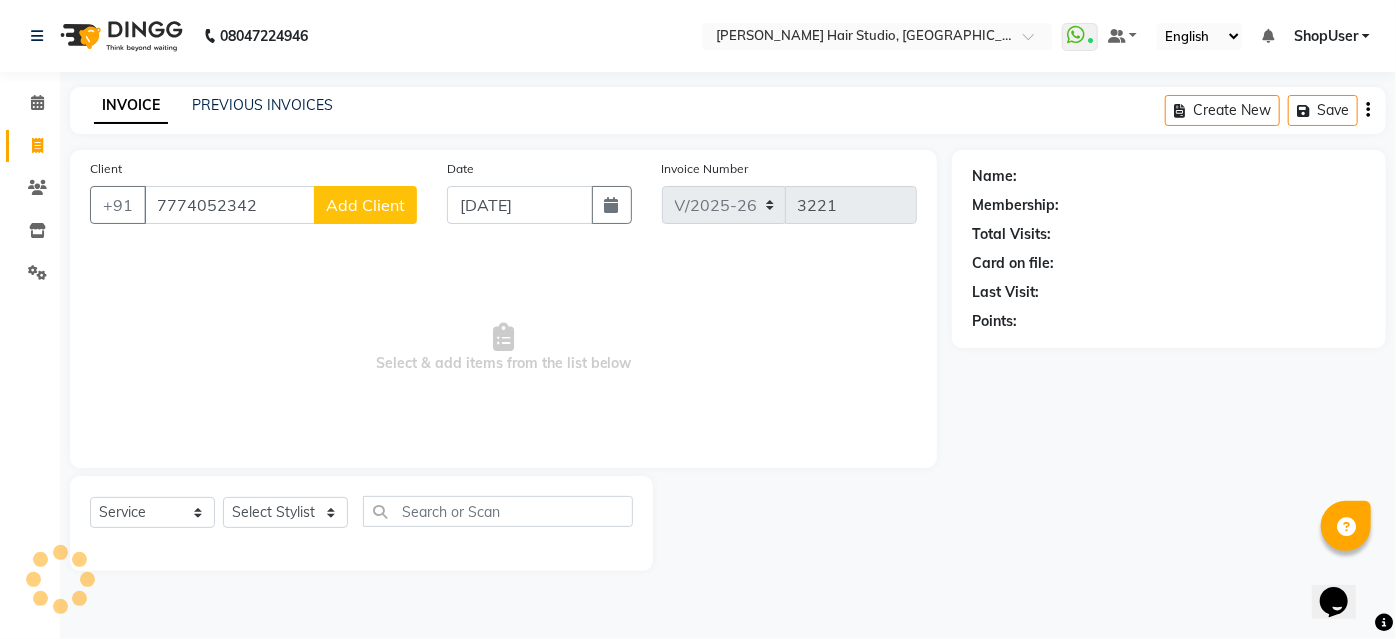 type on "7774052342" 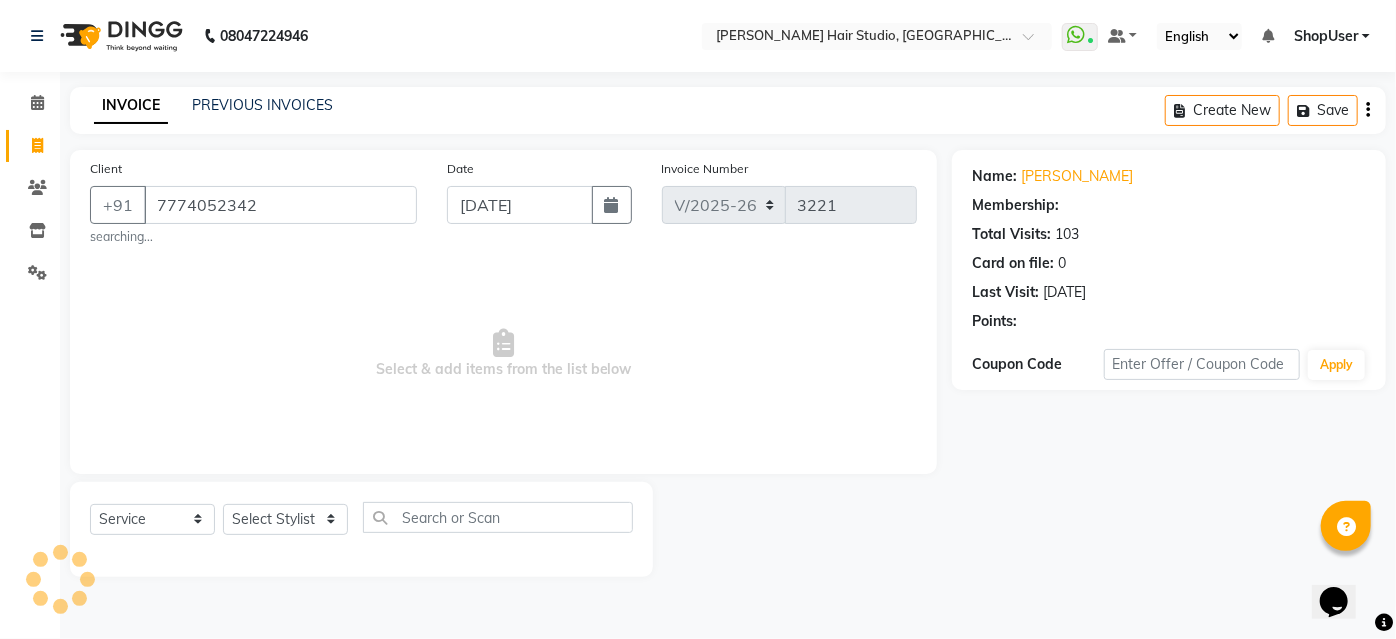 select on "1: Object" 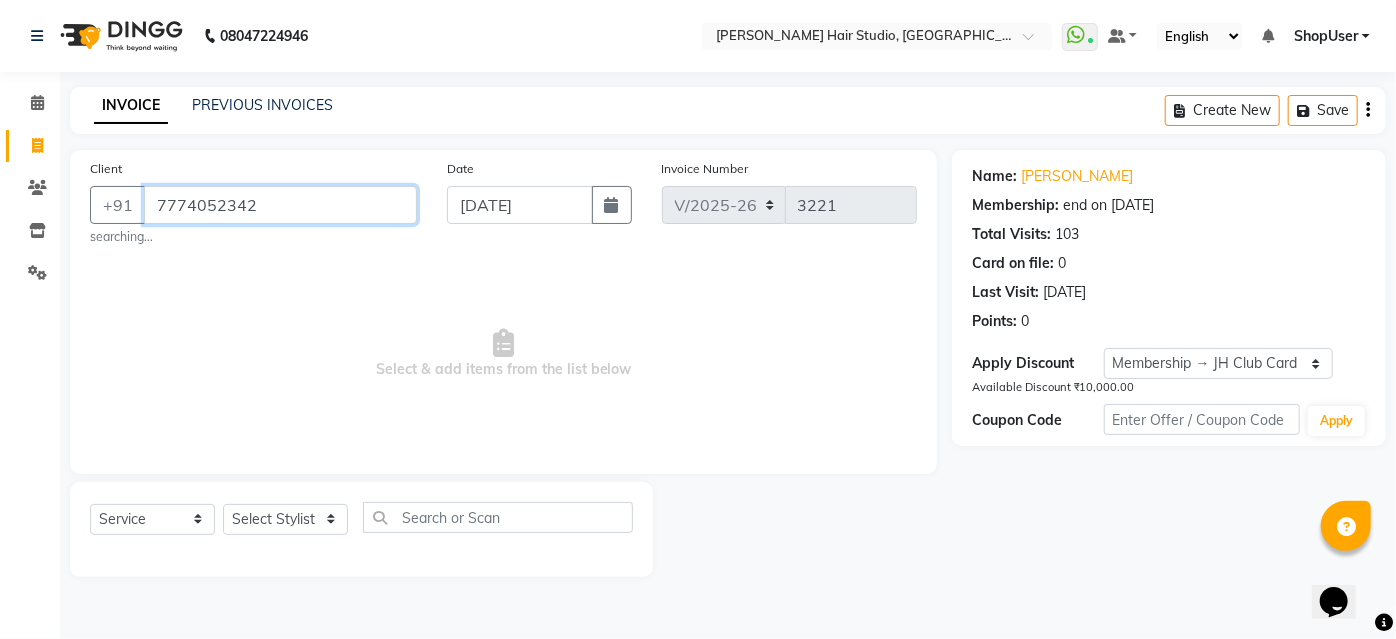 click on "7774052342" at bounding box center [280, 205] 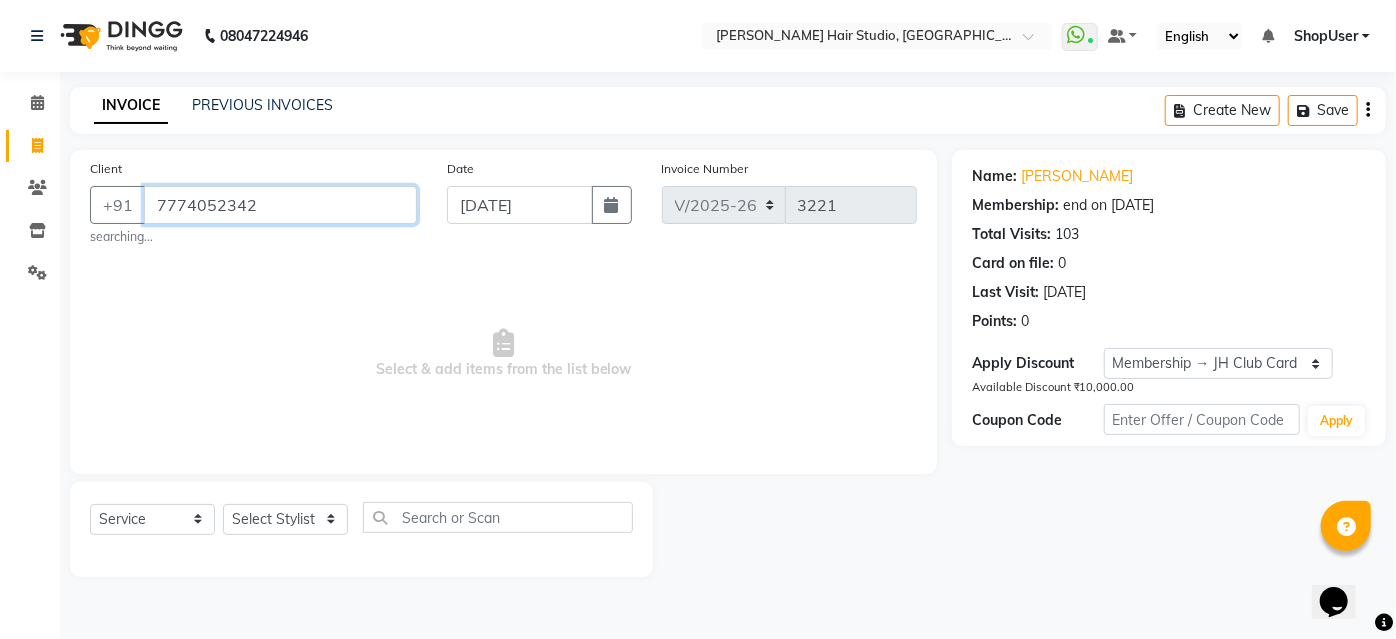 drag, startPoint x: 262, startPoint y: 206, endPoint x: 149, endPoint y: 231, distance: 115.73245 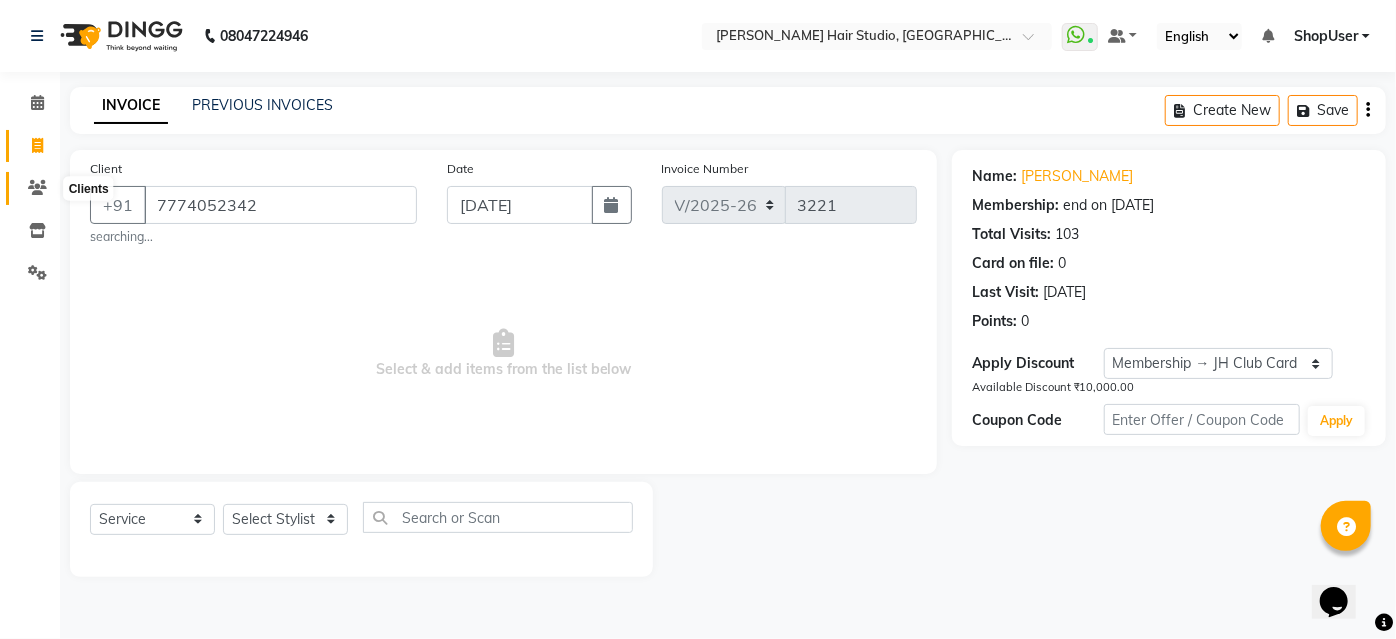 click 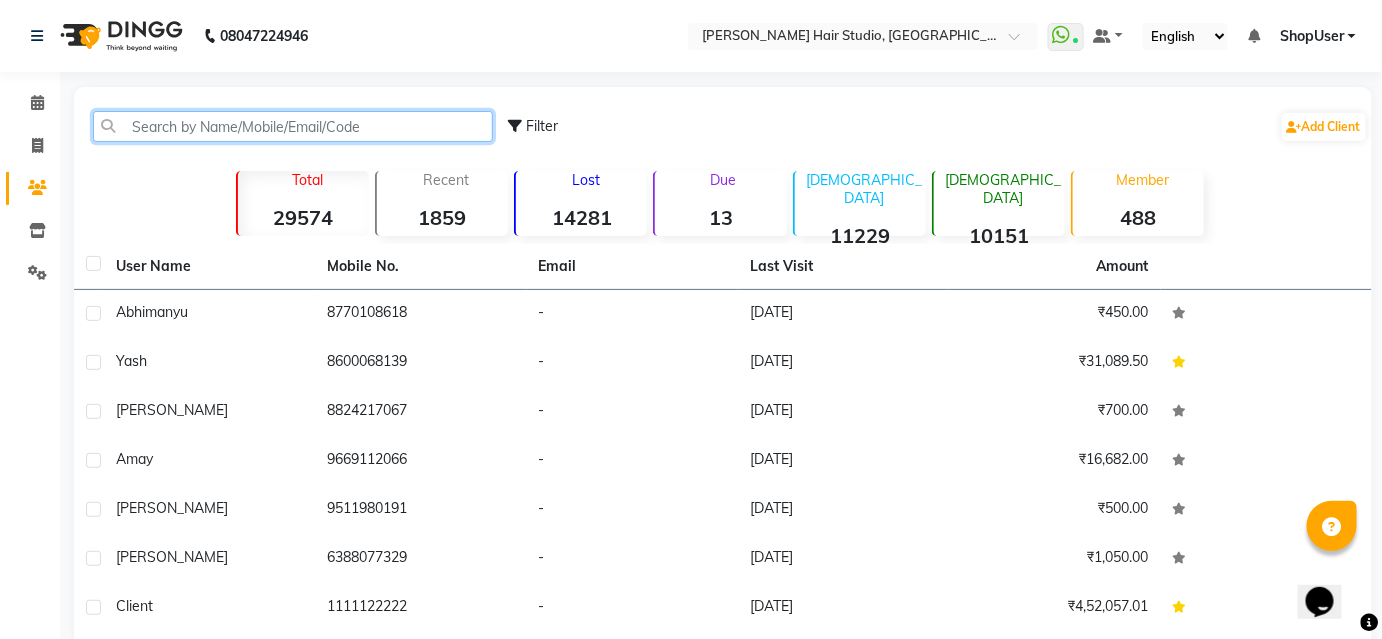 click 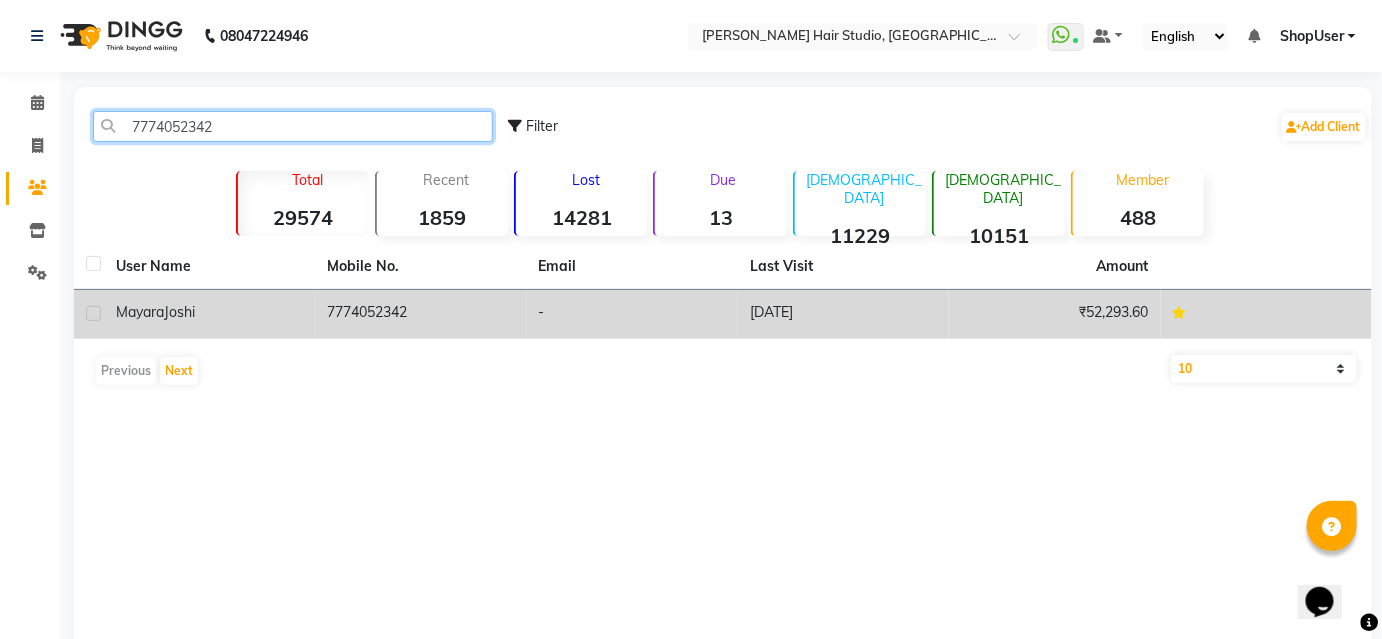 type on "7774052342" 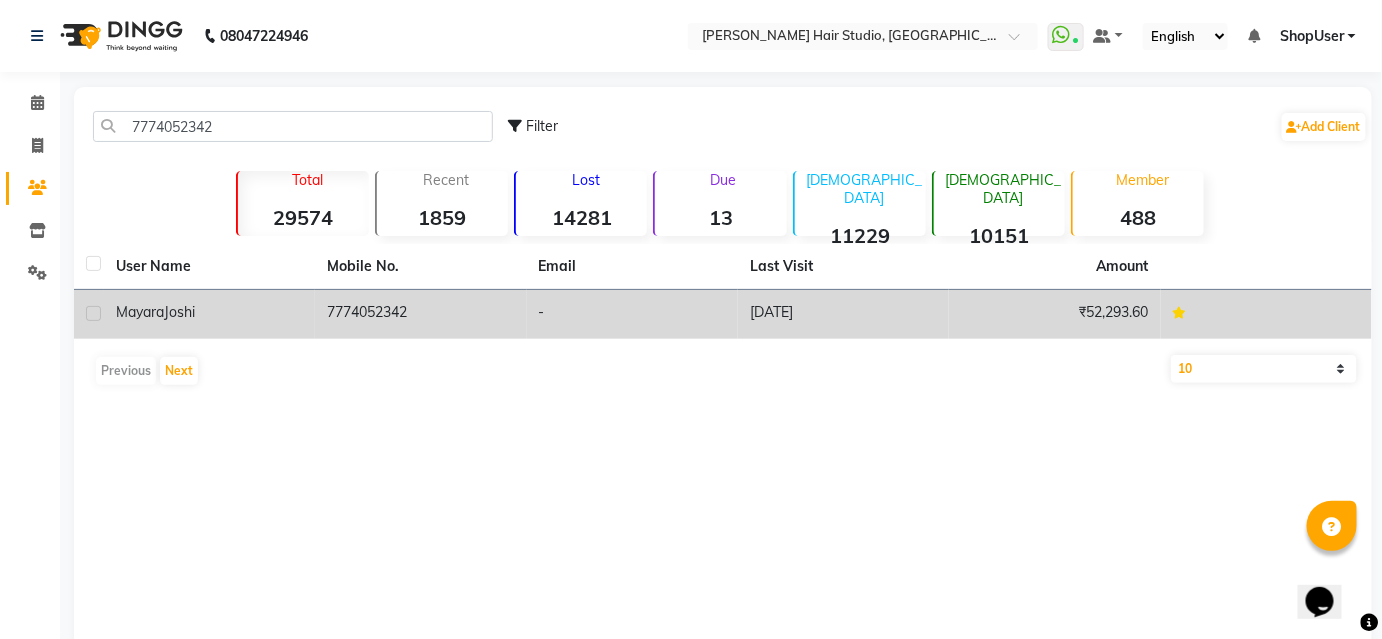 click on "7774052342" 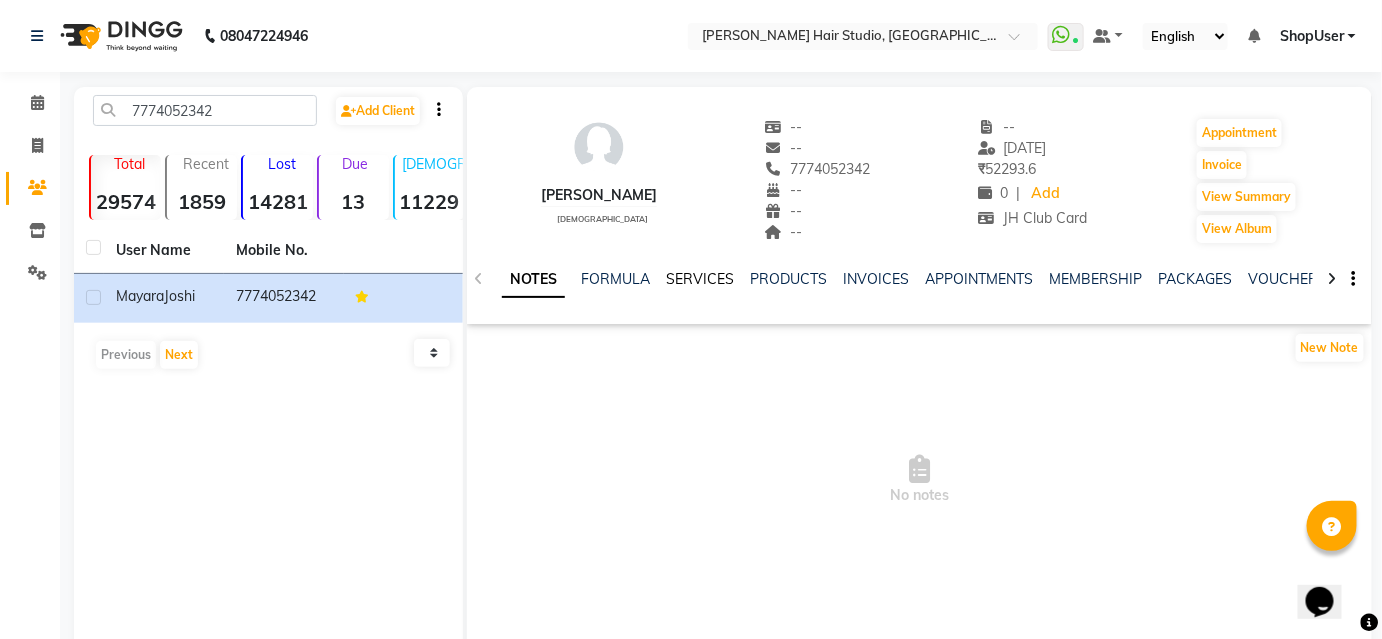 click on "SERVICES" 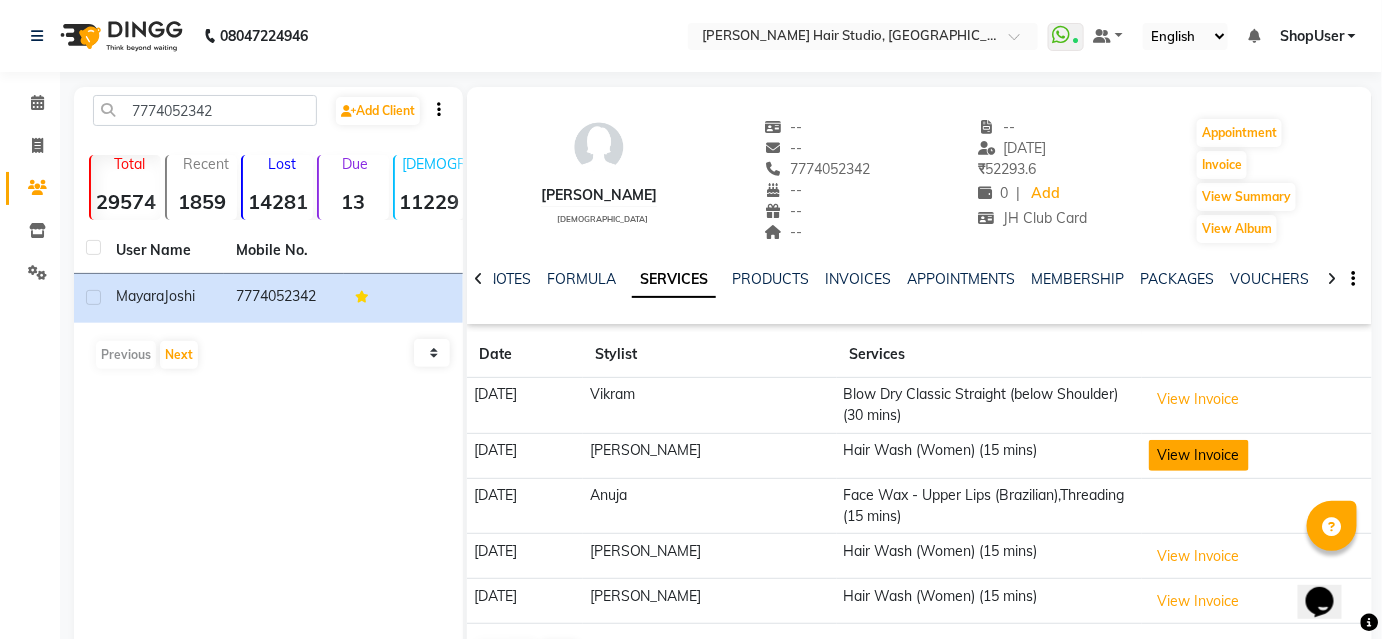 click on "View Invoice" 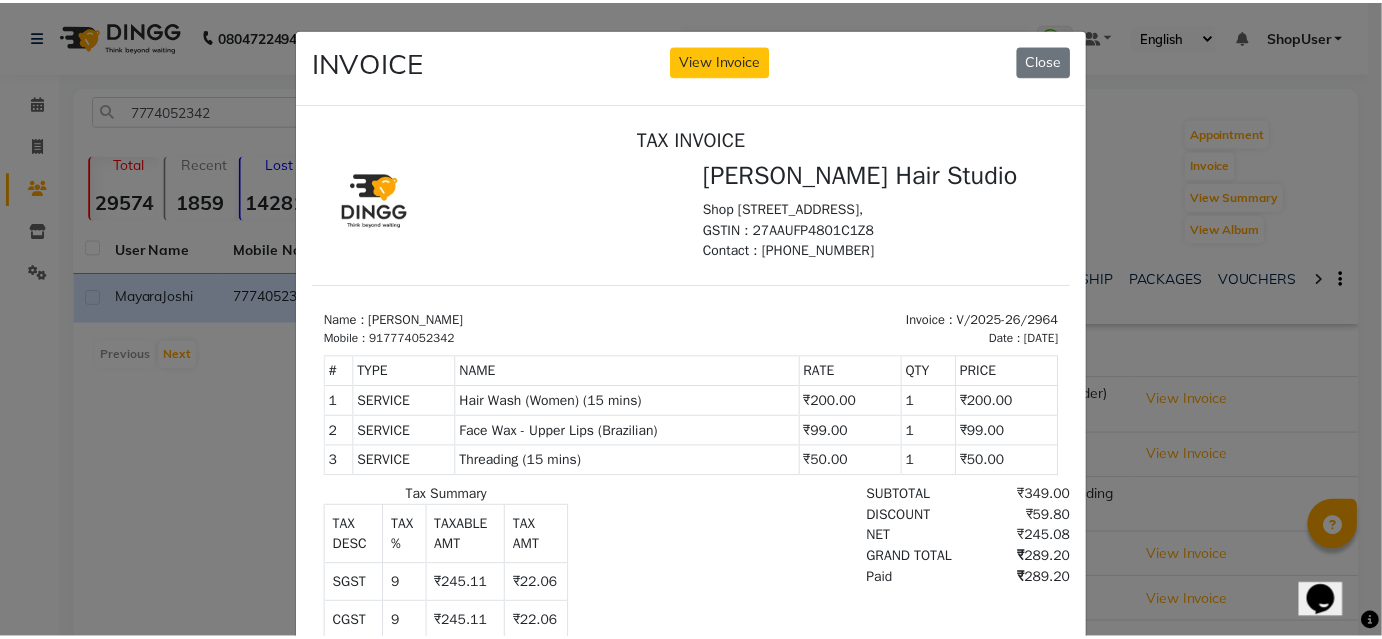 scroll, scrollTop: 16, scrollLeft: 0, axis: vertical 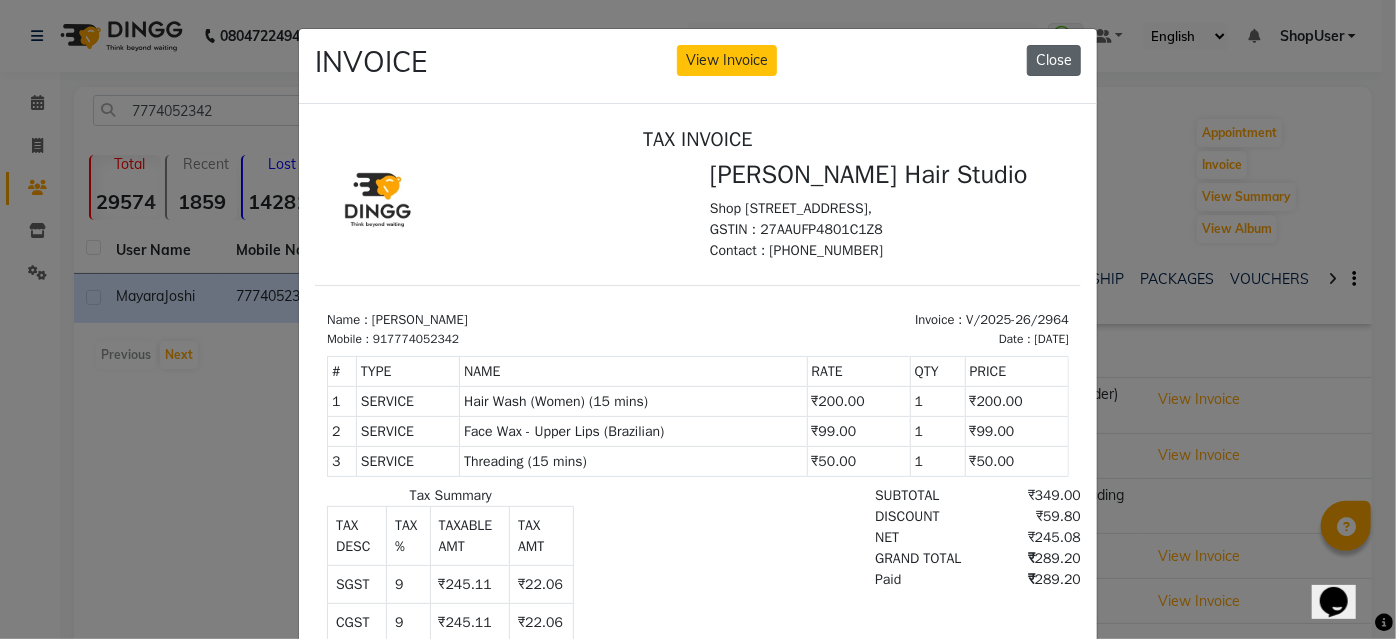 click on "Close" 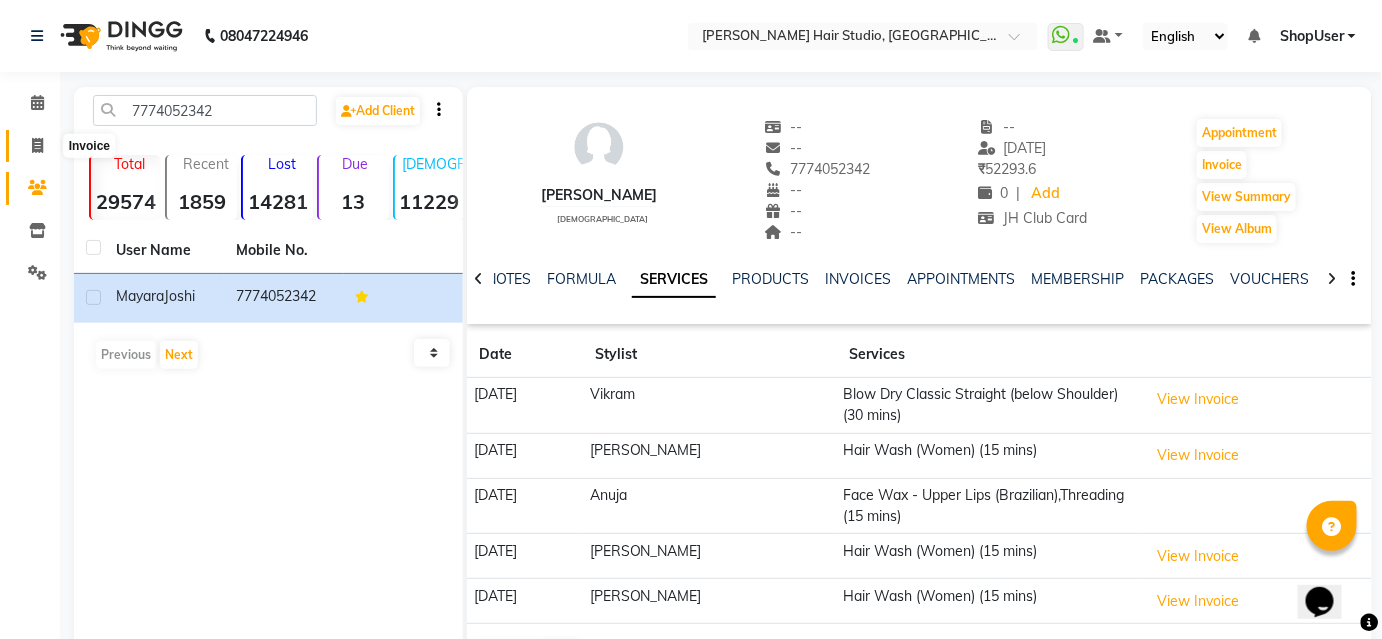 click 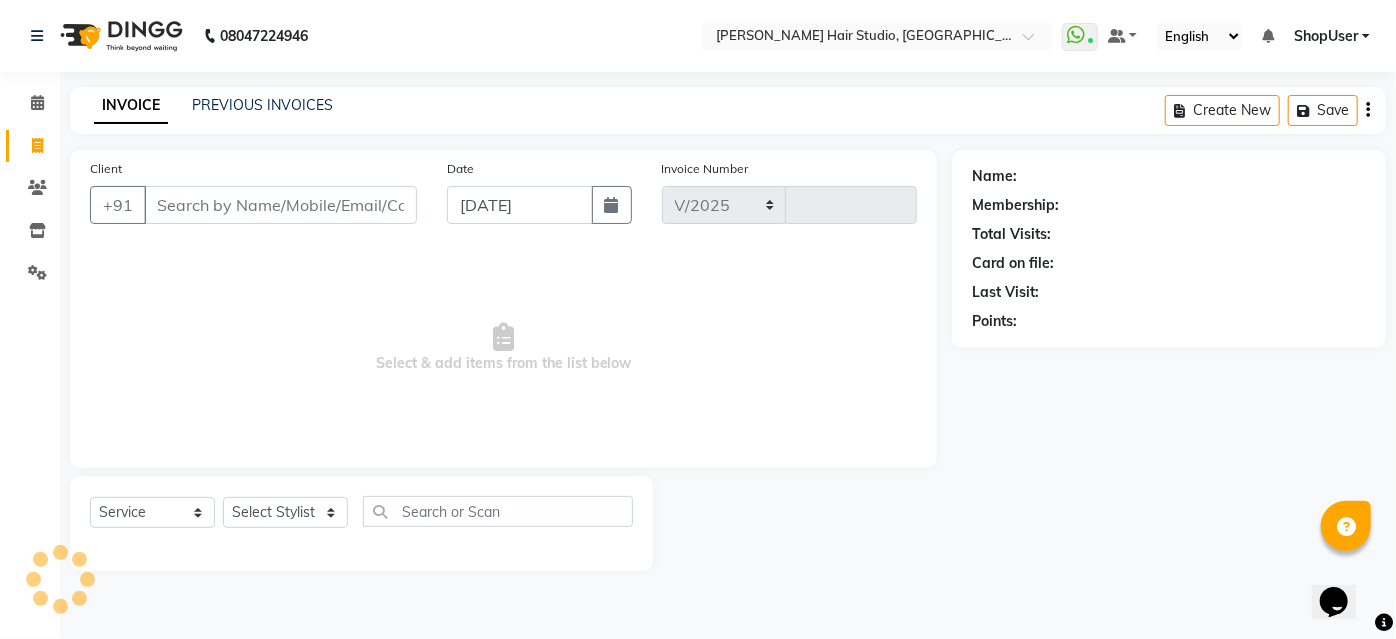 select on "627" 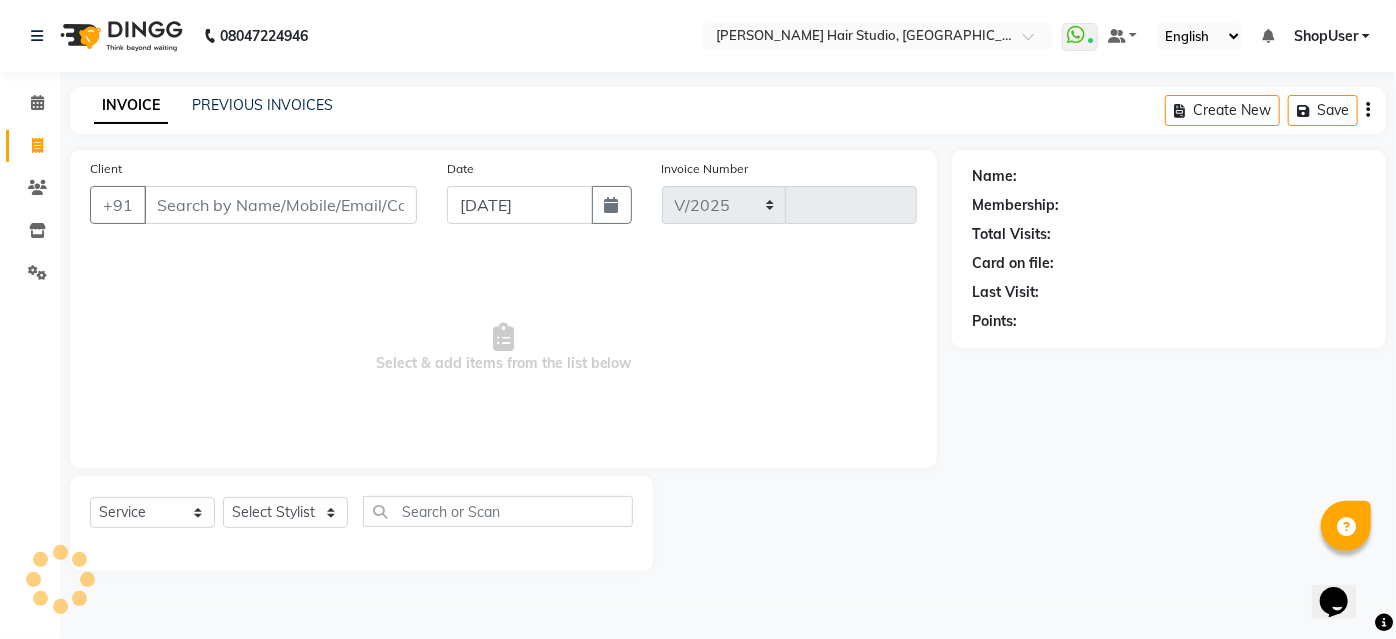 type on "3221" 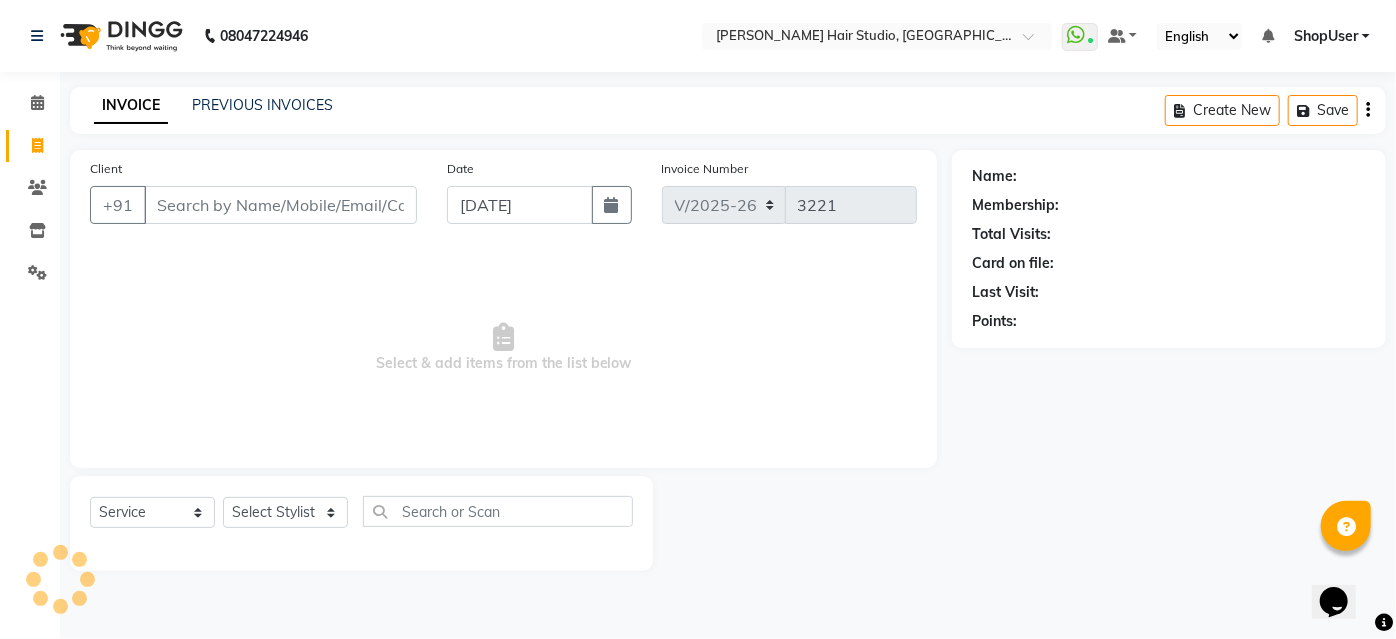 click on "Client" at bounding box center [280, 205] 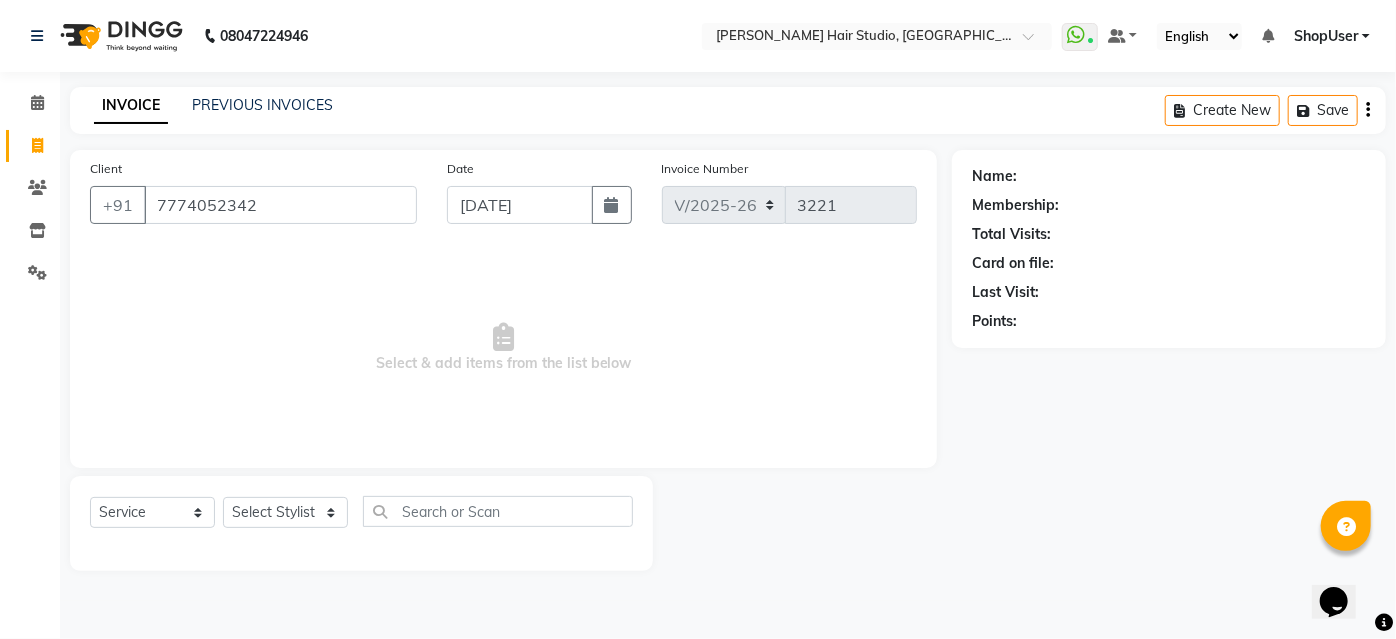 type on "7774052342" 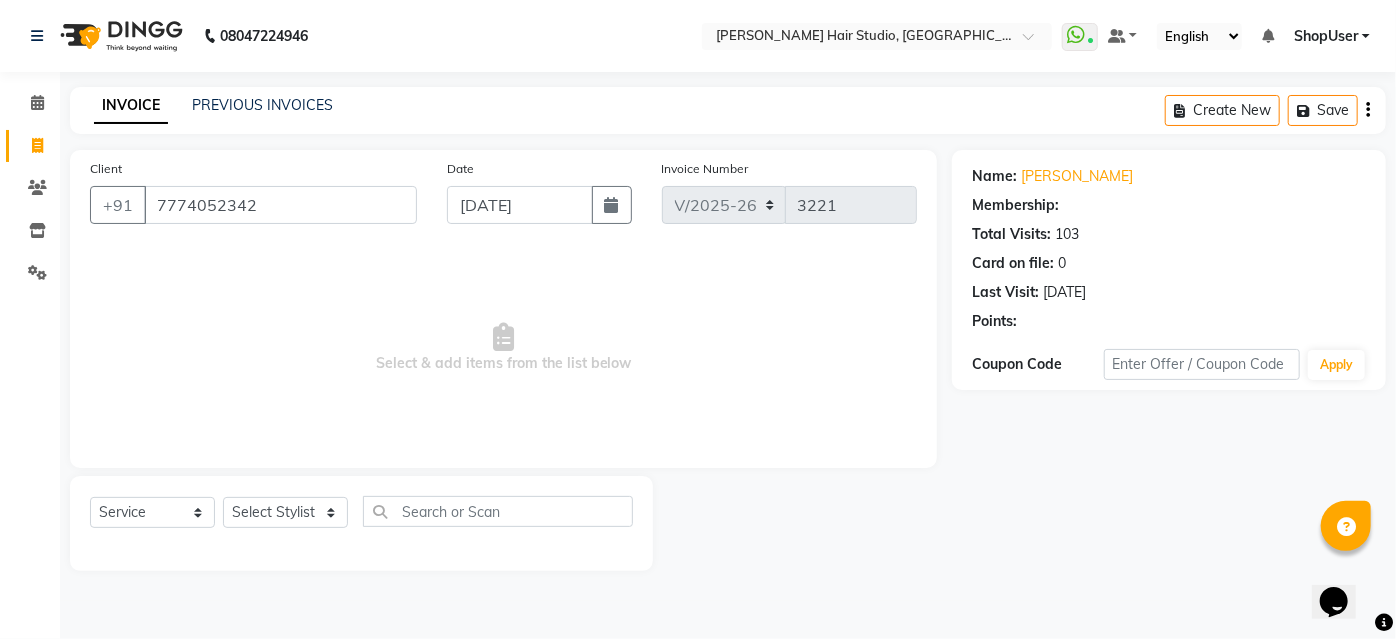 select on "1: Object" 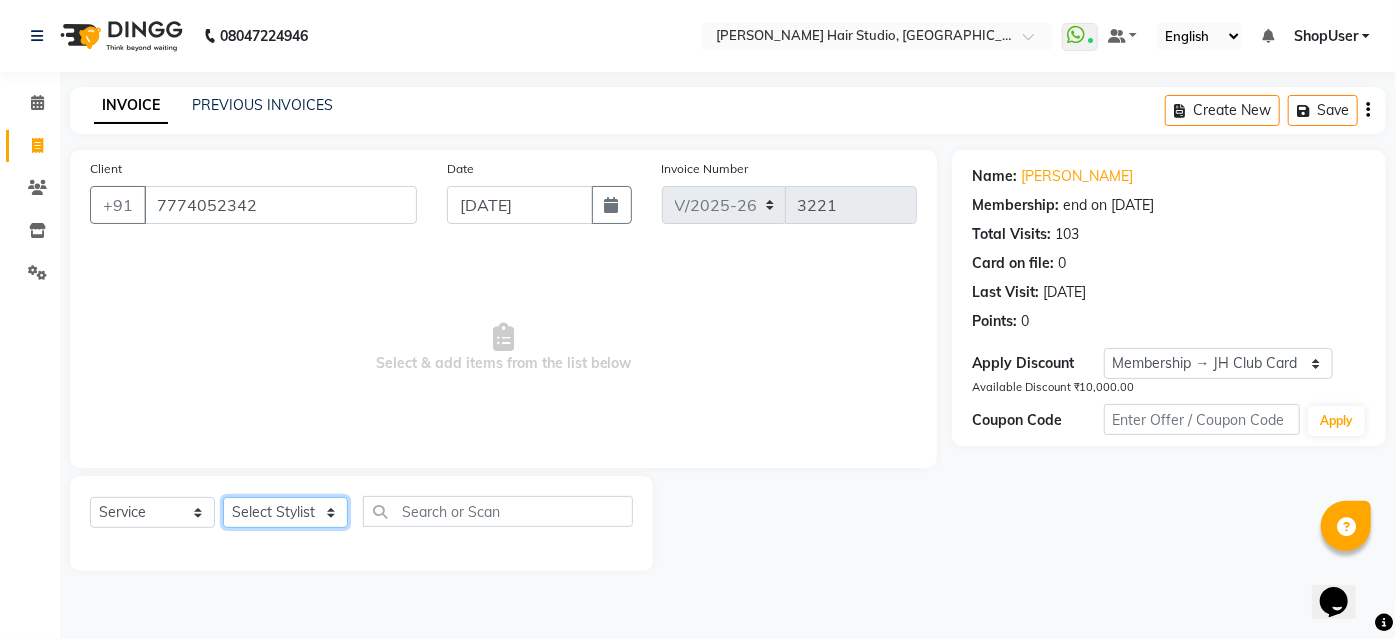 click on "Select Stylist [PERSON_NAME] [PERSON_NAME] Avinash [PERSON_NAME] [PERSON_NAME] Pawan Krishna [PERSON_NAME] [PERSON_NAME] ShopUser [PERSON_NAME] [PERSON_NAME]" 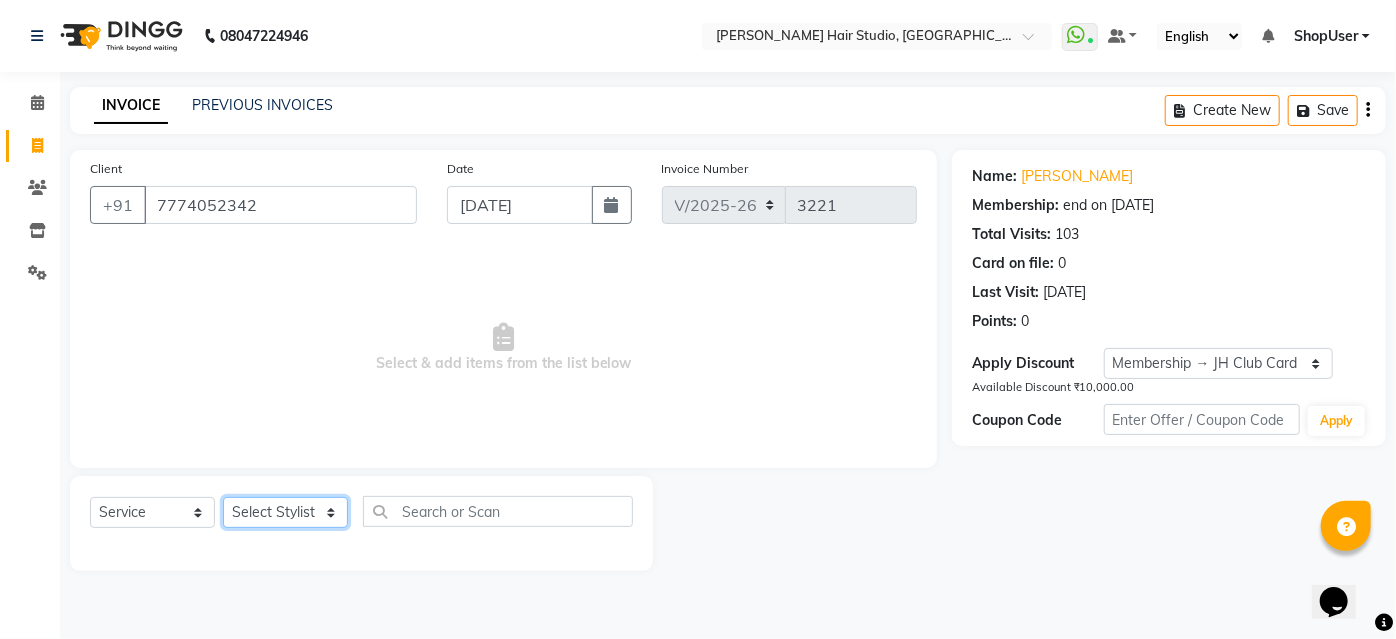 select on "39192" 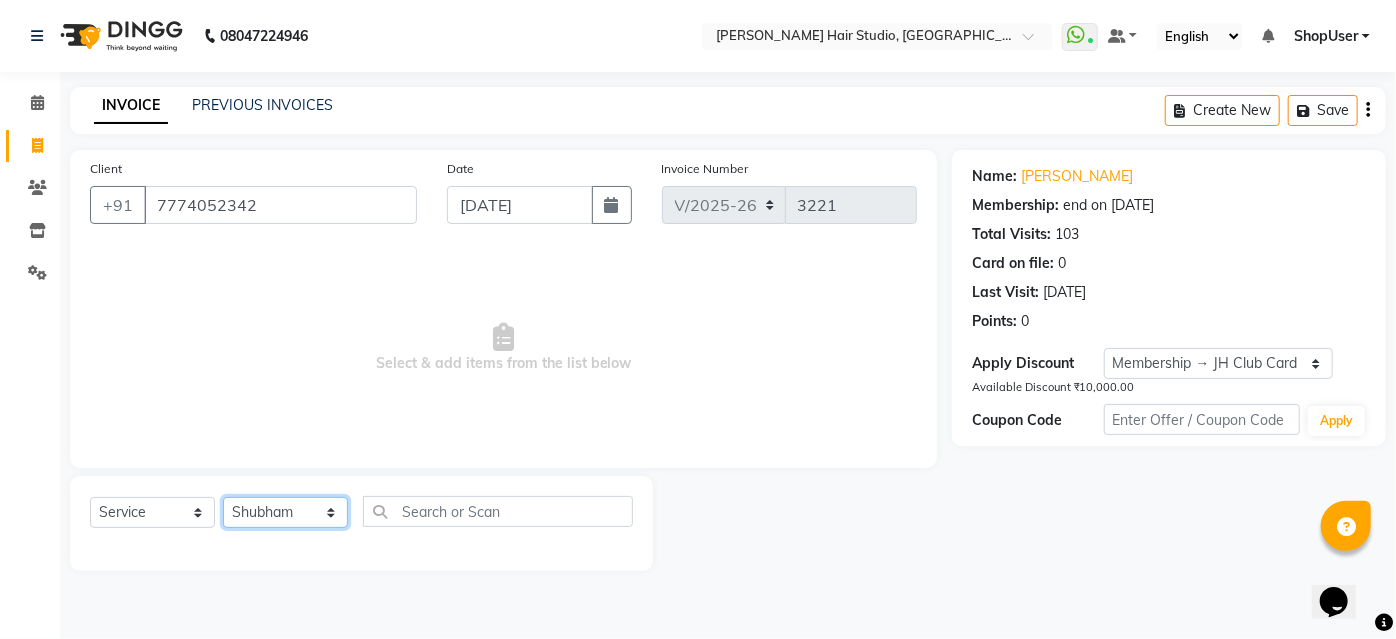 click on "Select Stylist [PERSON_NAME] [PERSON_NAME] Avinash [PERSON_NAME] [PERSON_NAME] Pawan Krishna [PERSON_NAME] [PERSON_NAME] ShopUser [PERSON_NAME] [PERSON_NAME]" 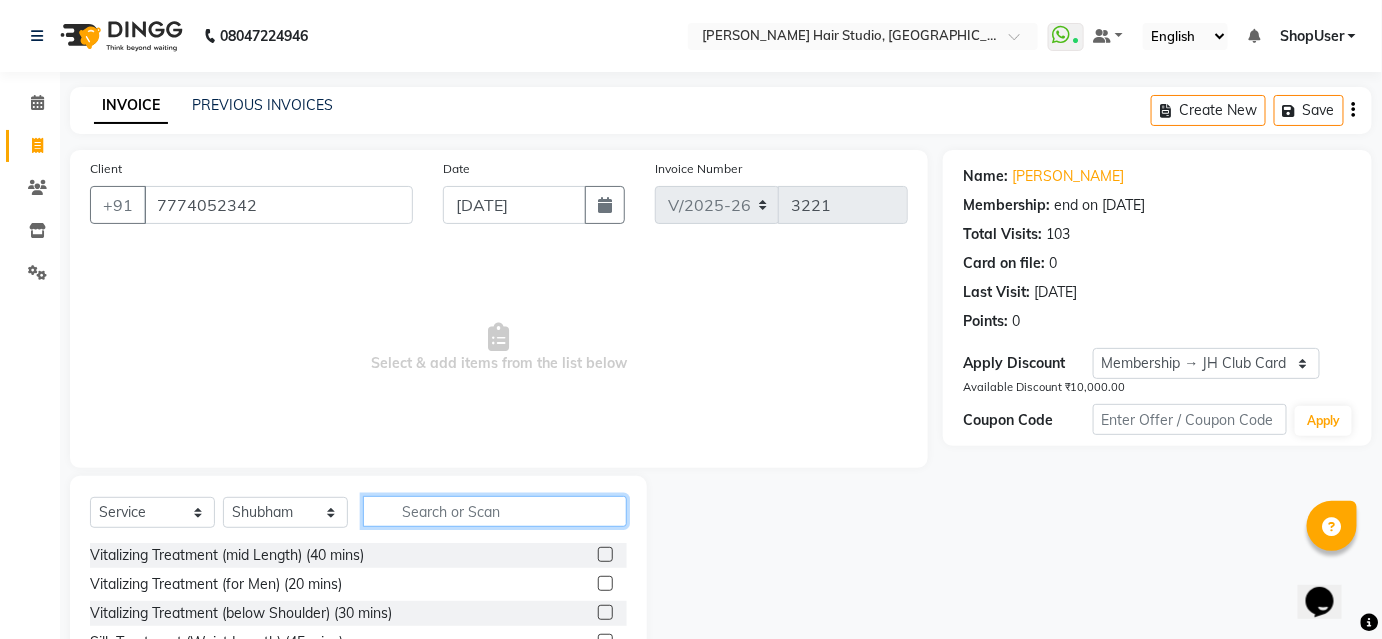 click 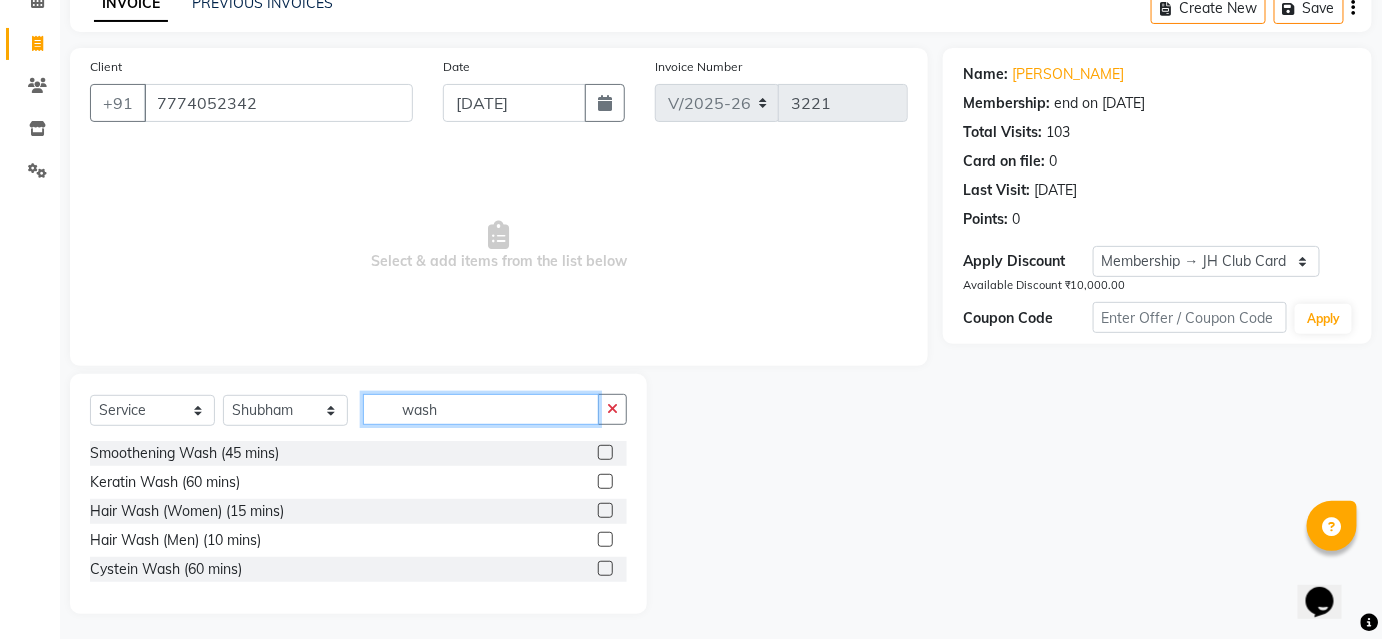 scroll, scrollTop: 106, scrollLeft: 0, axis: vertical 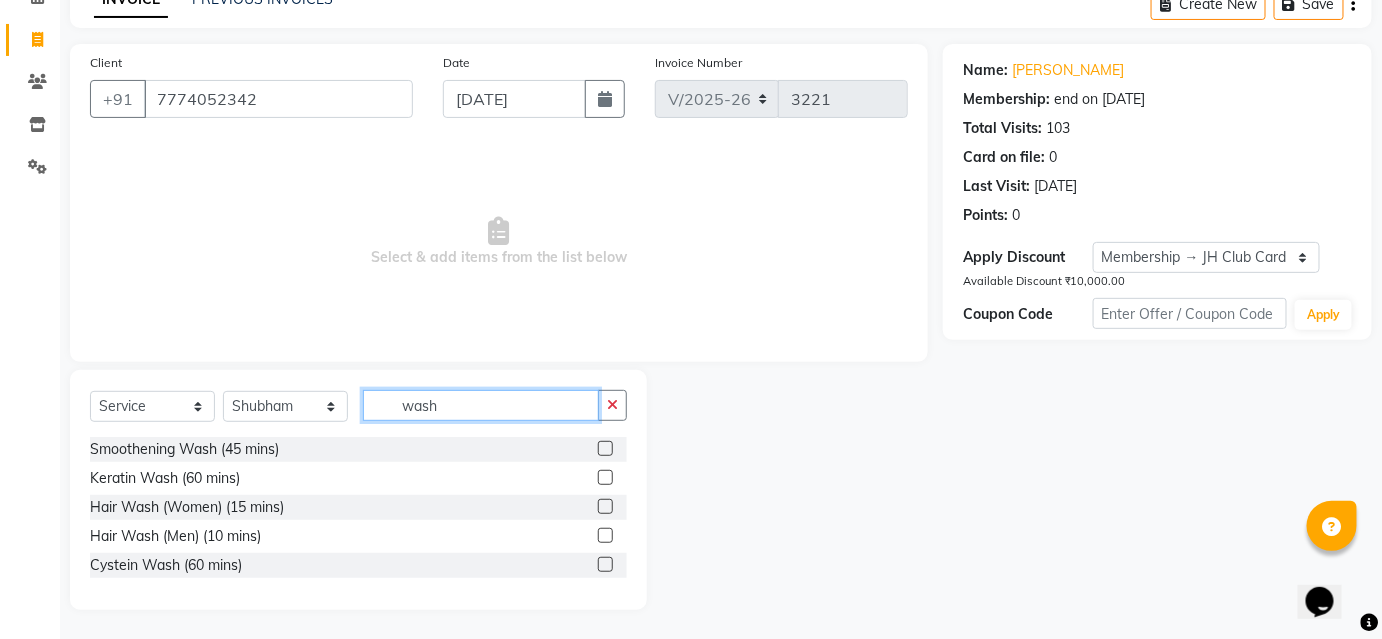 type on "wash" 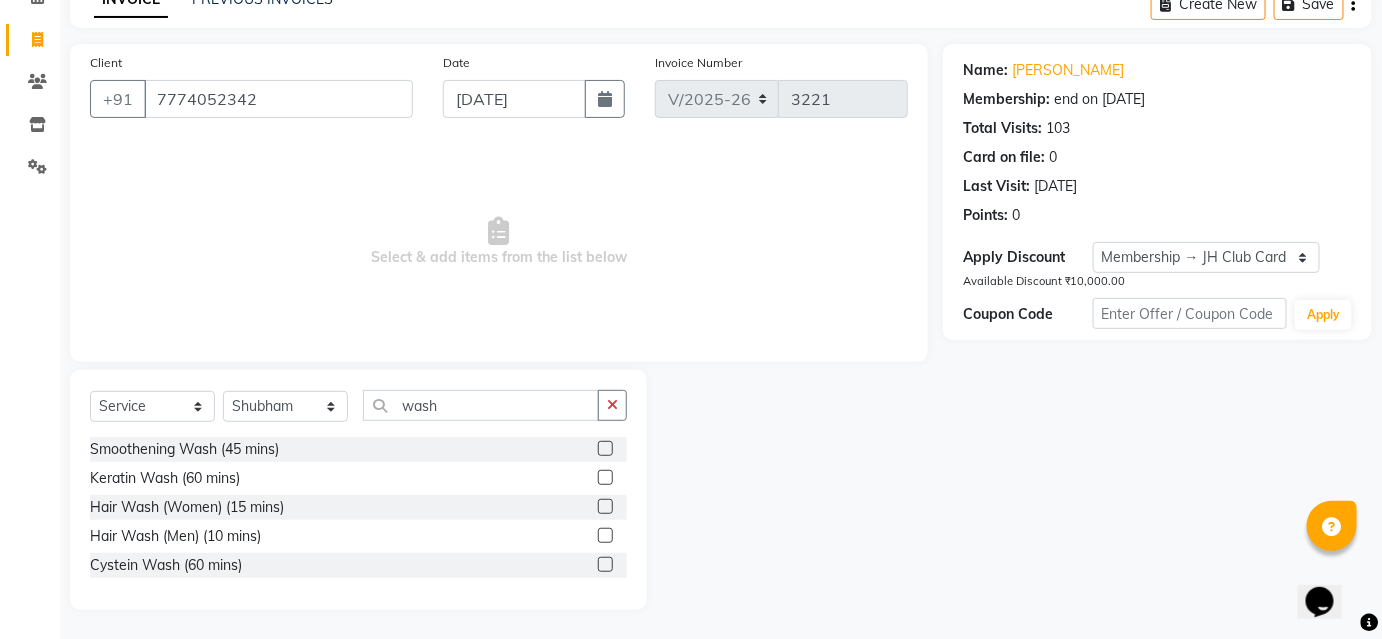 click 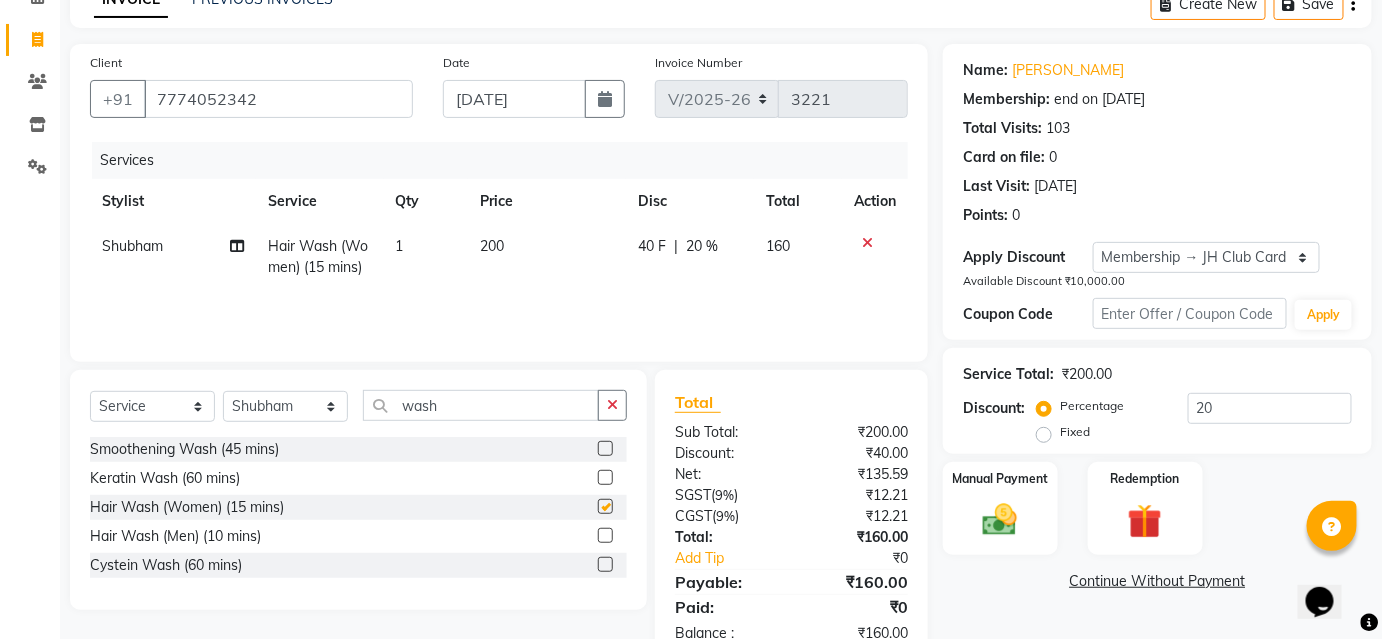 checkbox on "false" 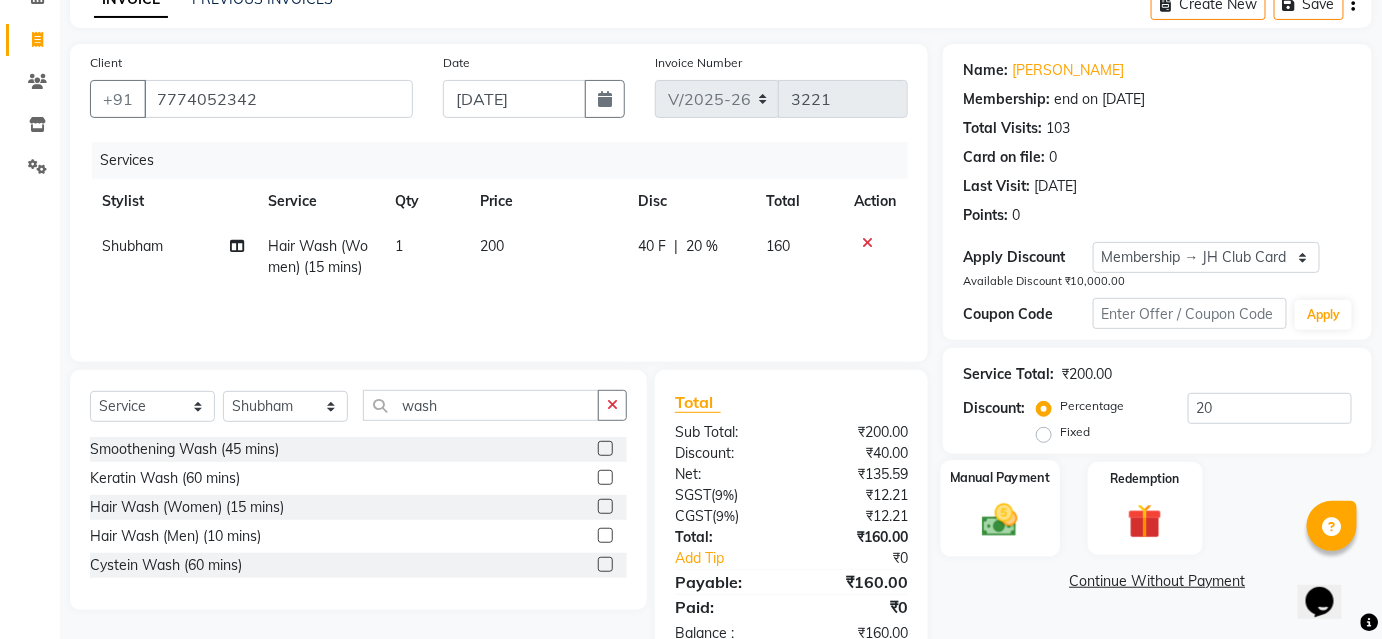 click on "Manual Payment" 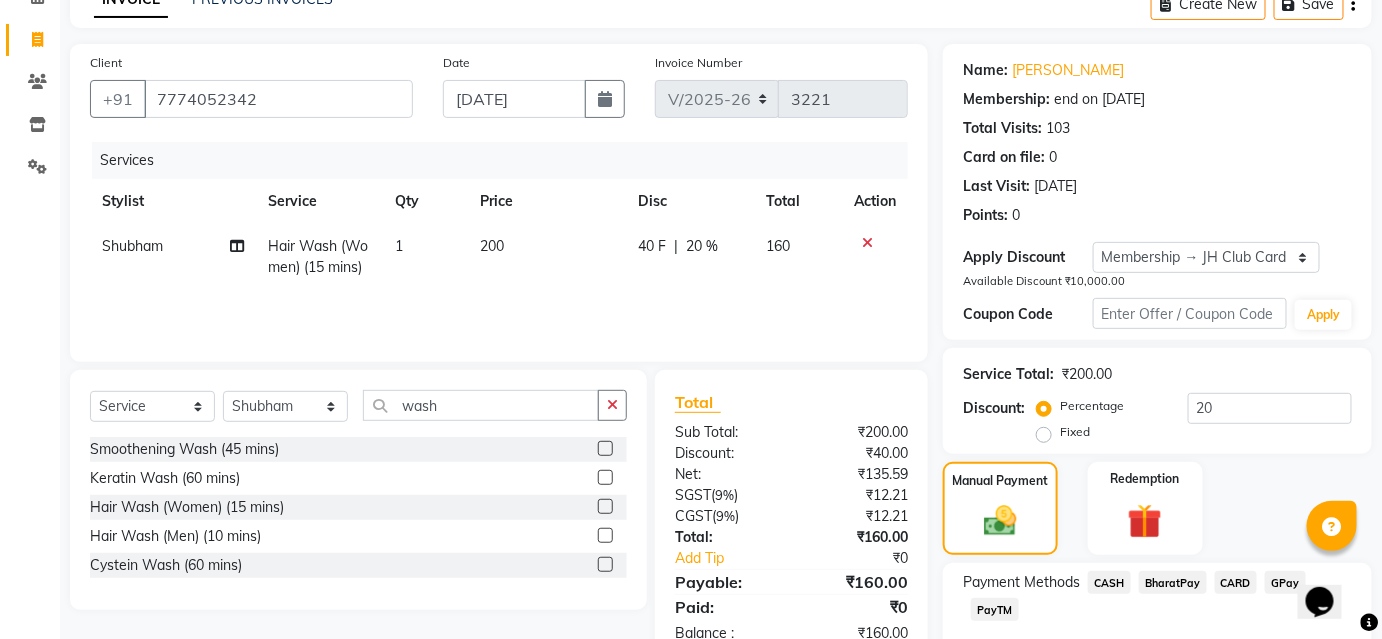 click on "20 %" 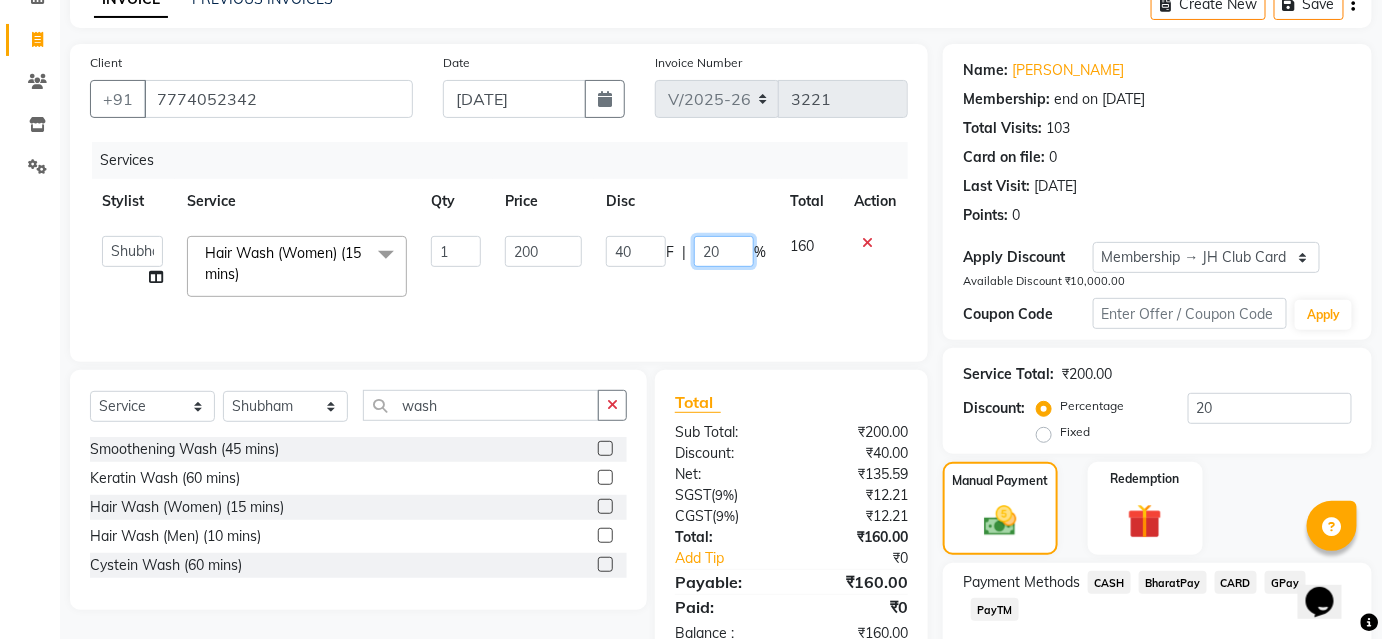 click on "20" 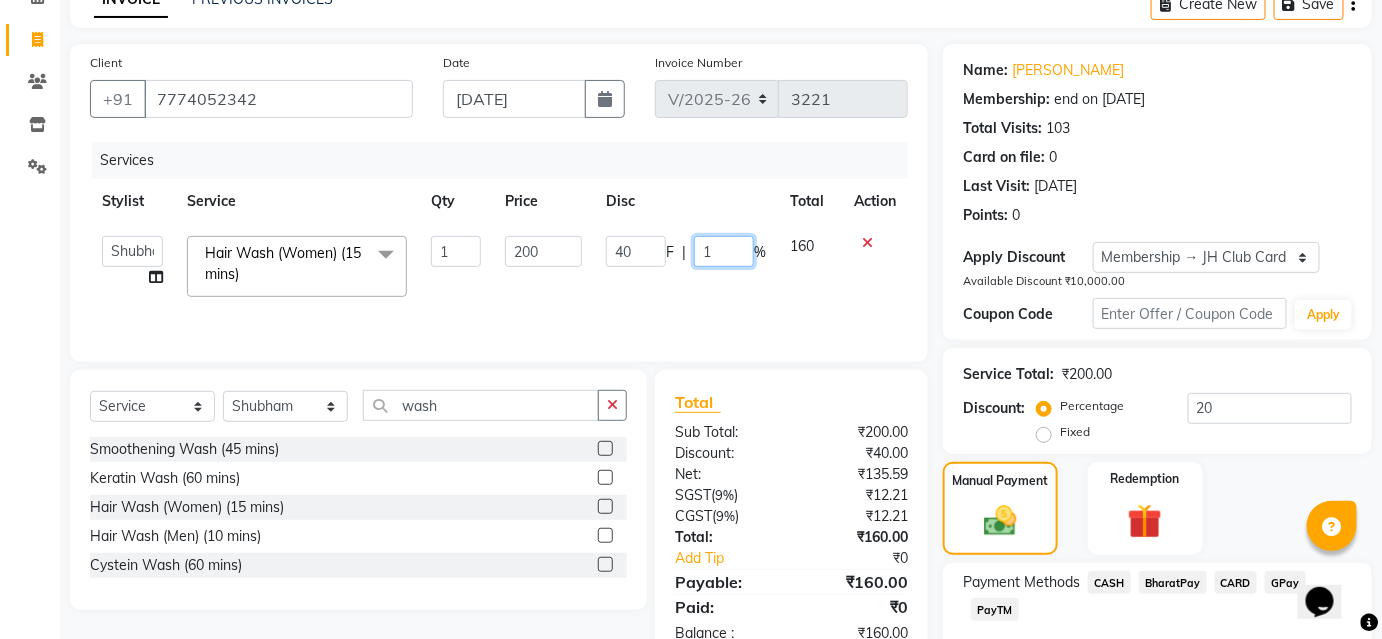 type on "10" 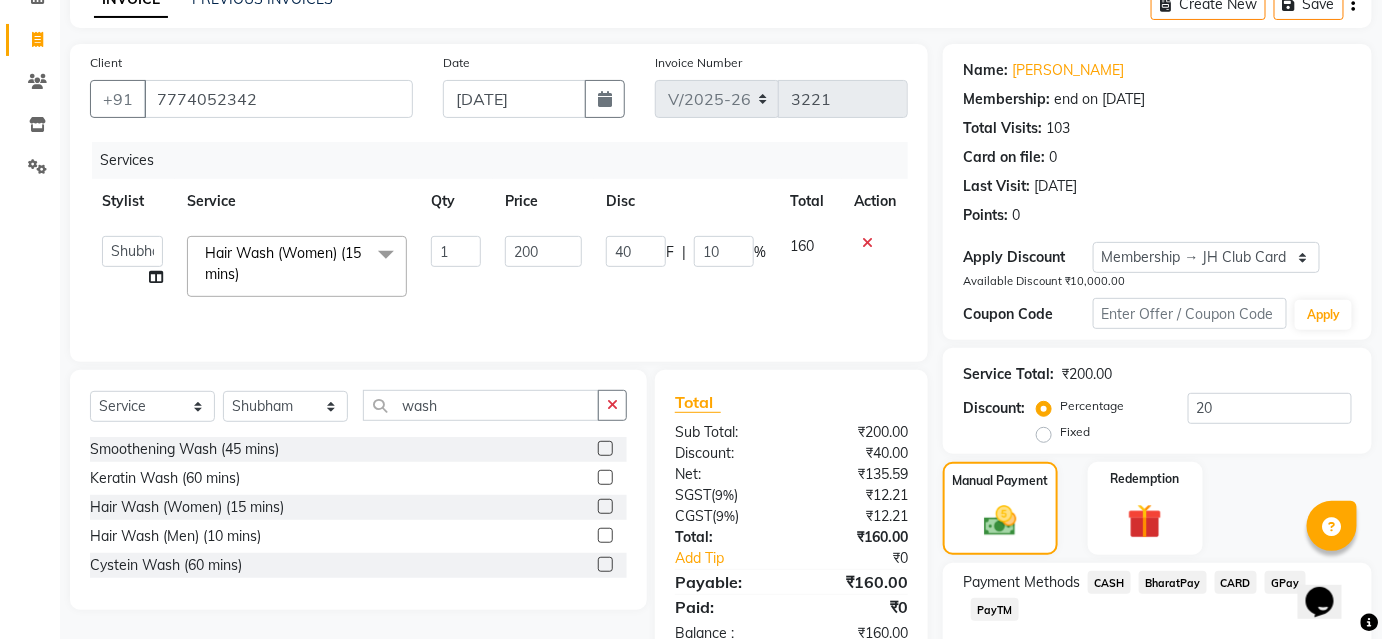 click on "Services Stylist Service Qty Price Disc Total Action  Ajinkya   Anuja   Arunesh   Avinash   Junaid   Mohammad   Naushad Ali   Pawan Krishna   Rishabh   Rushikesh   Sakshi   Shahin   ShopUser   Shubham   Sumit   Vikram  Hair Wash (Women) (15 mins)  x Vitalizing Treatment (mid Length) (40 mins) Vitalizing Treatment (for Men) (20 mins) Vitalizing Treatment (below Shoulder) (30 mins) Silk Treatment (Waist Length) (45 mins) Silk Treatment (for Men) (20 mins) Silk Treatment (below Shoulder) (30 mins) Silk Treatment - For Dry Damaged Hair(mid Length) (40 mins) Scalp Clean Treatment (Waist Length) (45 mins) Scalp Clean Treatment (Mid Length) (40 mins) Scalp Clean Treatment (for Men) (20 mins) Scalp Clean Treatment (below Shoulder) (30 mins) Root Booster Treatment -for Anti Hair Fall And Strength(mid Length) (40 mins) Root Booster Treatment (Waist Length) (45 mins) Root Booster Treatment (for Men) (20 mins) Root Booster Treatment (below Shoulder) (30 mins) Oil Reflection Treatment (Waist Length) (45 mins) splitends 1" 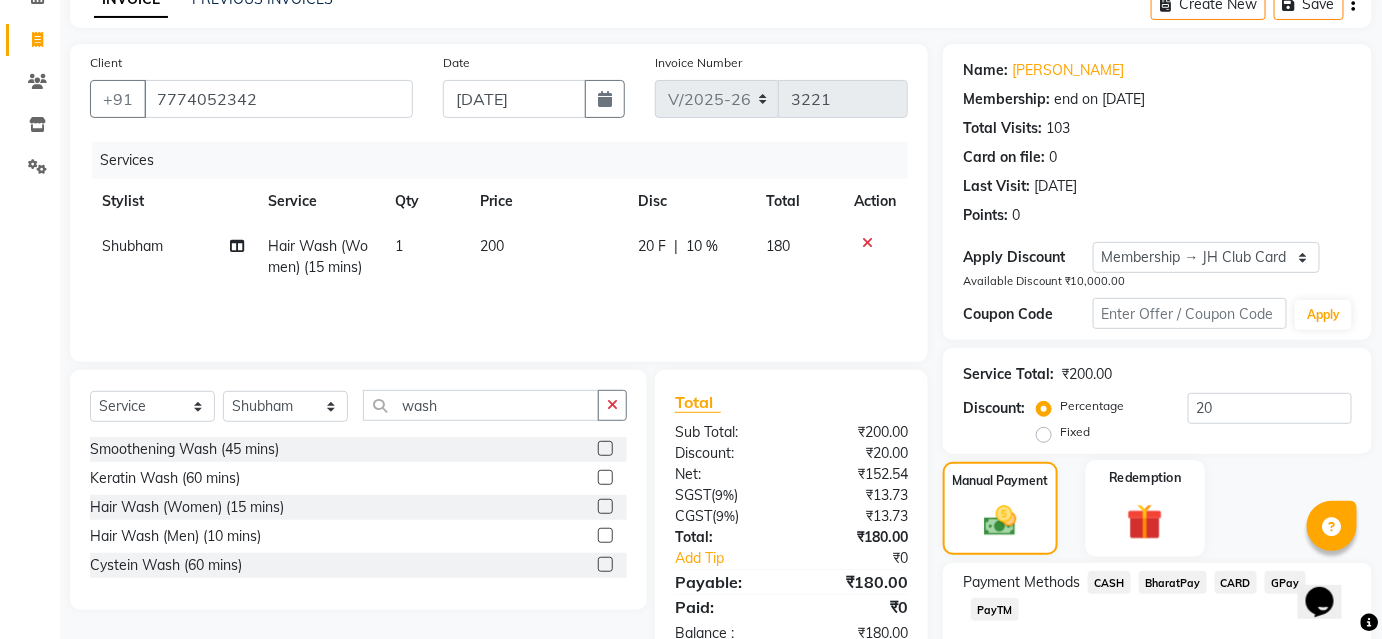 scroll, scrollTop: 220, scrollLeft: 0, axis: vertical 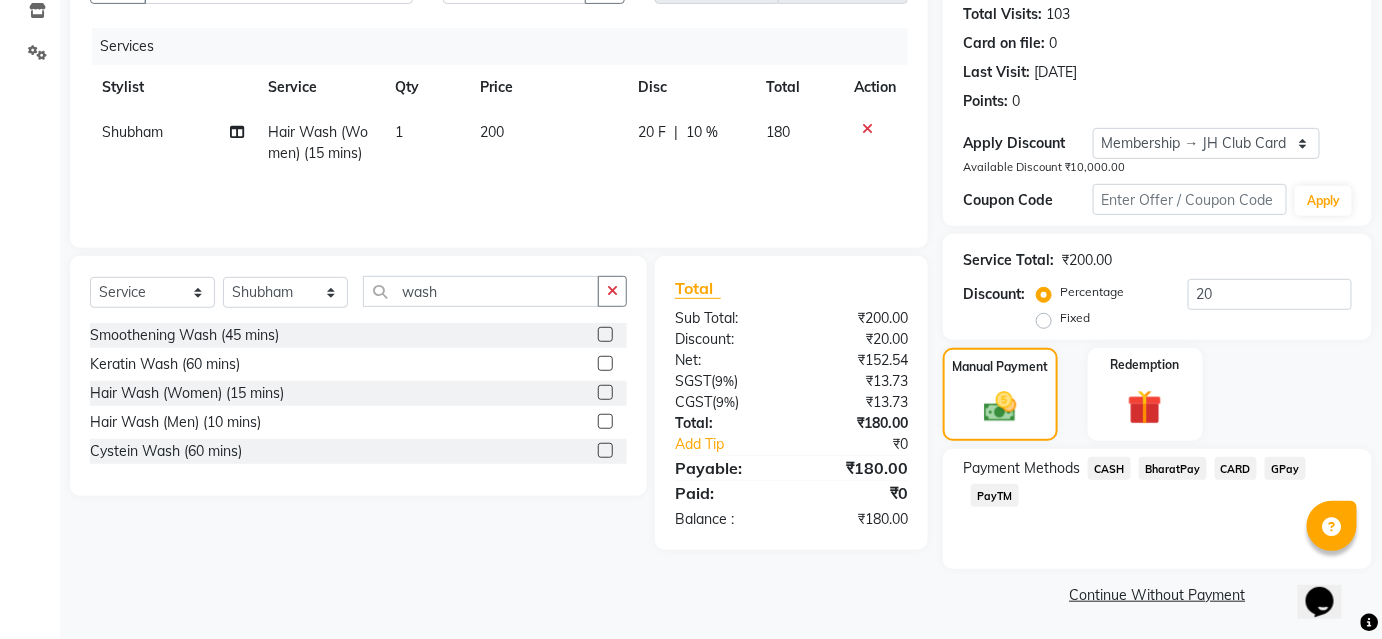 click on "BharatPay" 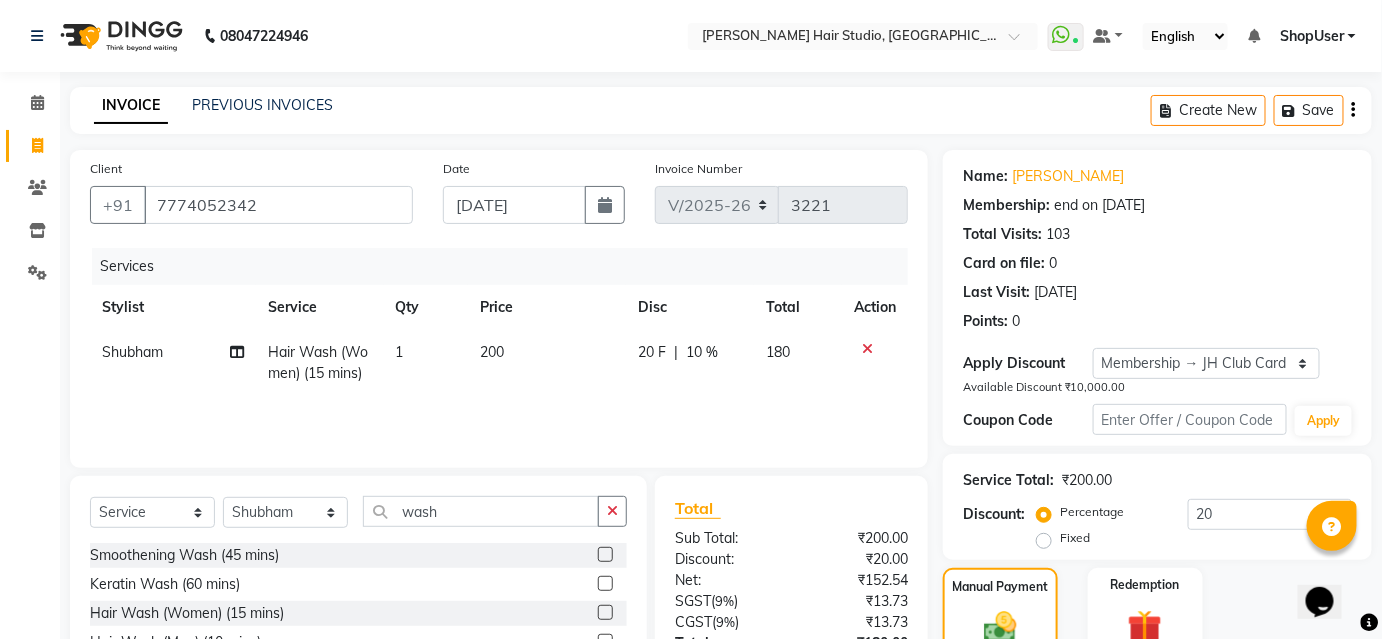 scroll, scrollTop: 276, scrollLeft: 0, axis: vertical 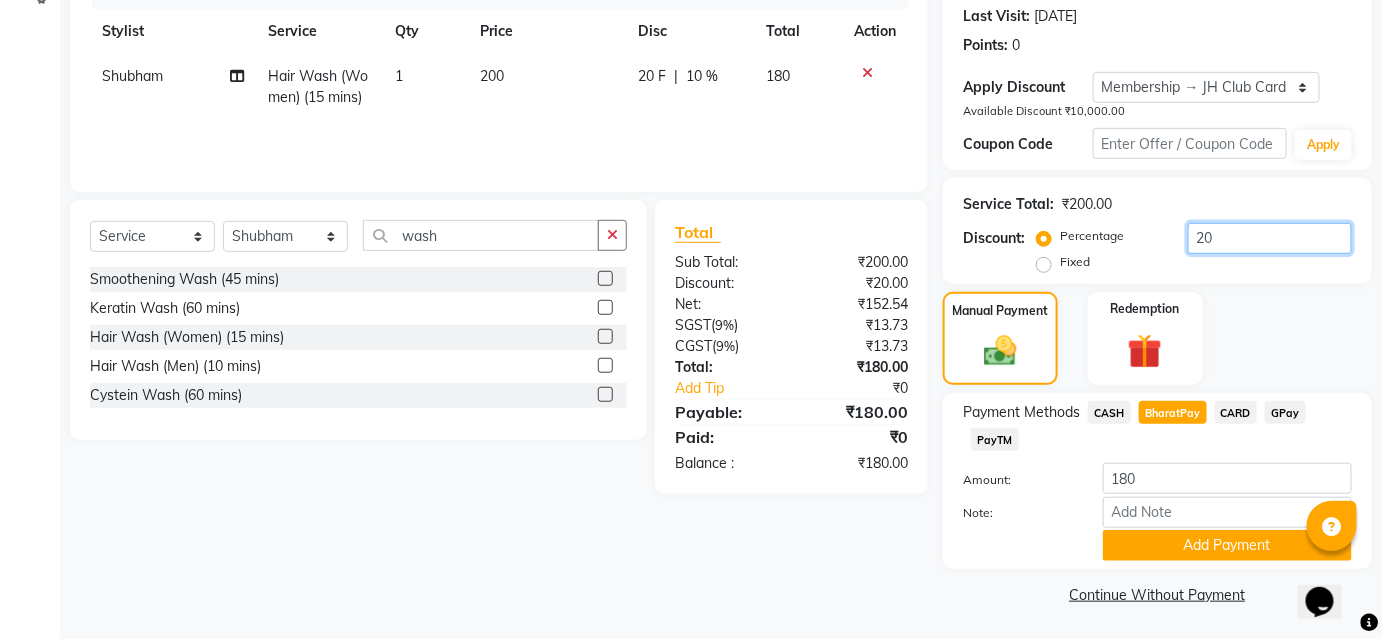 drag, startPoint x: 1184, startPoint y: 566, endPoint x: 1336, endPoint y: 284, distance: 320.35605 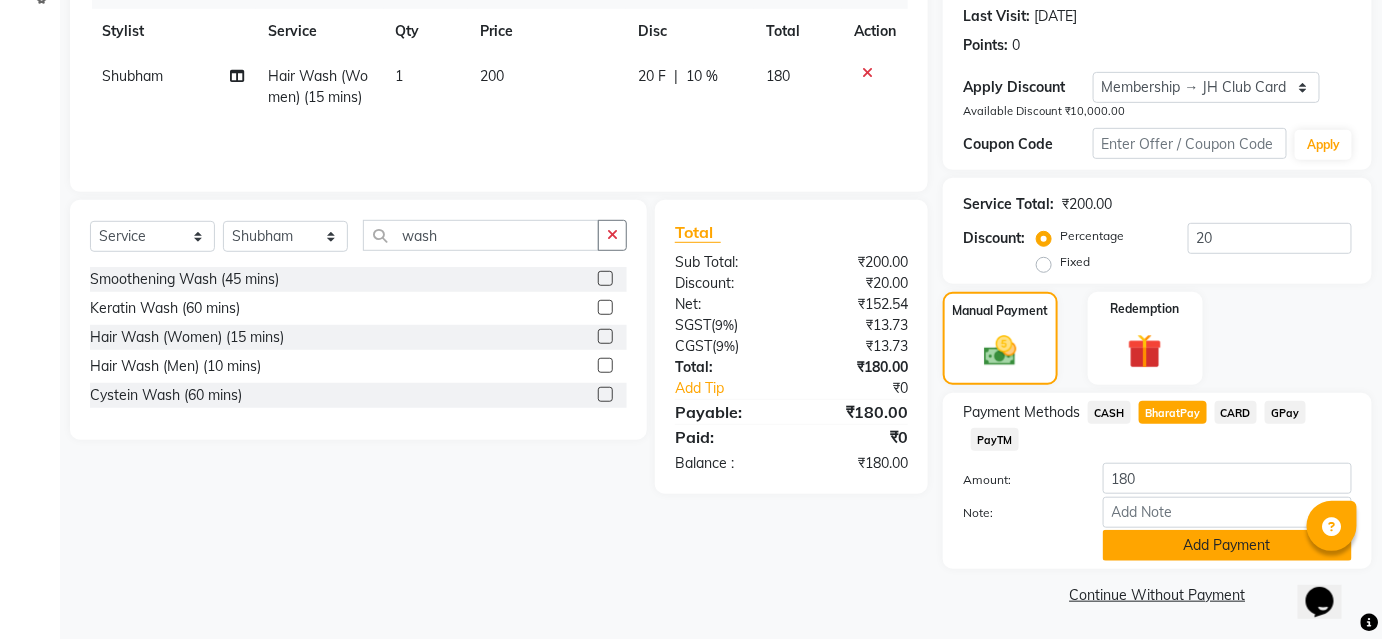 click on "Add Payment" 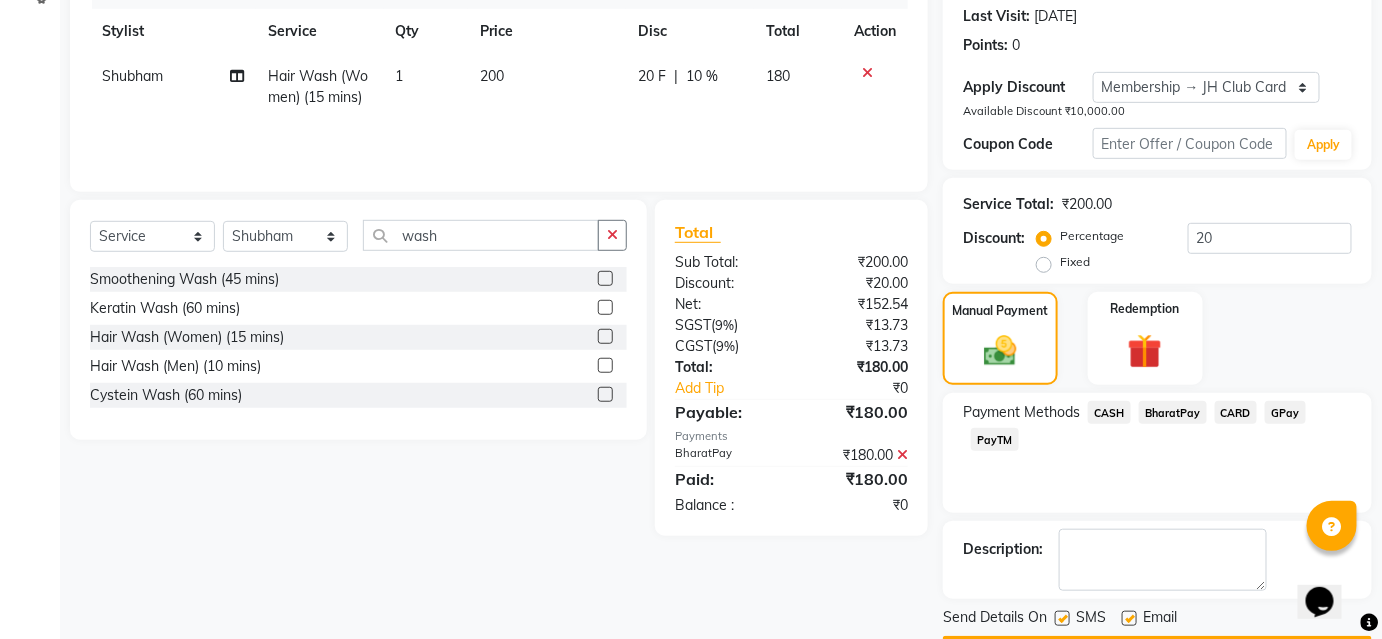 scroll, scrollTop: 332, scrollLeft: 0, axis: vertical 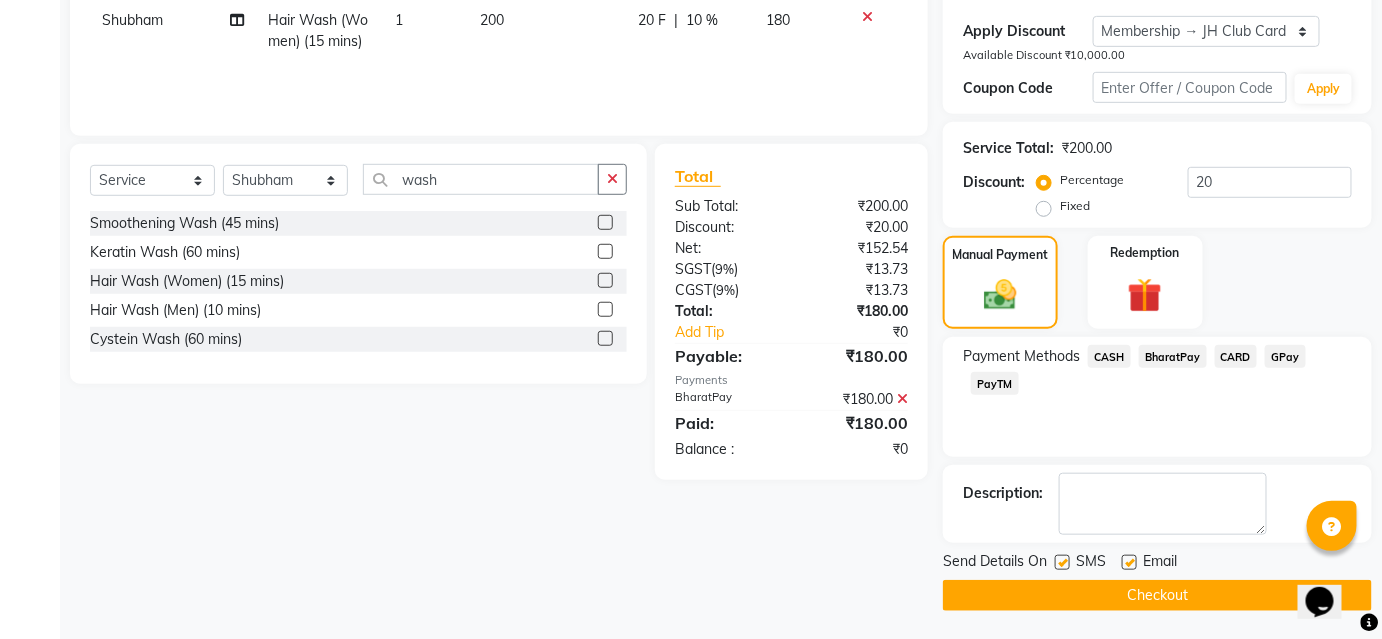 click on "Checkout" 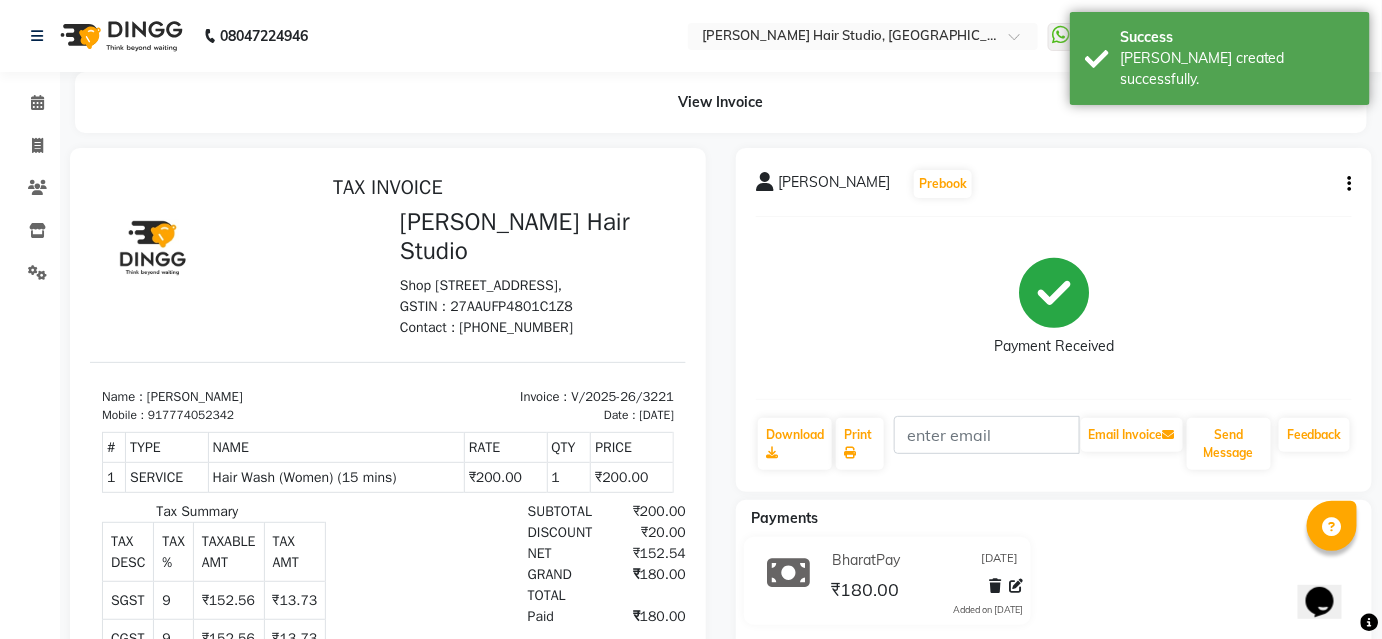 scroll, scrollTop: 0, scrollLeft: 0, axis: both 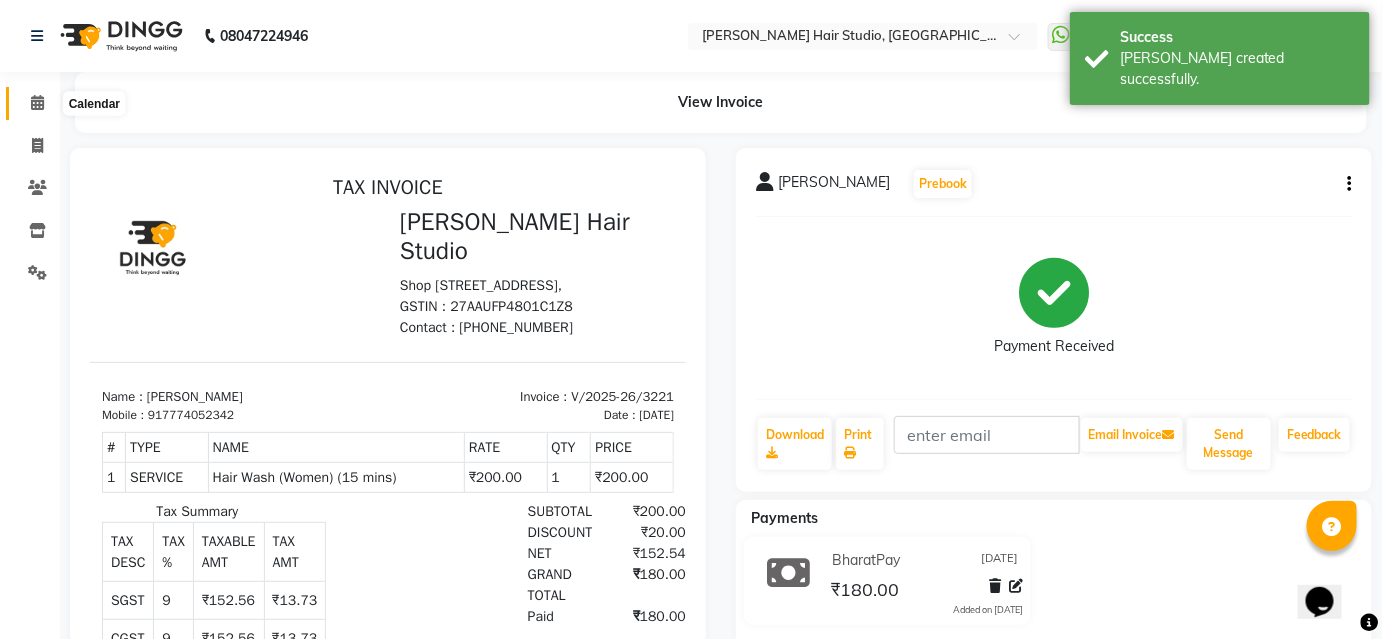 click 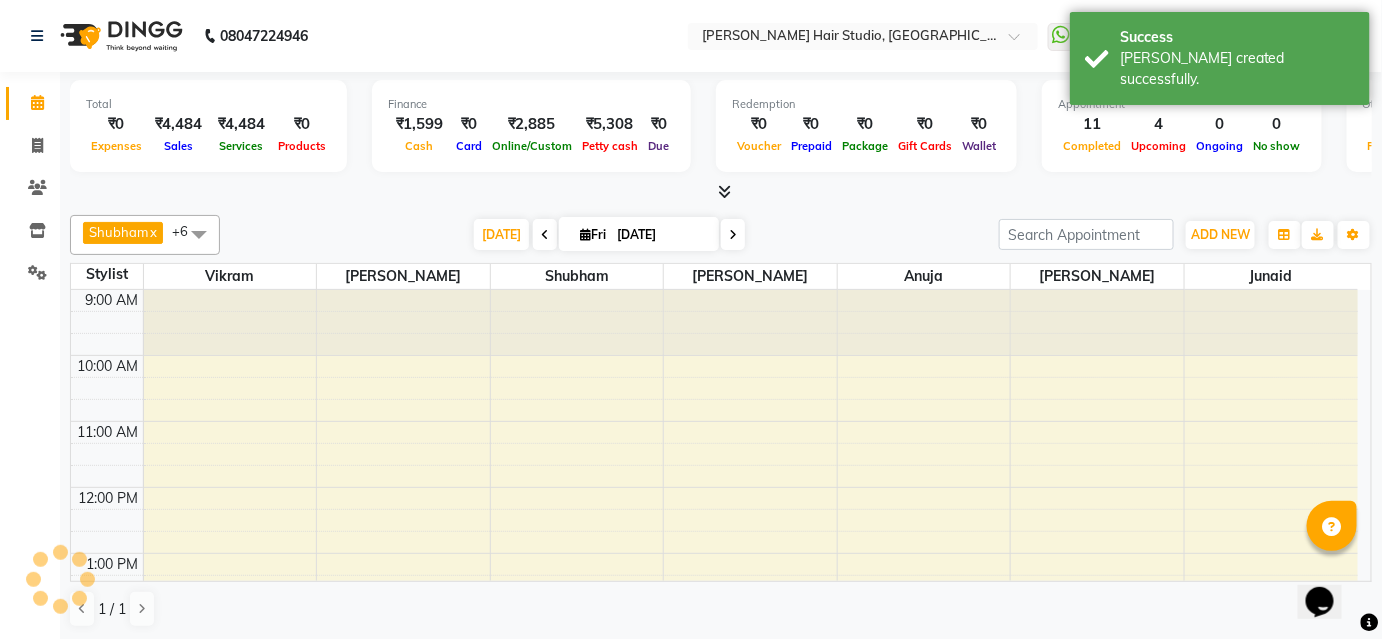 scroll, scrollTop: 0, scrollLeft: 0, axis: both 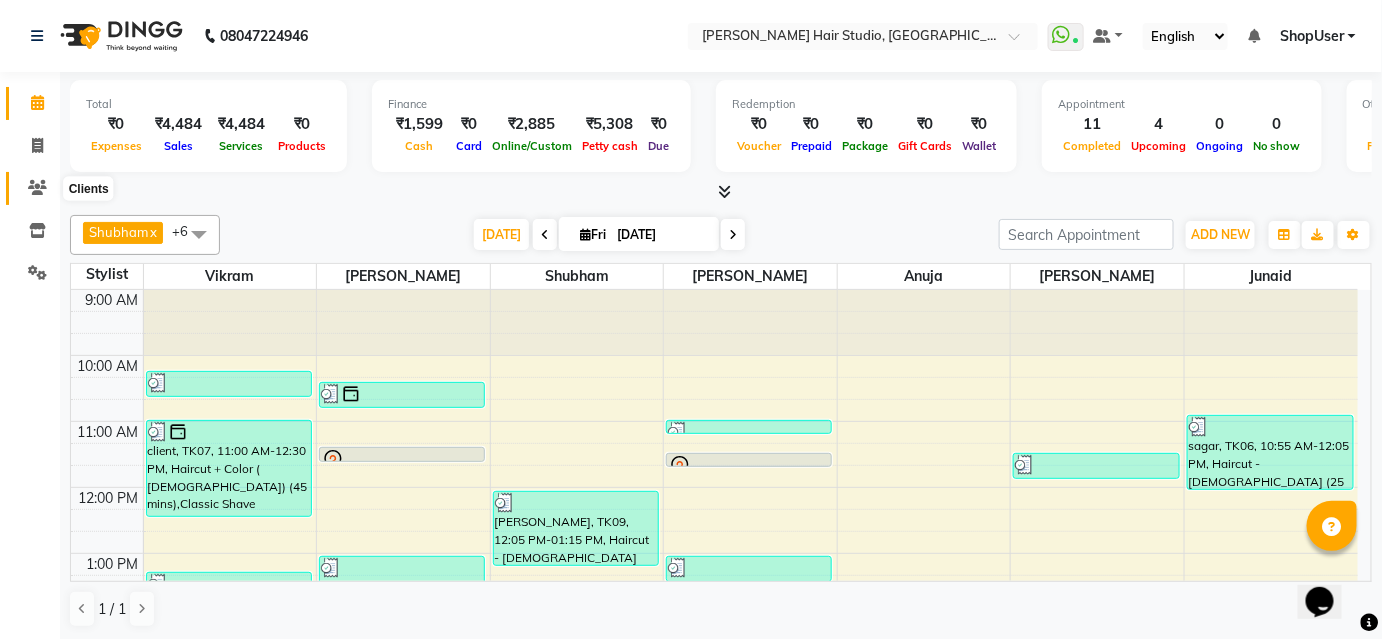 click 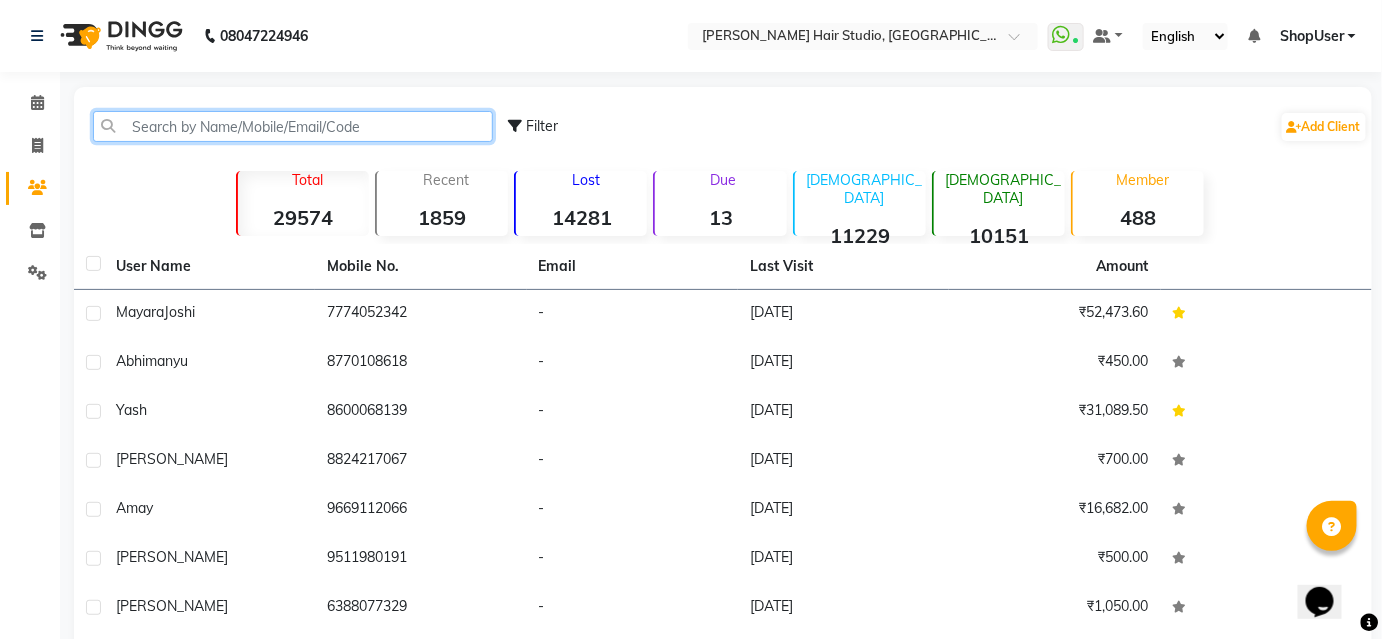 click 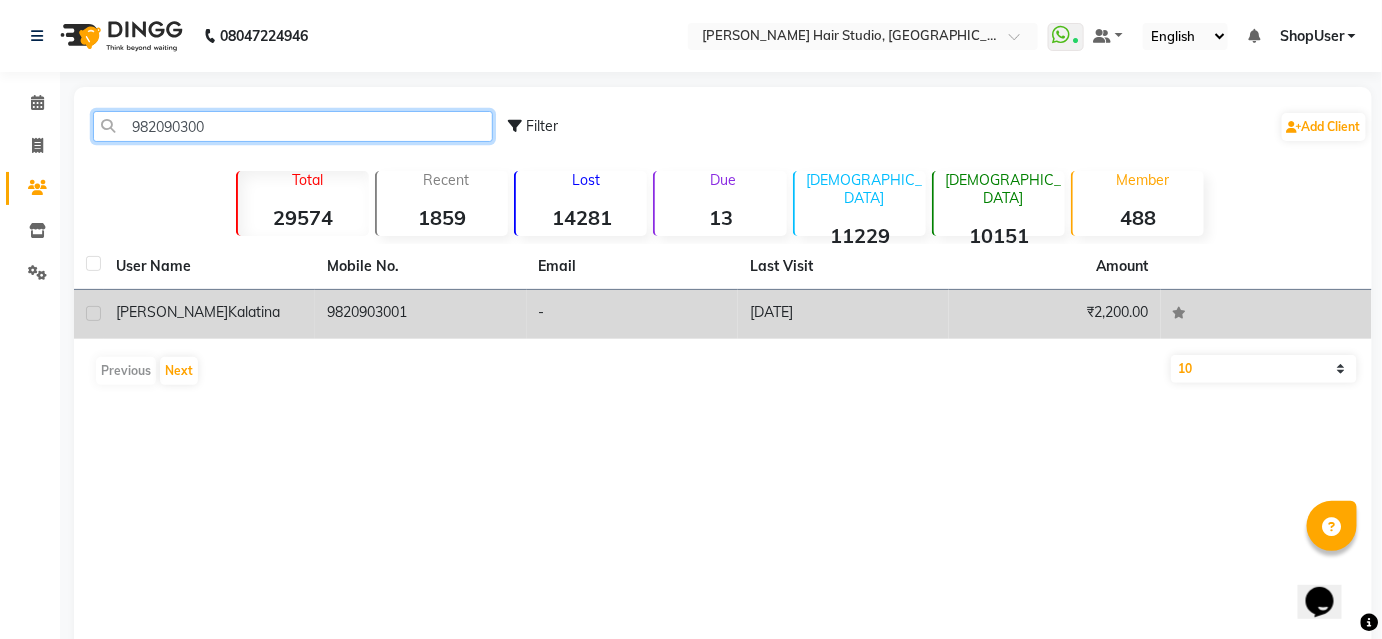 type on "982090300" 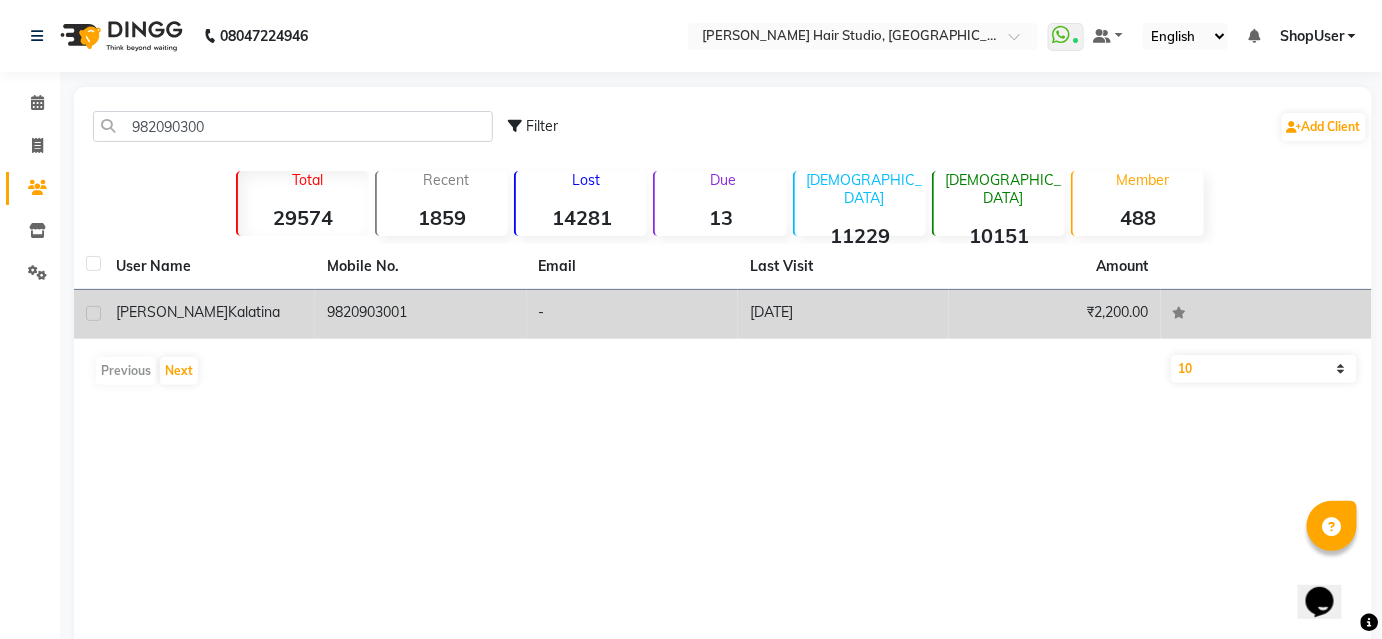 click on "9820903001" 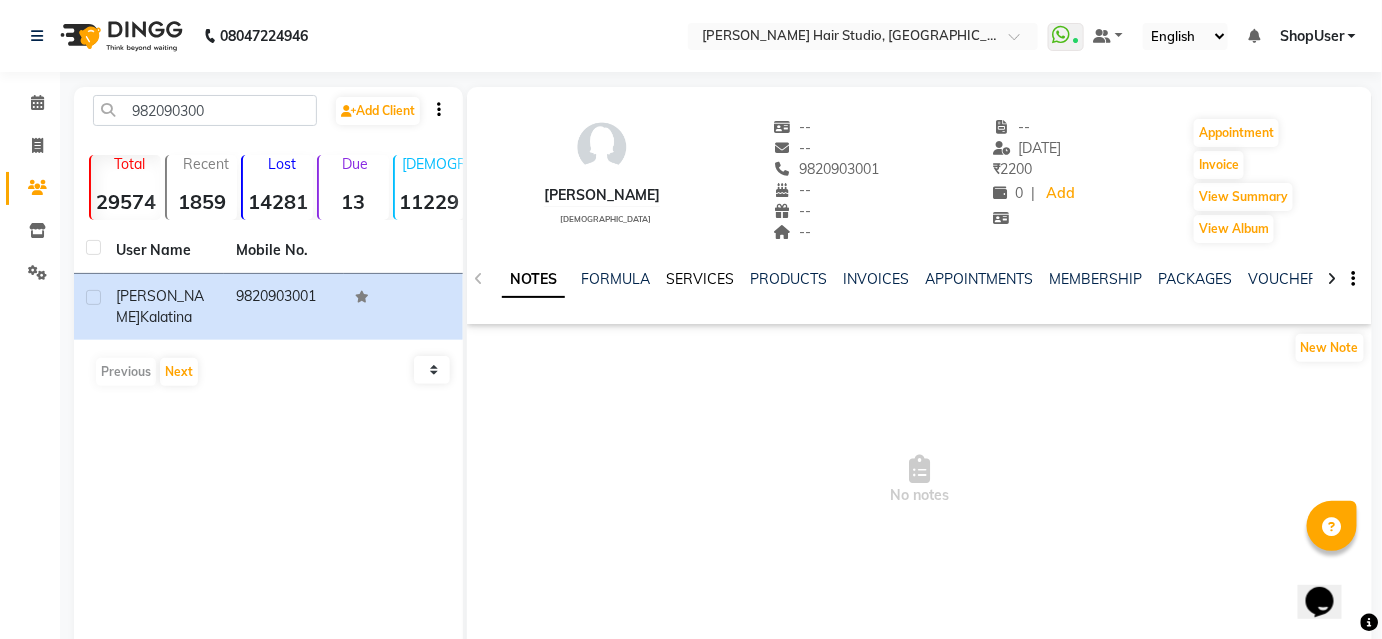 click on "SERVICES" 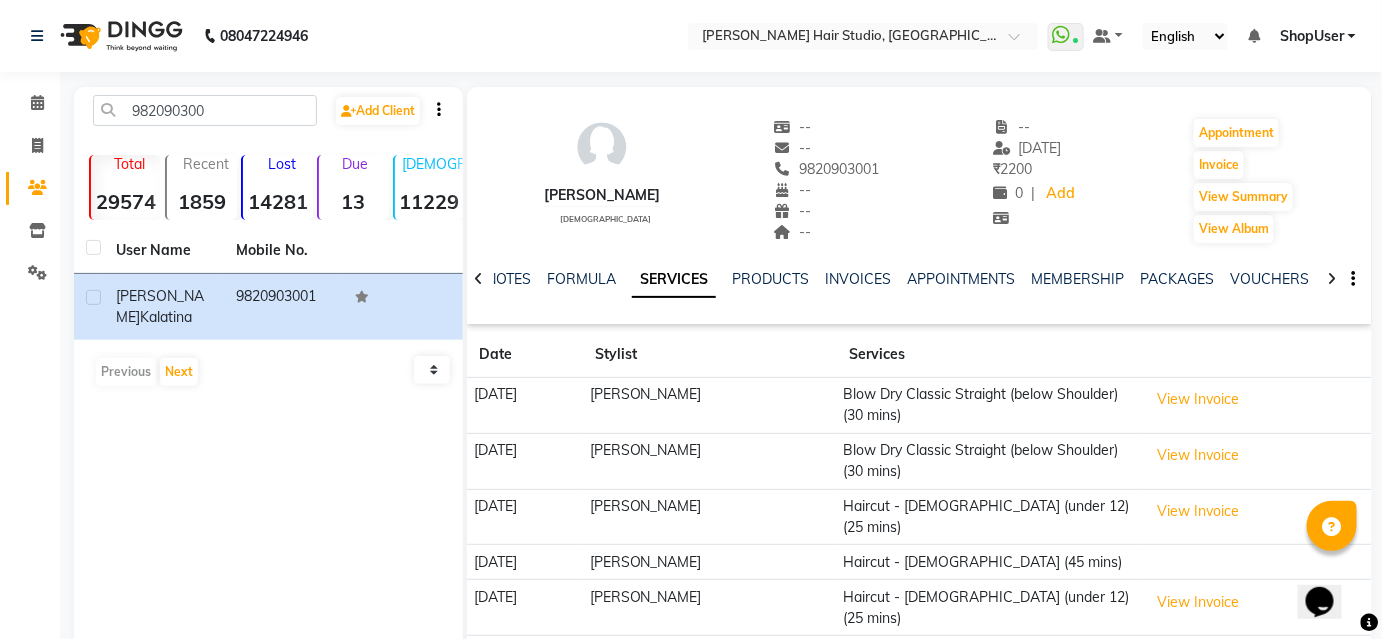 scroll, scrollTop: 0, scrollLeft: 0, axis: both 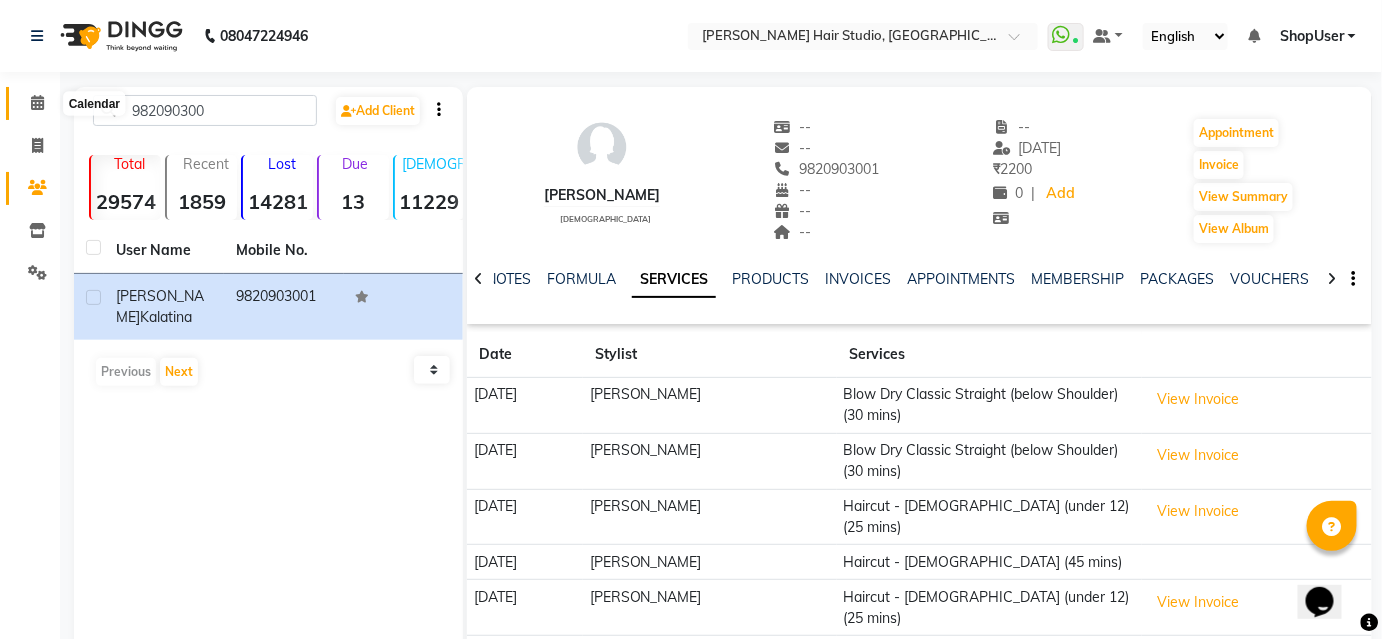 click 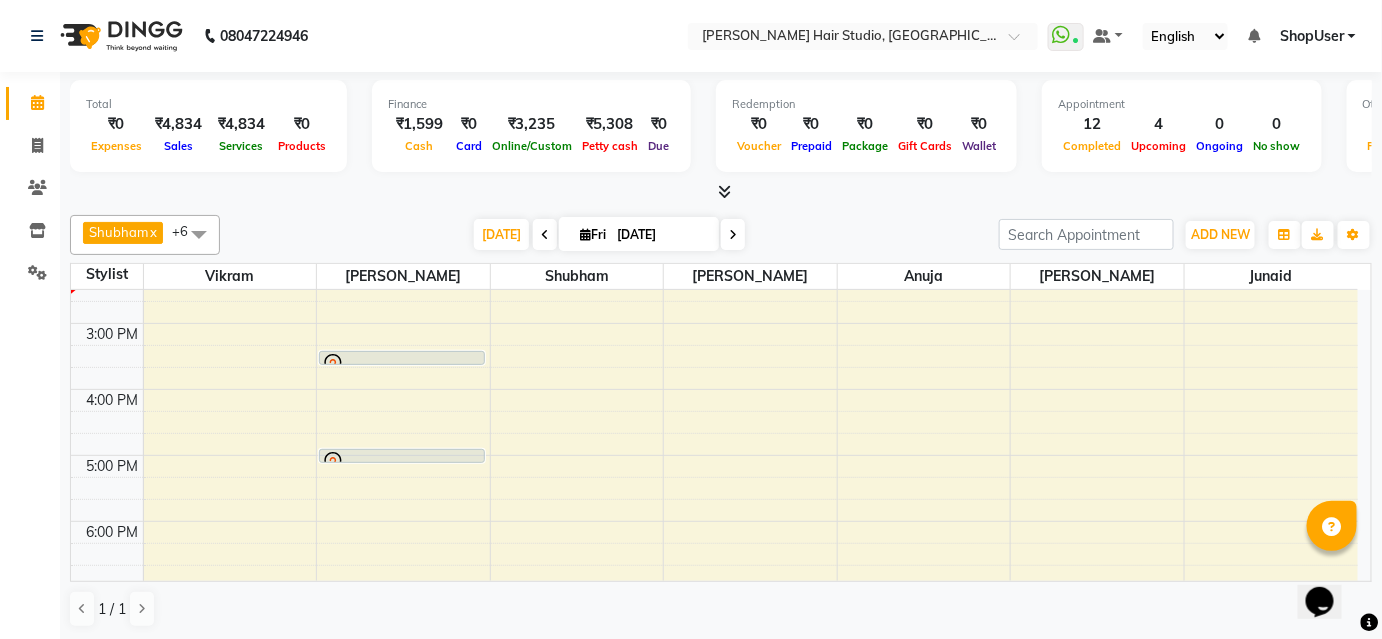 scroll, scrollTop: 363, scrollLeft: 0, axis: vertical 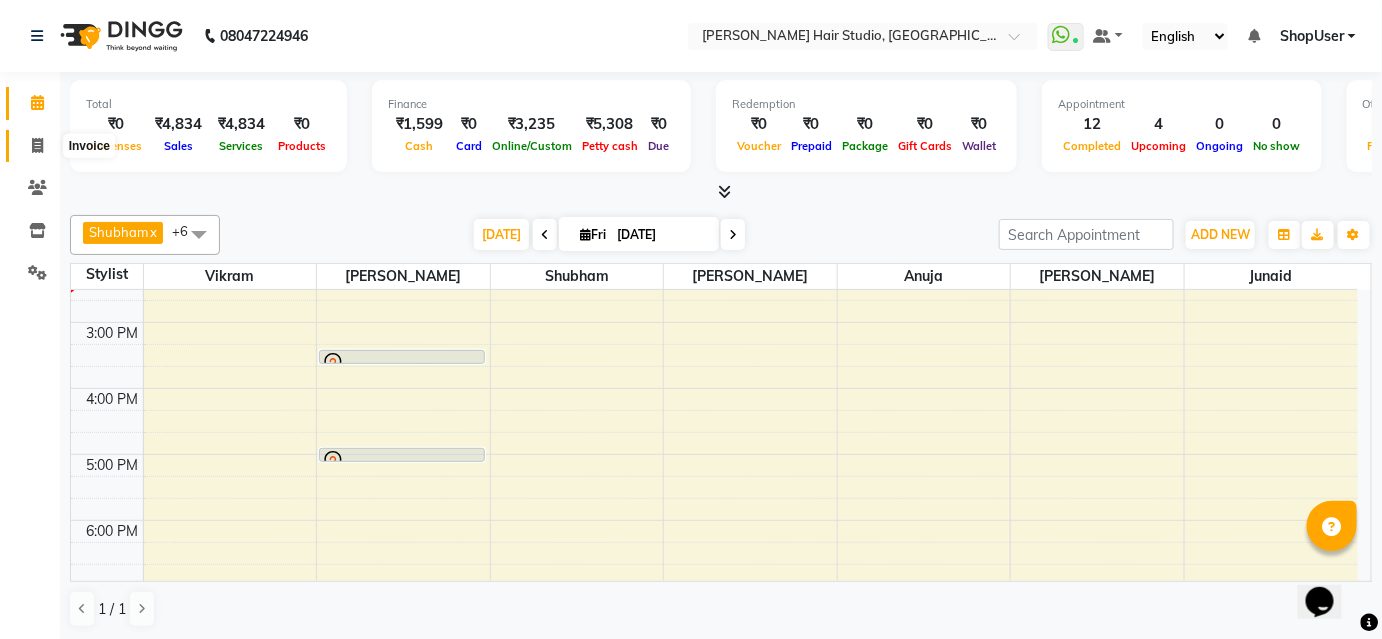 click 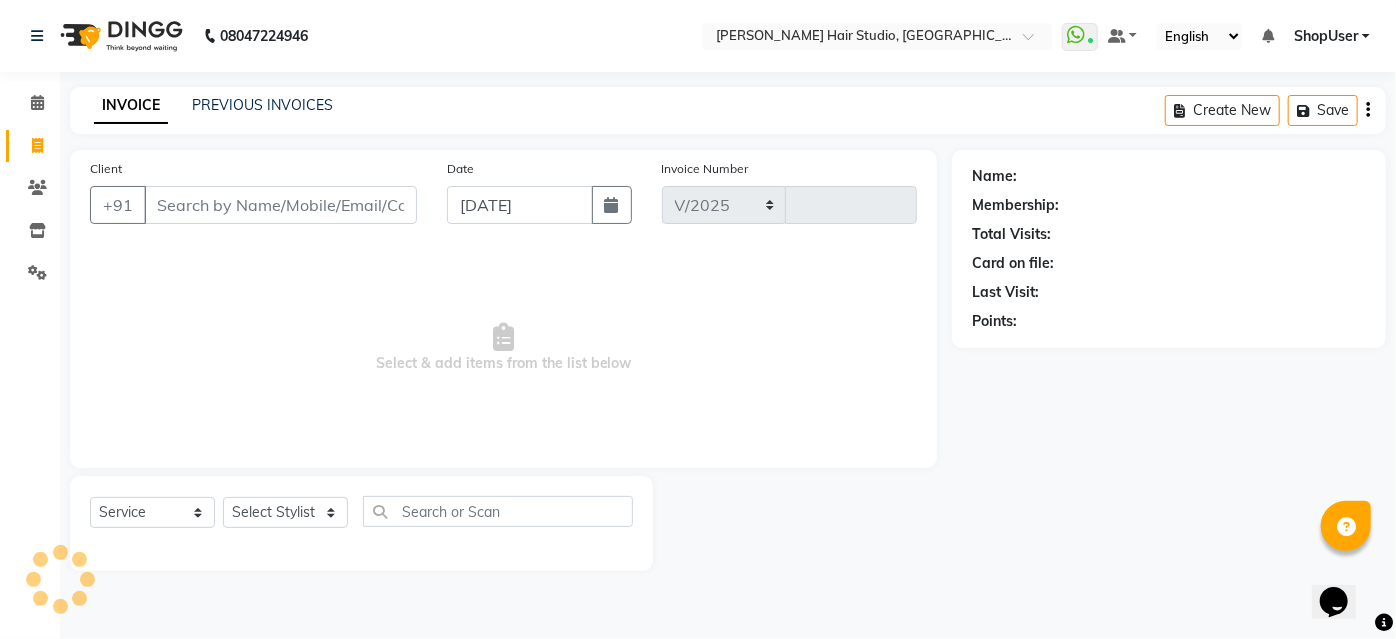 select on "627" 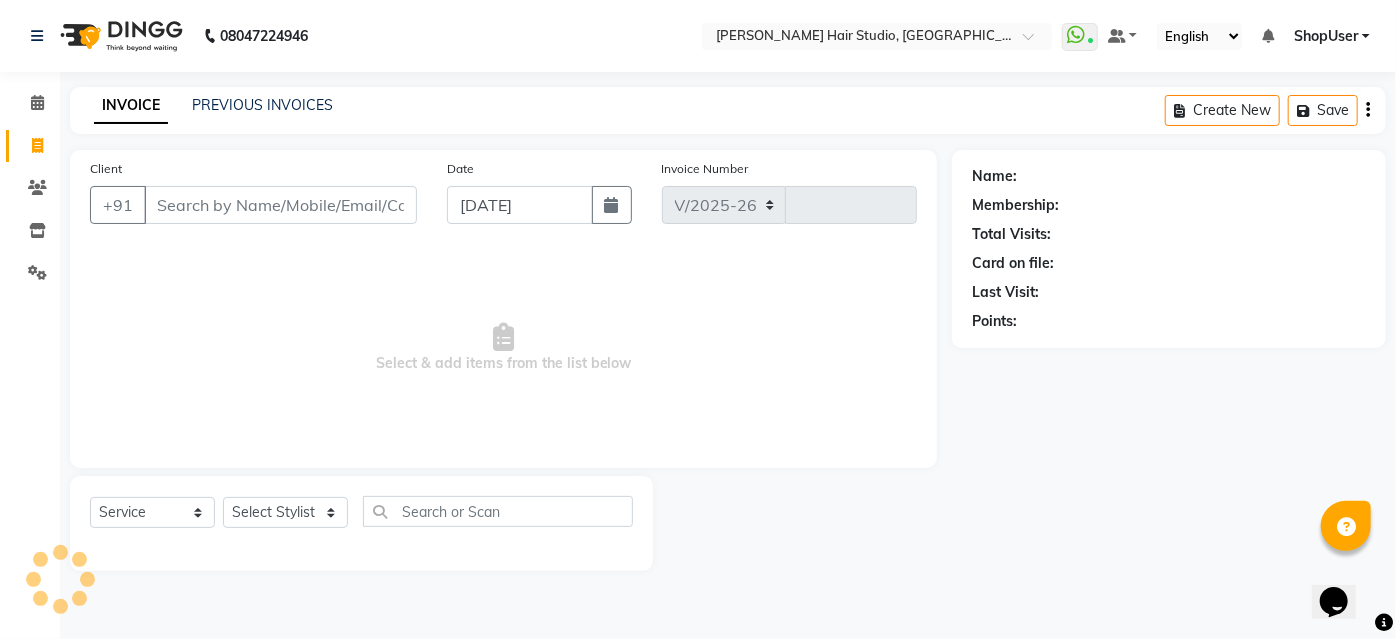 type on "3223" 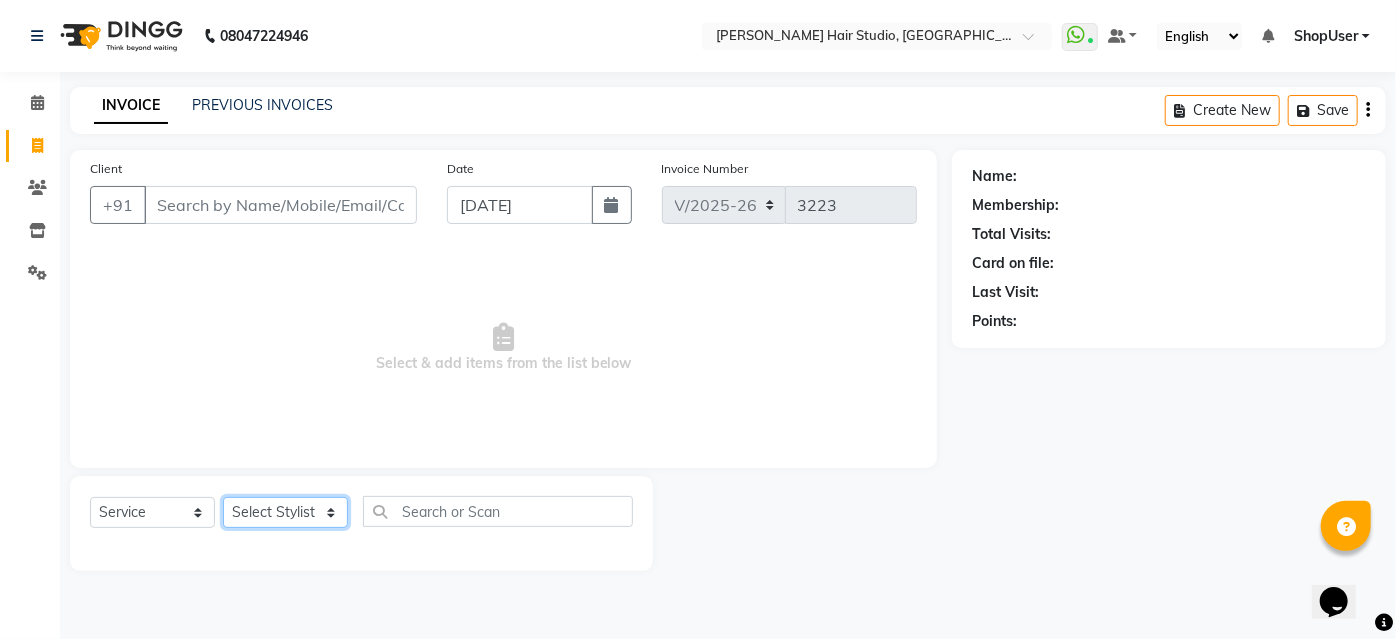 click on "Select Stylist [PERSON_NAME] [PERSON_NAME] Avinash [PERSON_NAME] [PERSON_NAME] Pawan Krishna [PERSON_NAME] [PERSON_NAME] ShopUser [PERSON_NAME] [PERSON_NAME]" 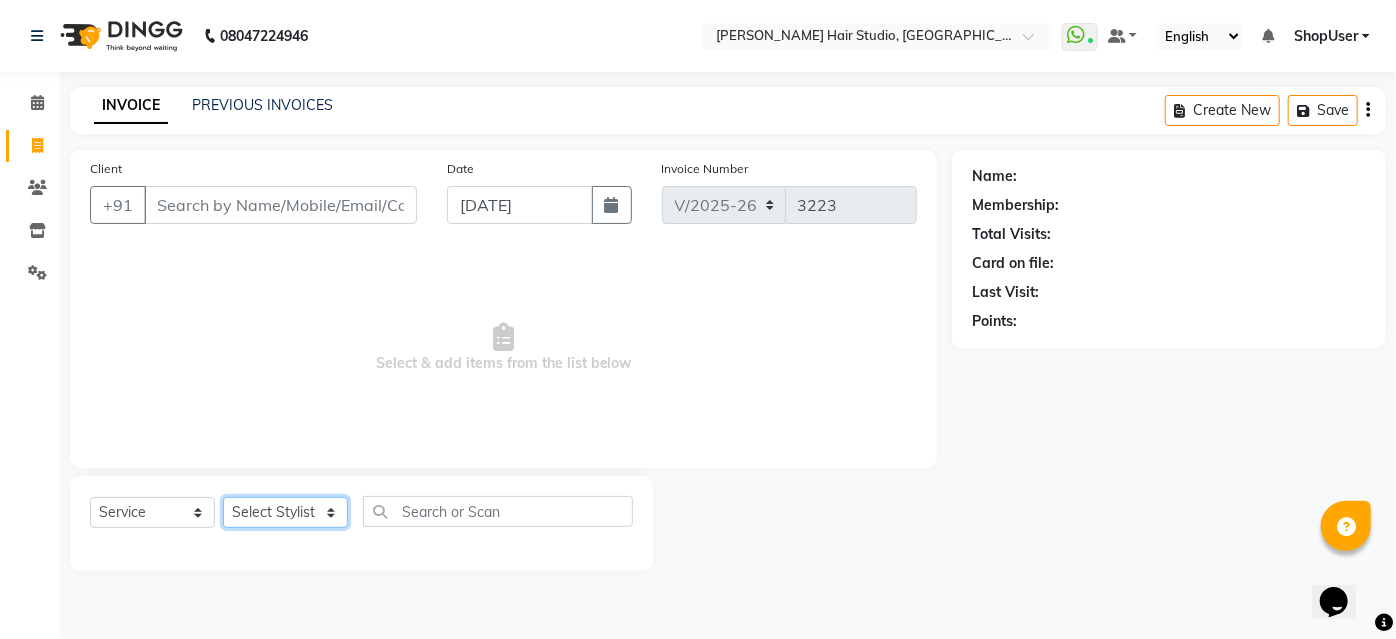 select on "50524" 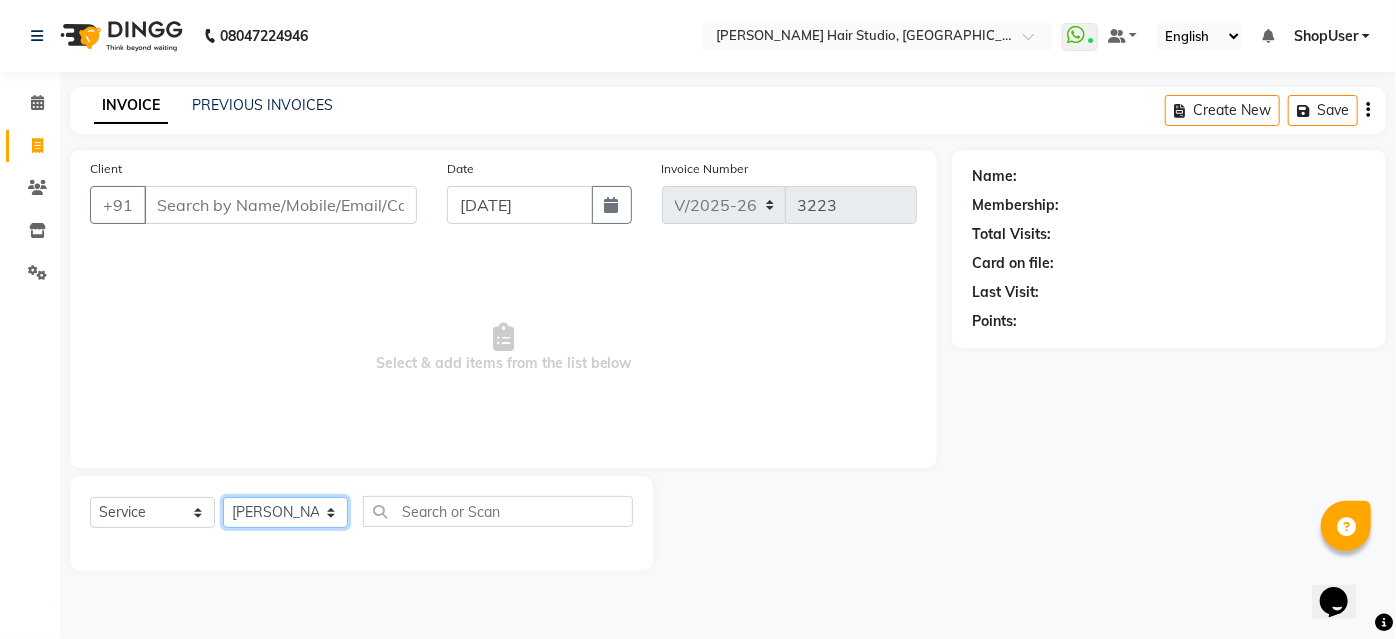 click on "Select Stylist [PERSON_NAME] [PERSON_NAME] Avinash [PERSON_NAME] [PERSON_NAME] Pawan Krishna [PERSON_NAME] [PERSON_NAME] ShopUser [PERSON_NAME] [PERSON_NAME]" 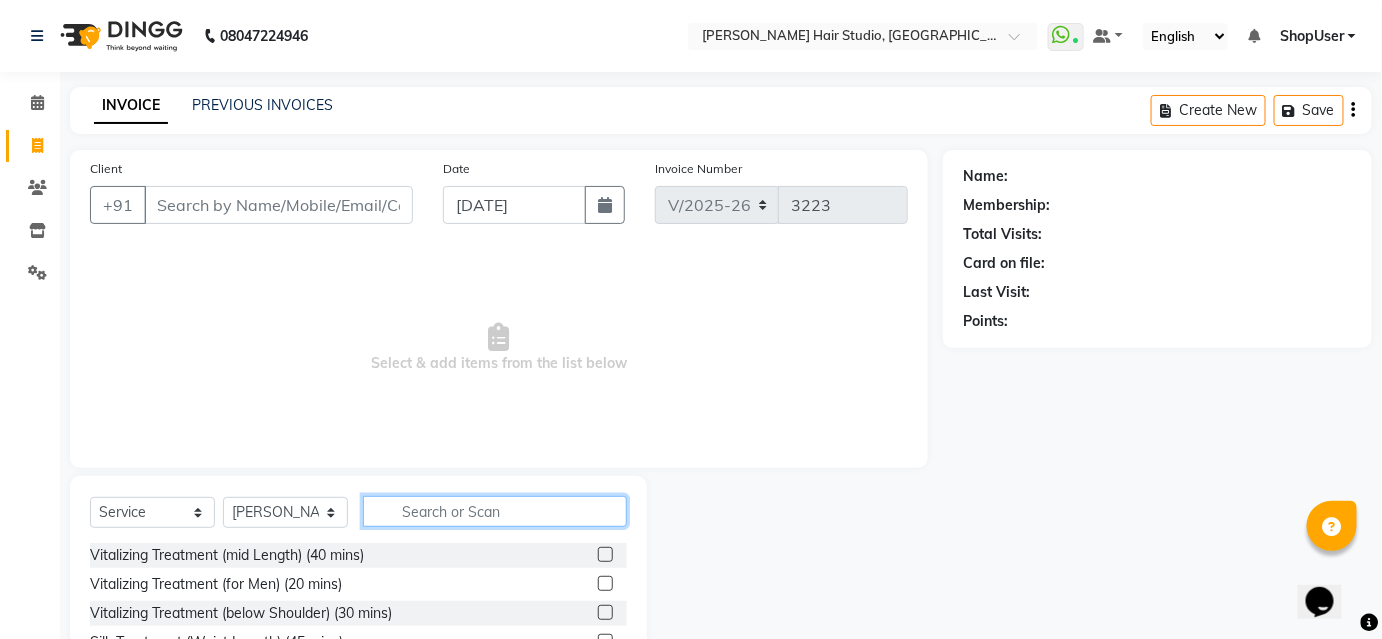 click 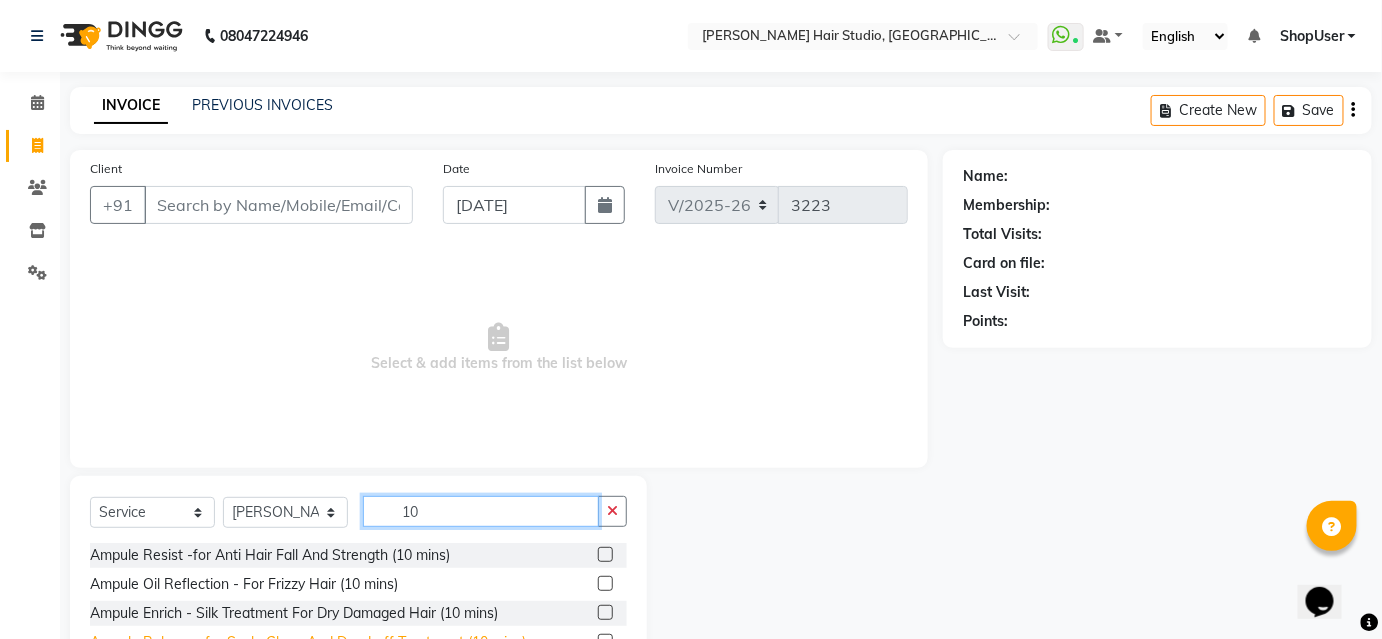 scroll, scrollTop: 161, scrollLeft: 0, axis: vertical 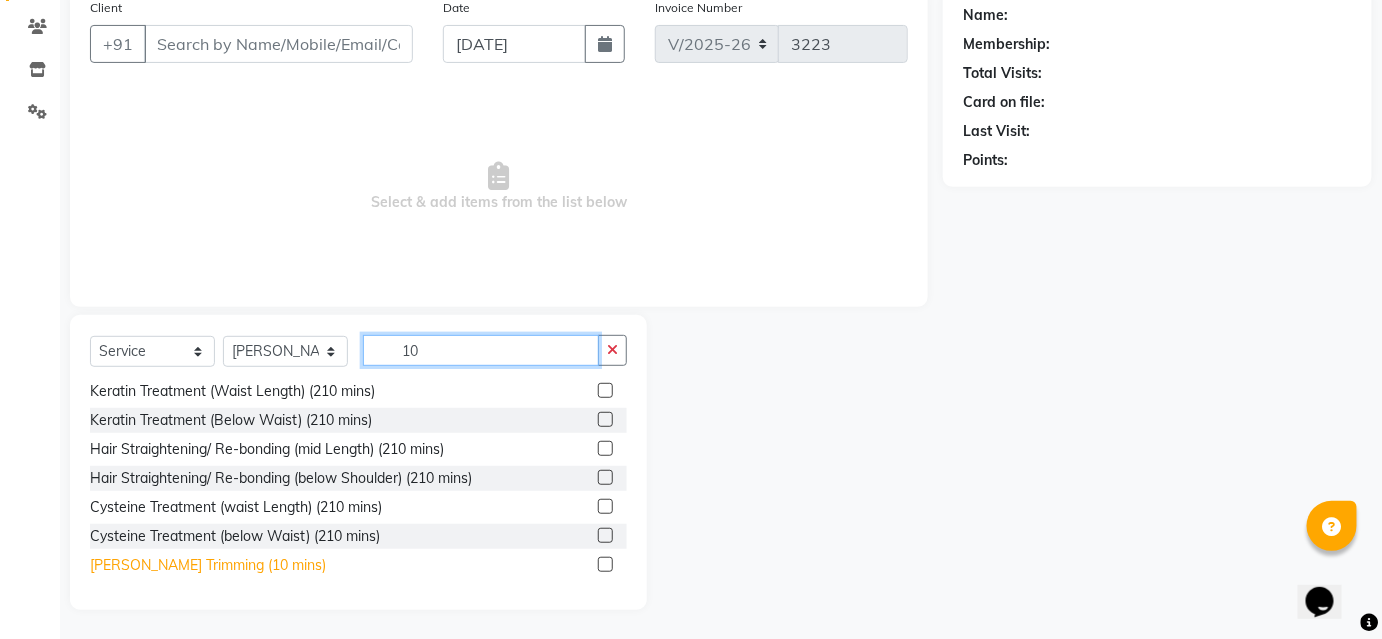 type on "10" 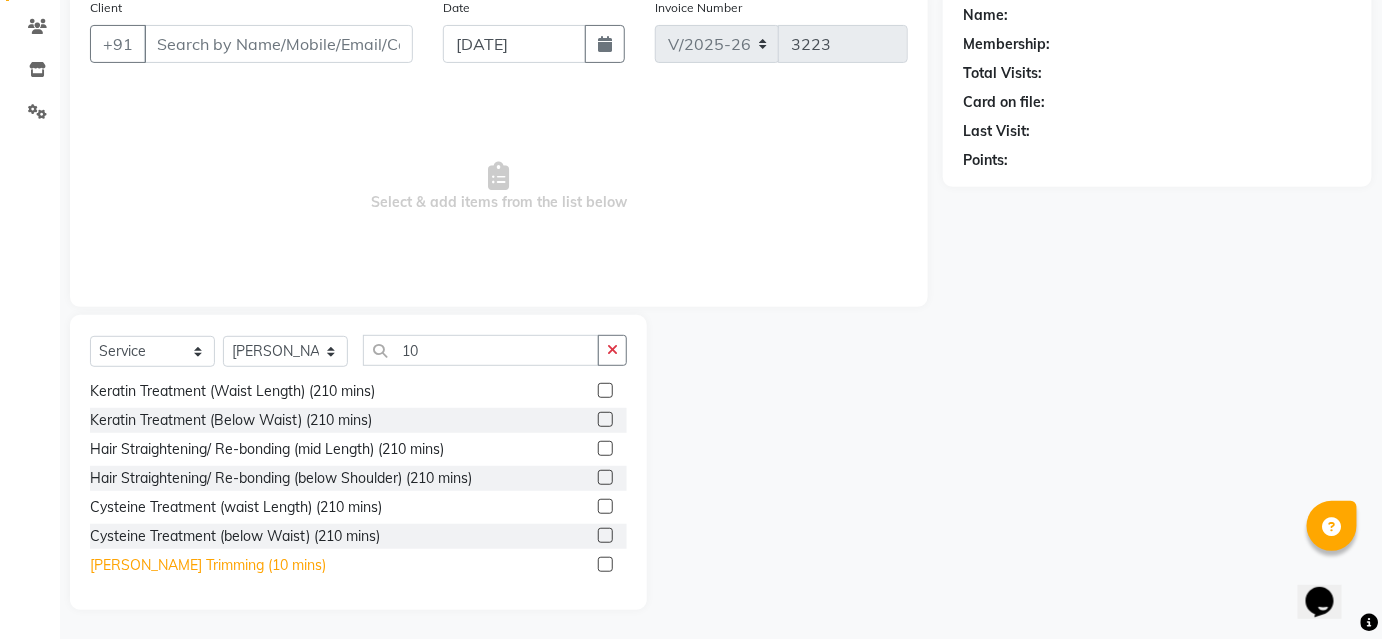 click on "[PERSON_NAME] Trimming (10 mins)" 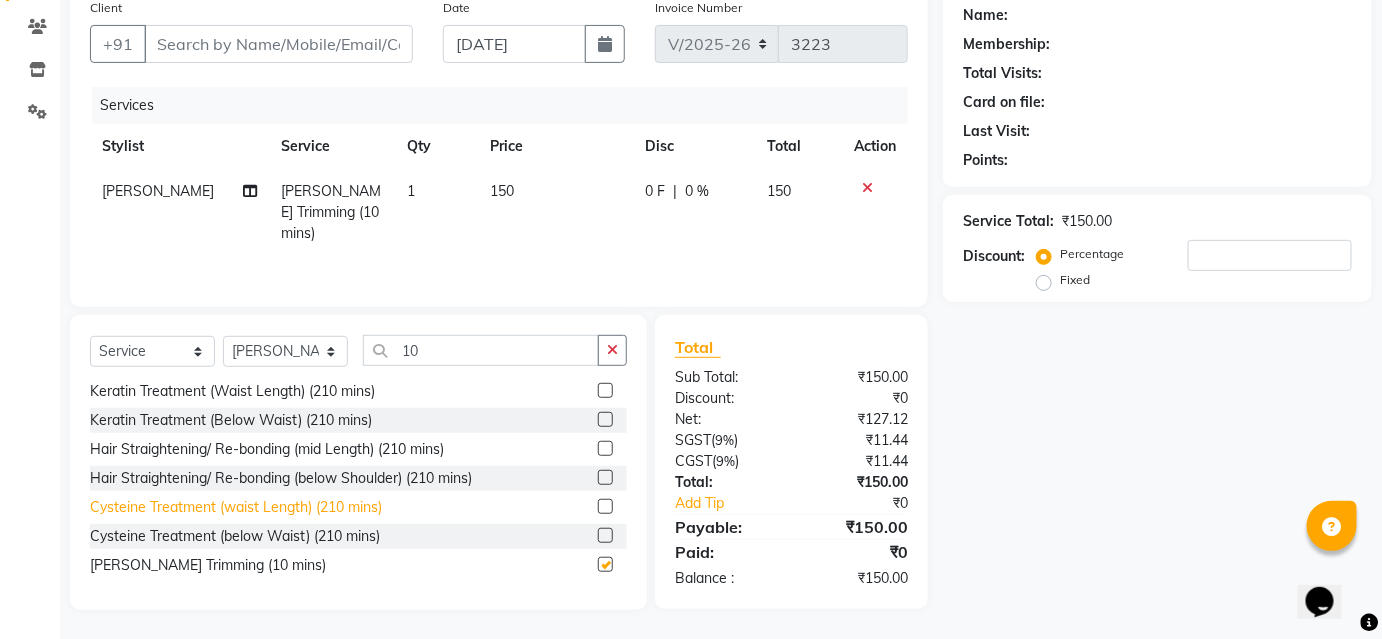 checkbox on "false" 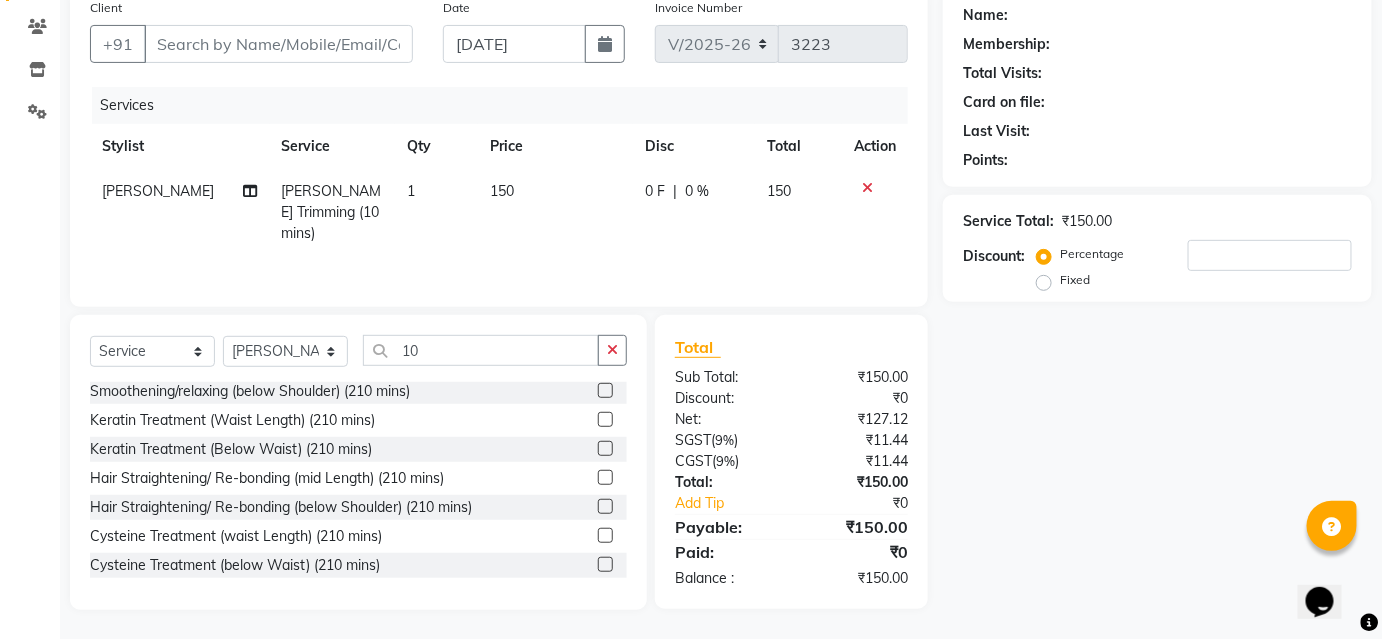 scroll, scrollTop: 322, scrollLeft: 0, axis: vertical 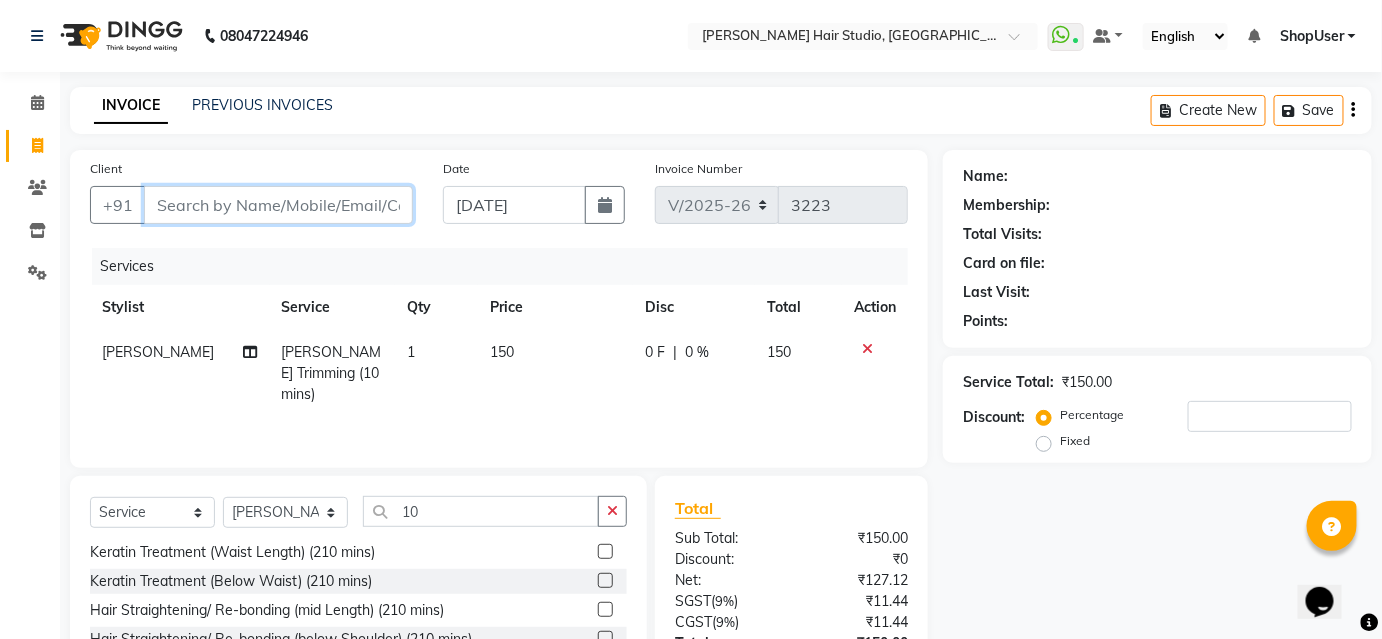 click on "Client" at bounding box center (278, 205) 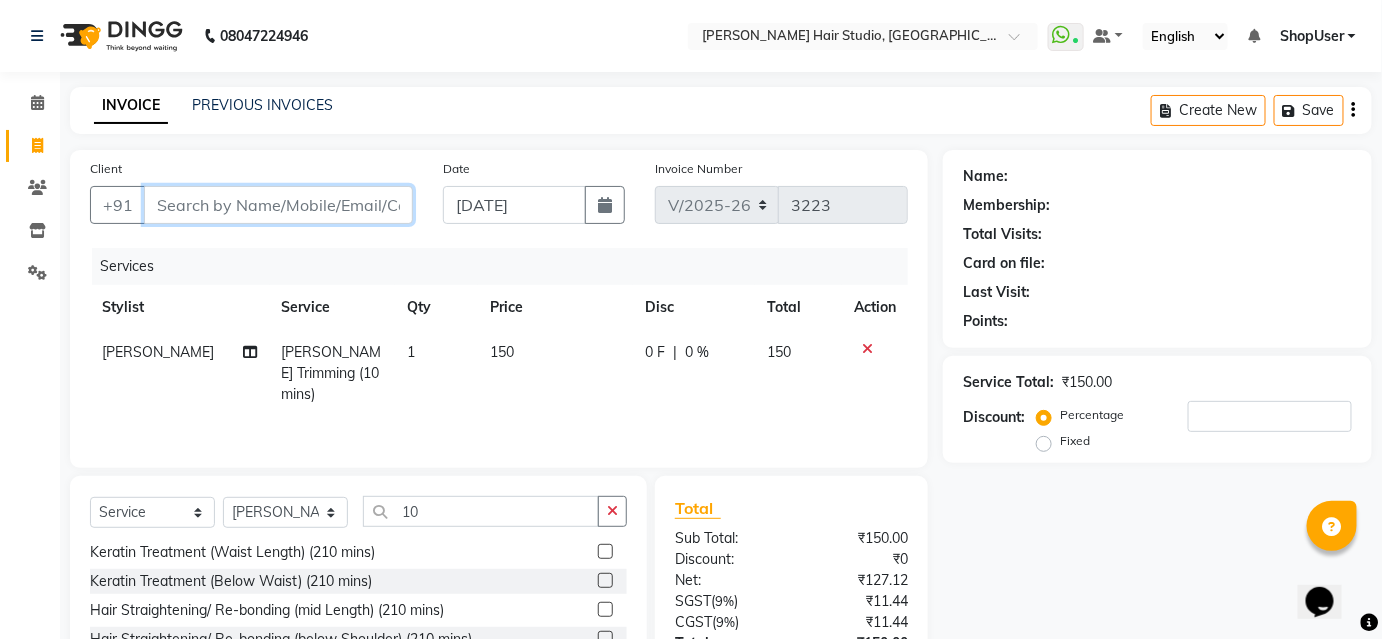 click on "Client" at bounding box center [278, 205] 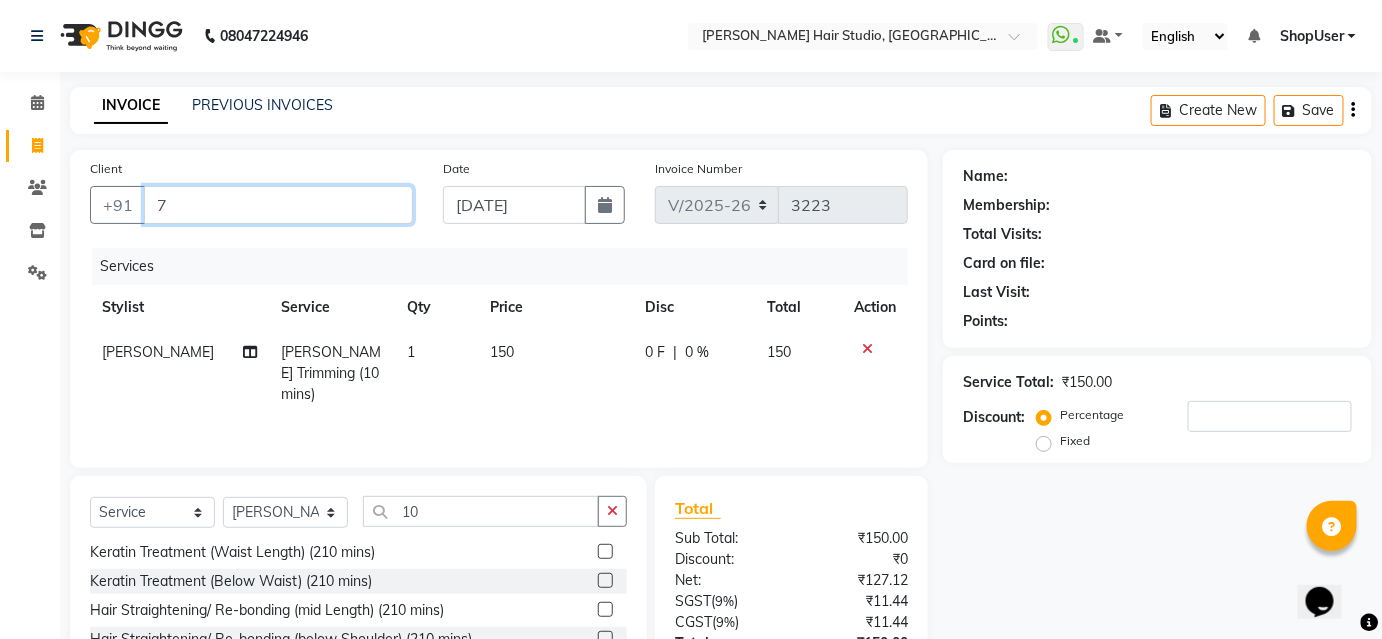 type on "0" 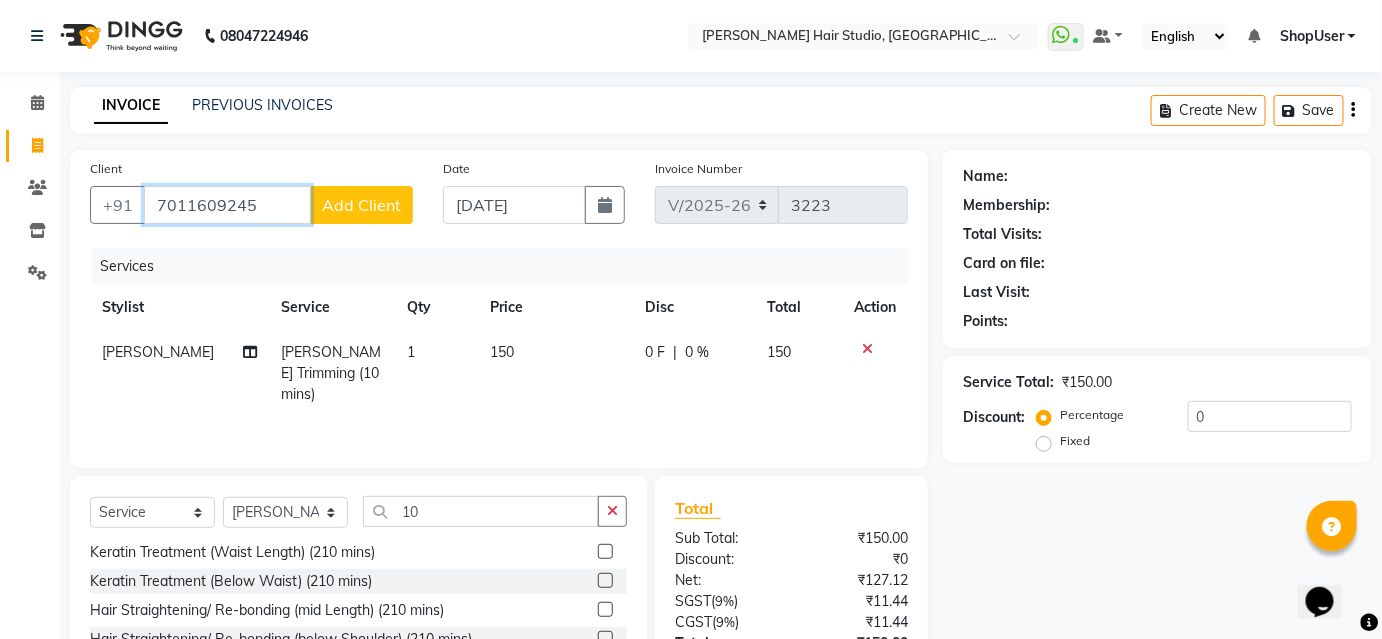 type on "7011609245" 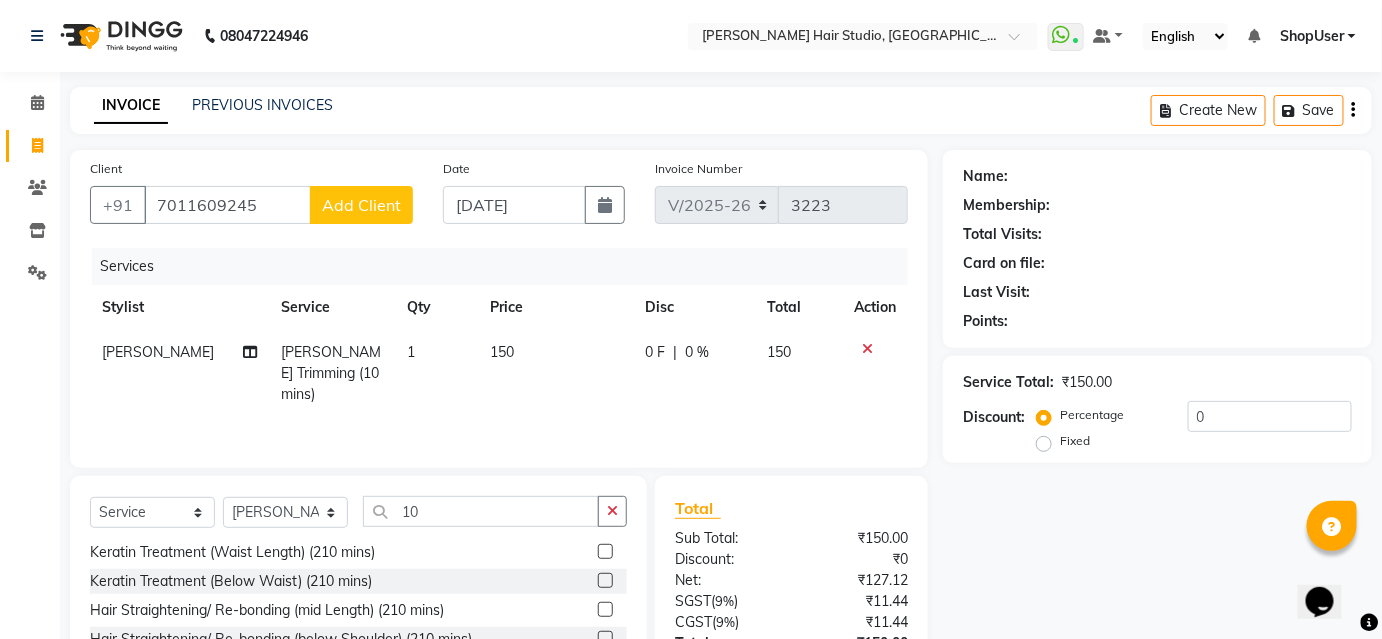 click on "Client +91 7011609245 Add Client" 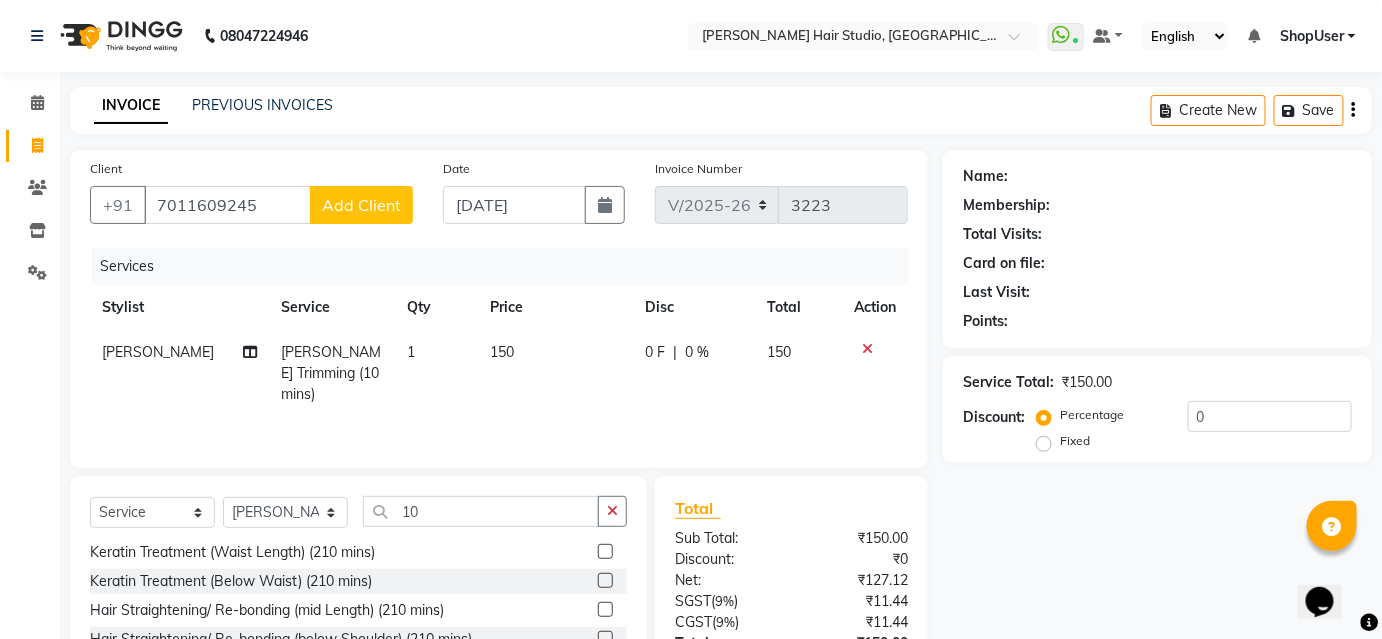select on "22" 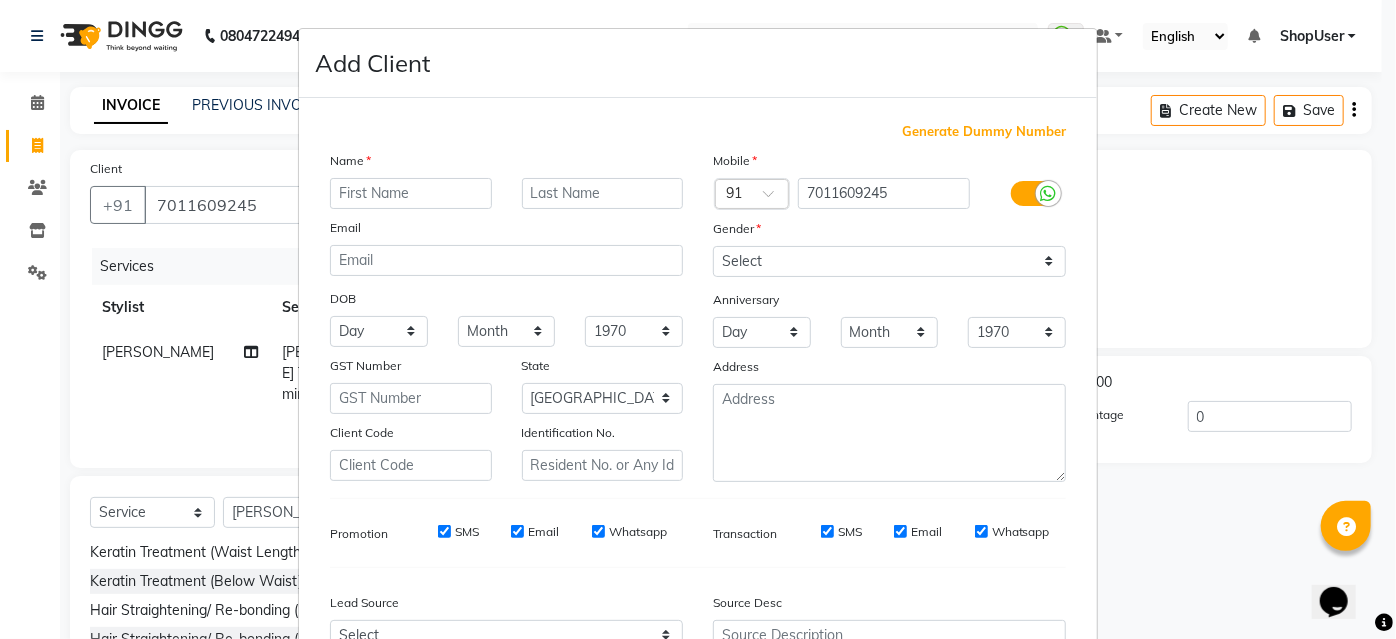 click at bounding box center (411, 193) 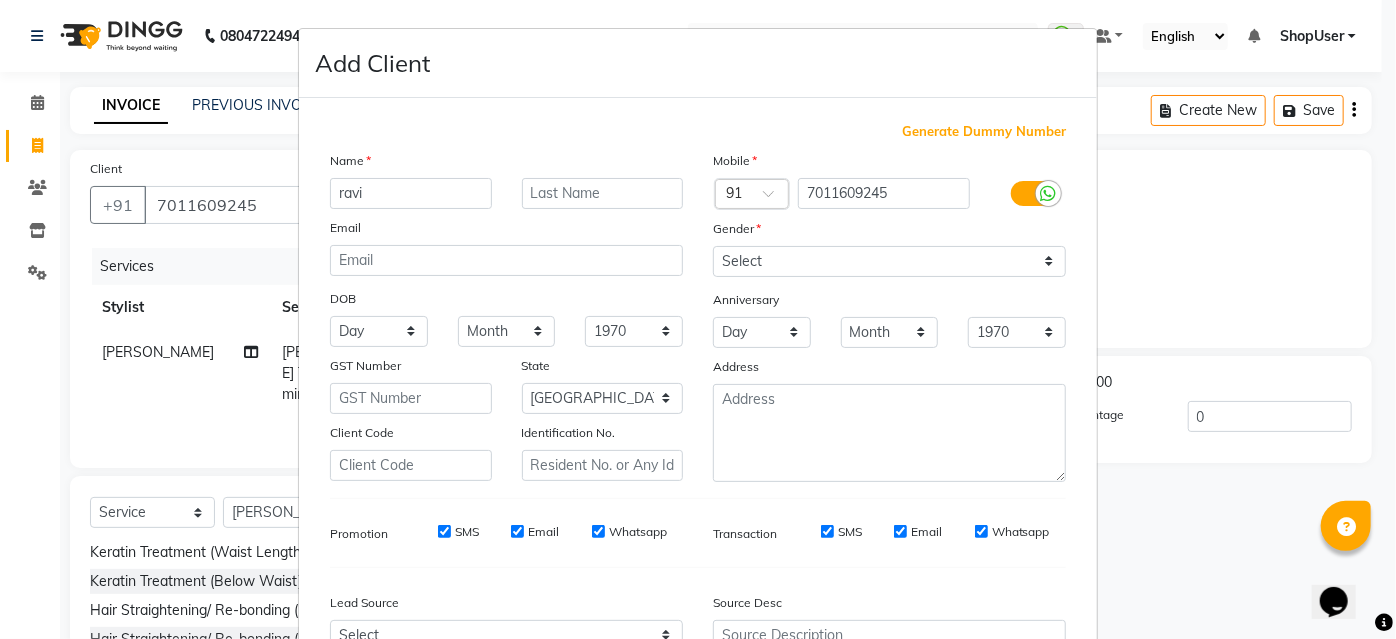type on "ravi" 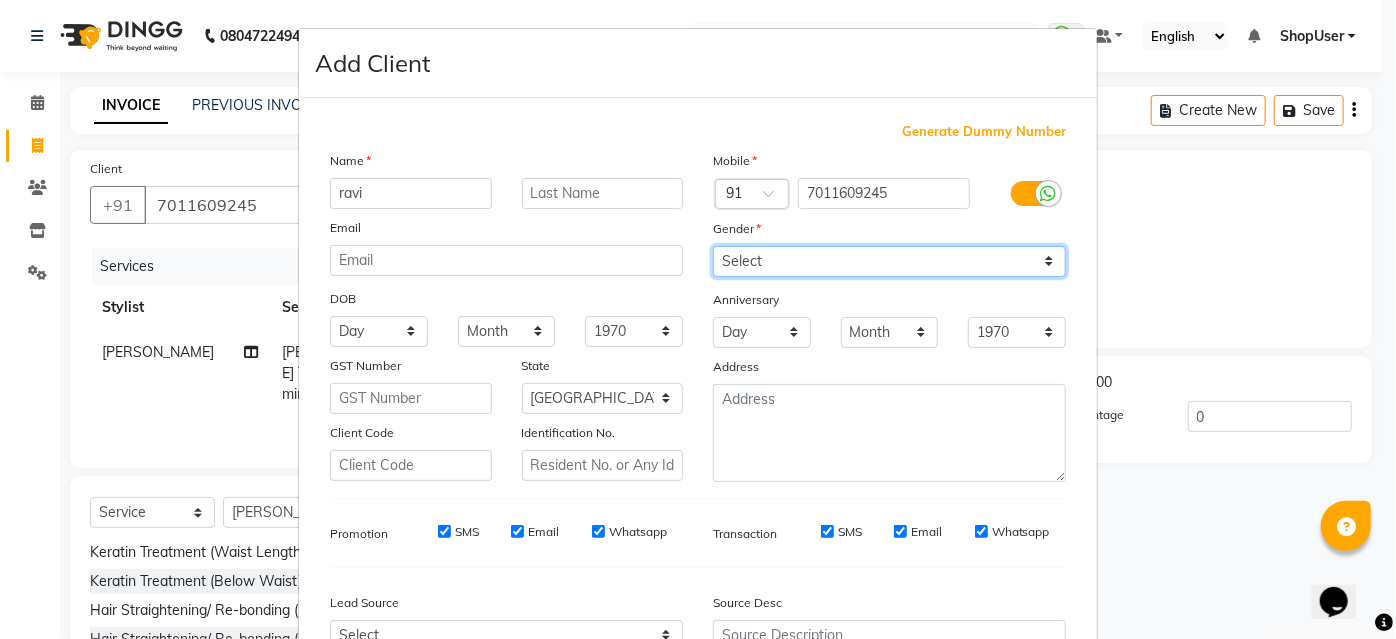 drag, startPoint x: 772, startPoint y: 258, endPoint x: 778, endPoint y: 270, distance: 13.416408 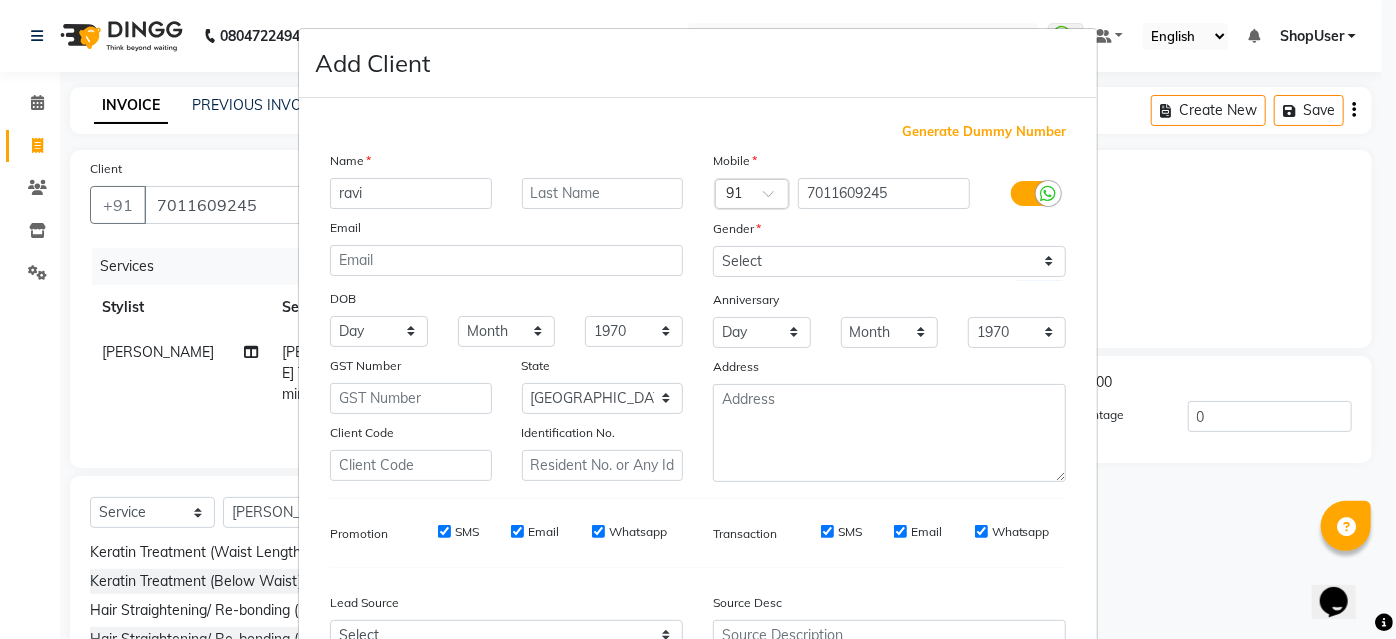 click on "Gender" at bounding box center (889, 232) 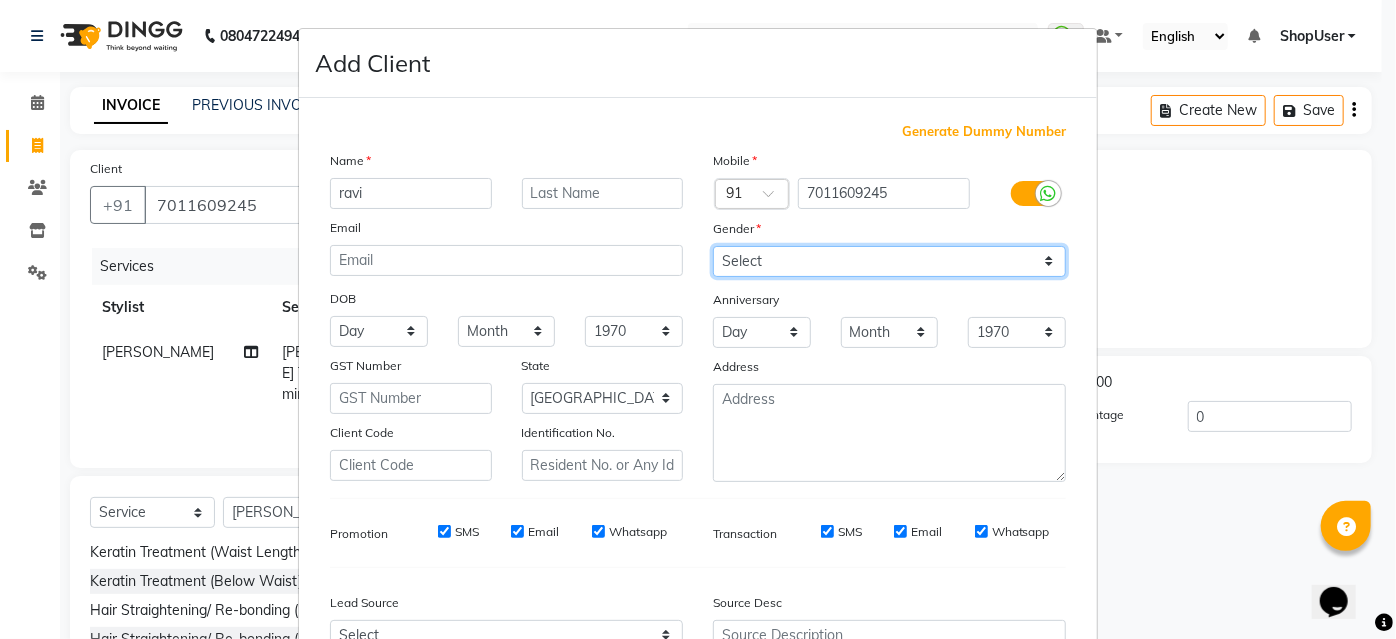 click on "Select Male Female Other Prefer Not To Say" at bounding box center [889, 261] 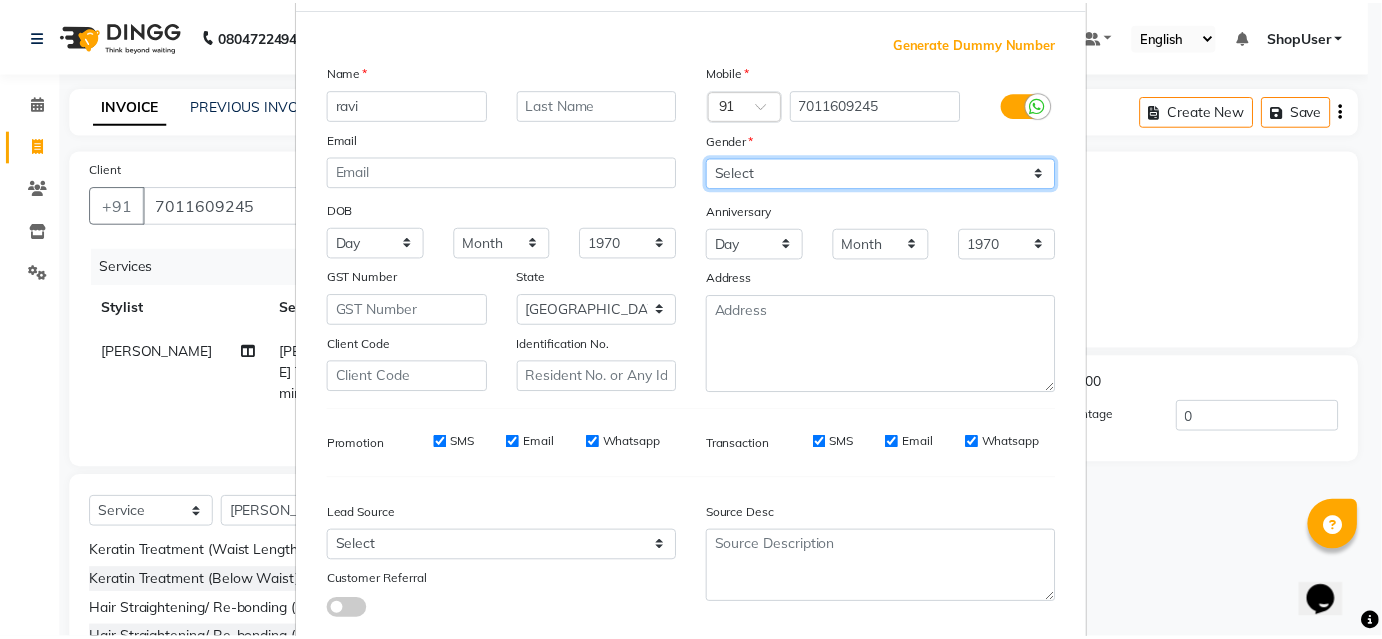 scroll, scrollTop: 208, scrollLeft: 0, axis: vertical 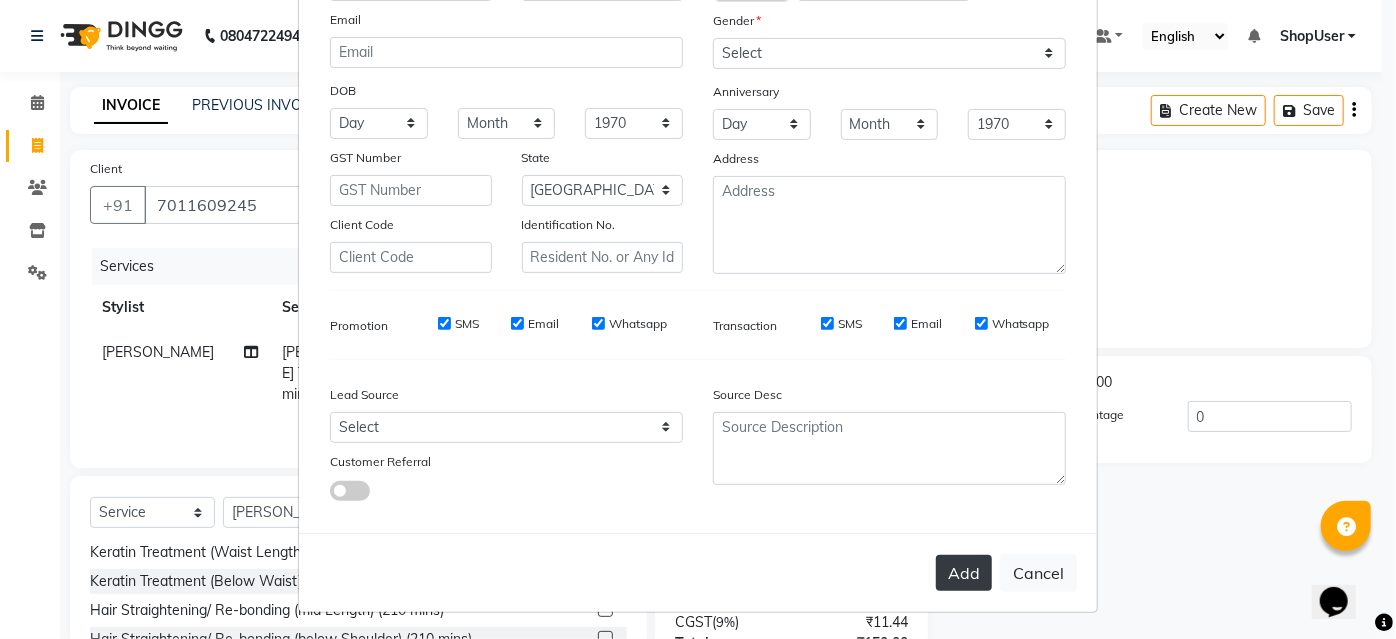 click on "Add" at bounding box center [964, 573] 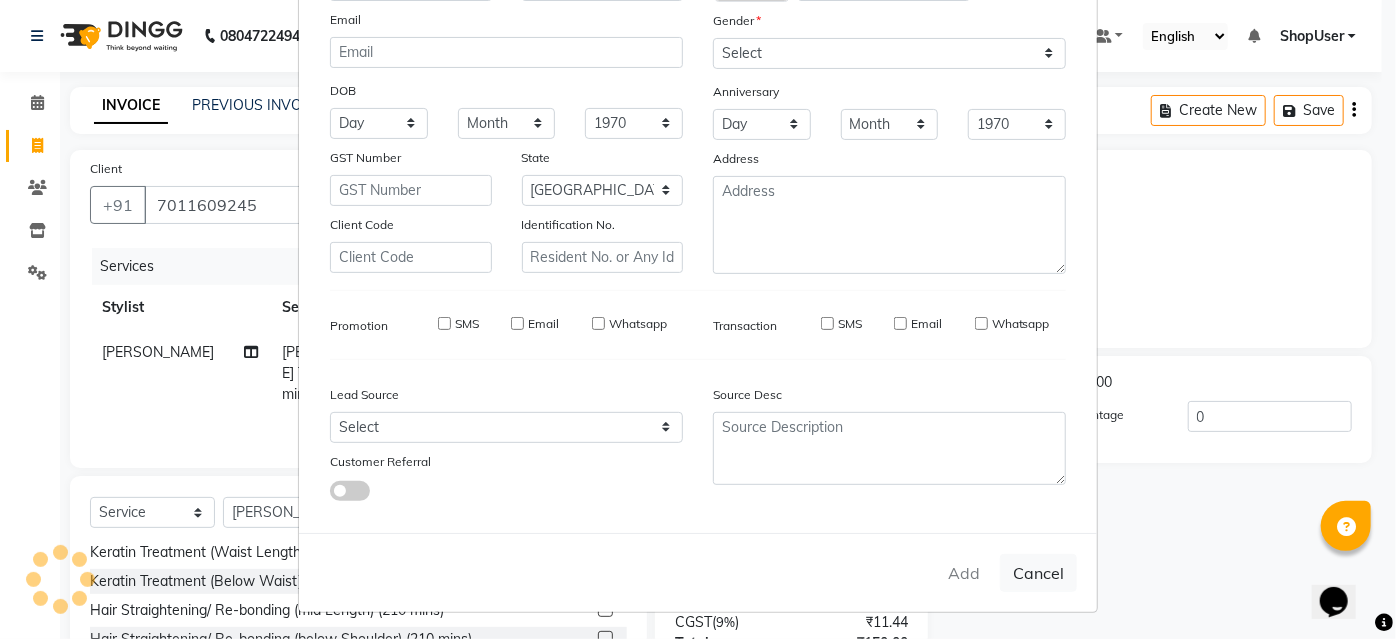 type 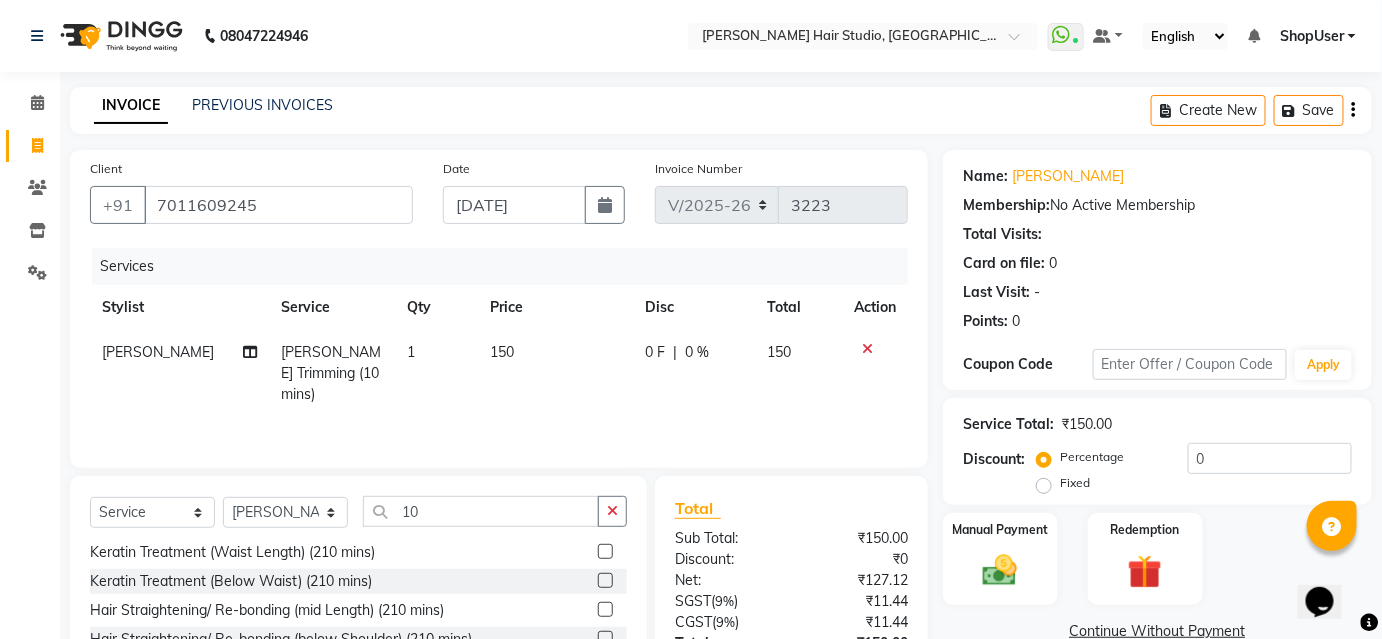 scroll, scrollTop: 161, scrollLeft: 0, axis: vertical 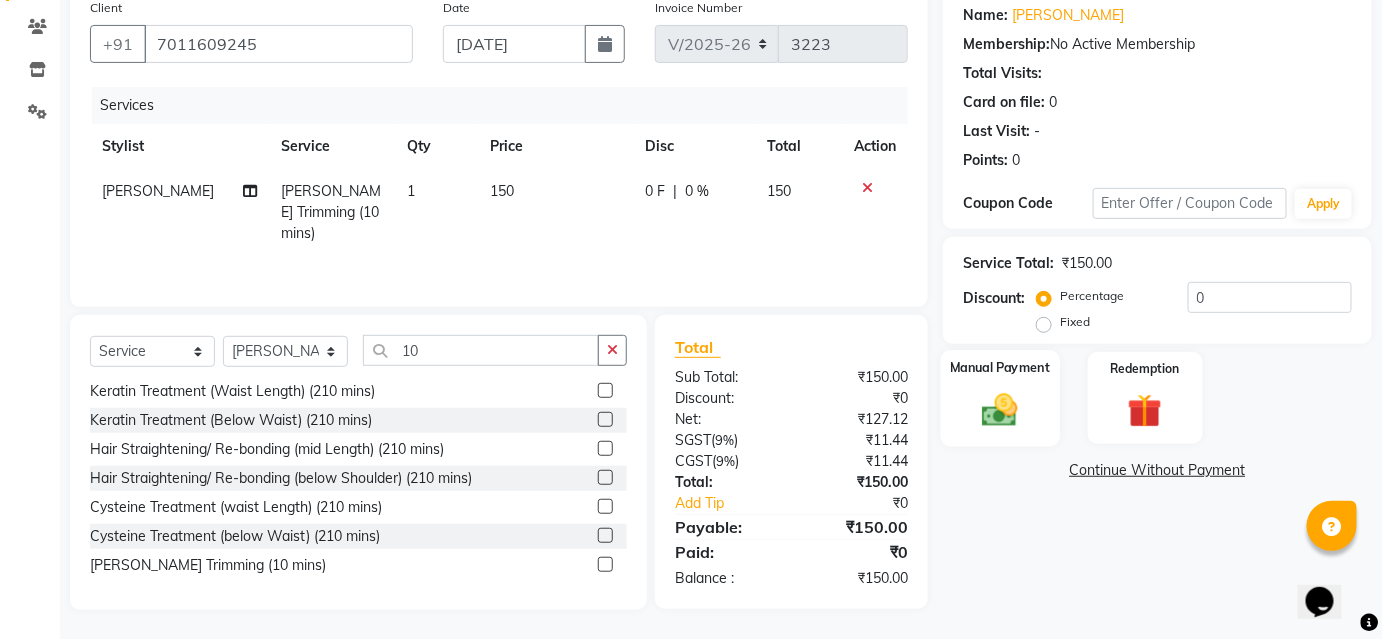 click 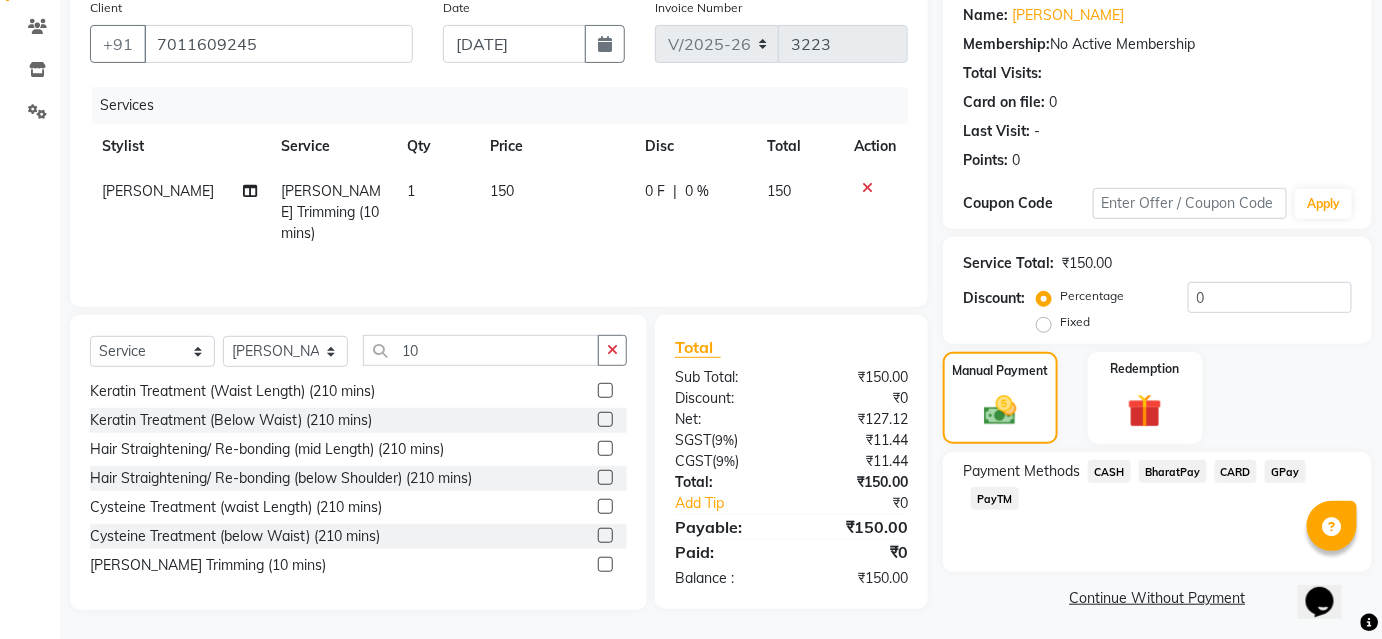 click on "BharatPay" 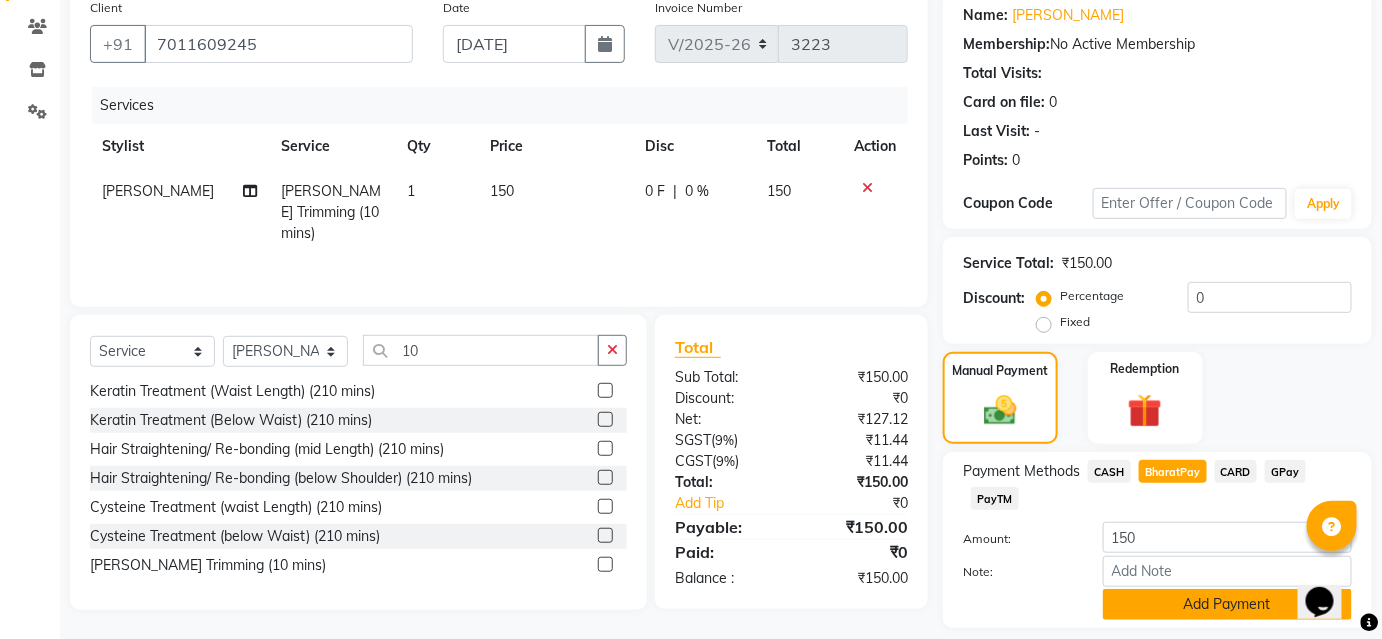 click on "Add Payment" 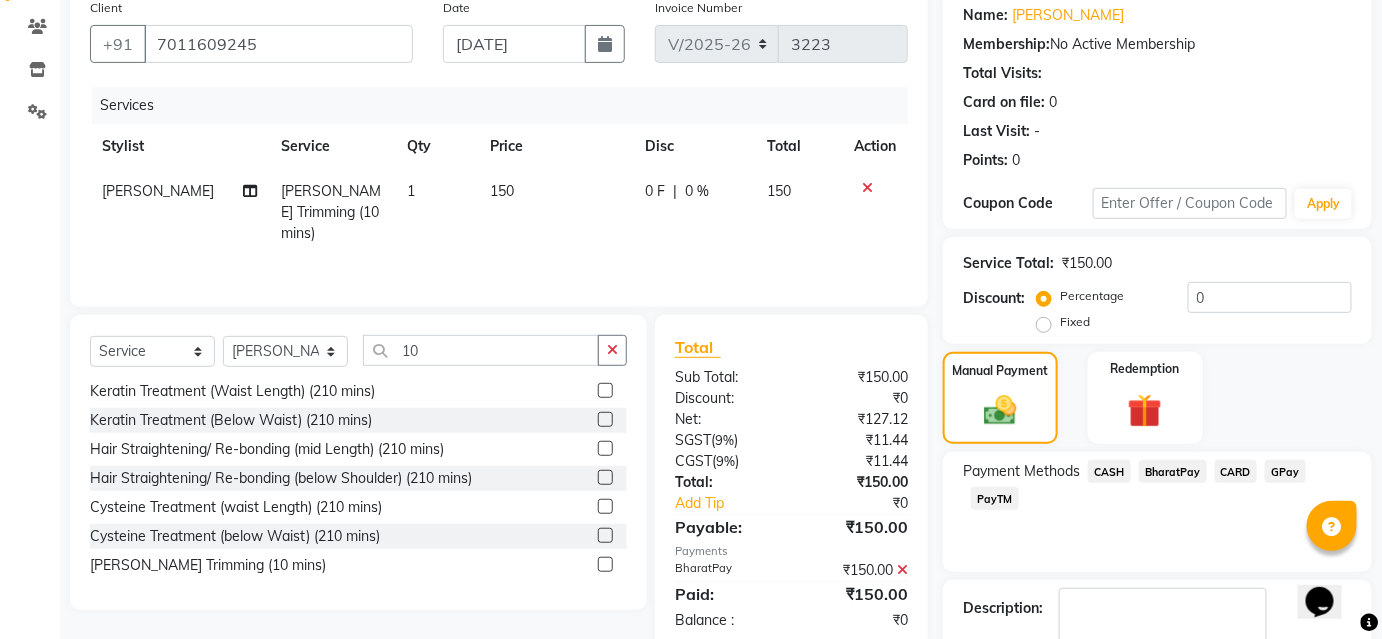 scroll, scrollTop: 276, scrollLeft: 0, axis: vertical 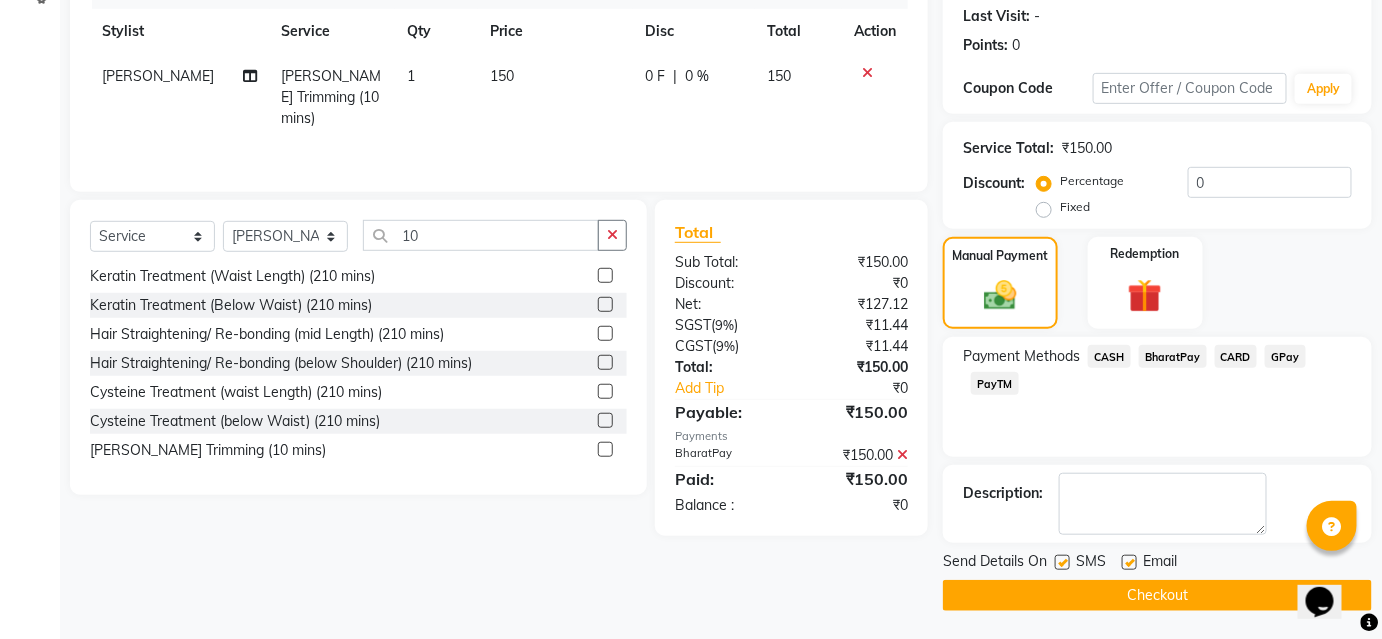 click on "Checkout" 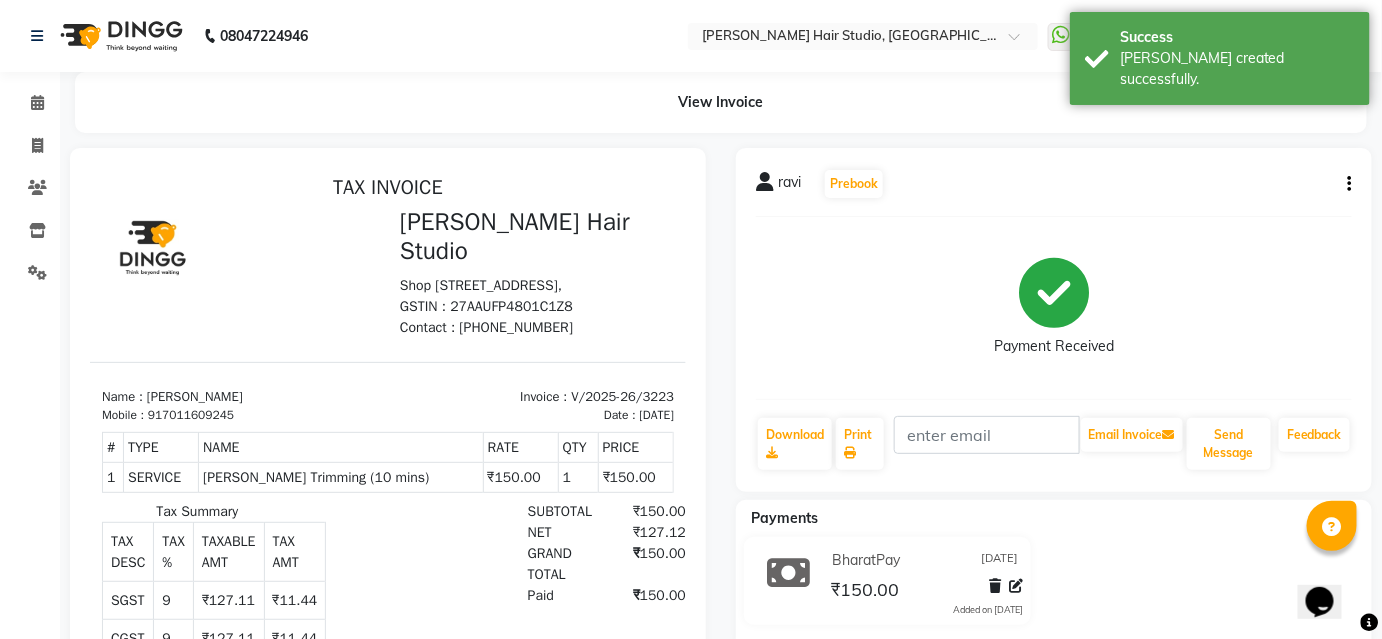 scroll, scrollTop: 0, scrollLeft: 0, axis: both 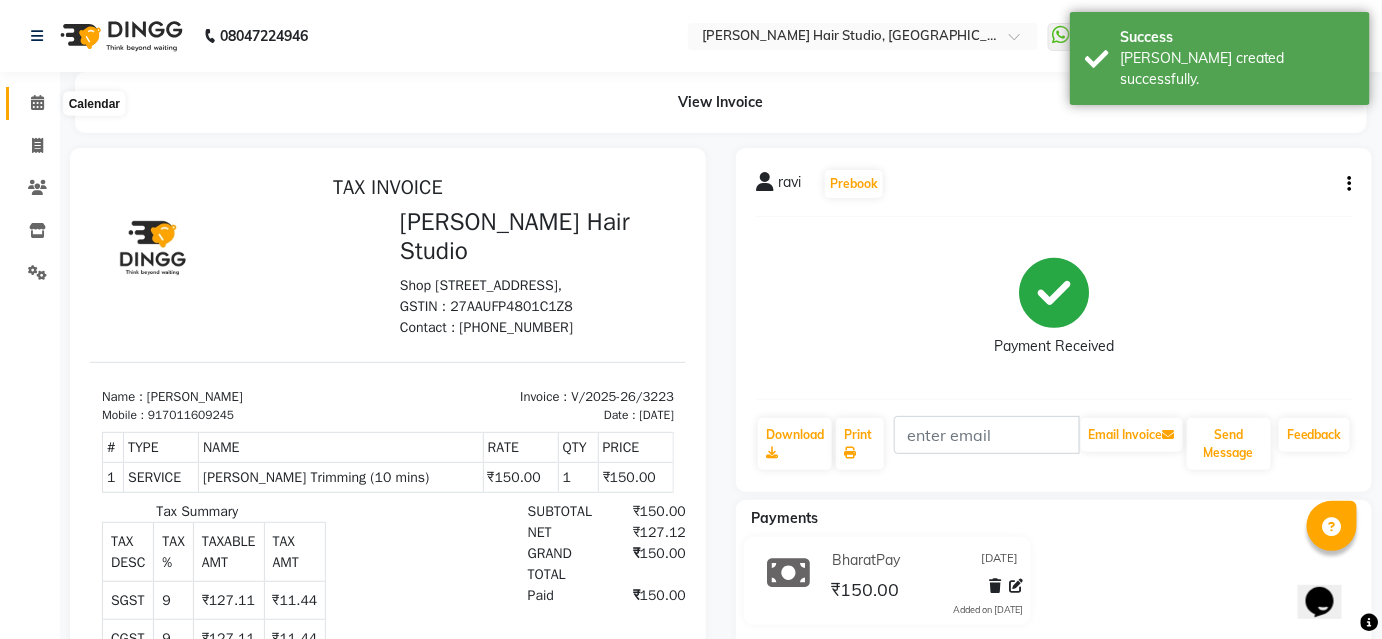 click 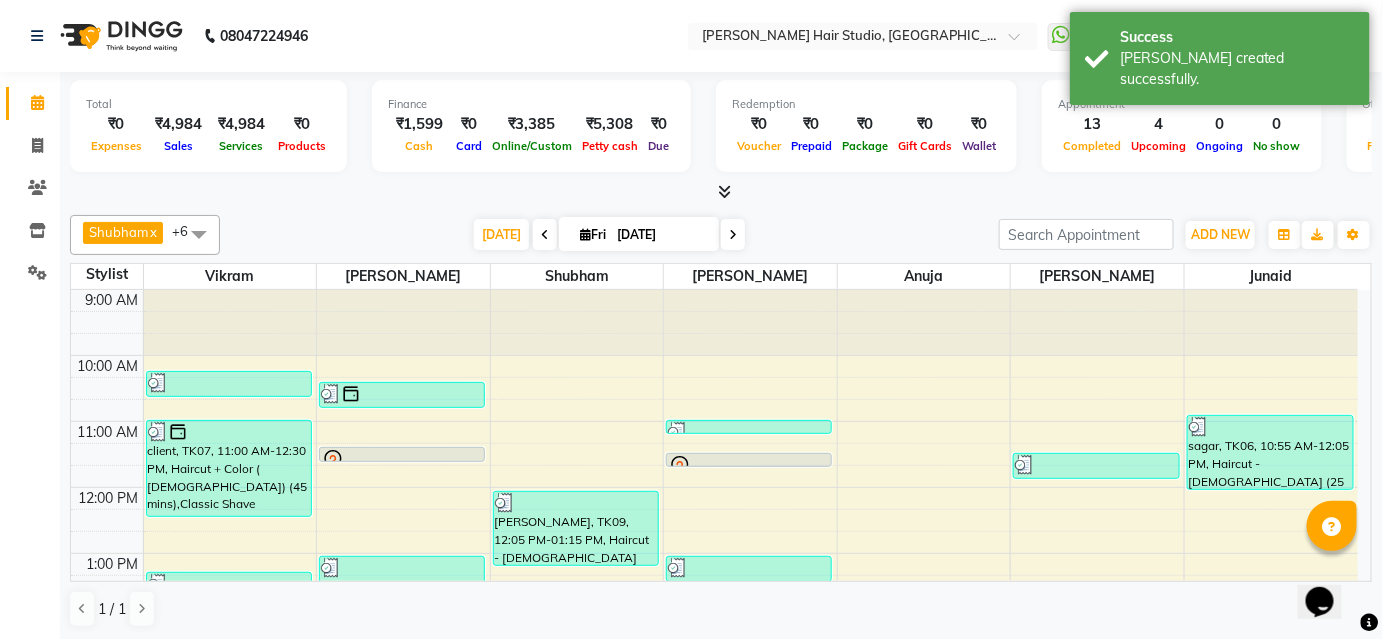 scroll, scrollTop: 0, scrollLeft: 0, axis: both 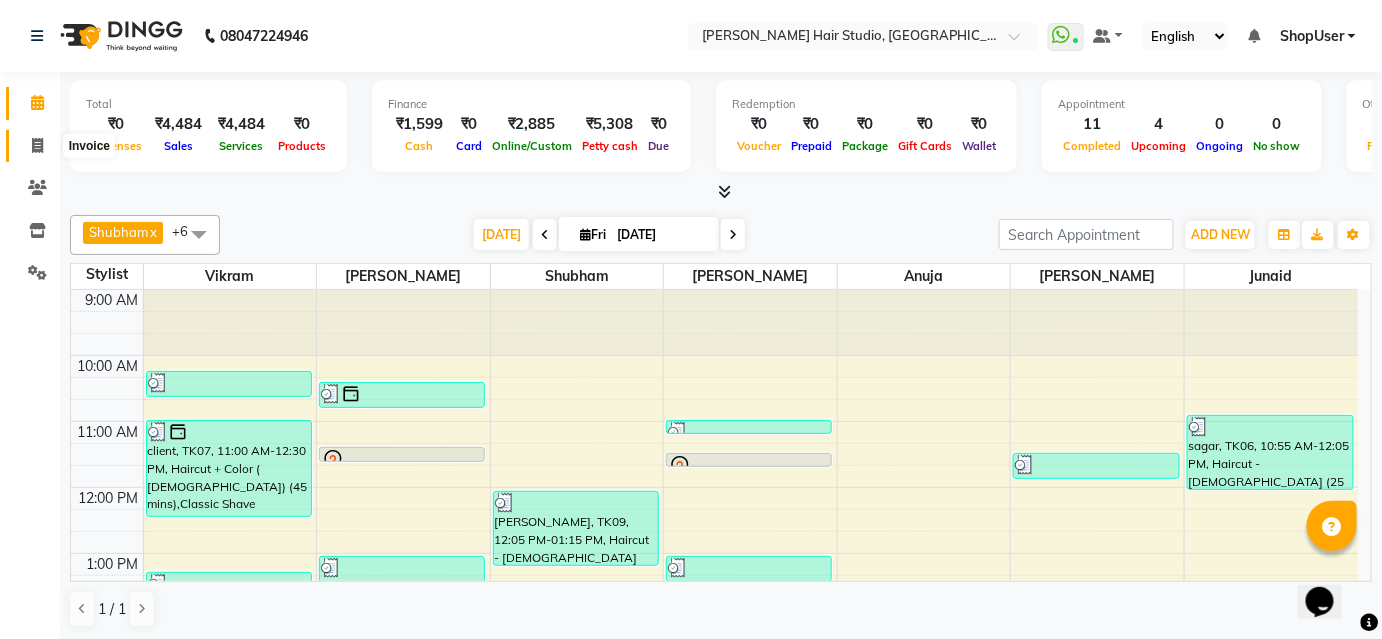 click 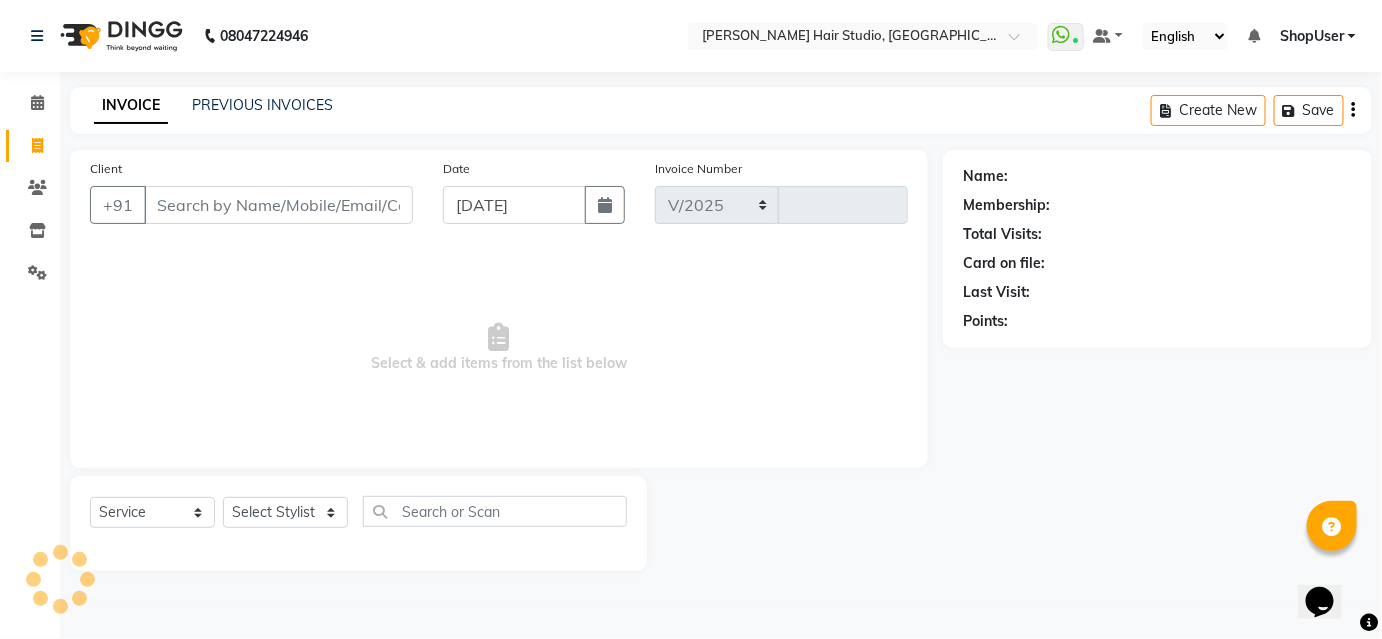 select on "627" 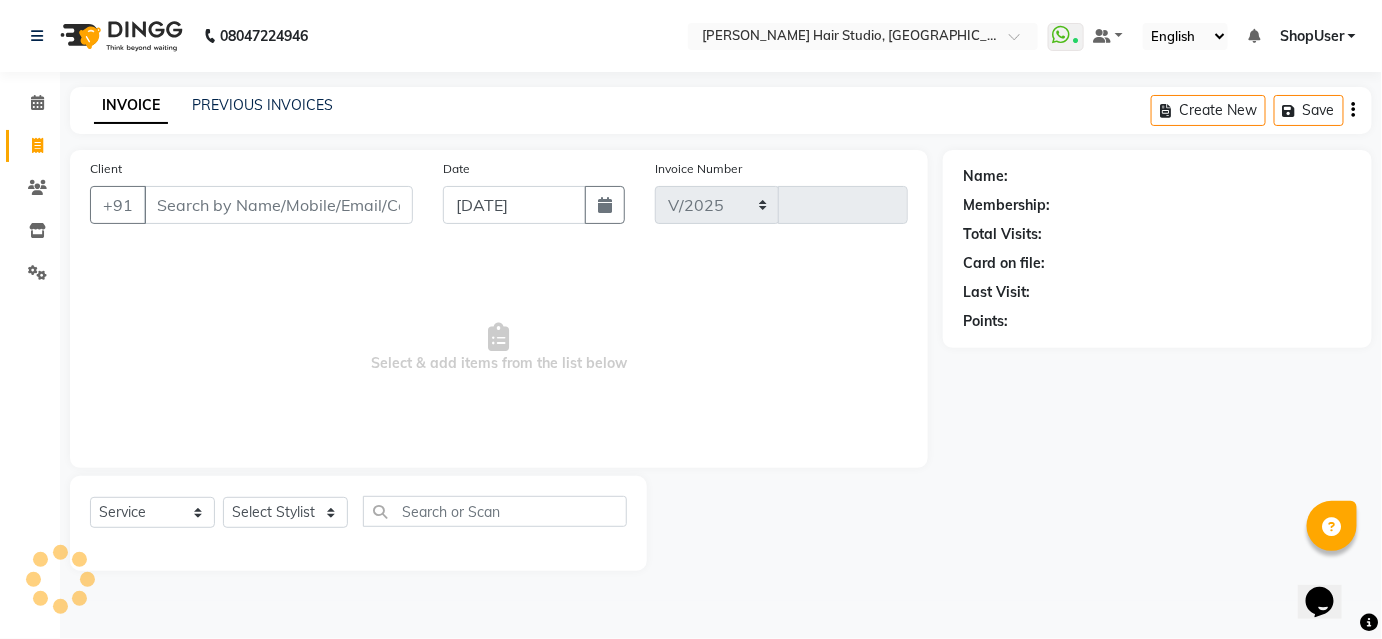 type on "3222" 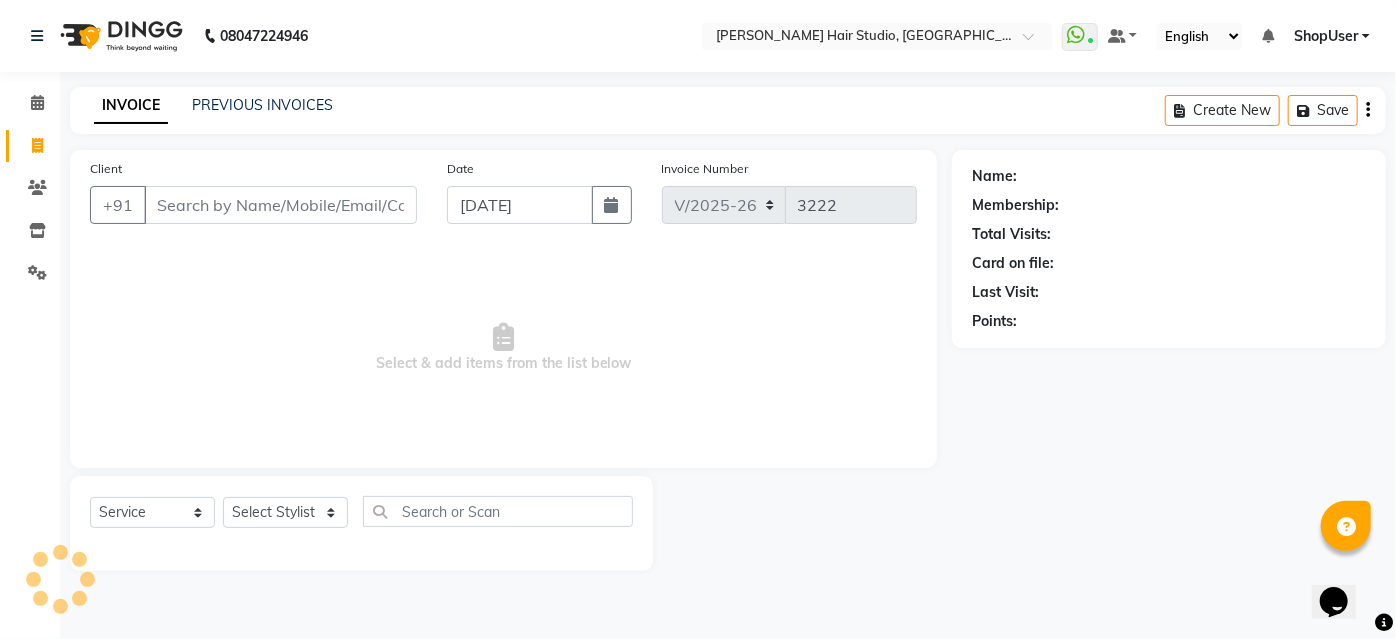 click on "Client" at bounding box center [280, 205] 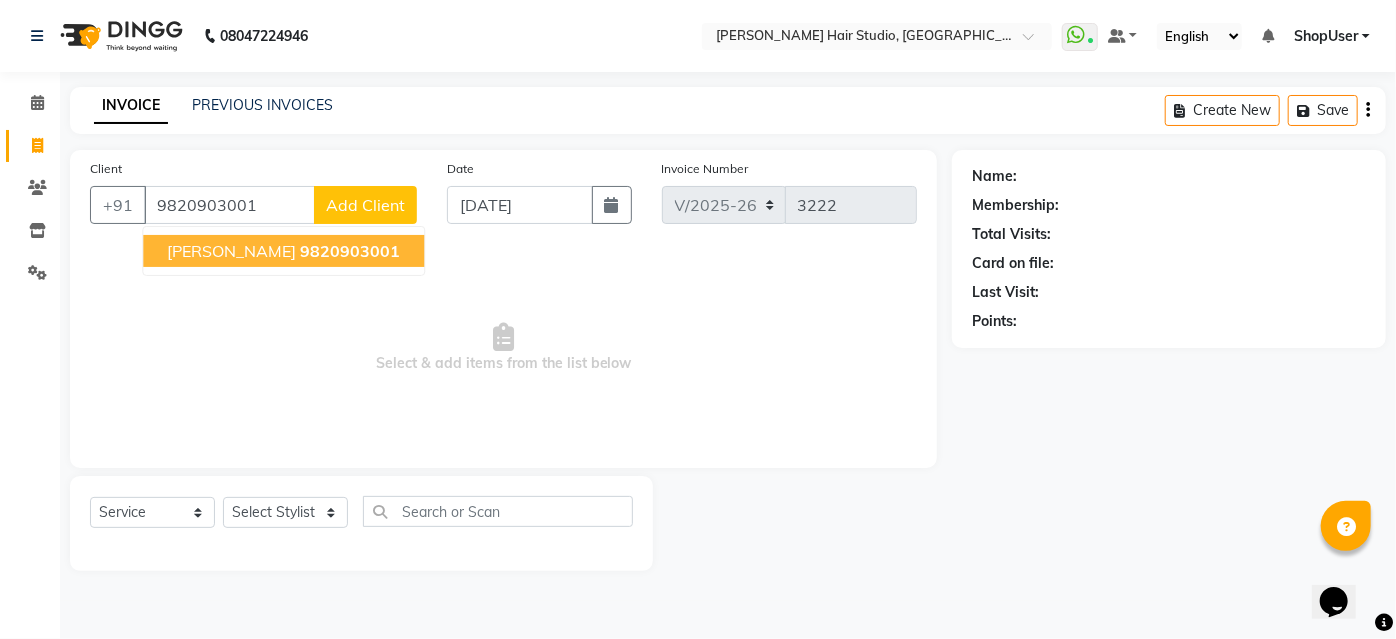 click on "[PERSON_NAME]" at bounding box center [231, 251] 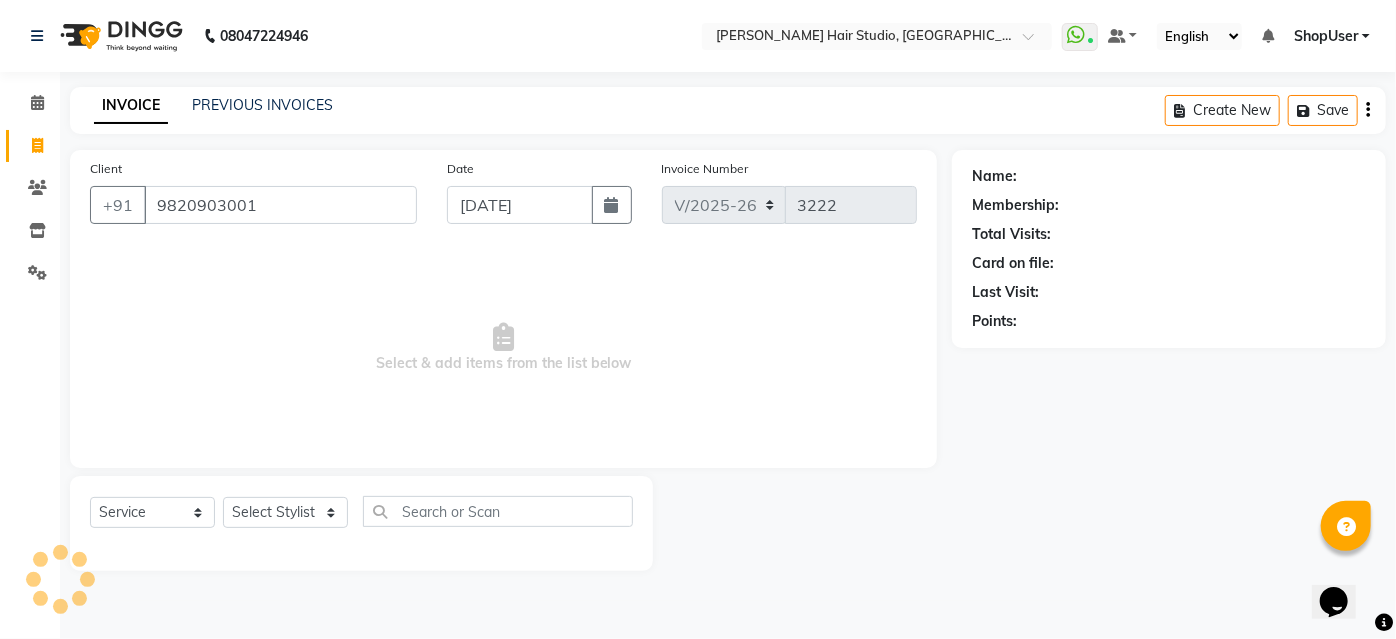type on "9820903001" 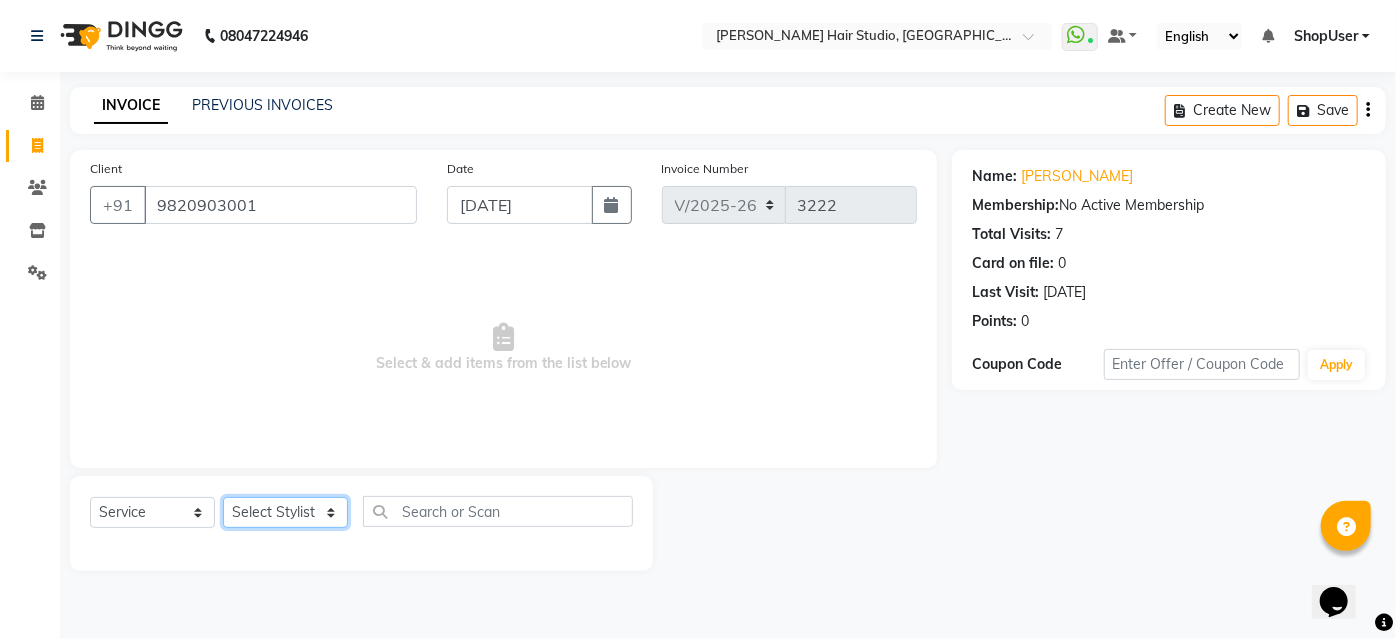 click on "Select Stylist [PERSON_NAME] [PERSON_NAME] Avinash [PERSON_NAME] [PERSON_NAME] Pawan Krishna [PERSON_NAME] [PERSON_NAME] ShopUser [PERSON_NAME] [PERSON_NAME]" 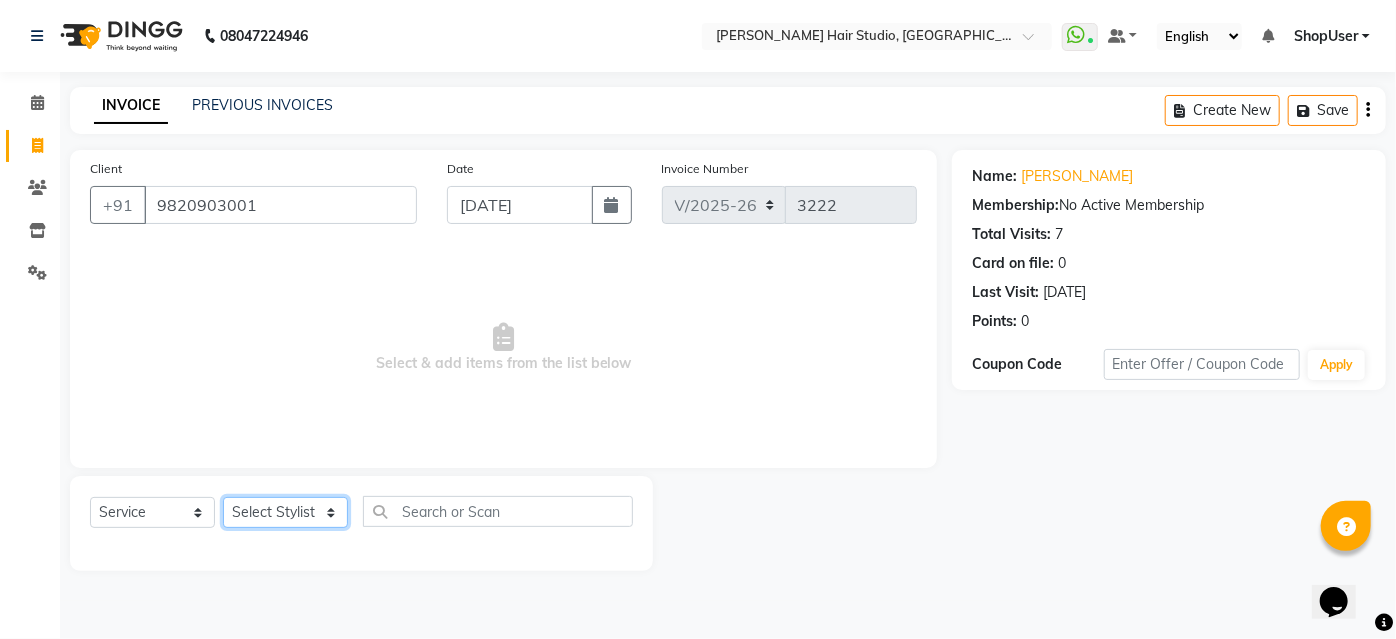 select on "51893" 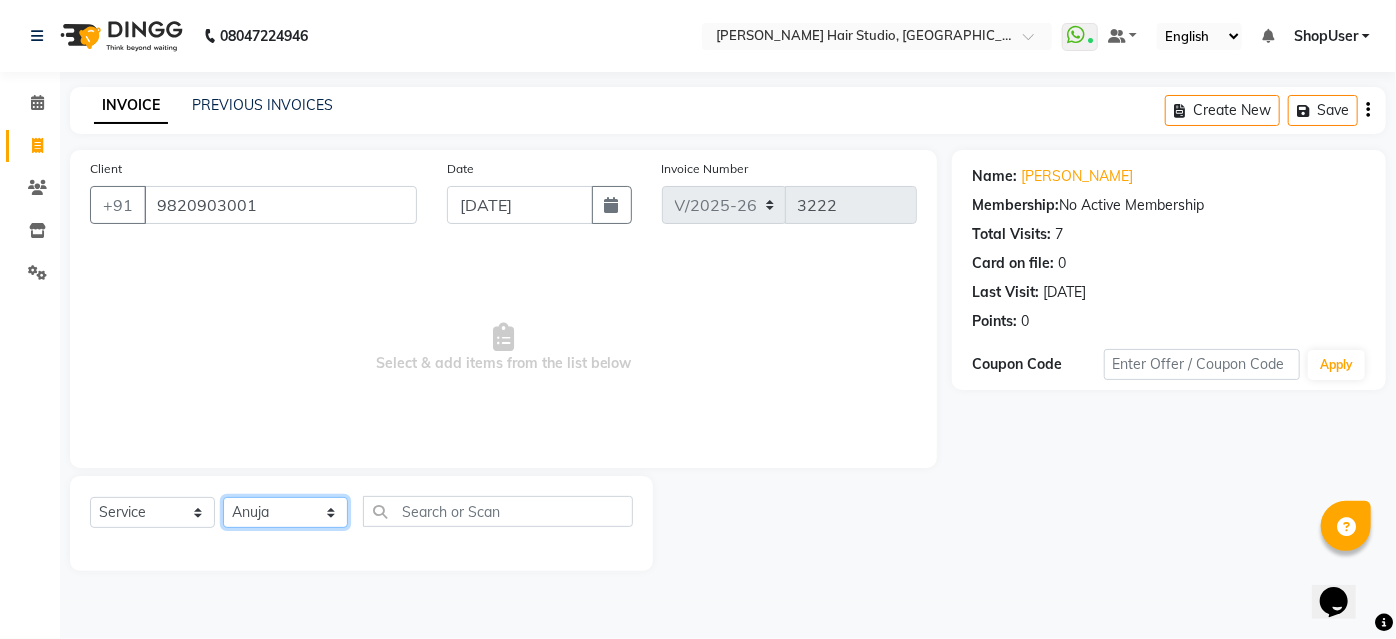 click on "Select Stylist [PERSON_NAME] [PERSON_NAME] Avinash [PERSON_NAME] [PERSON_NAME] Pawan Krishna [PERSON_NAME] [PERSON_NAME] ShopUser [PERSON_NAME] [PERSON_NAME]" 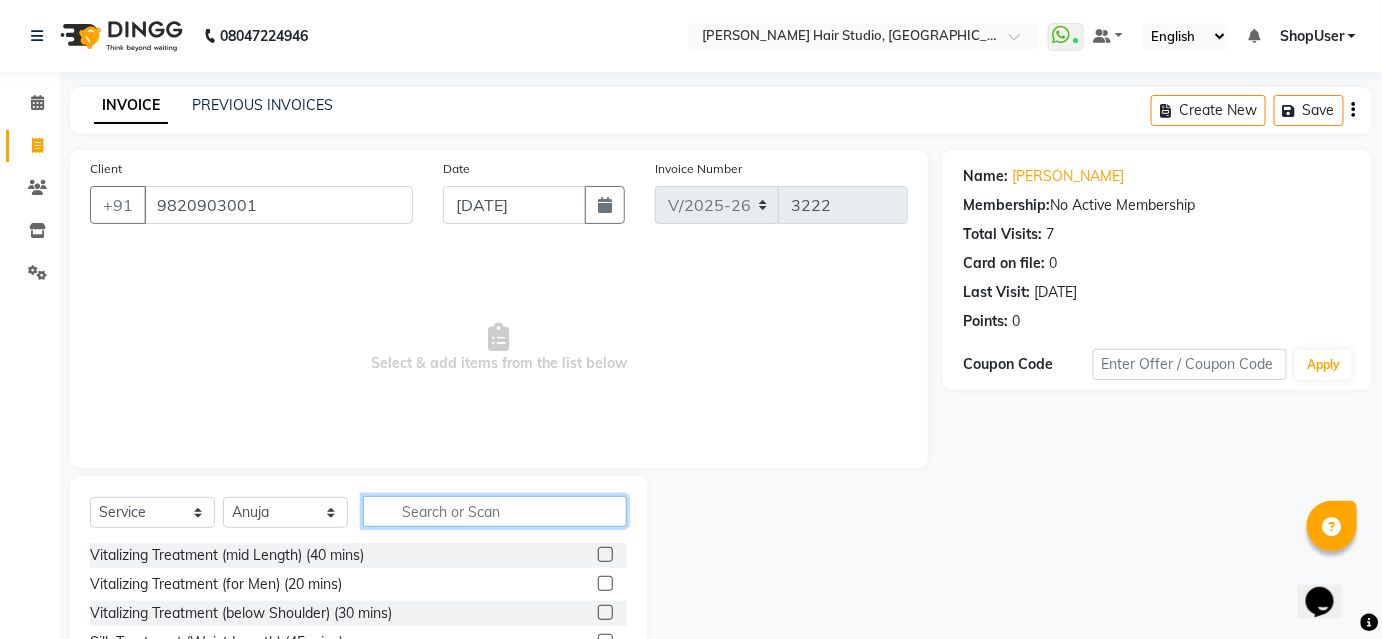 click 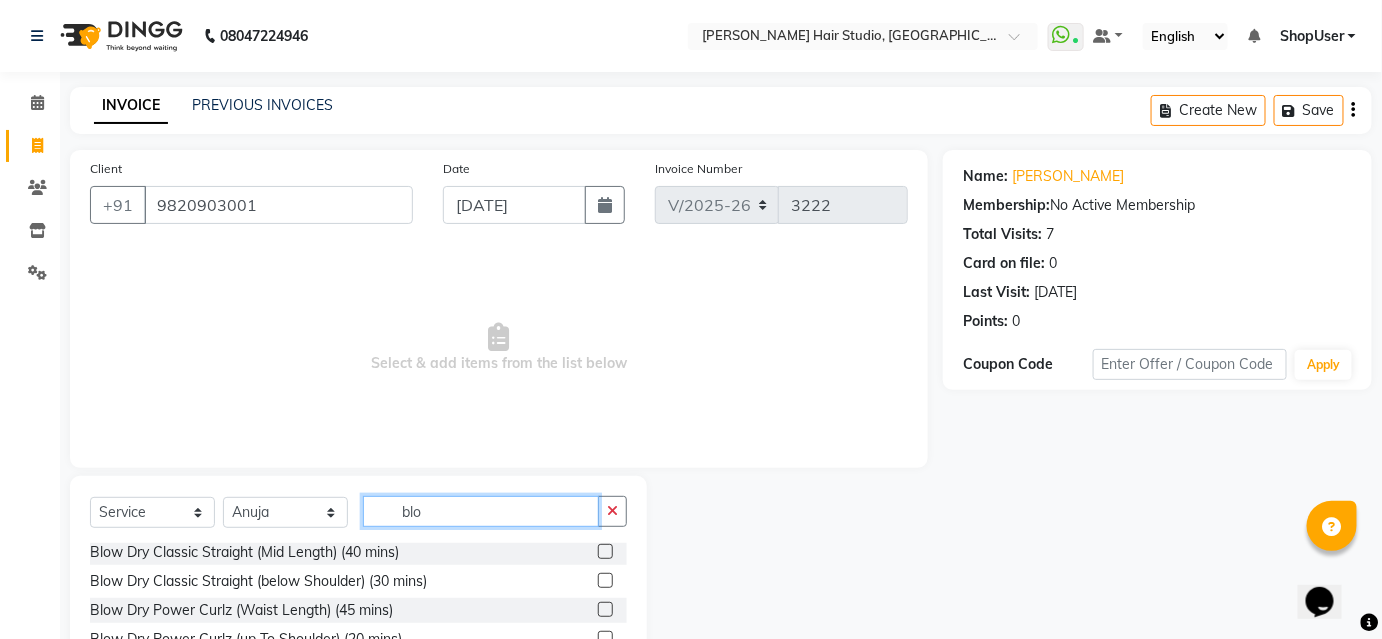 scroll, scrollTop: 90, scrollLeft: 0, axis: vertical 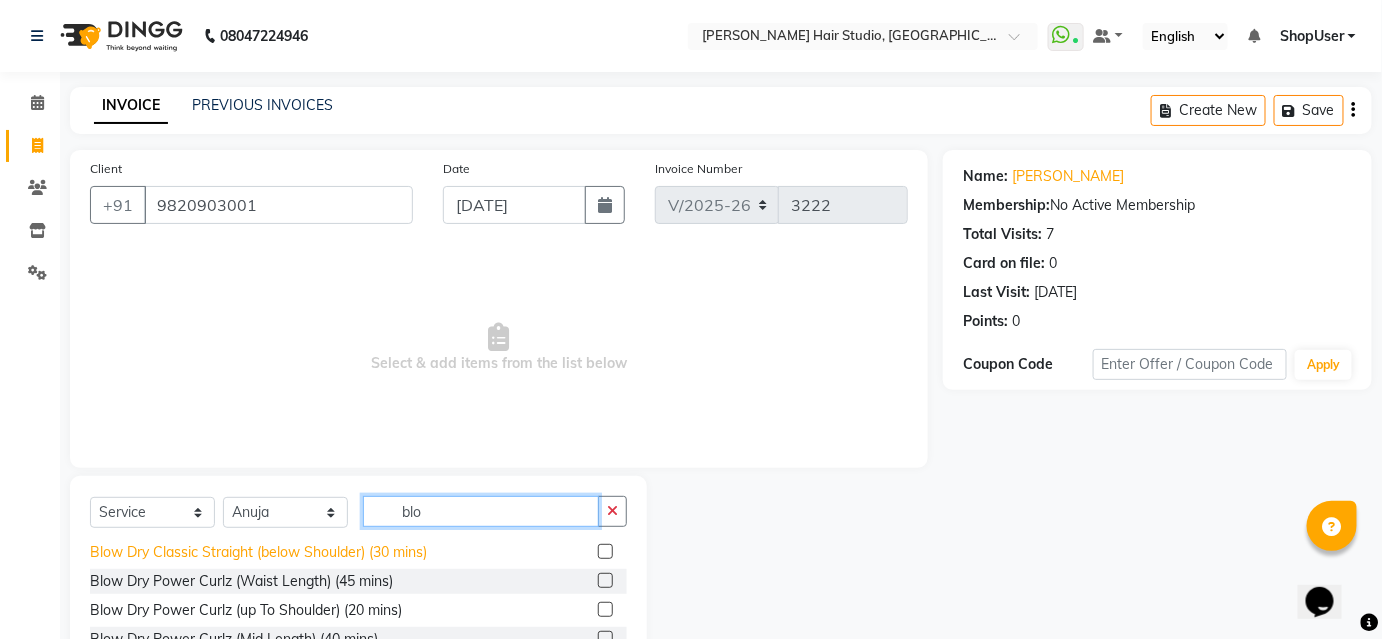 type on "blo" 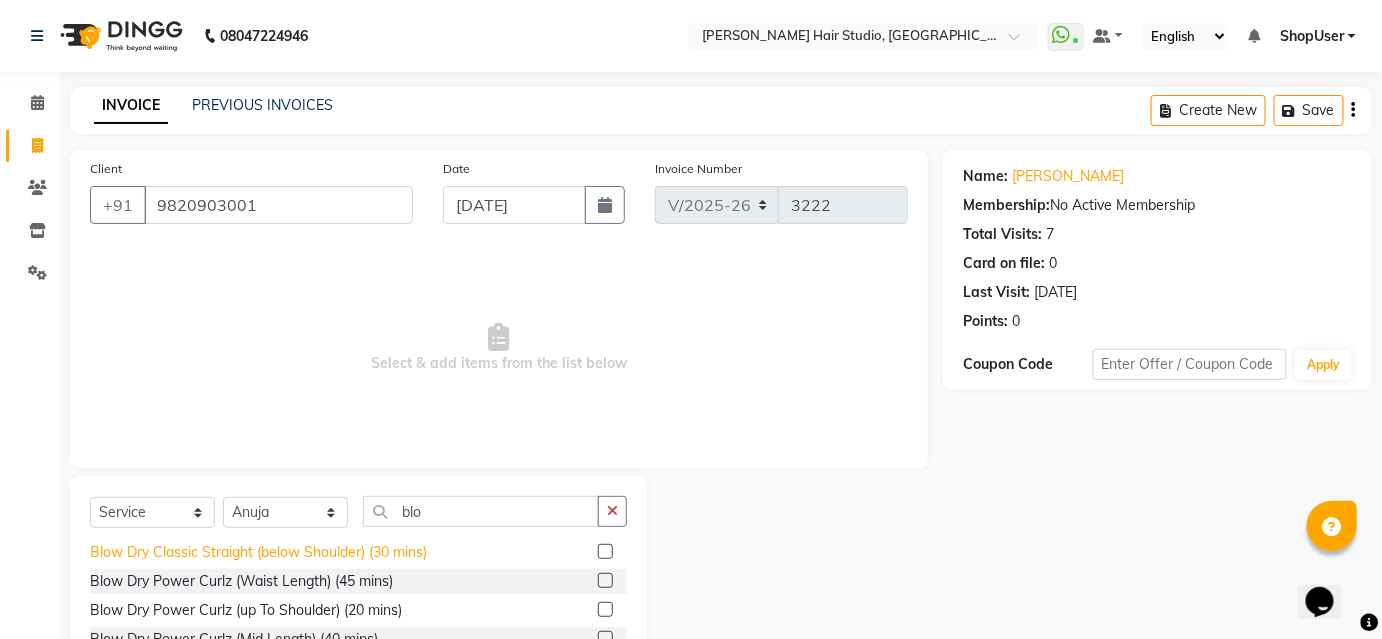 click on "Blow Dry Classic Straight (below Shoulder) (30 mins)" 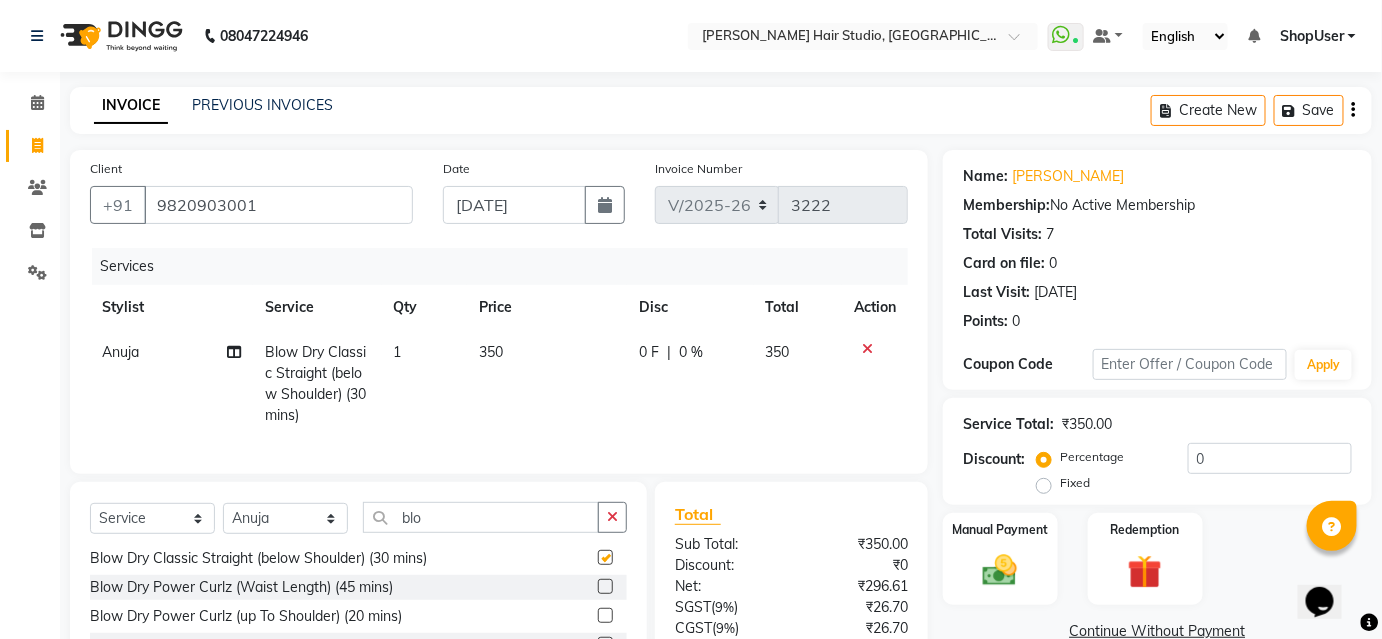 checkbox on "false" 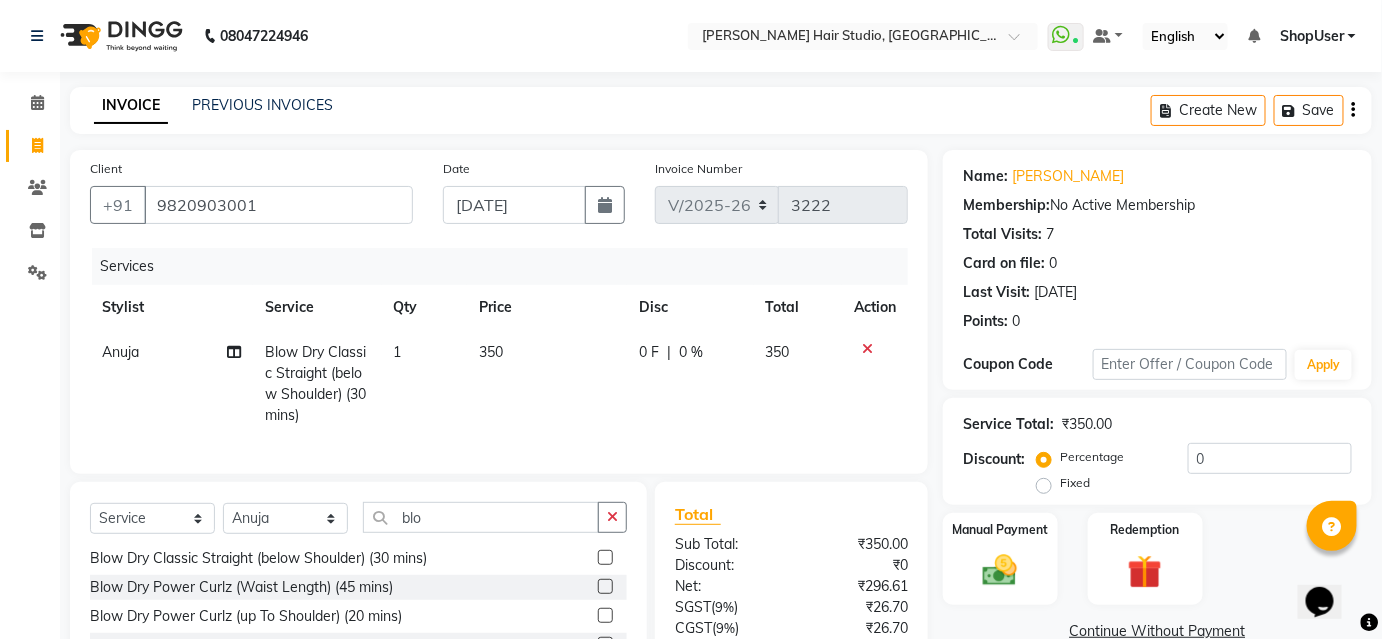 scroll, scrollTop: 181, scrollLeft: 0, axis: vertical 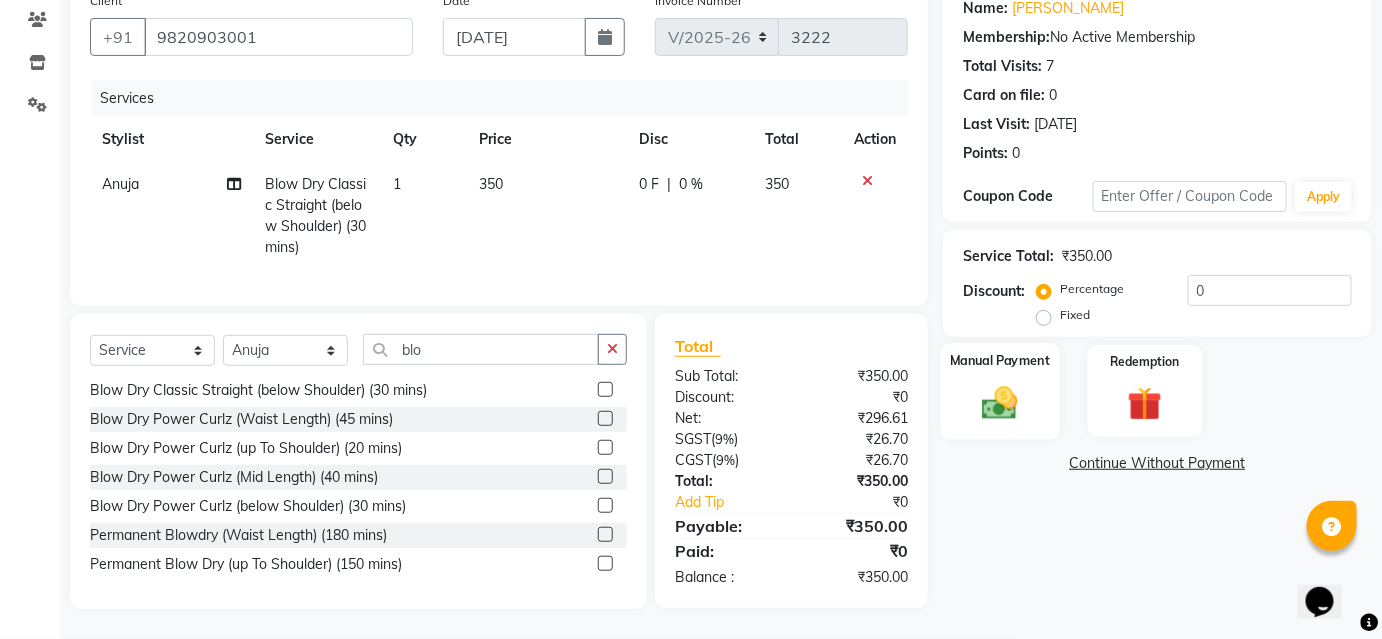 click 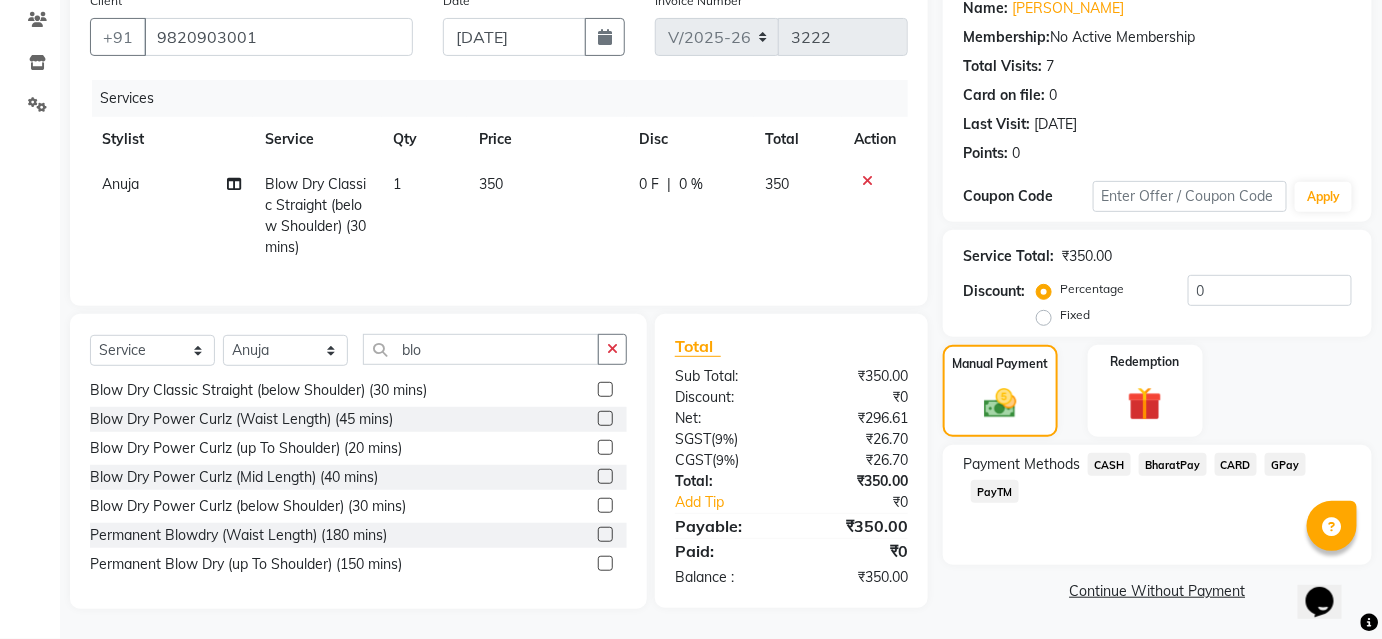 click on "BharatPay" 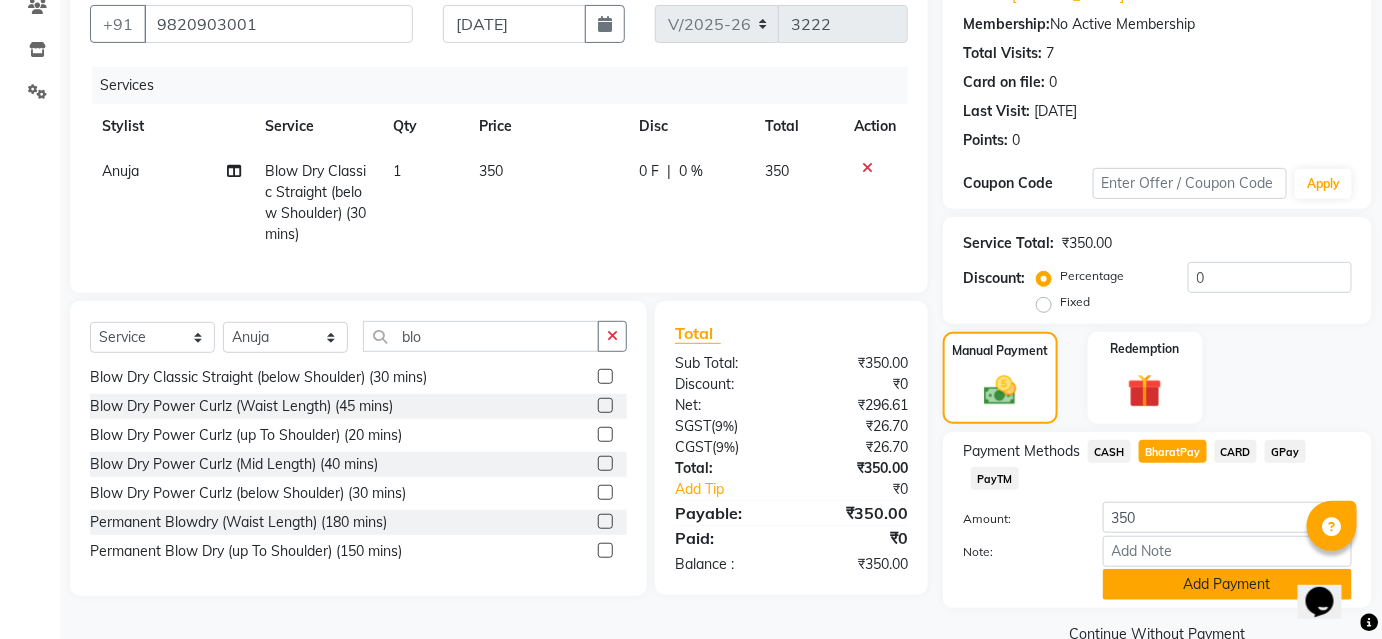 click on "Add Payment" 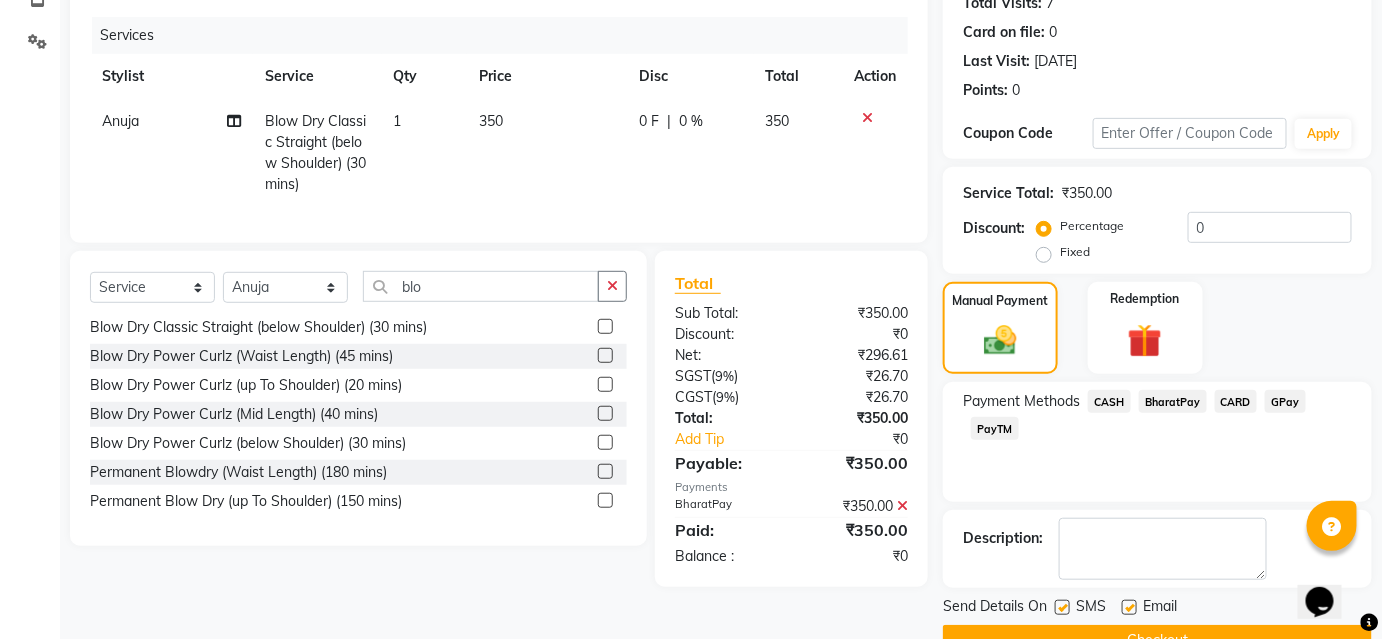scroll, scrollTop: 276, scrollLeft: 0, axis: vertical 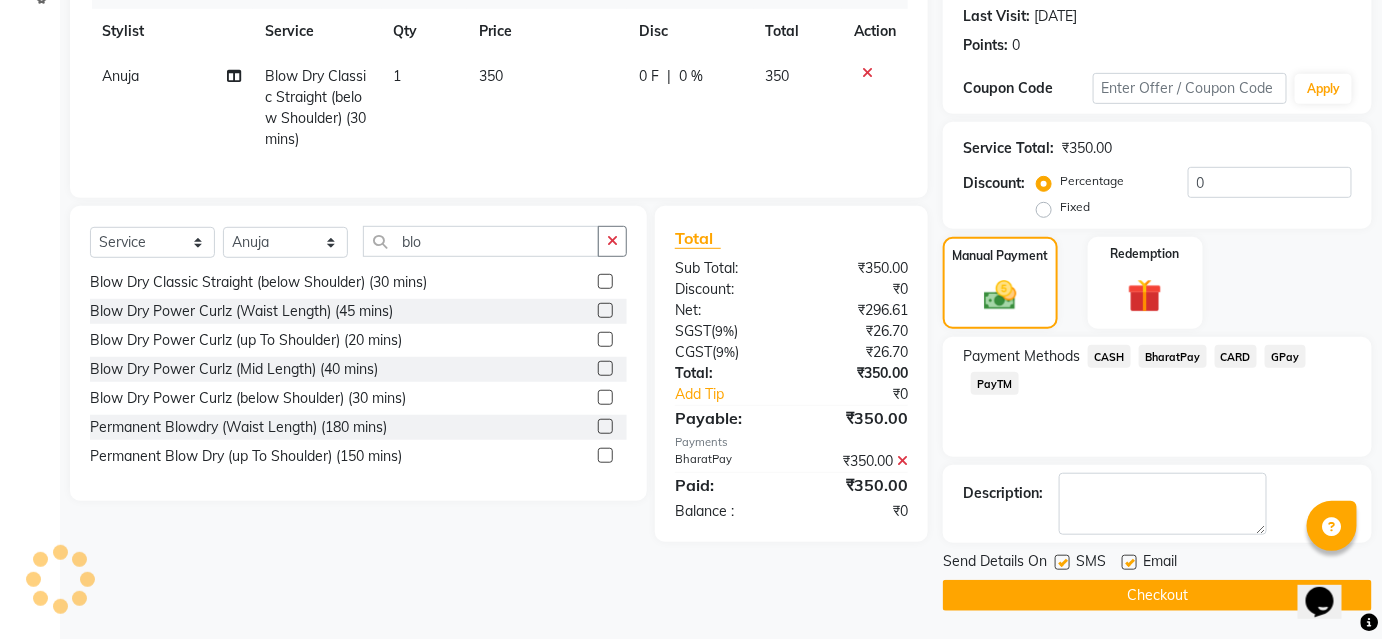 click on "Checkout" 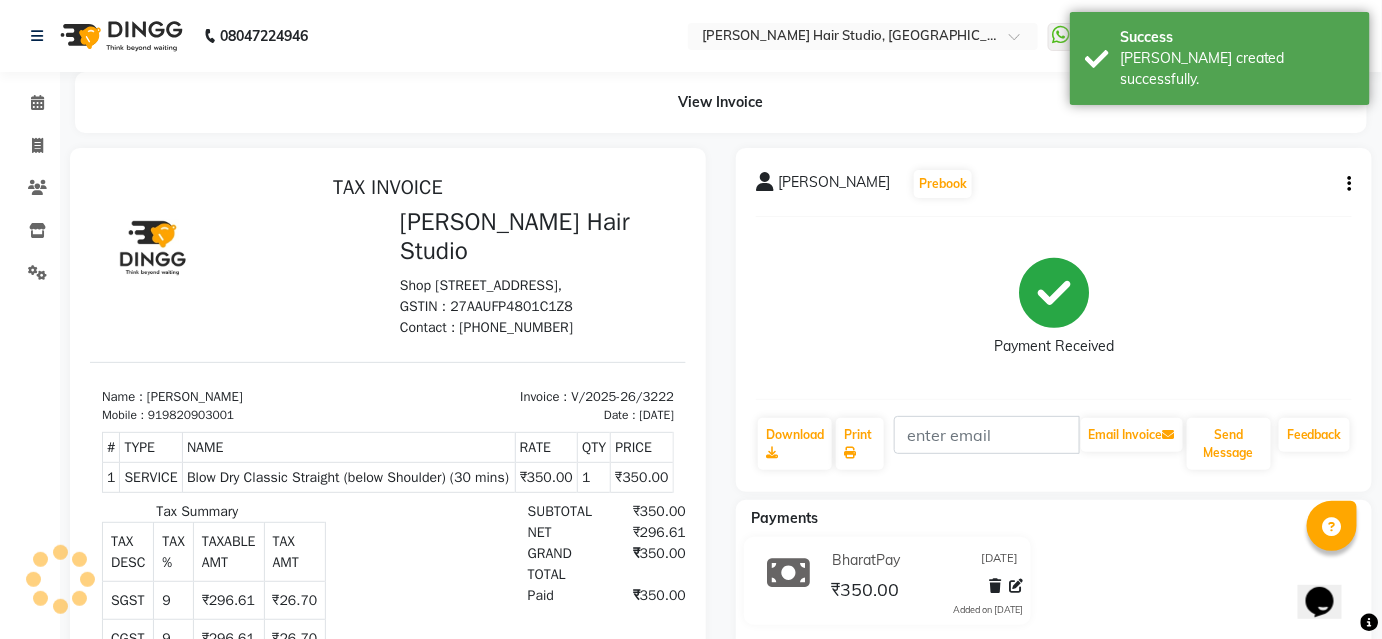 scroll, scrollTop: 0, scrollLeft: 0, axis: both 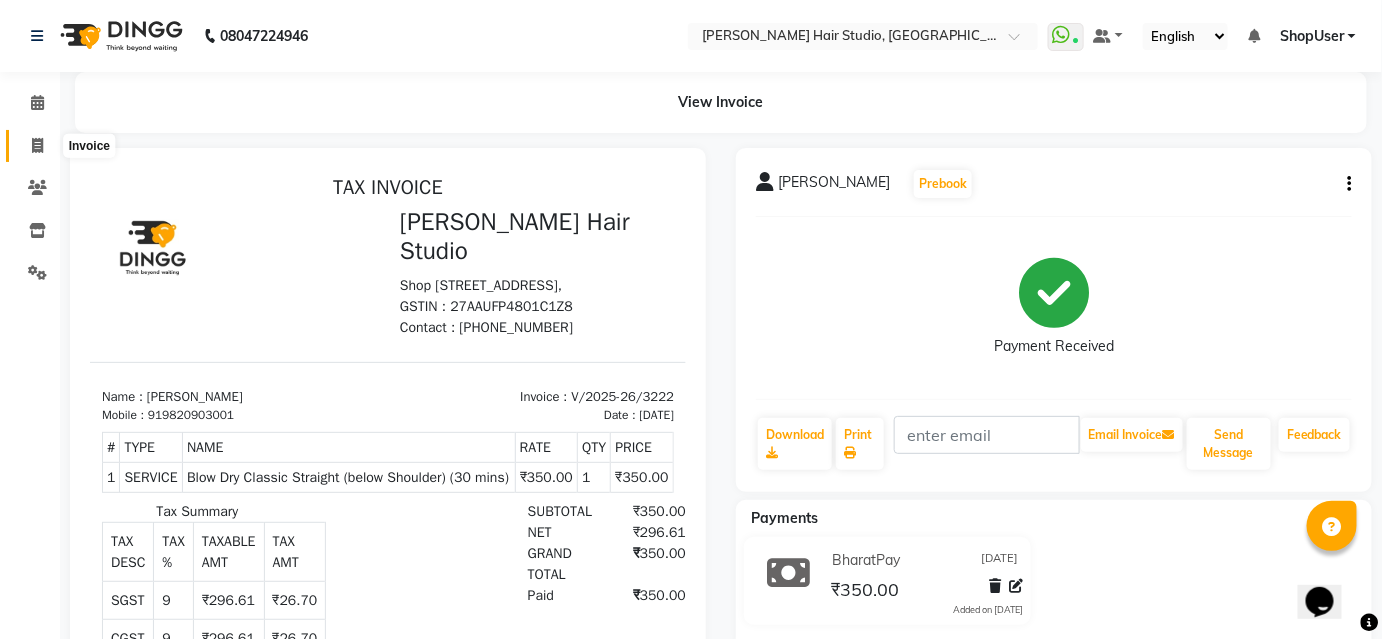click 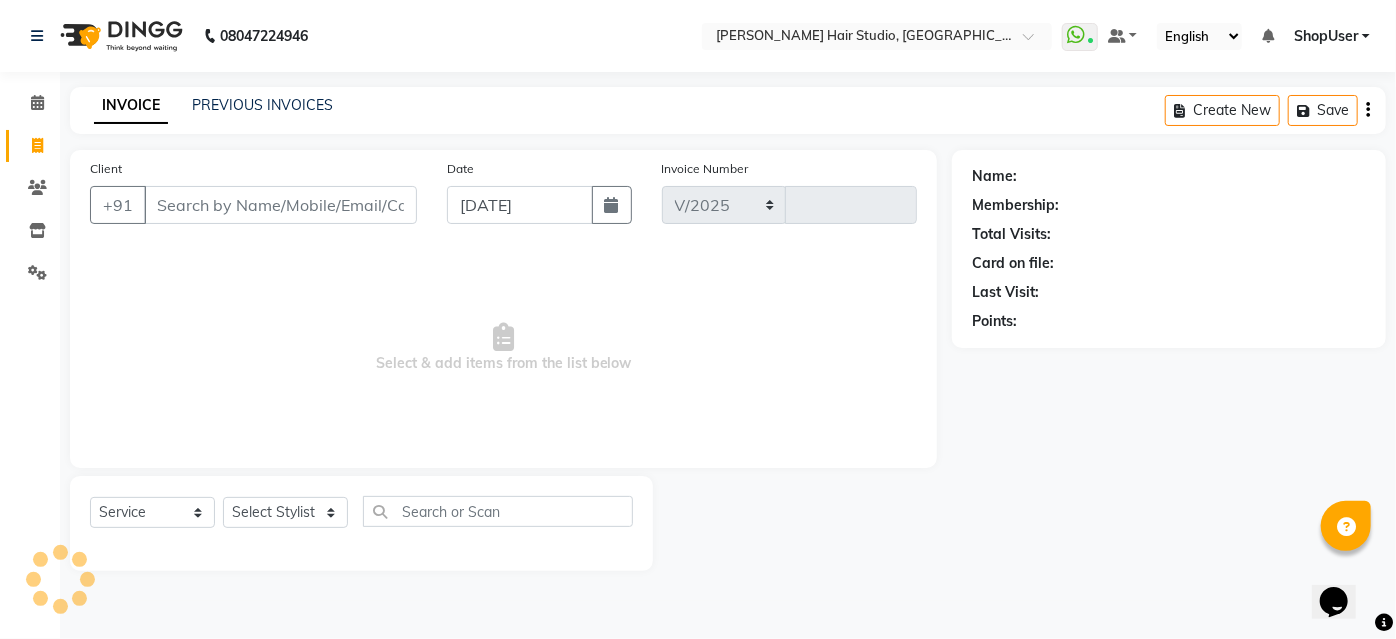 select on "627" 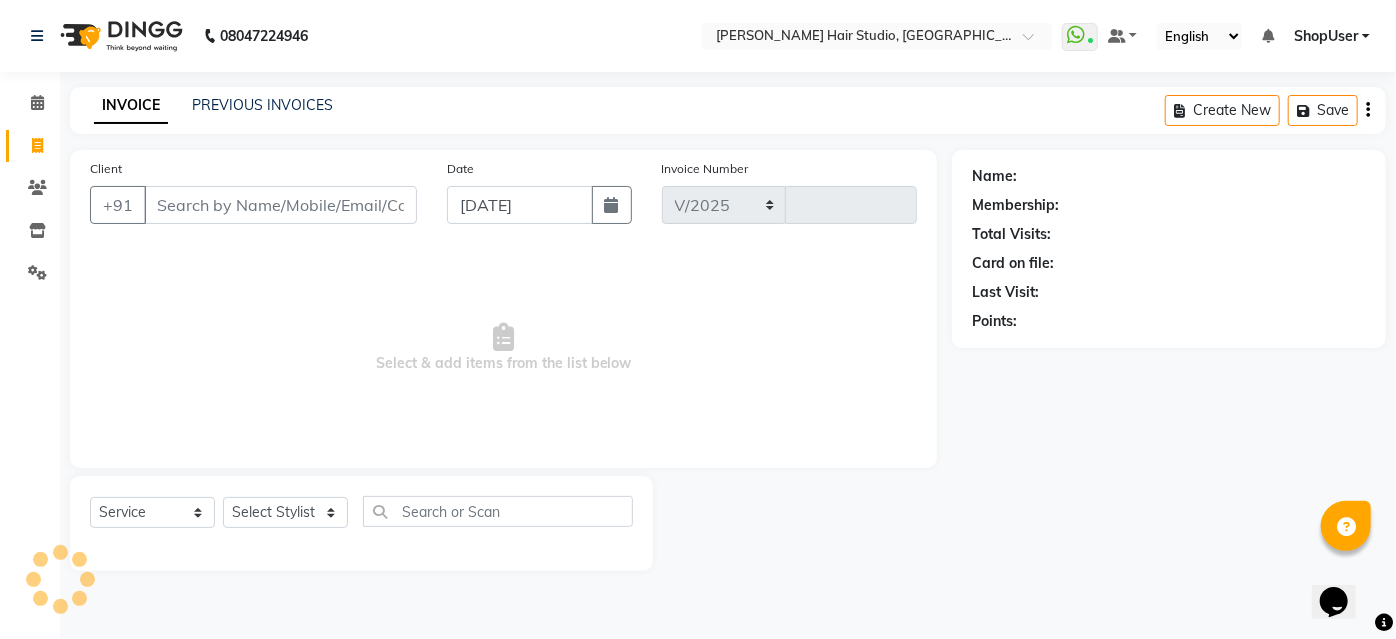 type on "3224" 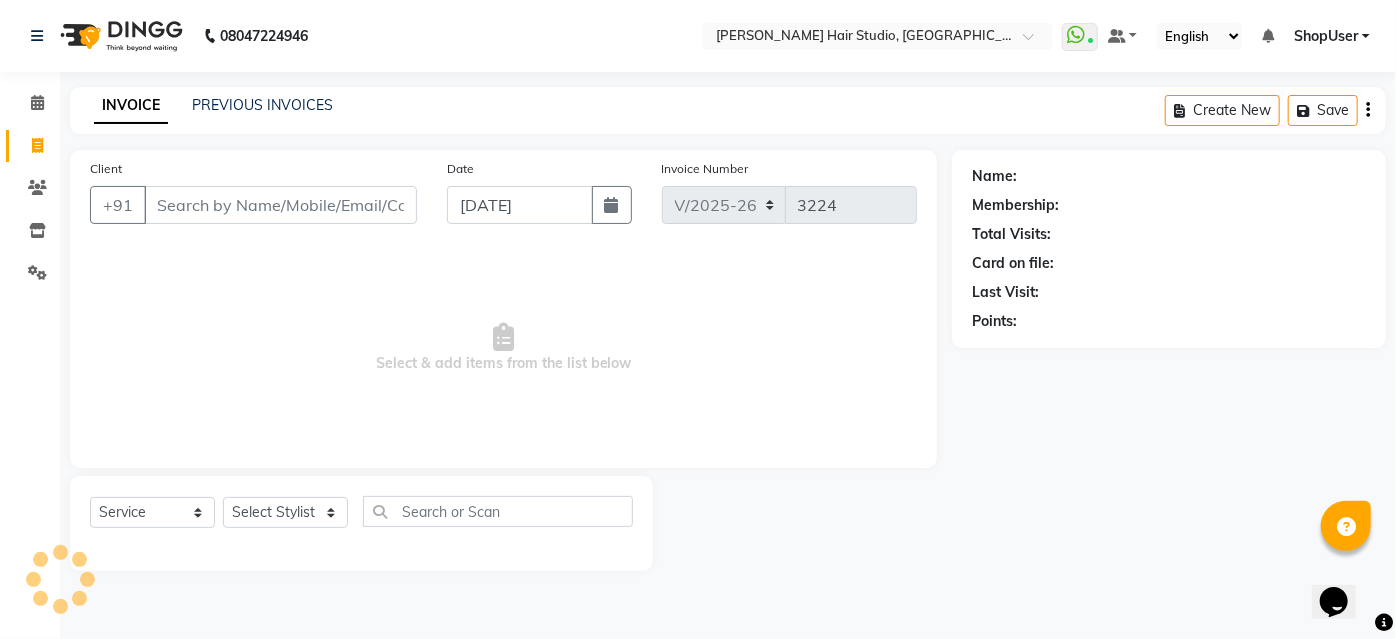 click on "Client" at bounding box center [280, 205] 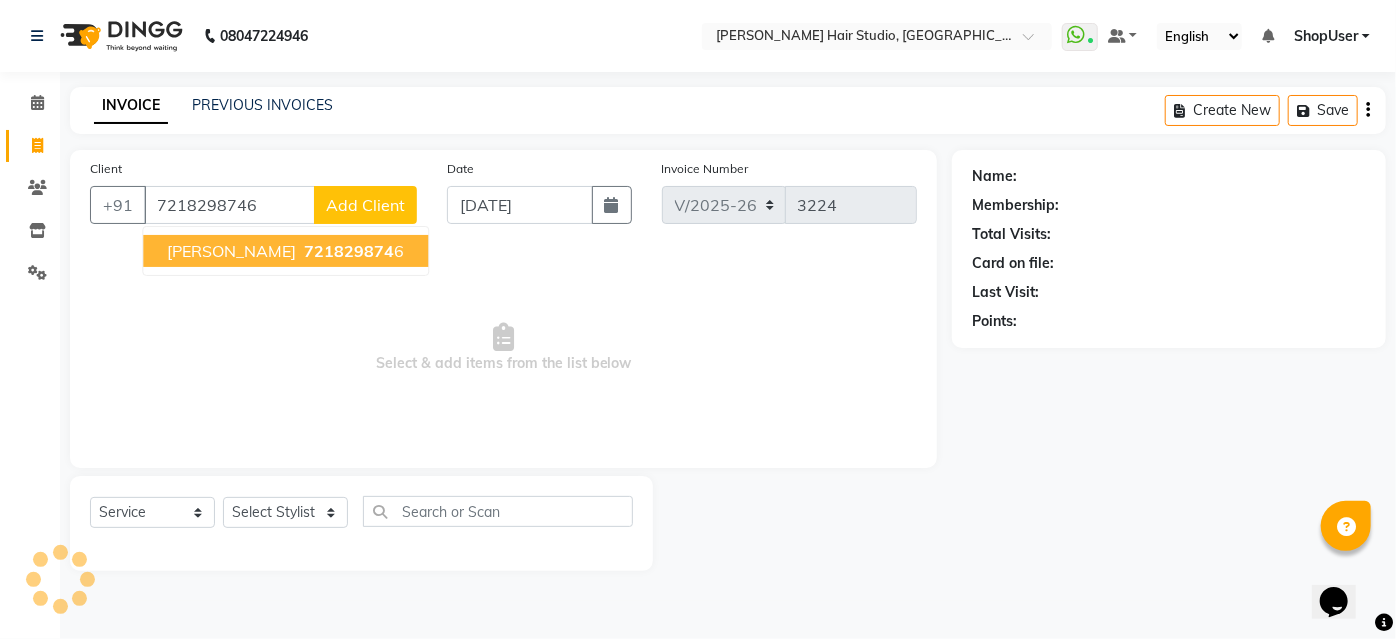type on "7218298746" 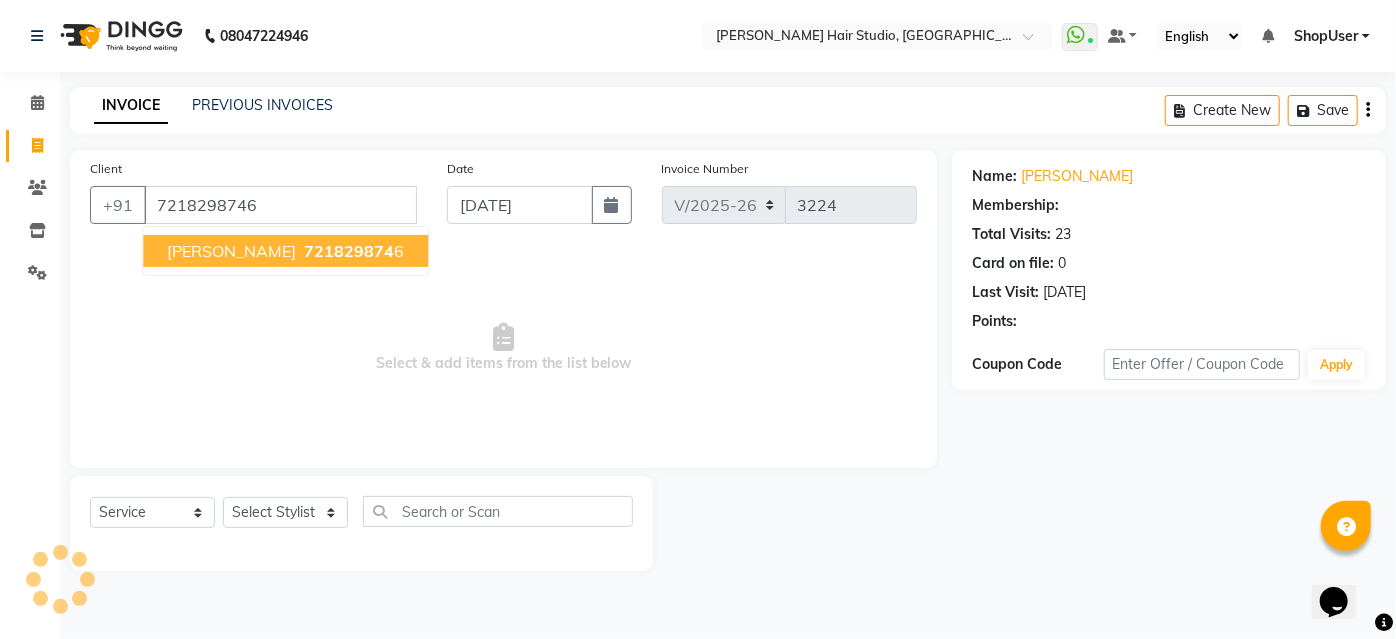 select on "1: Object" 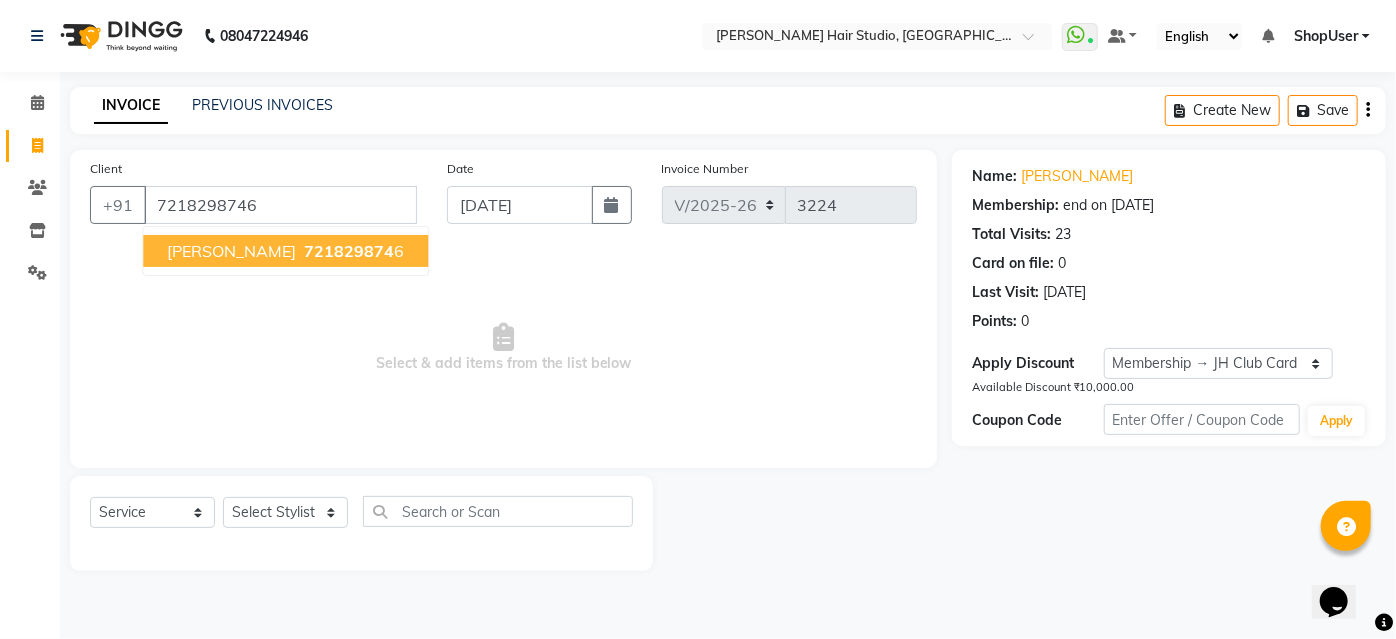 click on "721829874" at bounding box center (349, 251) 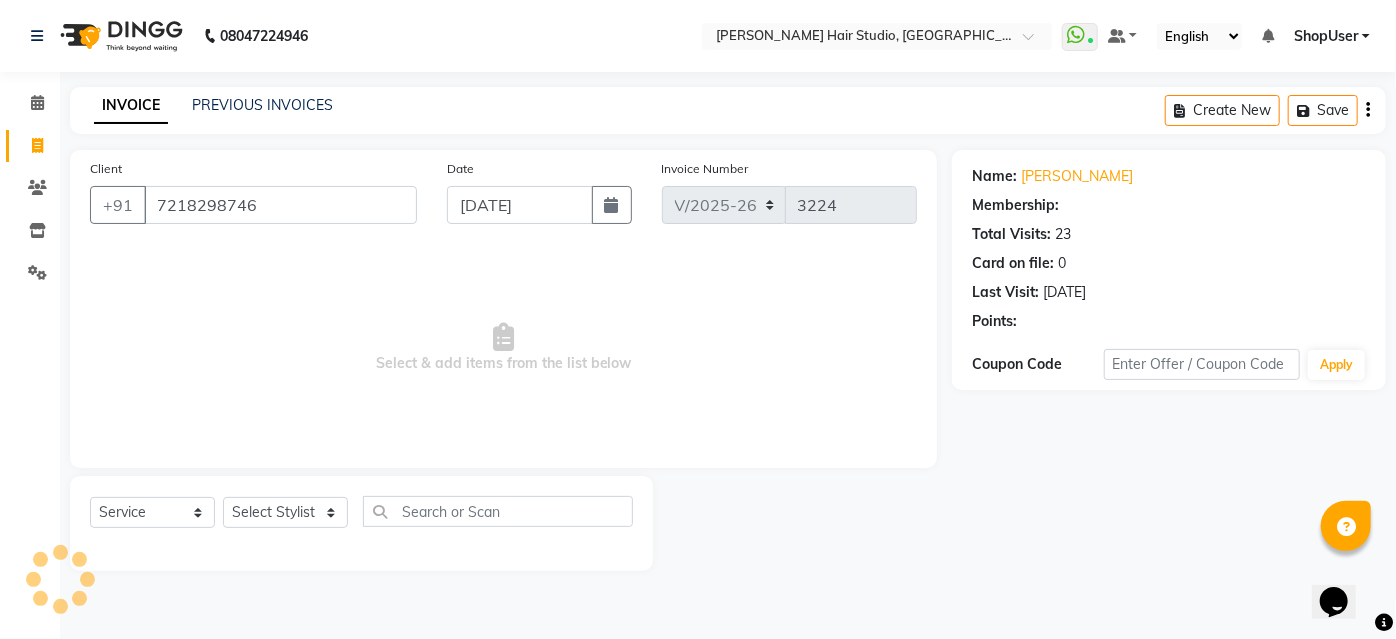 select on "1: Object" 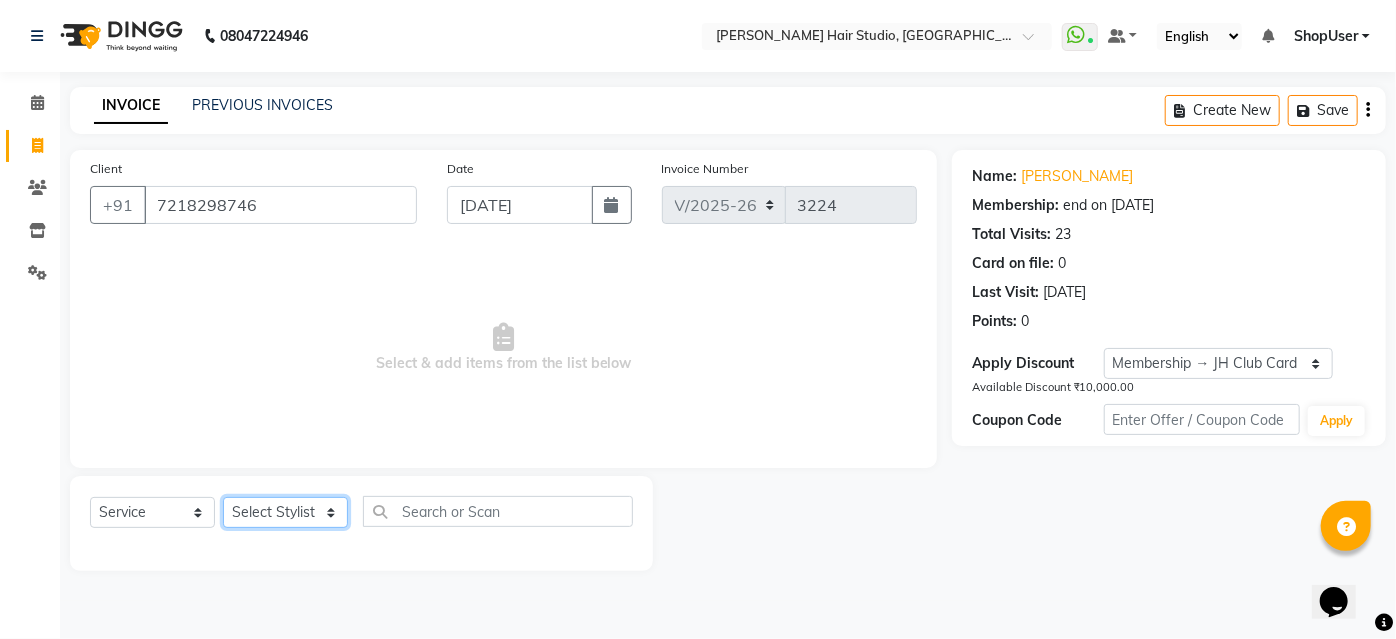 click on "Select Stylist [PERSON_NAME] [PERSON_NAME] Avinash [PERSON_NAME] [PERSON_NAME] Pawan Krishna [PERSON_NAME] [PERSON_NAME] ShopUser [PERSON_NAME] [PERSON_NAME]" 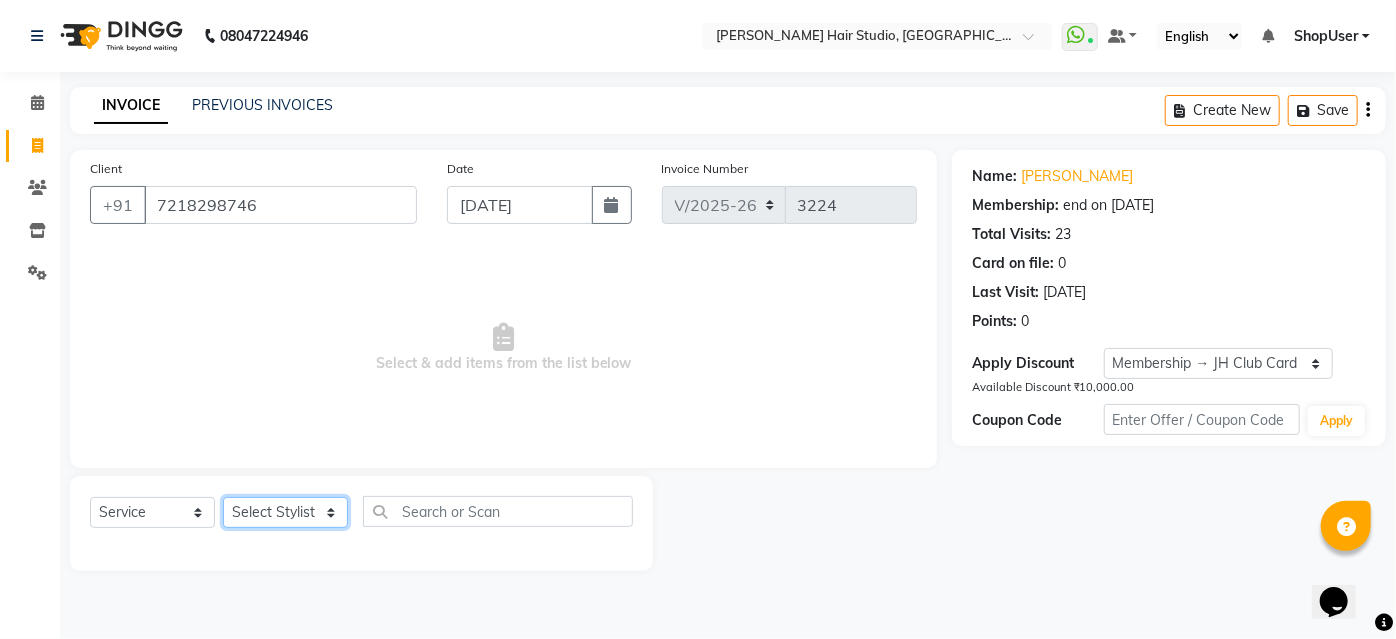 select on "34696" 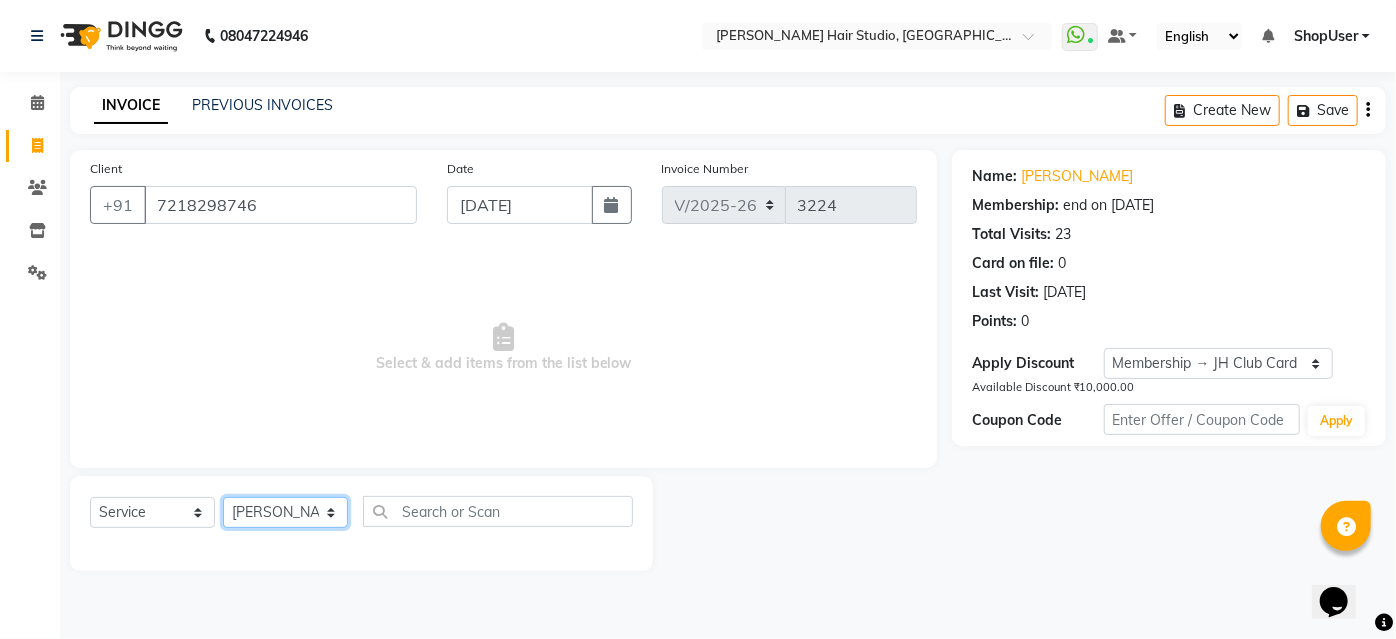 click on "Select Stylist [PERSON_NAME] [PERSON_NAME] Avinash [PERSON_NAME] [PERSON_NAME] Pawan Krishna [PERSON_NAME] [PERSON_NAME] ShopUser [PERSON_NAME] [PERSON_NAME]" 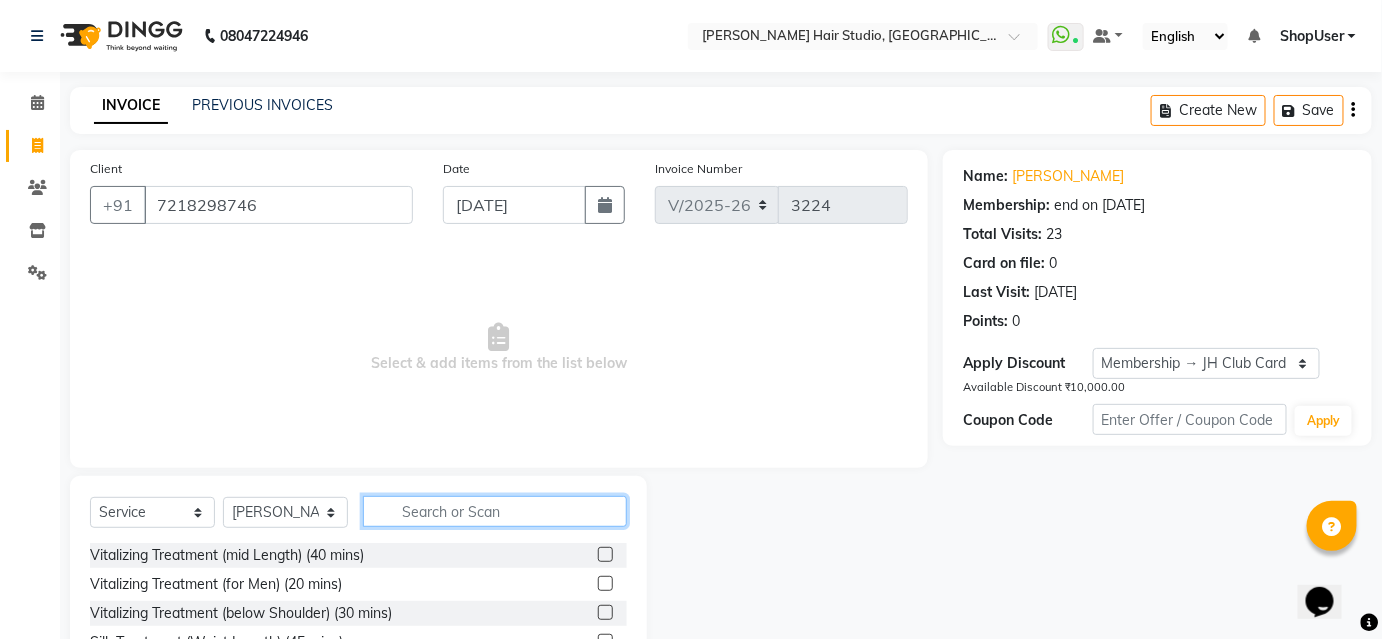 click 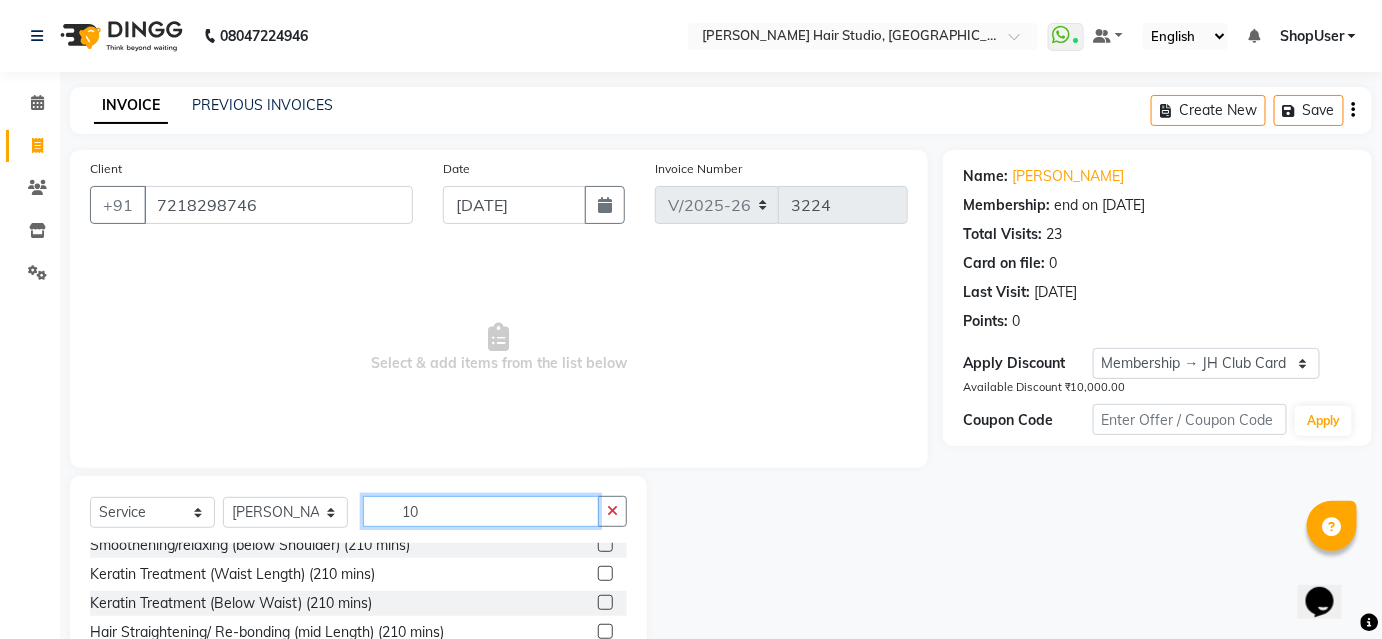 scroll, scrollTop: 322, scrollLeft: 0, axis: vertical 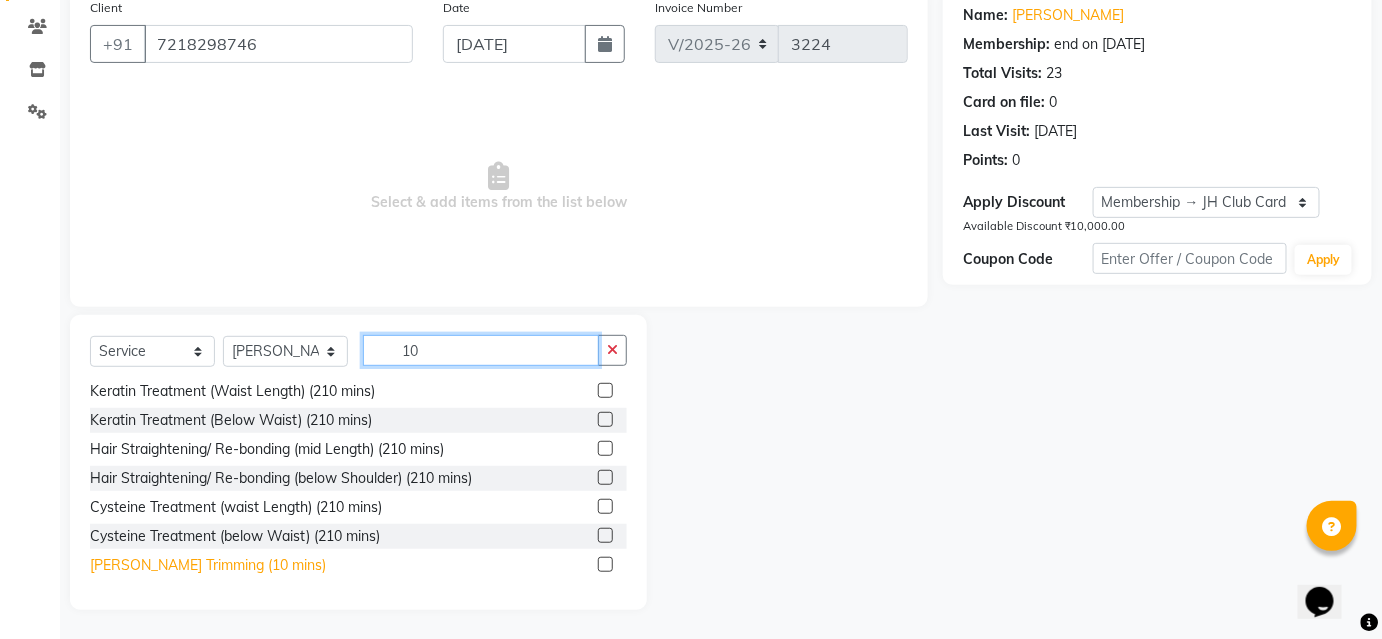 type on "10" 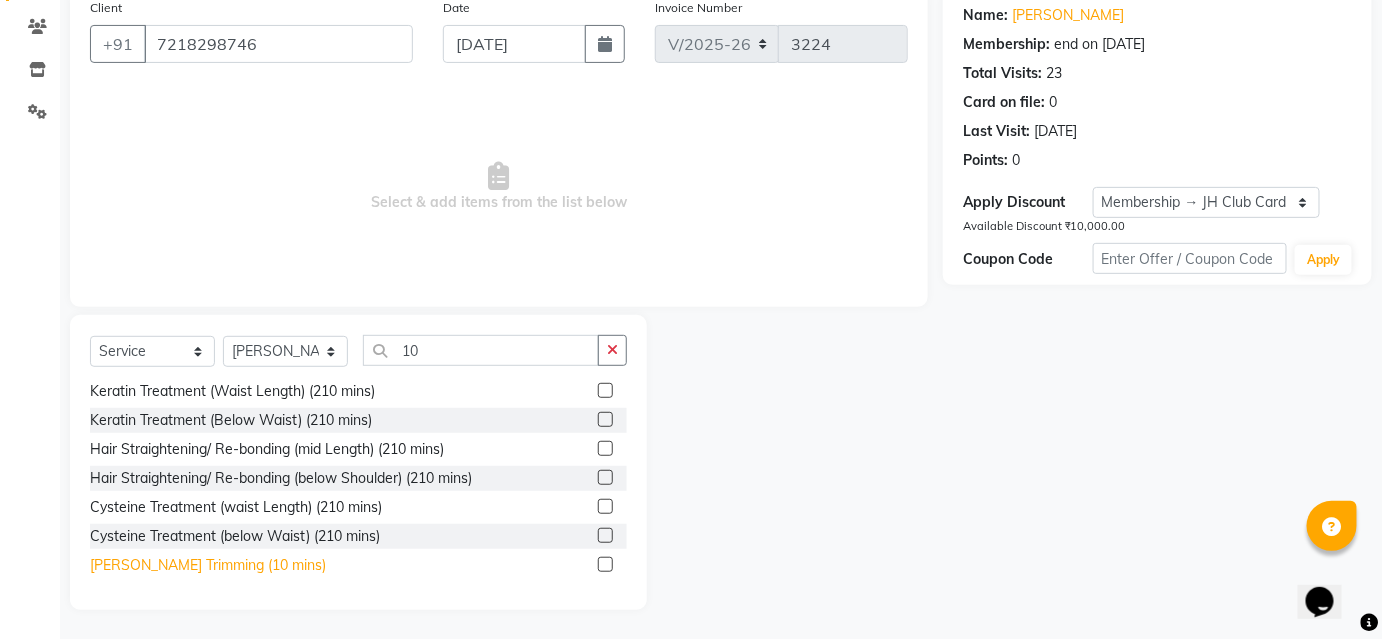 click on "[PERSON_NAME] Trimming (10 mins)" 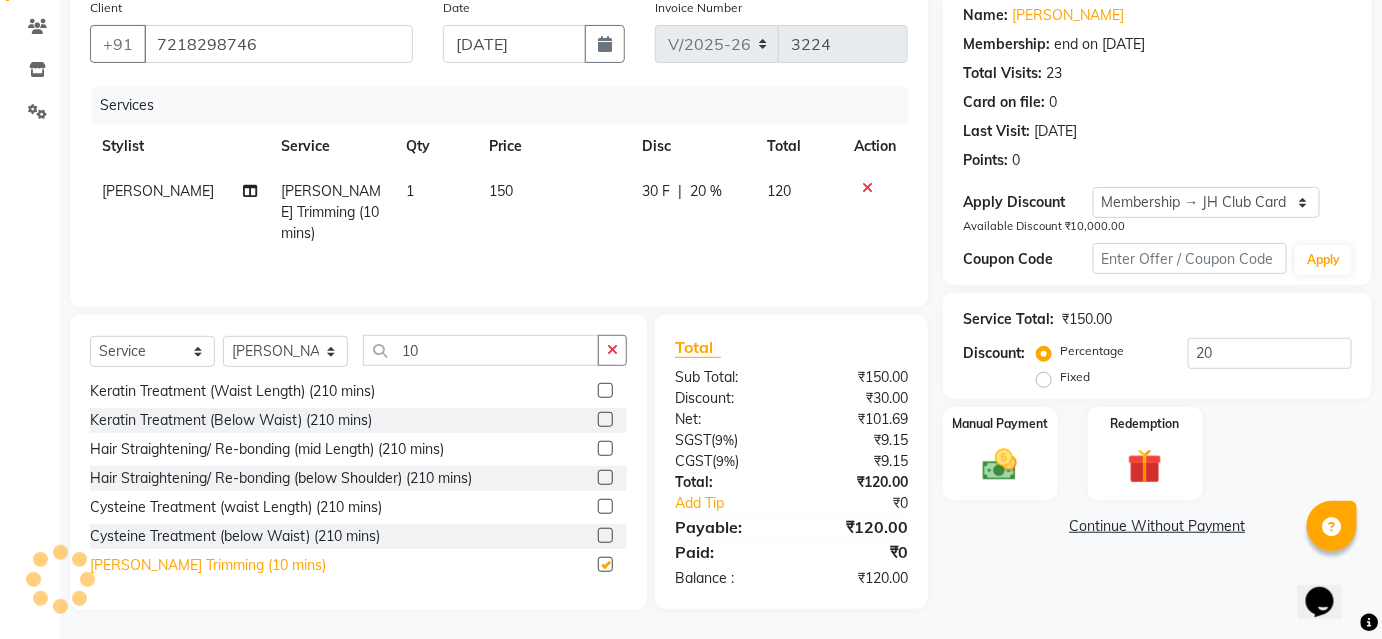 checkbox on "false" 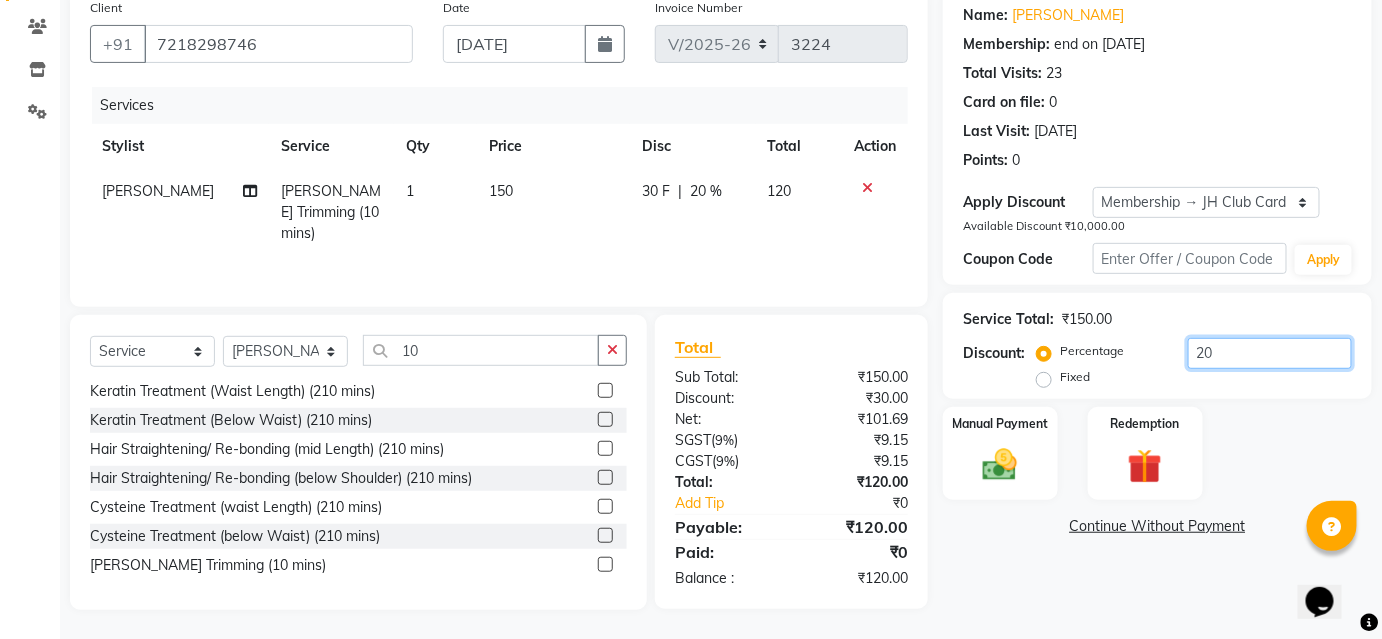 click on "20" 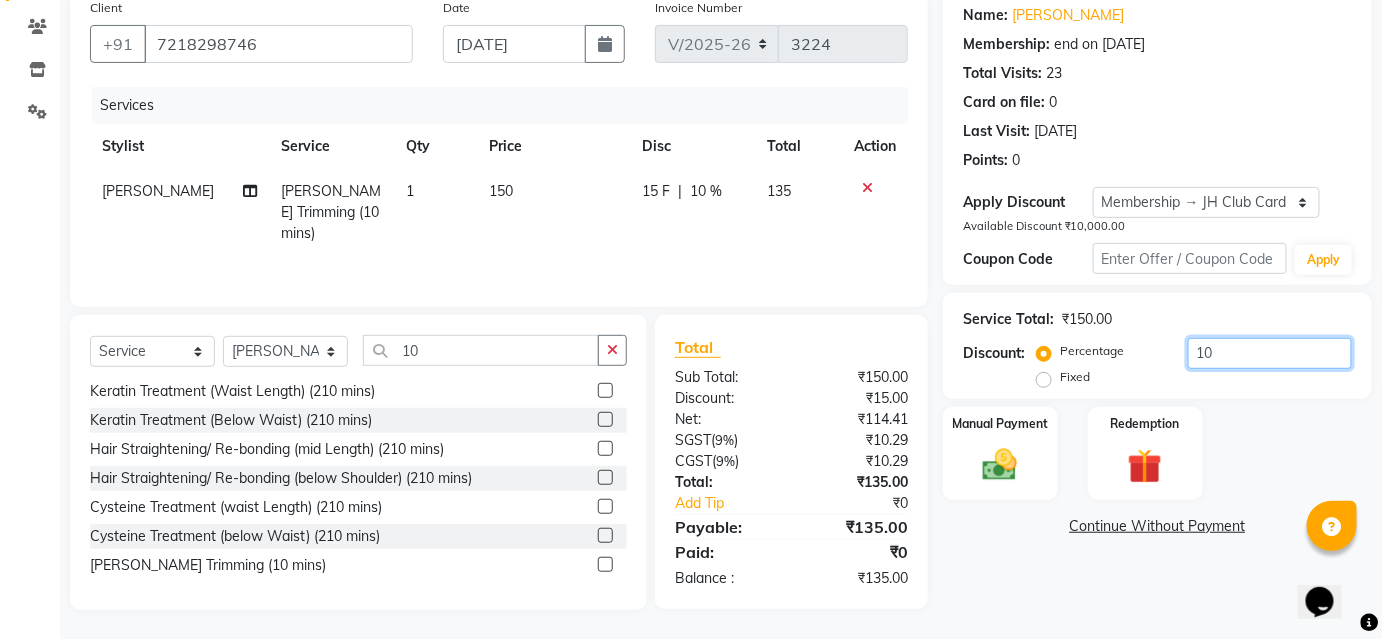 type on "10" 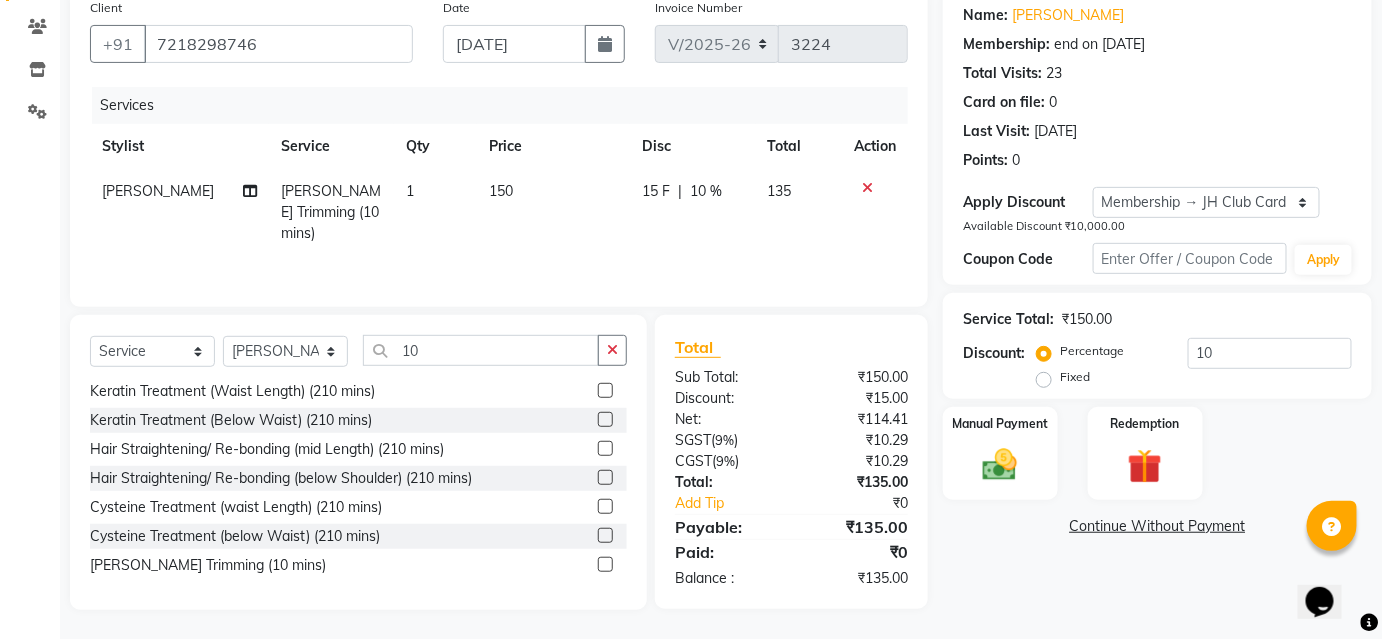 click on "Total Sub Total: ₹150.00 Discount: ₹15.00 Net: ₹114.41 SGST  ( 9% ) ₹10.29 CGST  ( 9% ) ₹10.29 Total: ₹135.00 Add Tip ₹0 Payable: ₹135.00 Paid: ₹0 Balance   : ₹135.00" 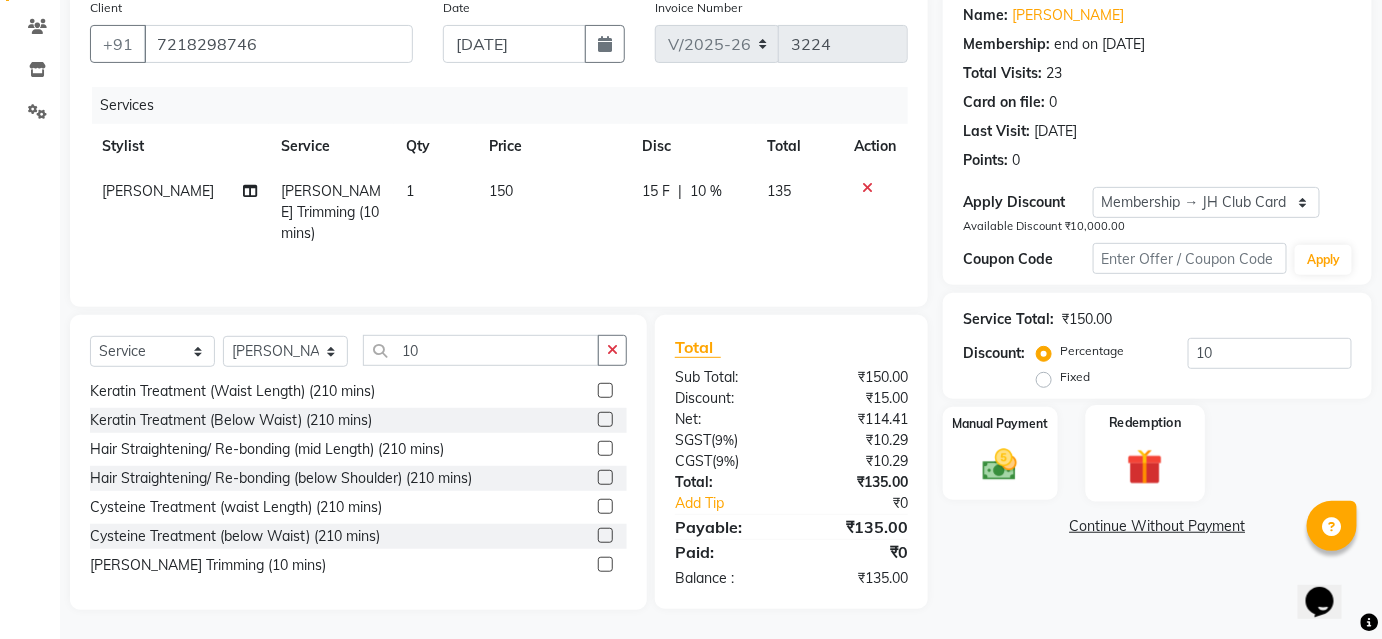 drag, startPoint x: 985, startPoint y: 463, endPoint x: 1112, endPoint y: 479, distance: 128.0039 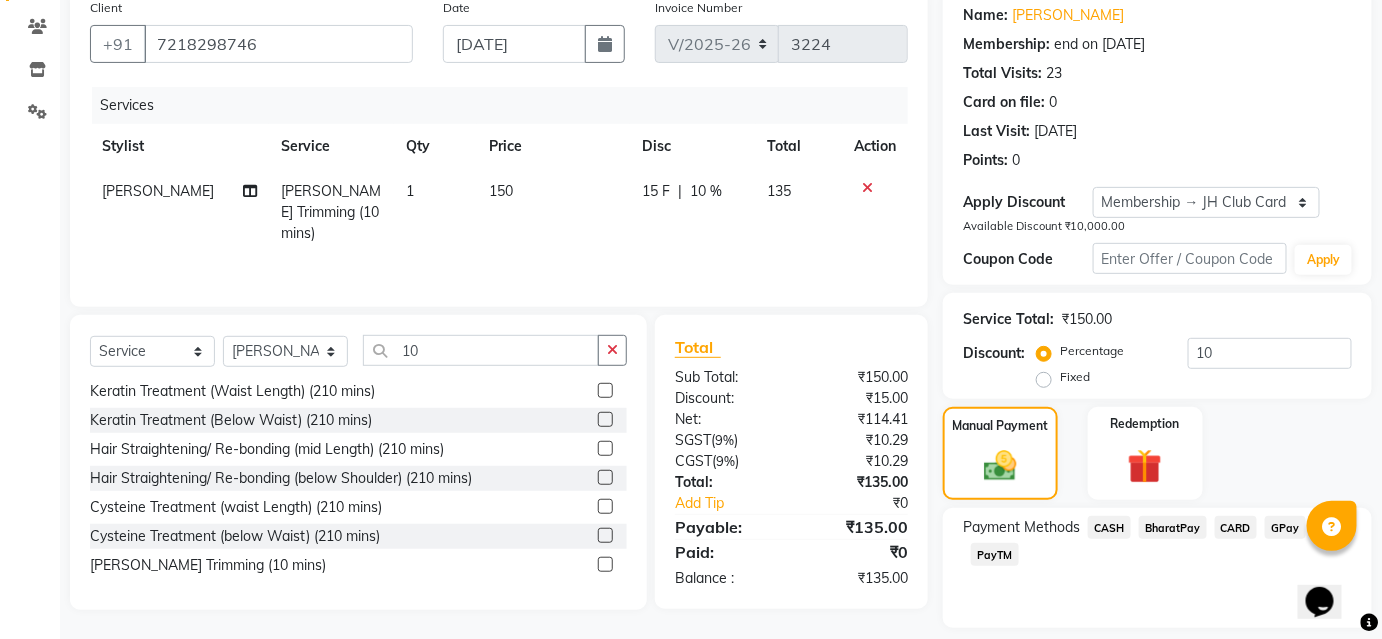 click on "BharatPay" 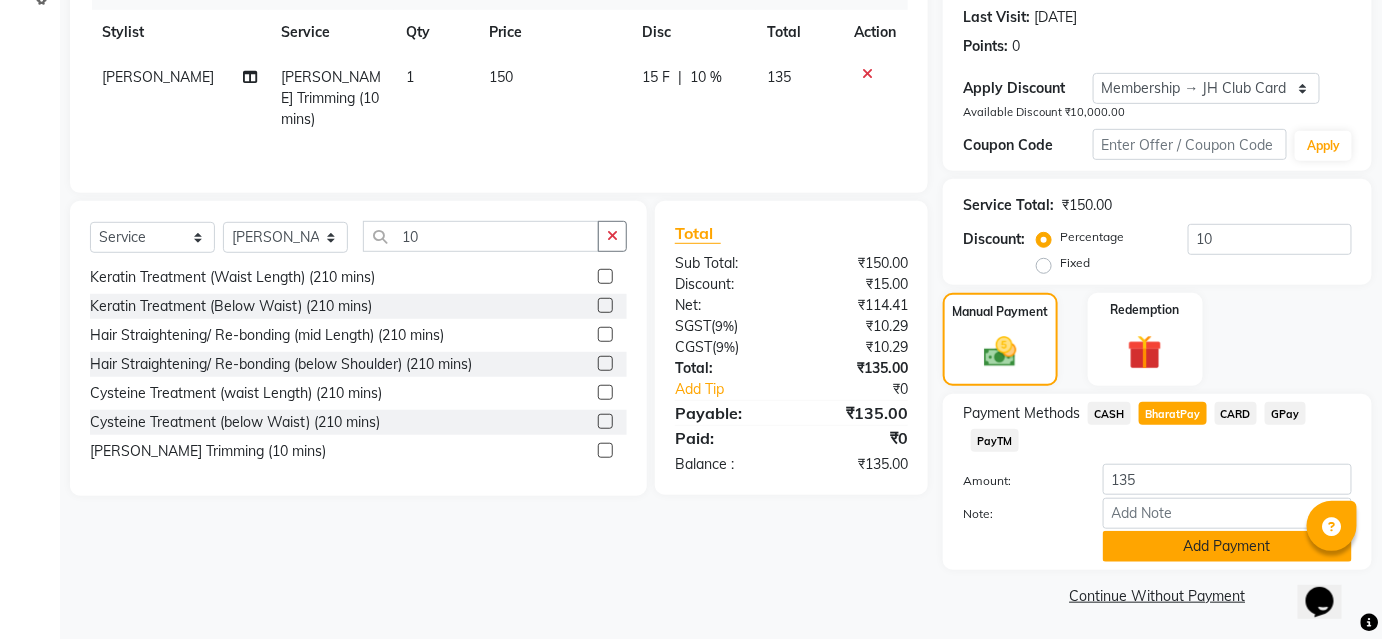 scroll, scrollTop: 276, scrollLeft: 0, axis: vertical 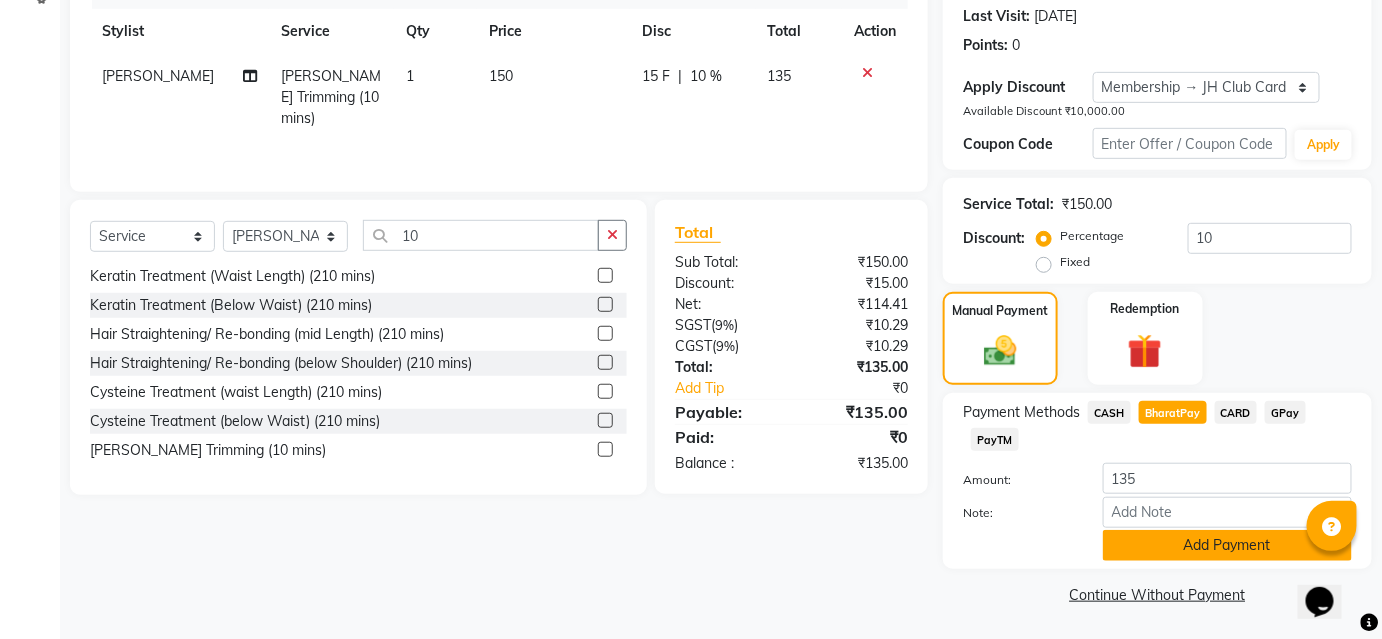 click on "Add Payment" 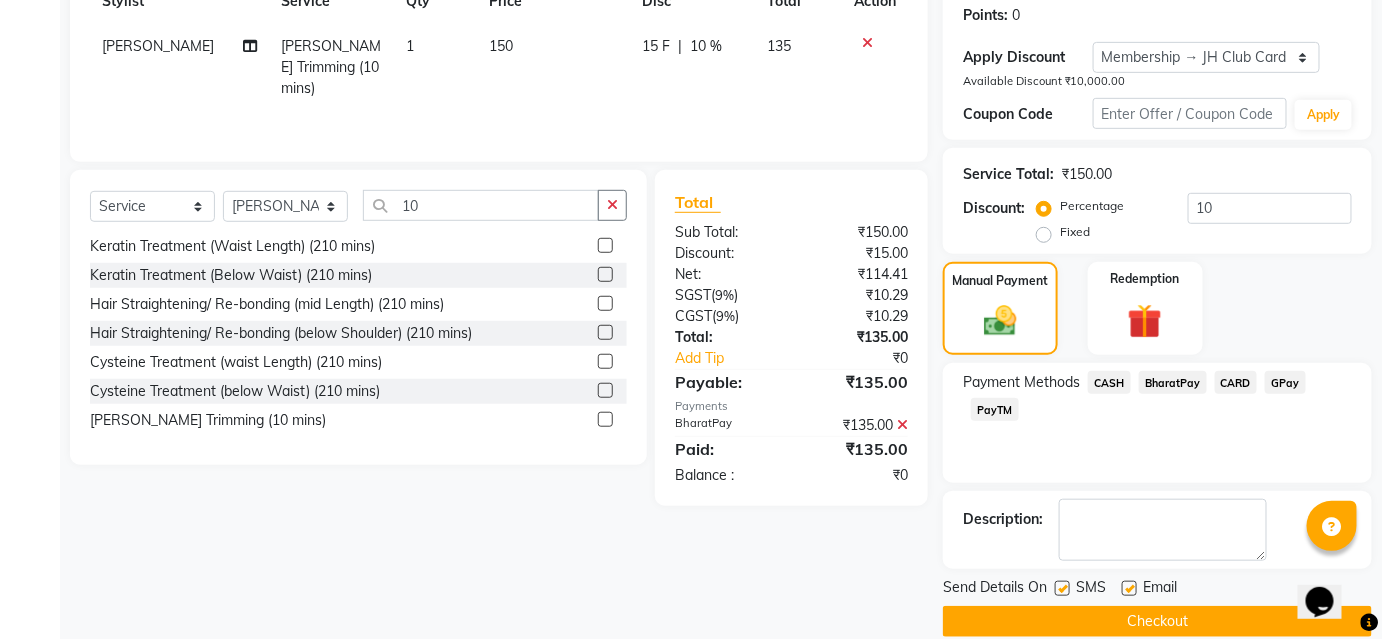 scroll, scrollTop: 332, scrollLeft: 0, axis: vertical 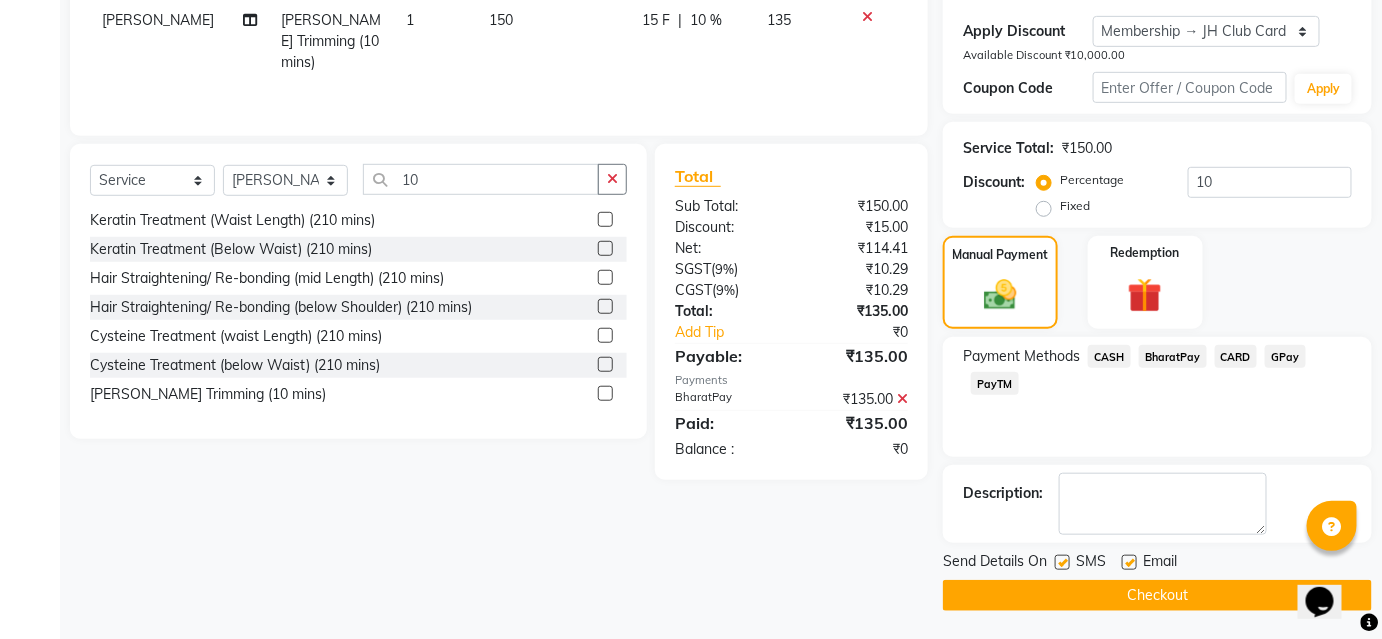 drag, startPoint x: 1149, startPoint y: 580, endPoint x: 1149, endPoint y: 591, distance: 11 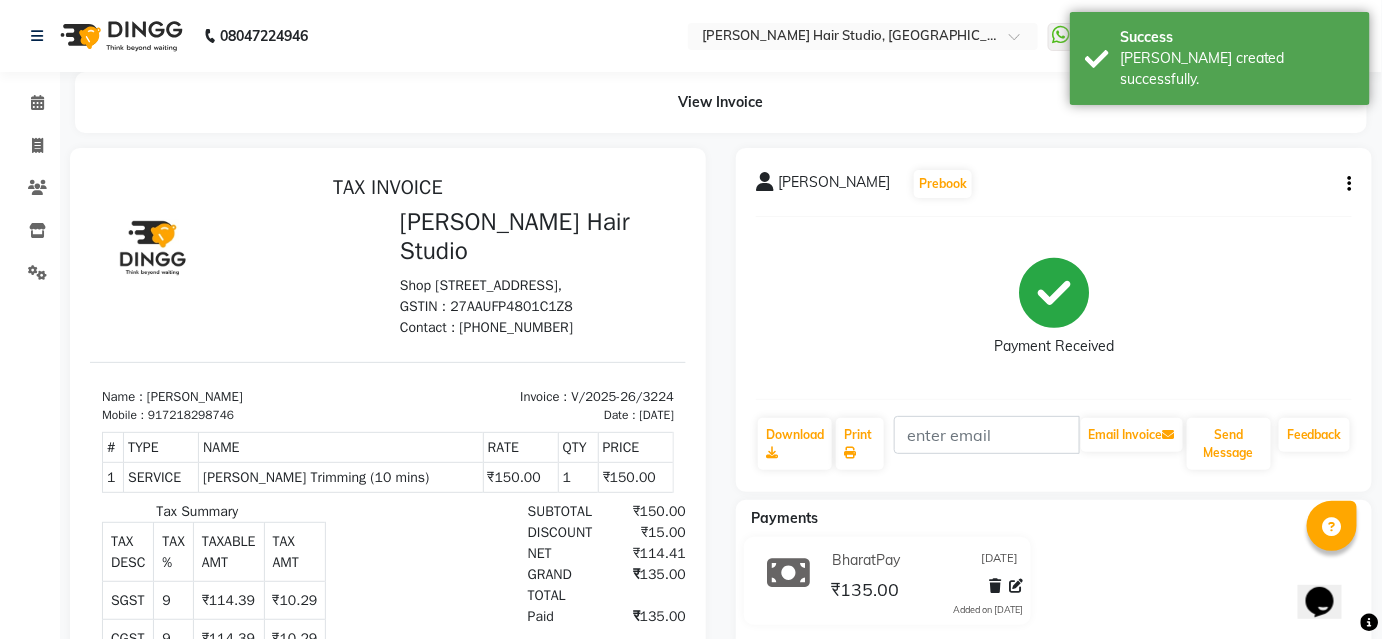 scroll, scrollTop: 0, scrollLeft: 0, axis: both 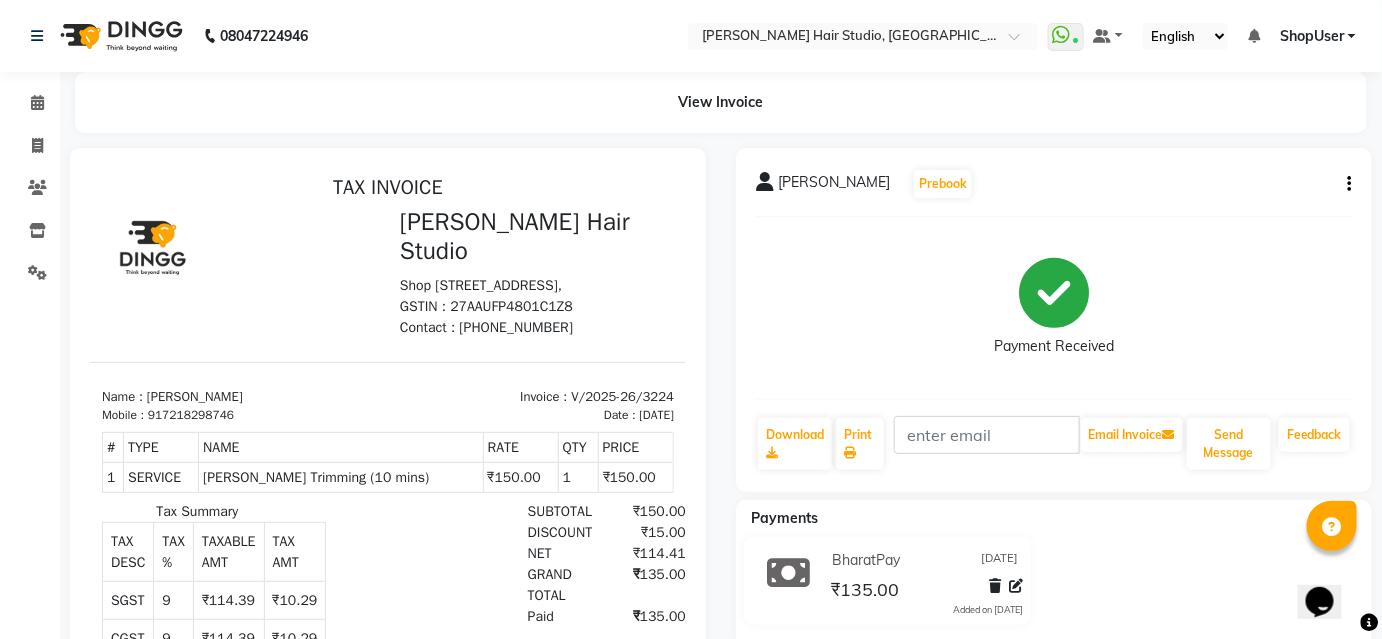 click on "Calendar" 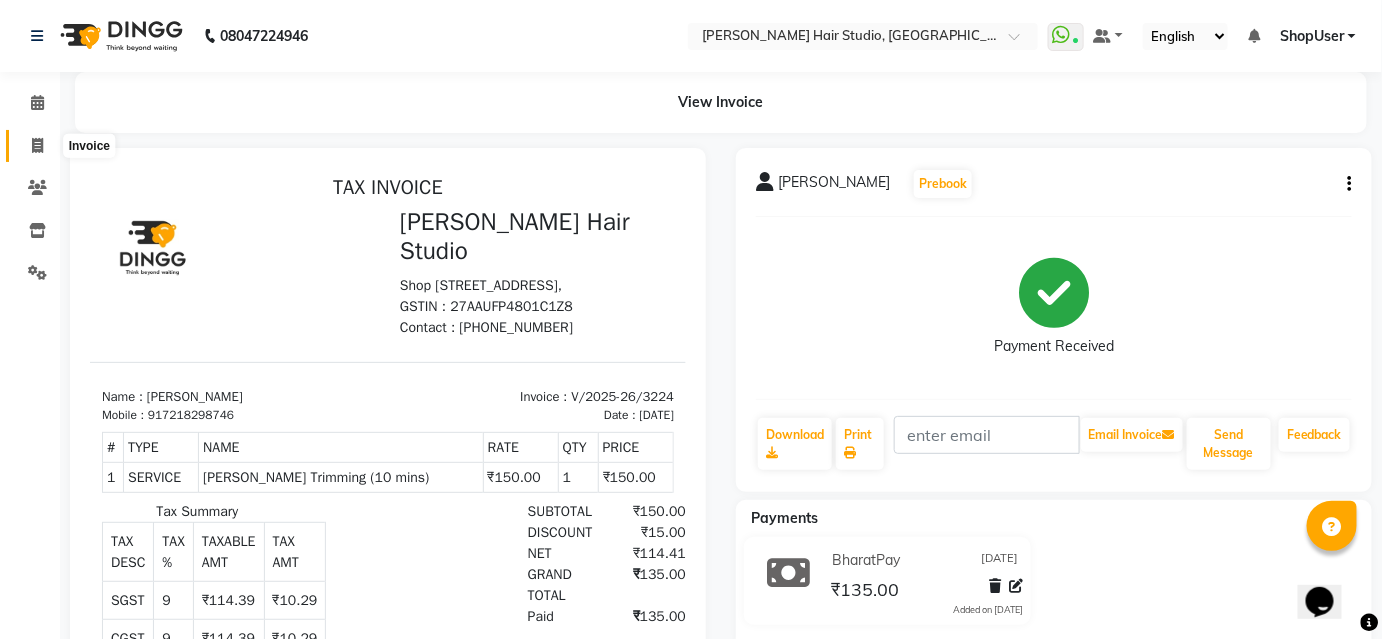 click 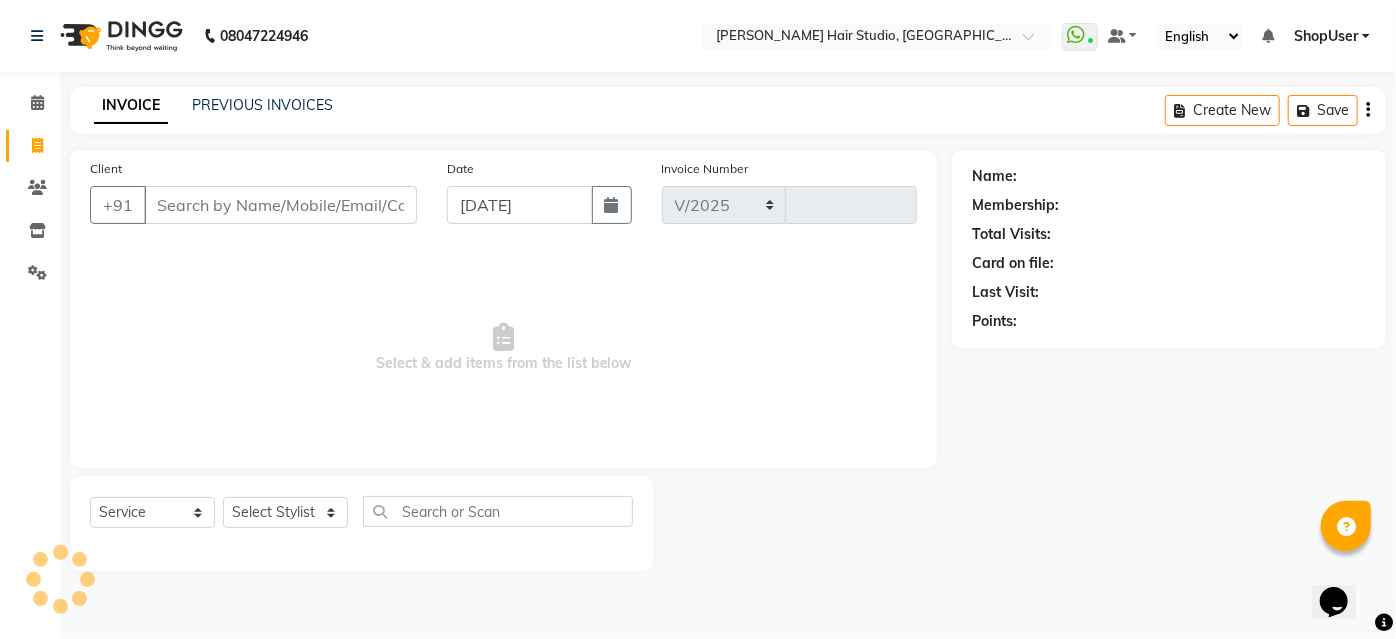 select on "627" 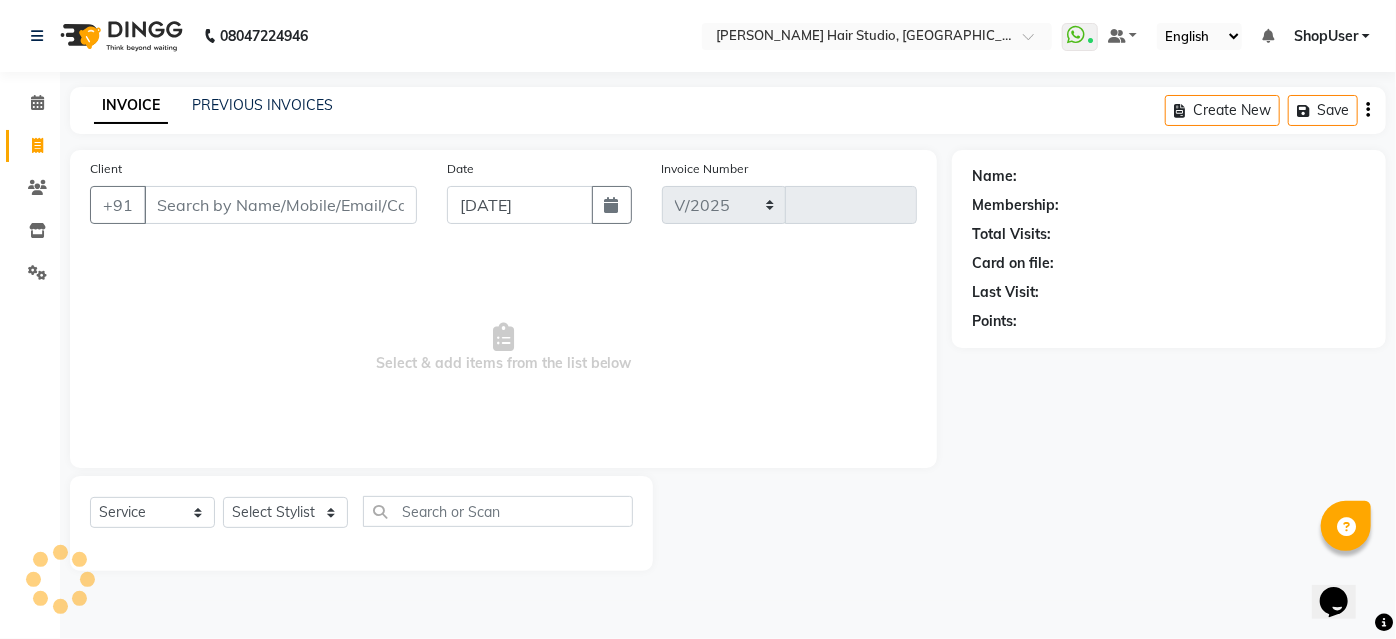 type on "3225" 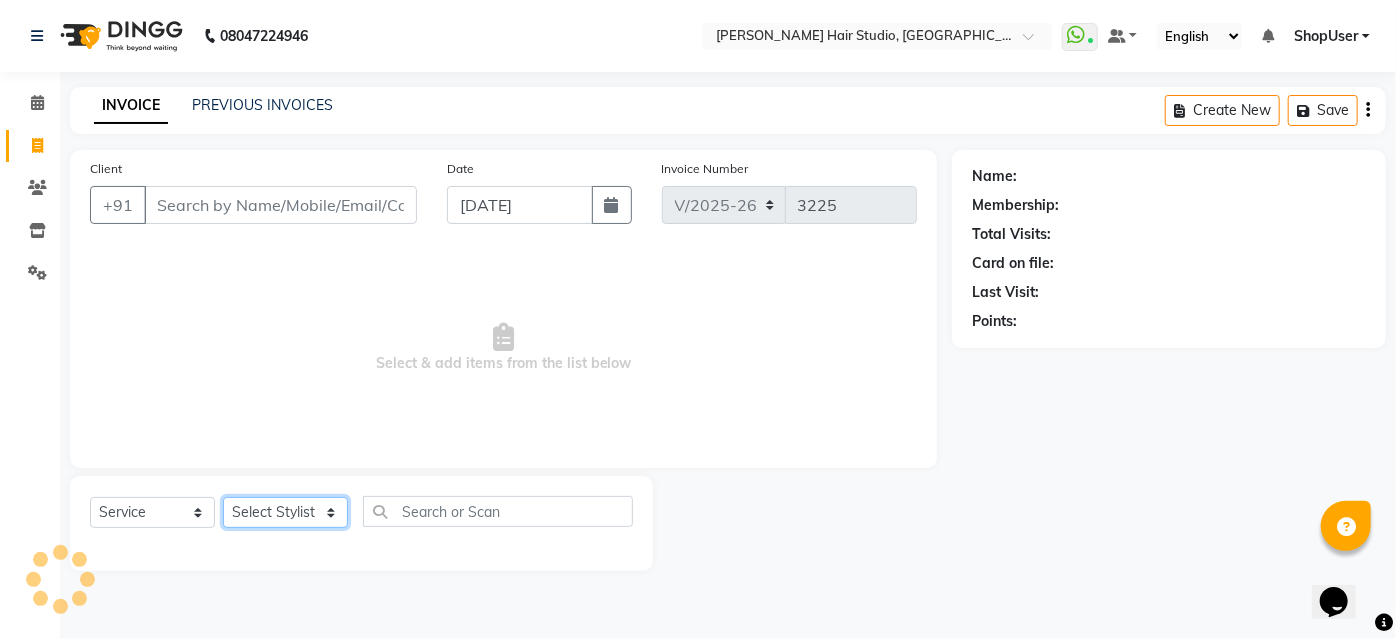 click on "Select Stylist [PERSON_NAME] [PERSON_NAME] Avinash [PERSON_NAME] [PERSON_NAME] Pawan Krishna [PERSON_NAME] [PERSON_NAME] ShopUser [PERSON_NAME] [PERSON_NAME]" 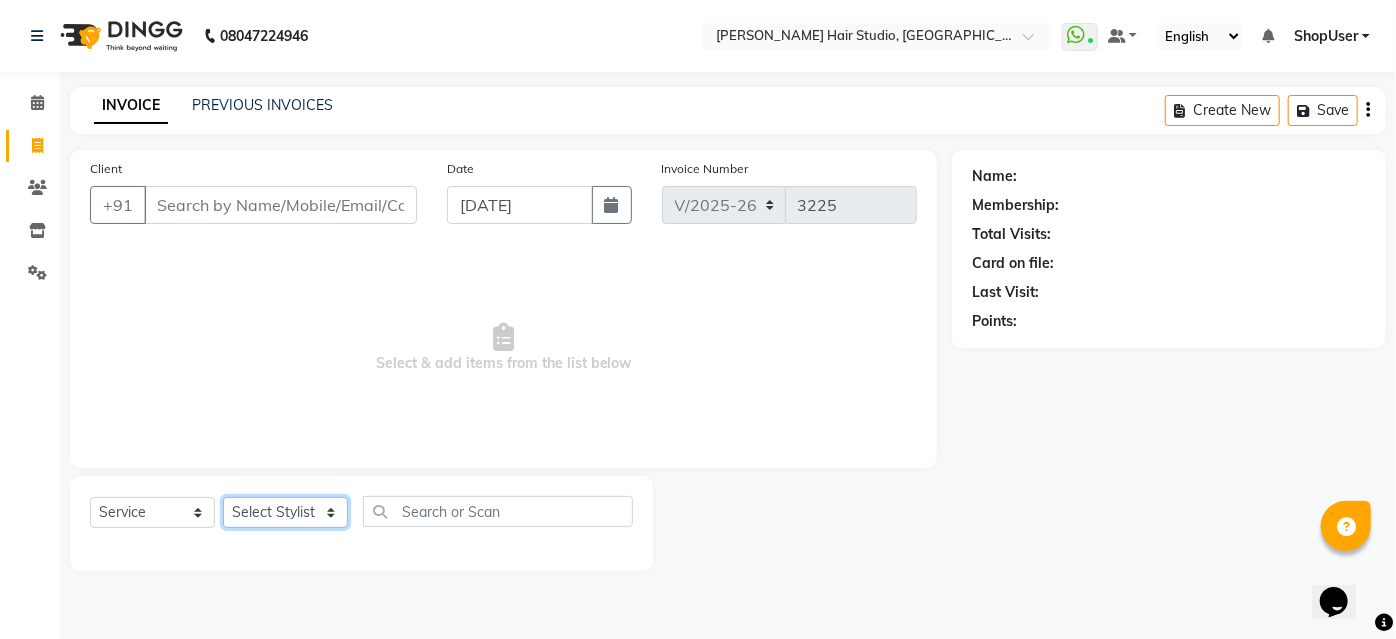 select on "32802" 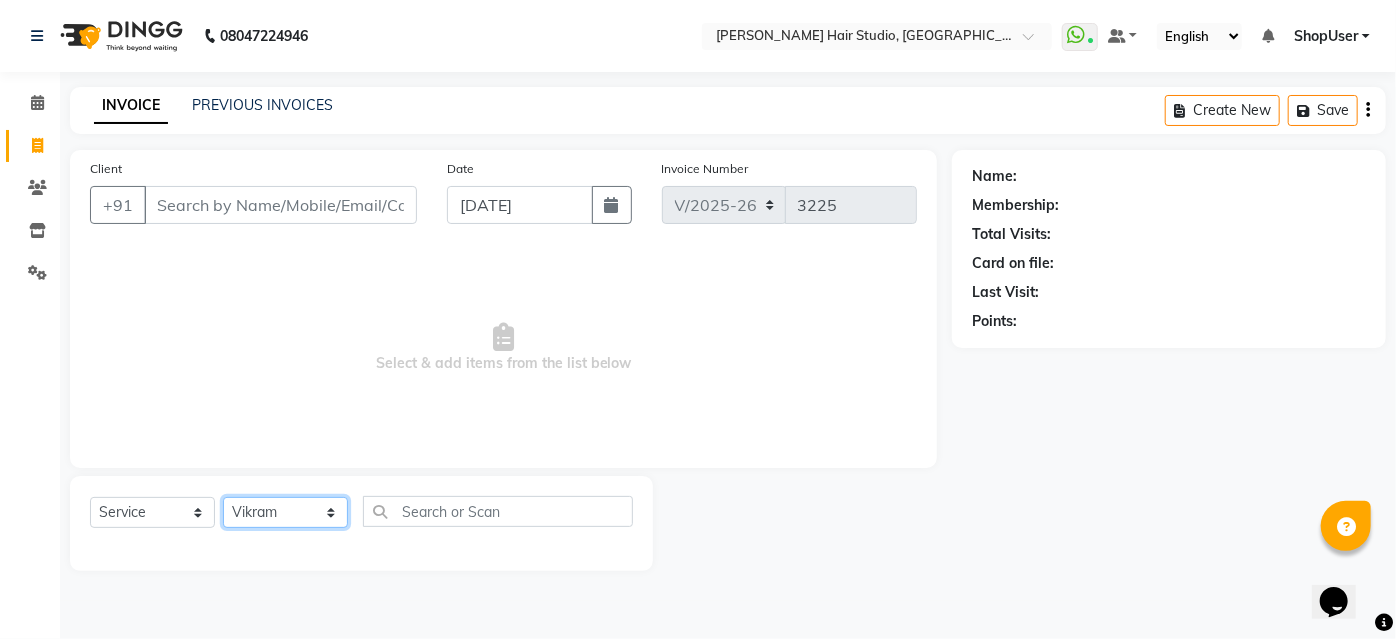click on "Select Stylist [PERSON_NAME] [PERSON_NAME] Avinash [PERSON_NAME] [PERSON_NAME] Pawan Krishna [PERSON_NAME] [PERSON_NAME] ShopUser [PERSON_NAME] [PERSON_NAME]" 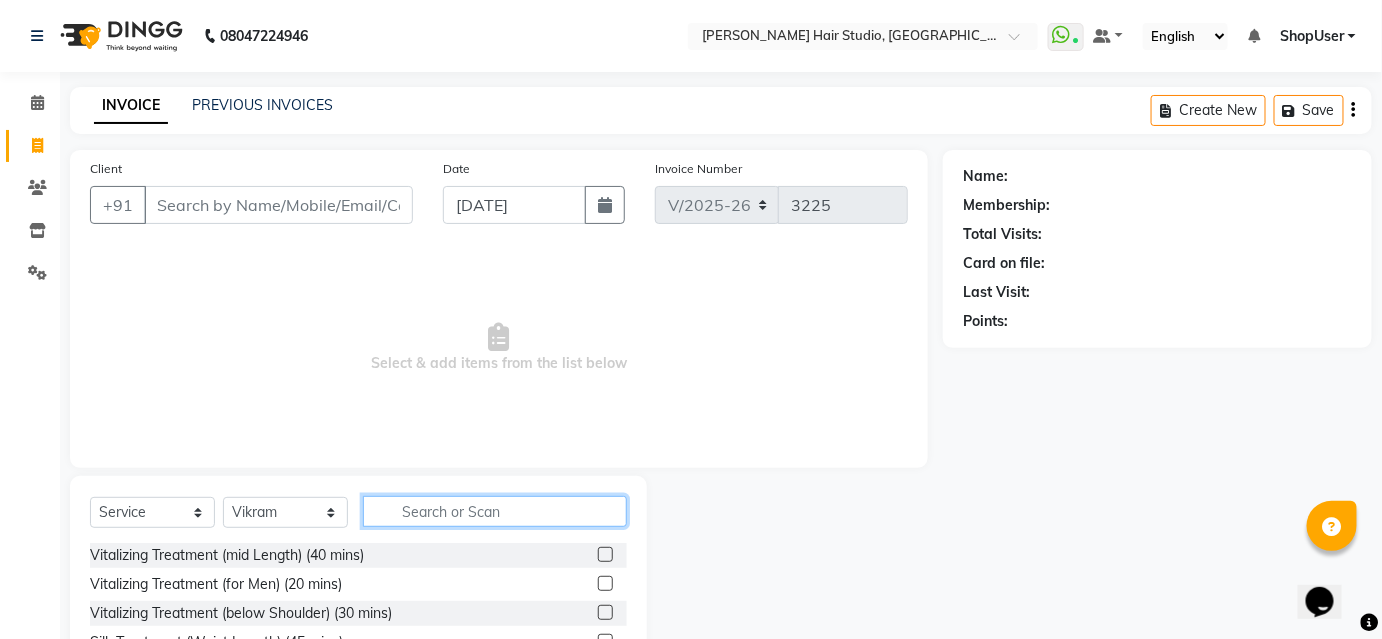 click 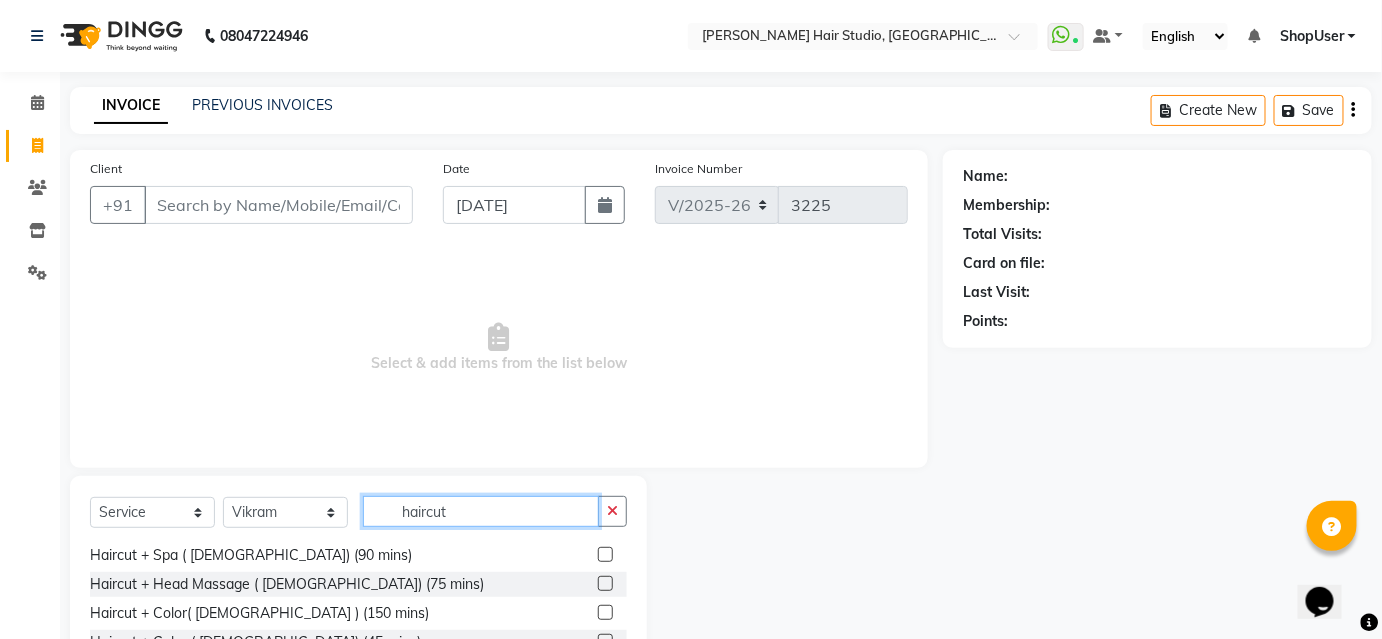 scroll, scrollTop: 205, scrollLeft: 0, axis: vertical 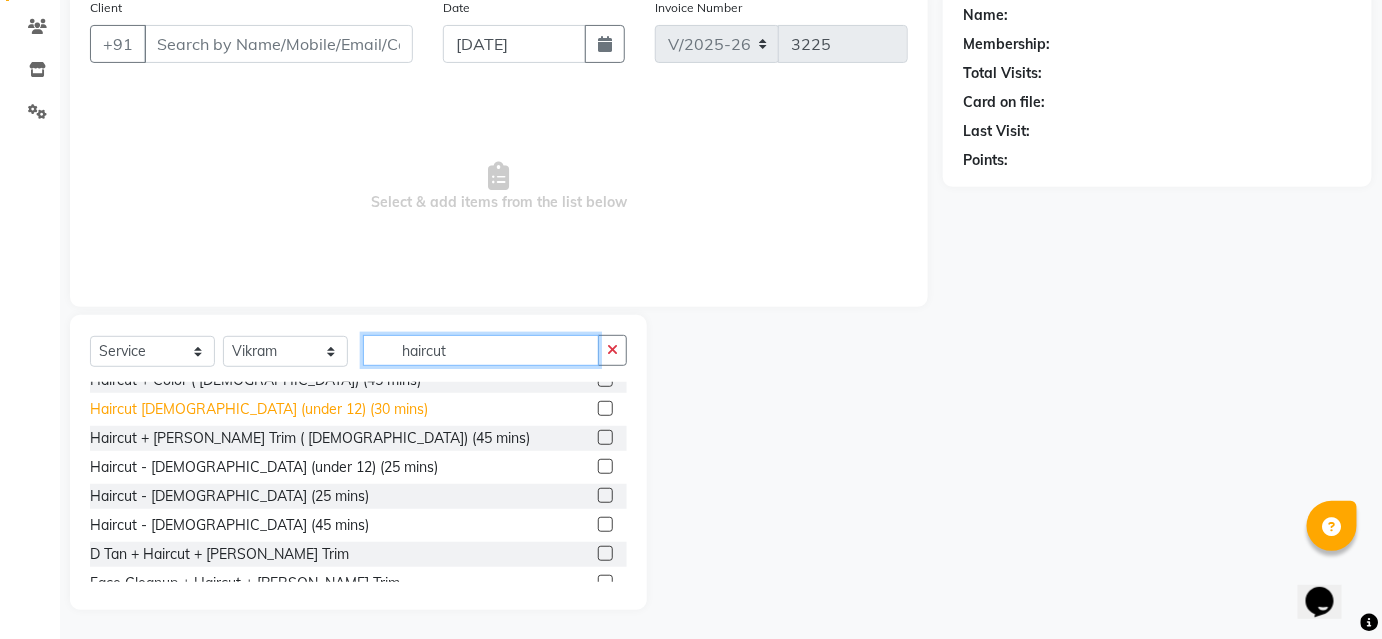 type on "haircut" 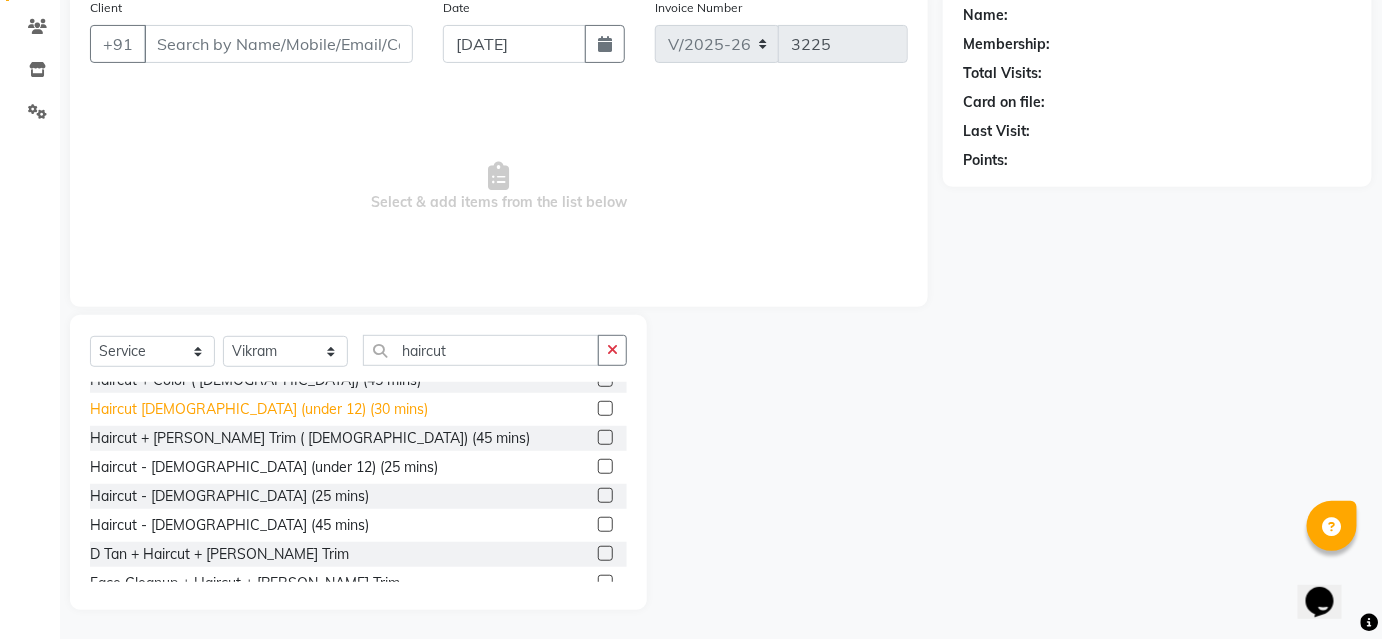 click on "Haircut [DEMOGRAPHIC_DATA] (under 12) (30 mins)" 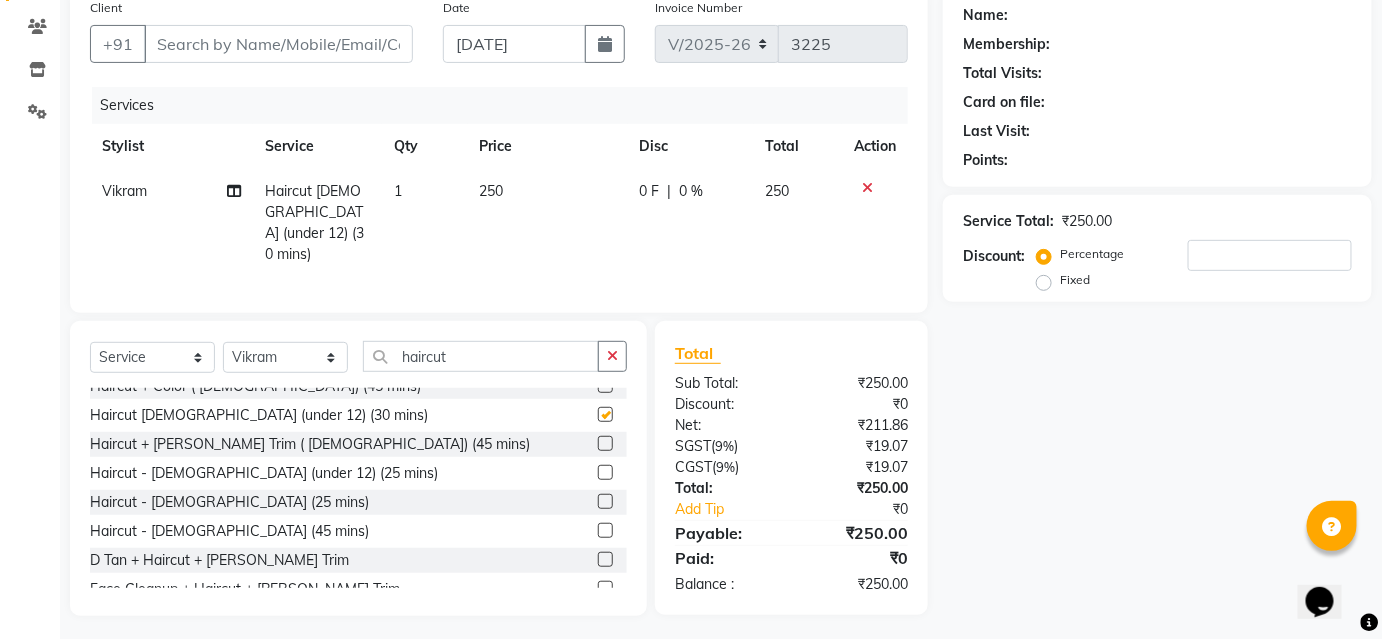 checkbox on "false" 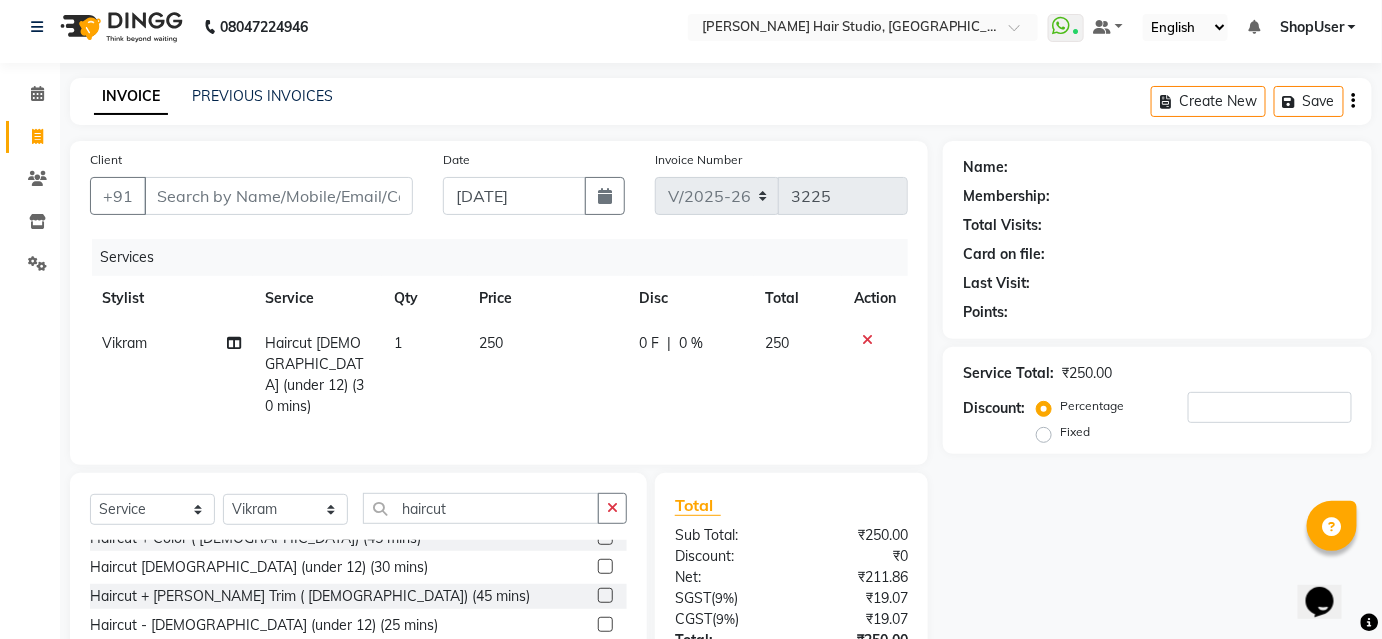 scroll, scrollTop: 0, scrollLeft: 0, axis: both 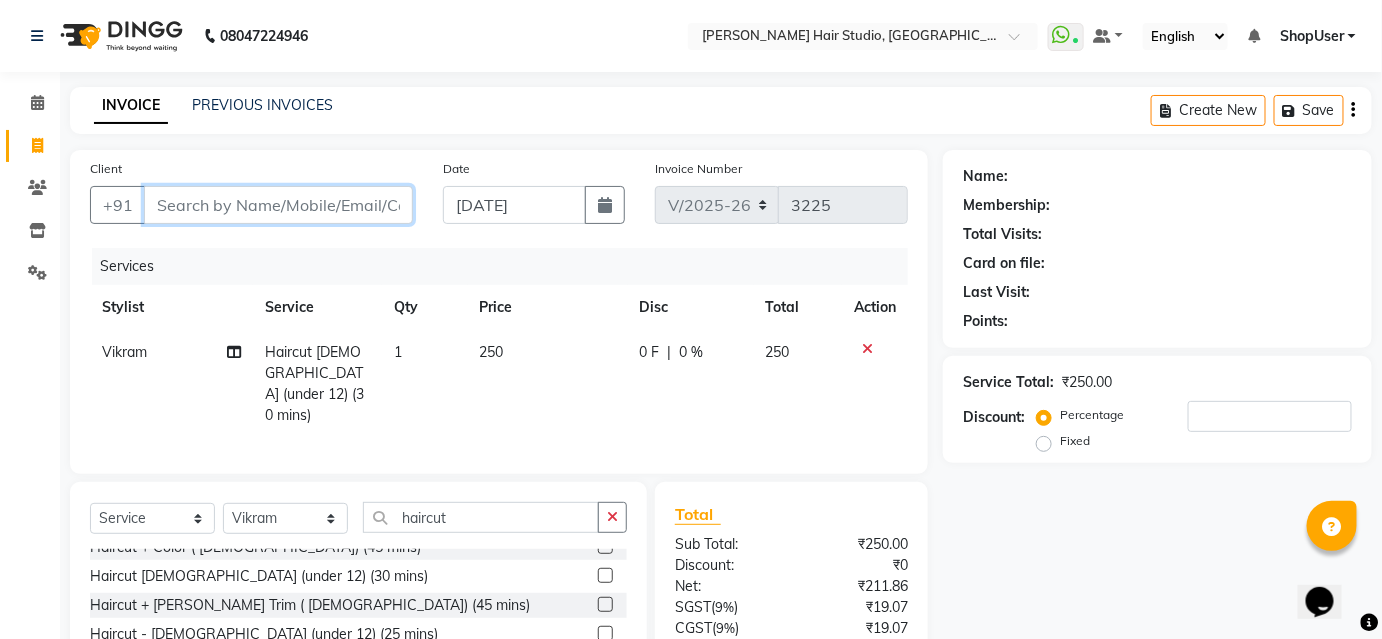 click on "Client" at bounding box center (278, 205) 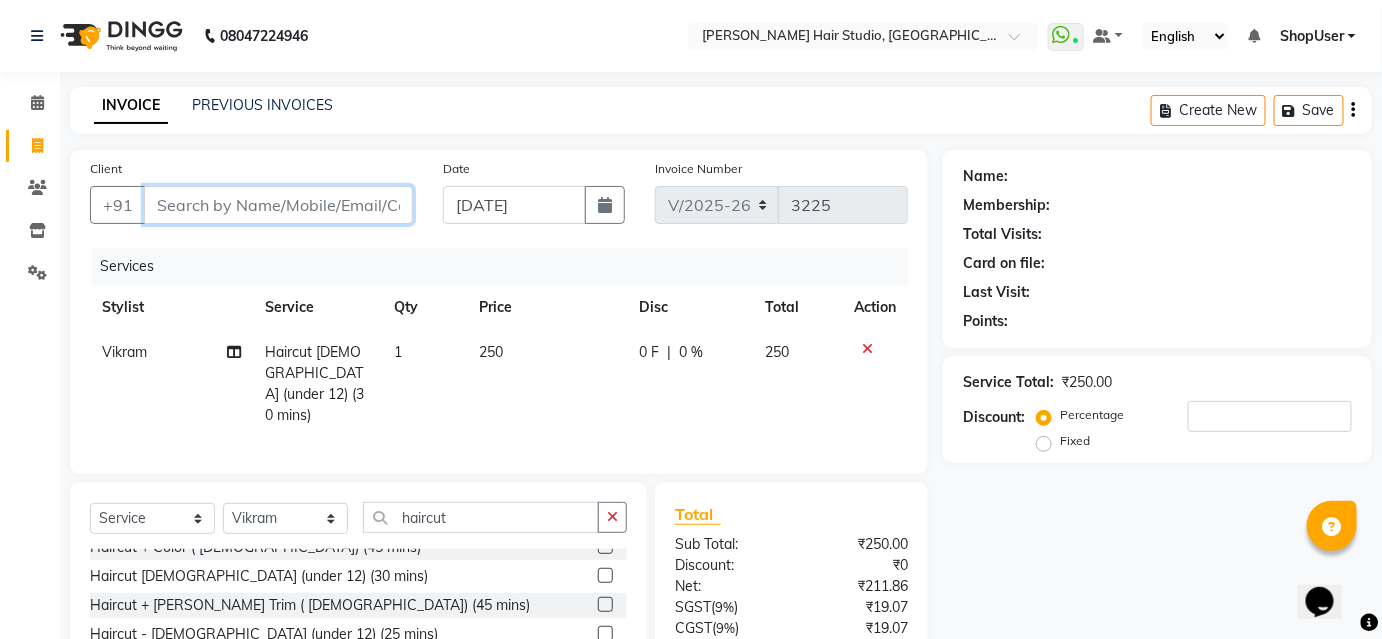 type on "9" 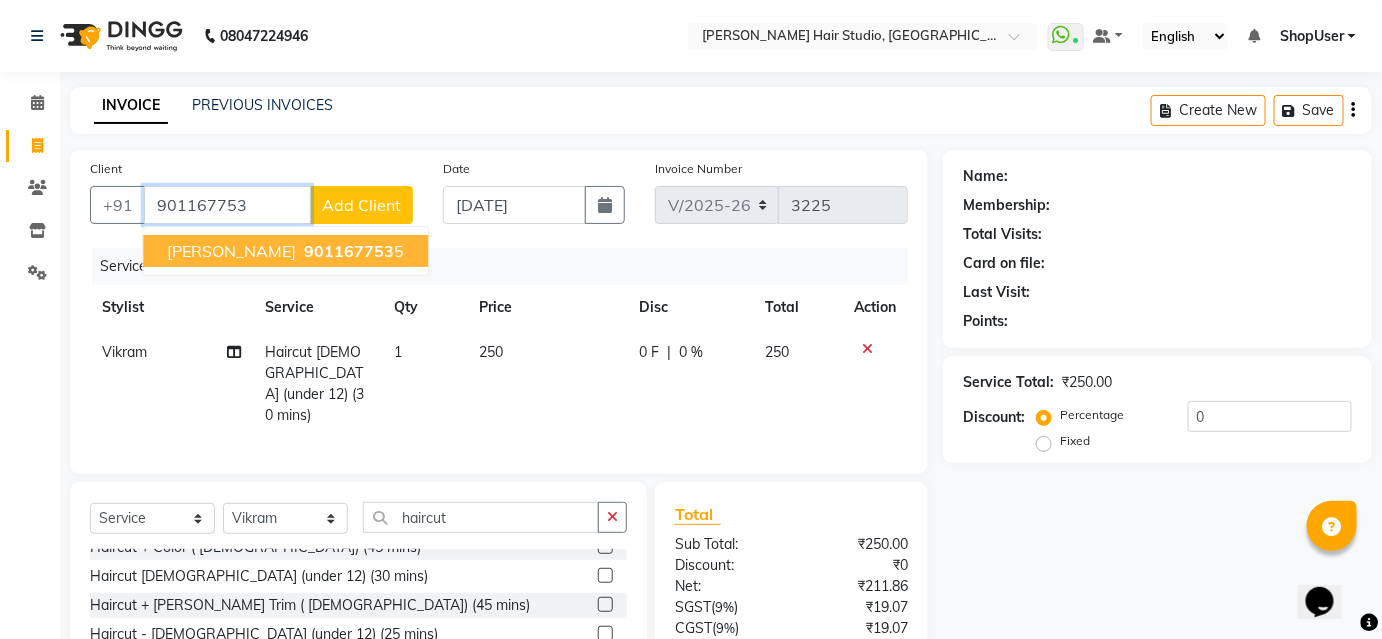 click on "[PERSON_NAME]   901167753 5" at bounding box center (285, 251) 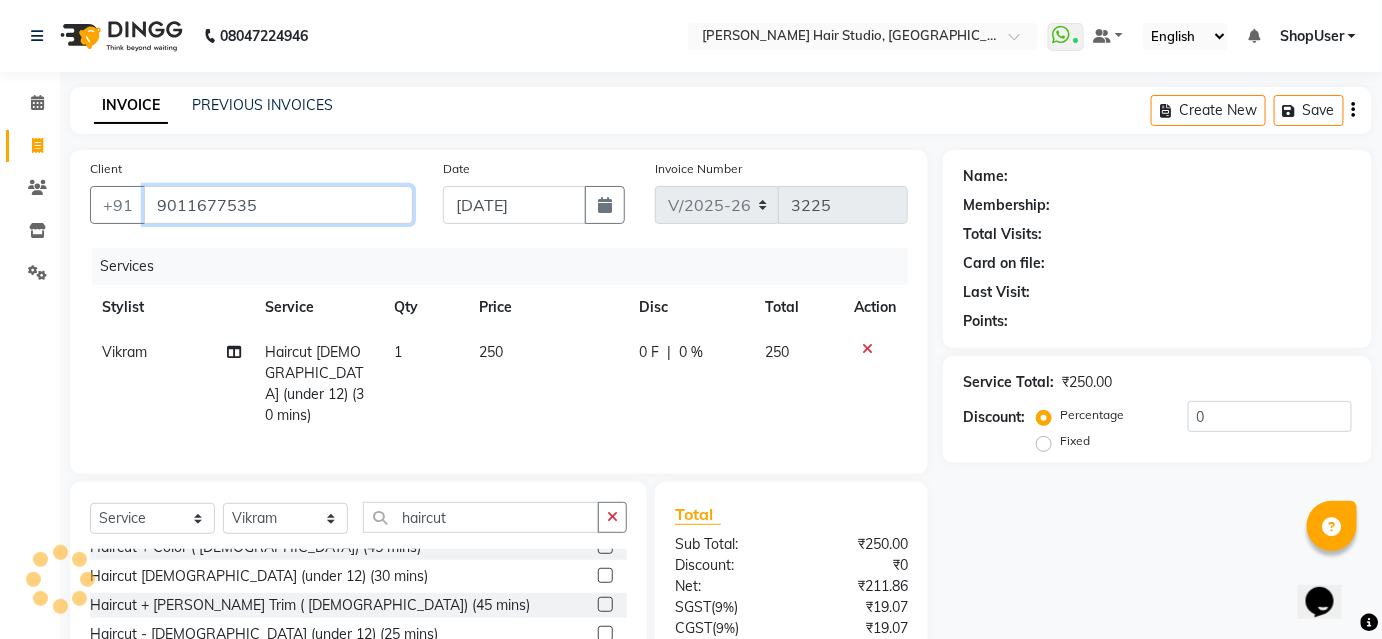 type on "9011677535" 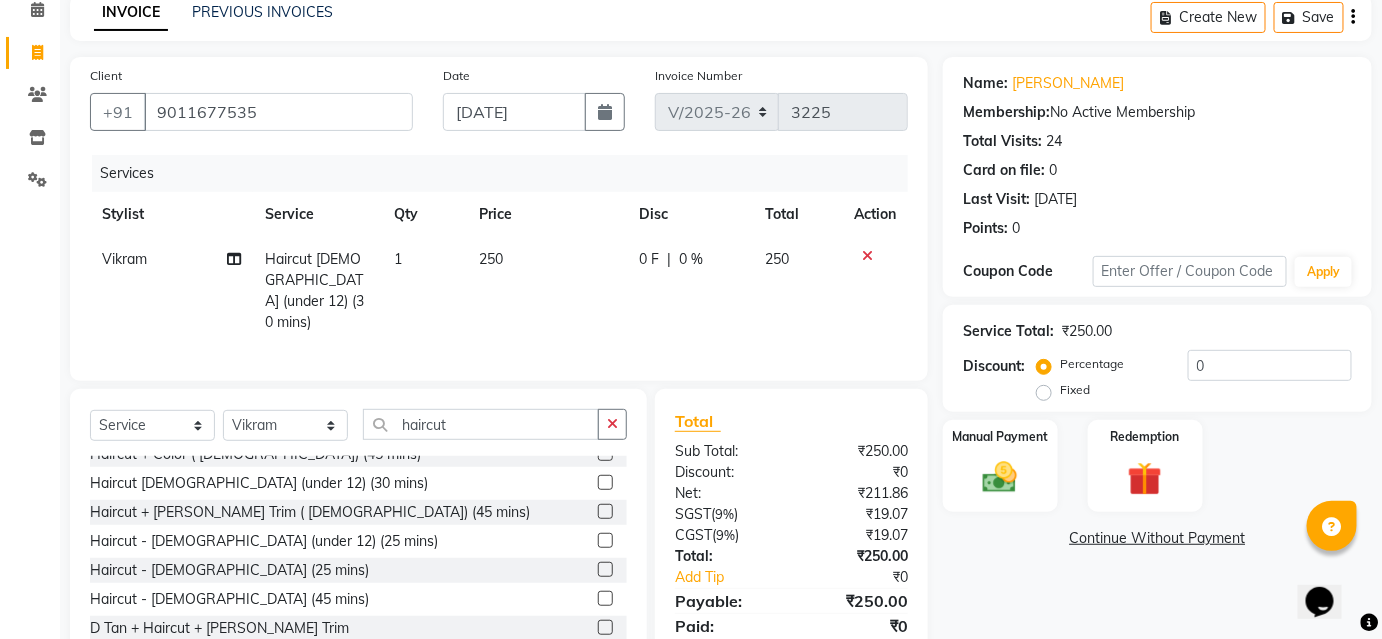 scroll, scrollTop: 161, scrollLeft: 0, axis: vertical 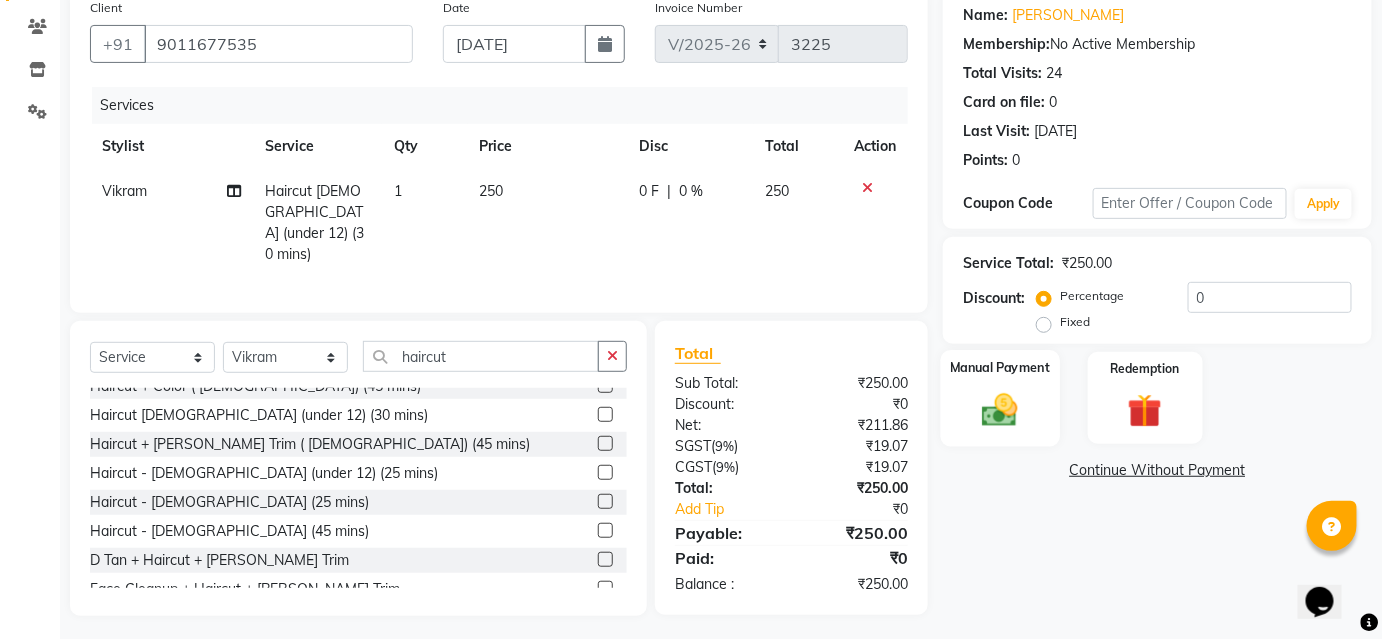 click 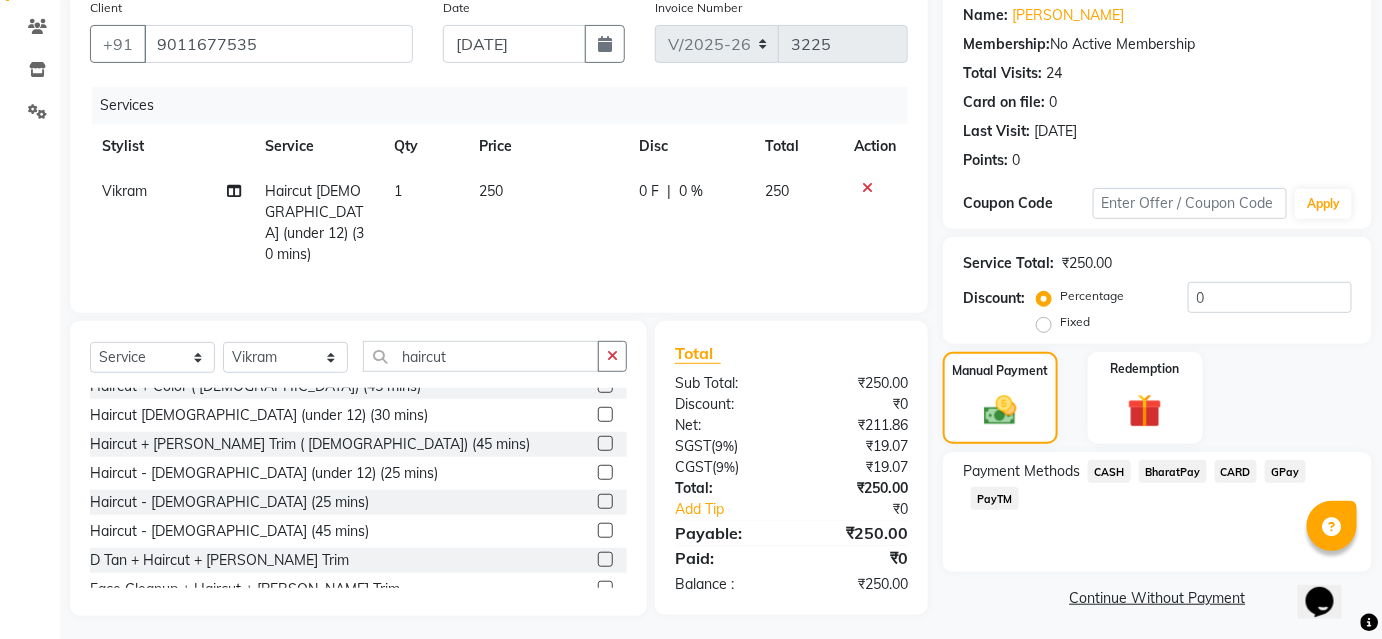drag, startPoint x: 1154, startPoint y: 472, endPoint x: 1159, endPoint y: 503, distance: 31.400637 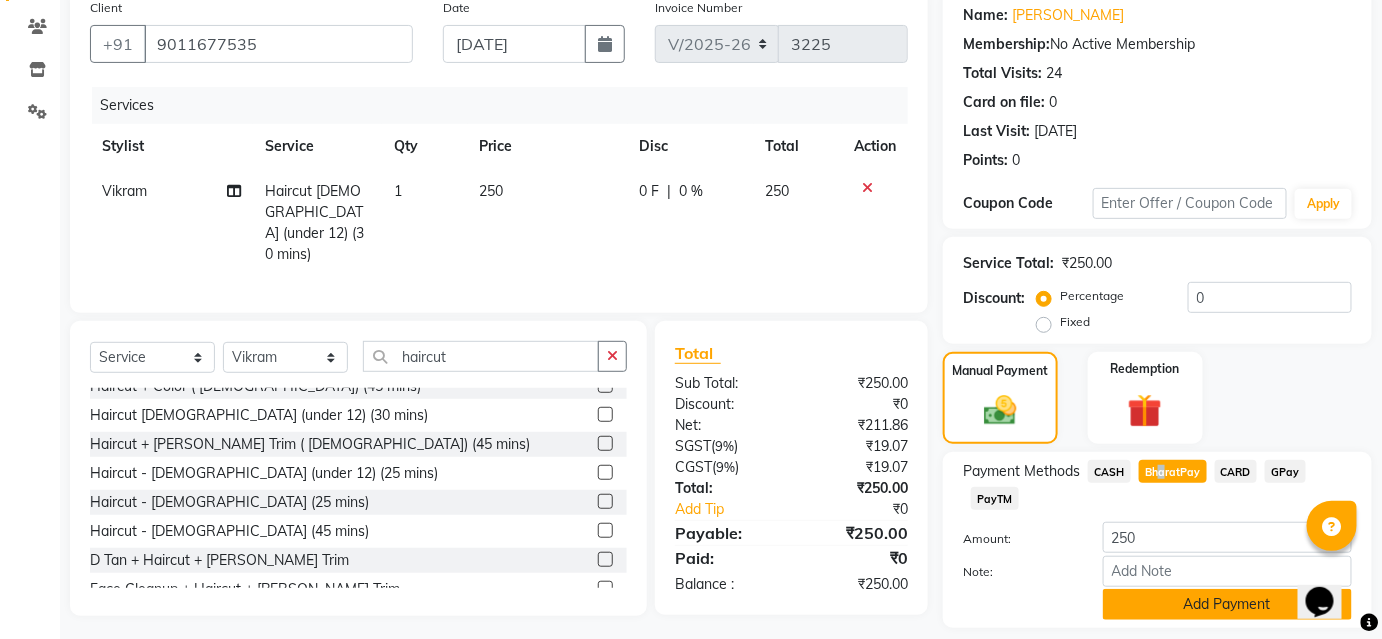 click on "Add Payment" 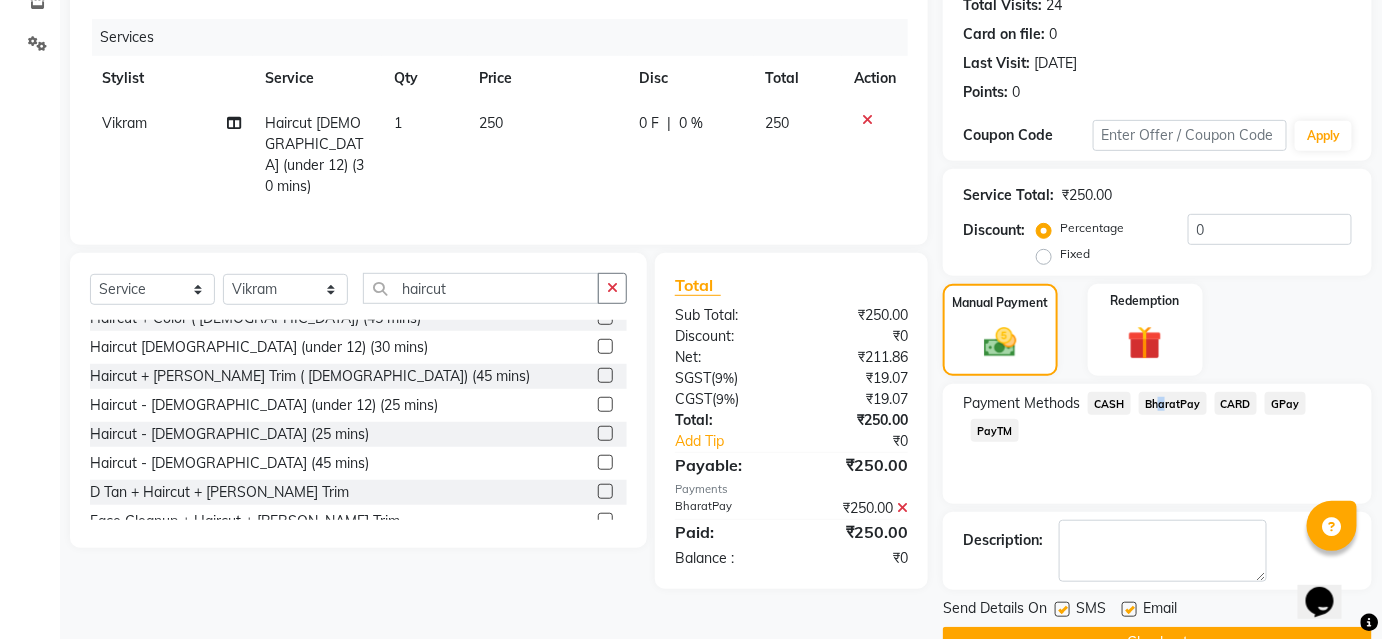 scroll, scrollTop: 276, scrollLeft: 0, axis: vertical 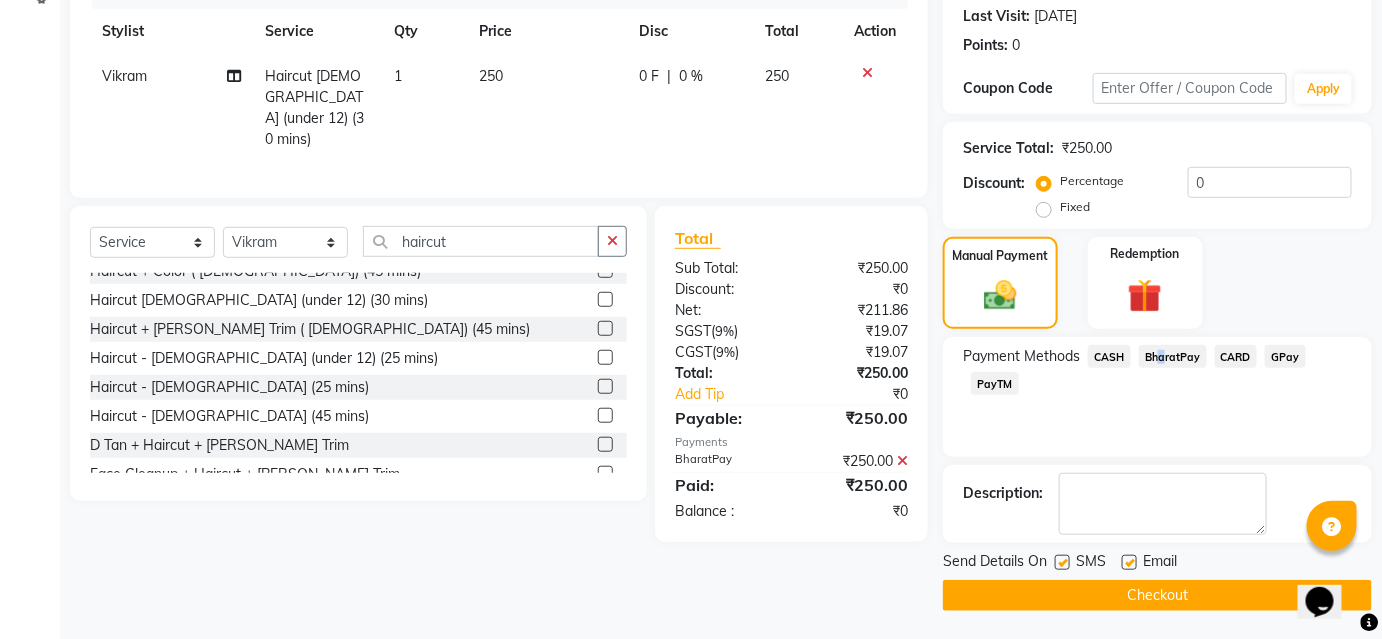 click on "Checkout" 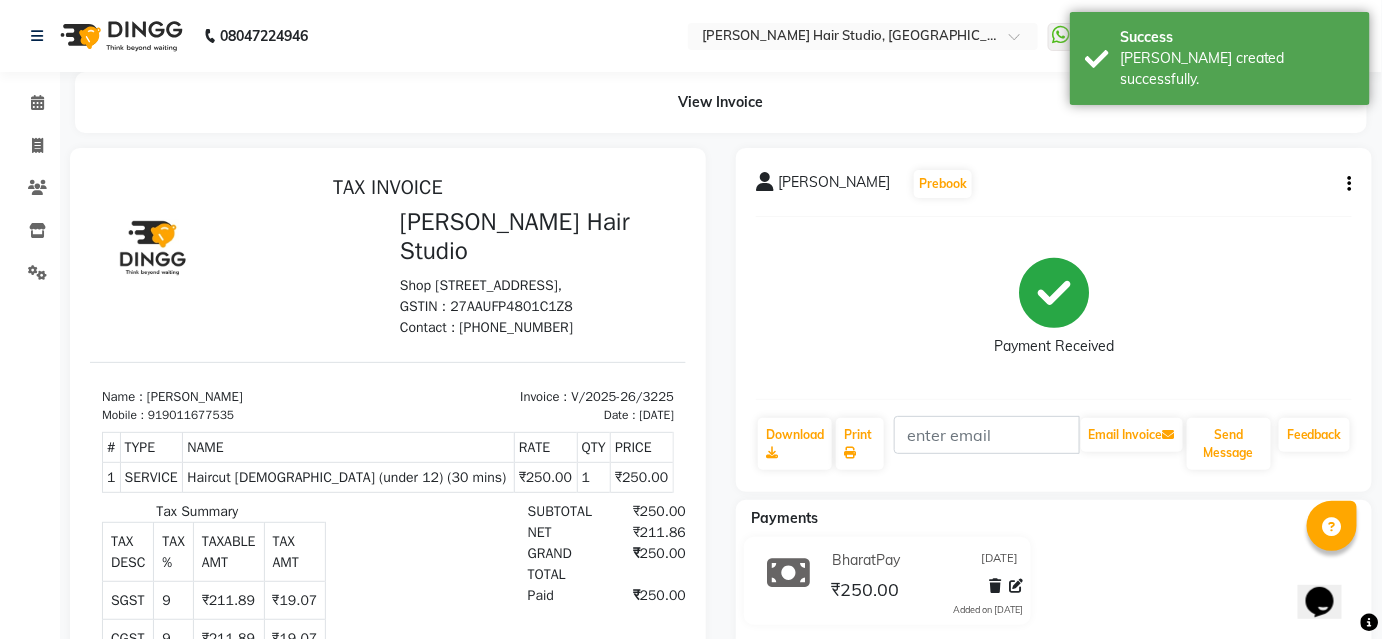 scroll, scrollTop: 0, scrollLeft: 0, axis: both 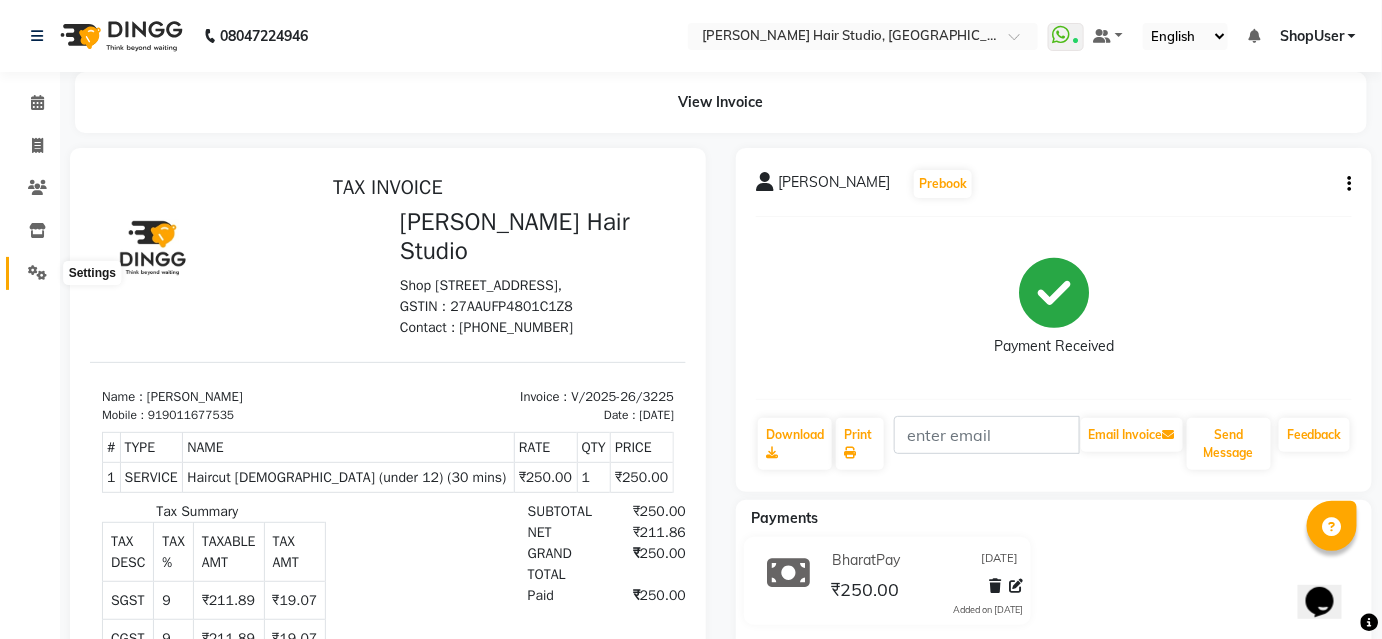 click 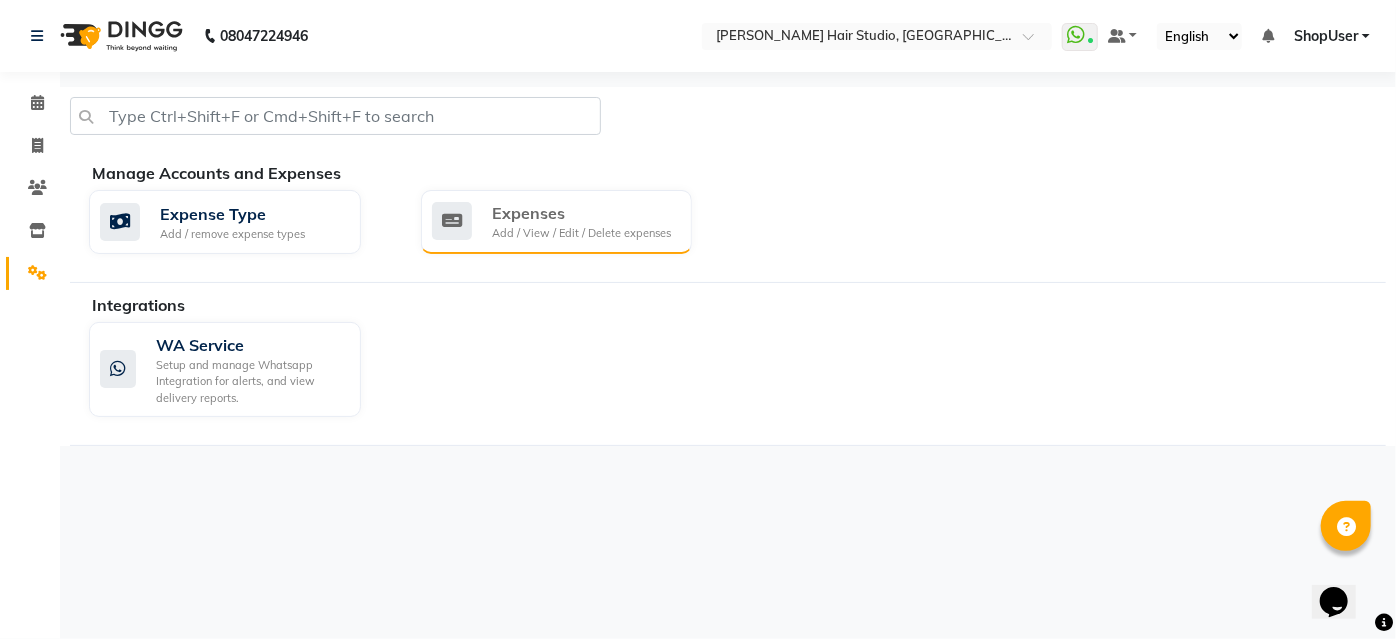 click on "Add / View / Edit / Delete expenses" 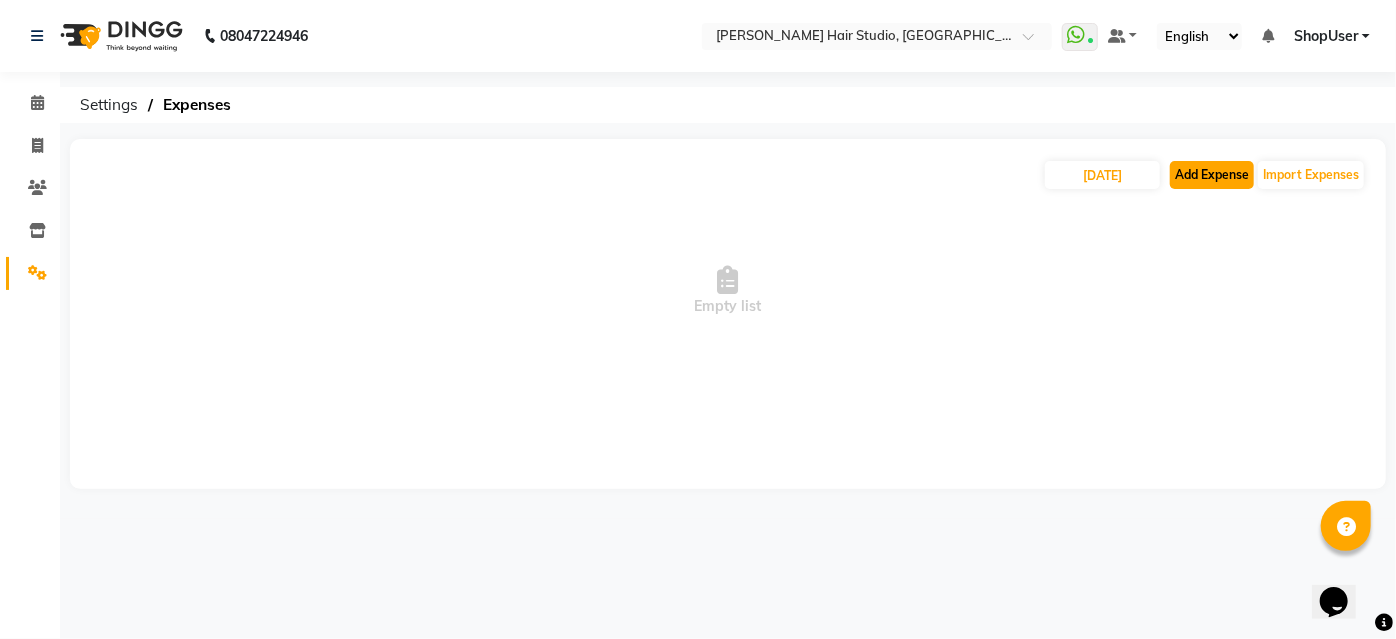 click on "Add Expense" 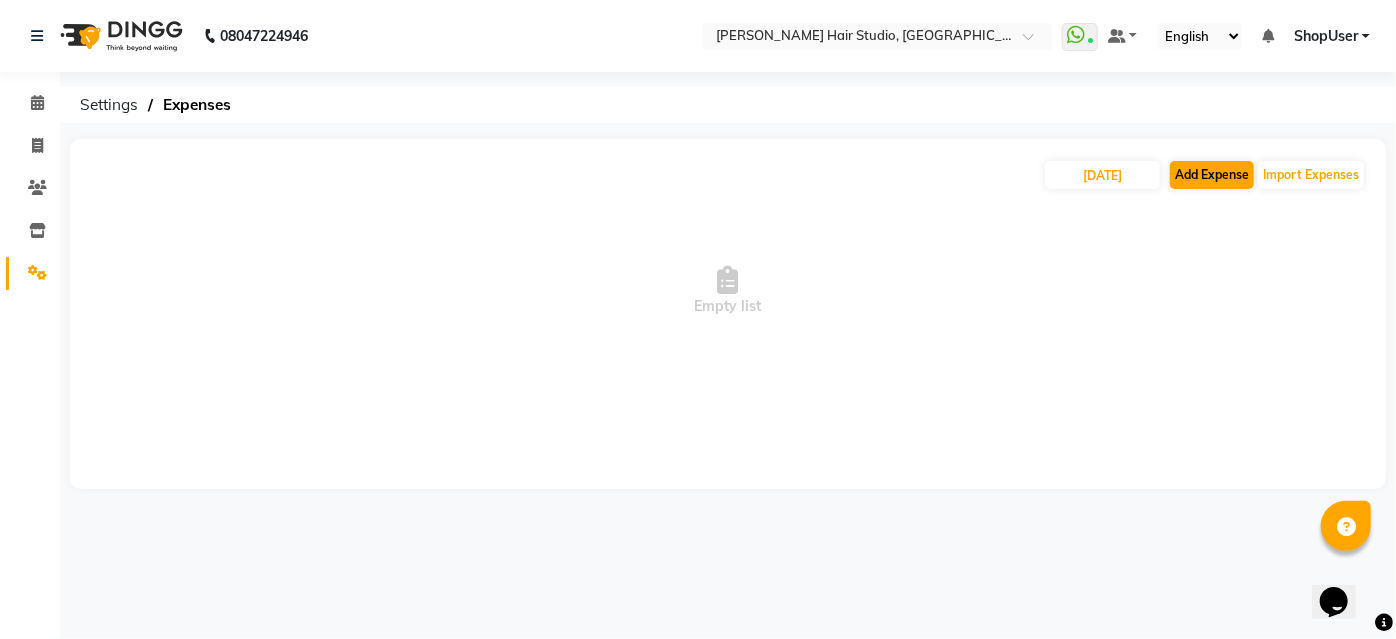 select on "1" 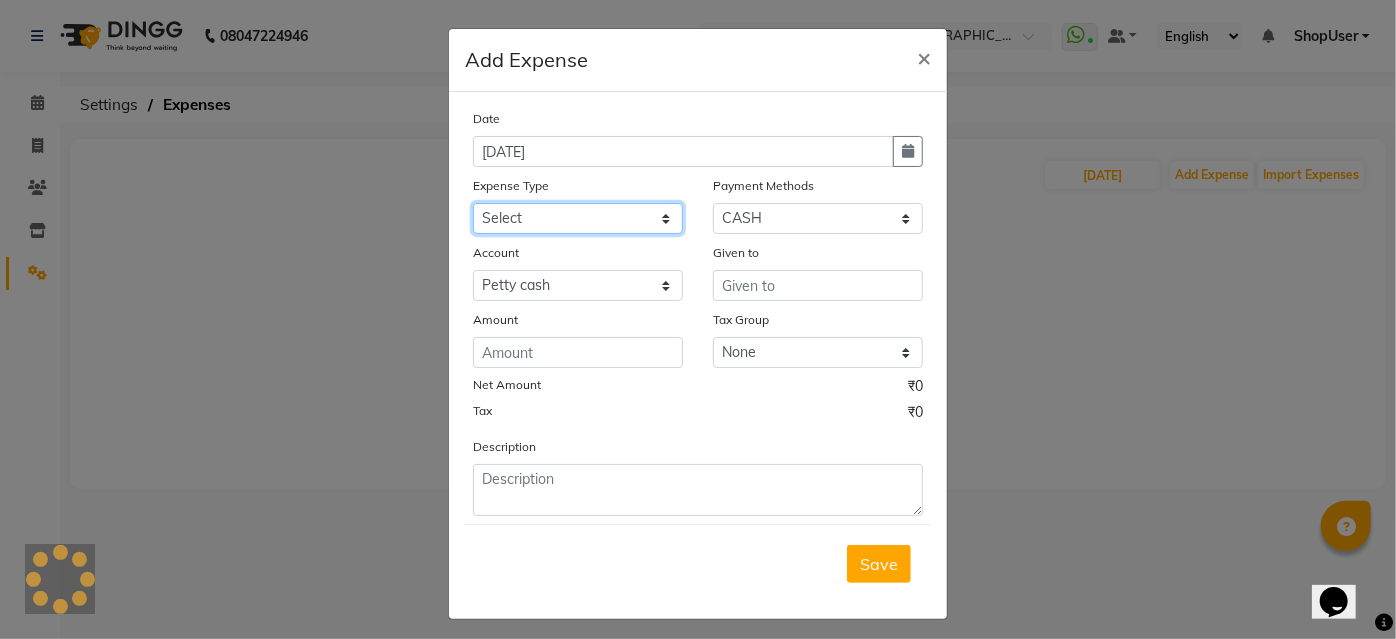 click on "Select Advance Salary Bank charges Car maintenance  Cash transfer to bank Cash transfer to hub Client Snacks Clinical charges Equipment Fuel Govt fee Incentive Insurance International purchase Loan Repayment Maintenance Marketing Miscellaneous MRA Other Pantry Product Rent Salary Staff Snacks Tax Tea & Refreshment Utilities" 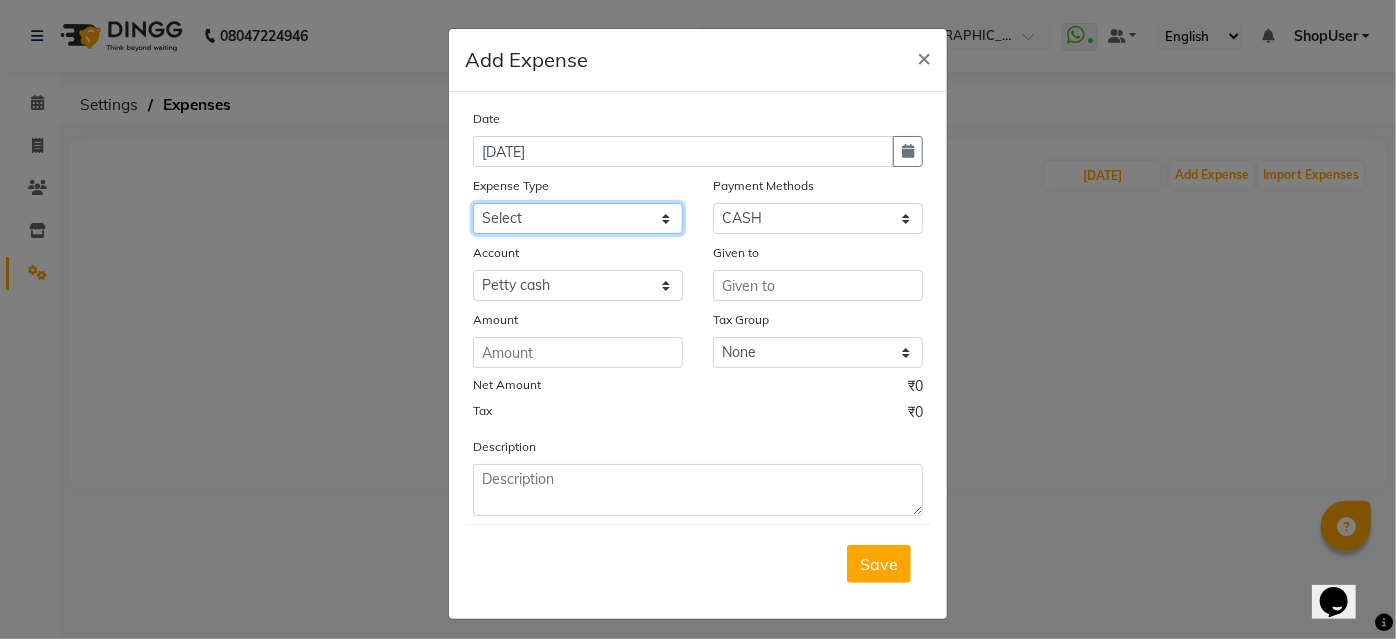select on "10" 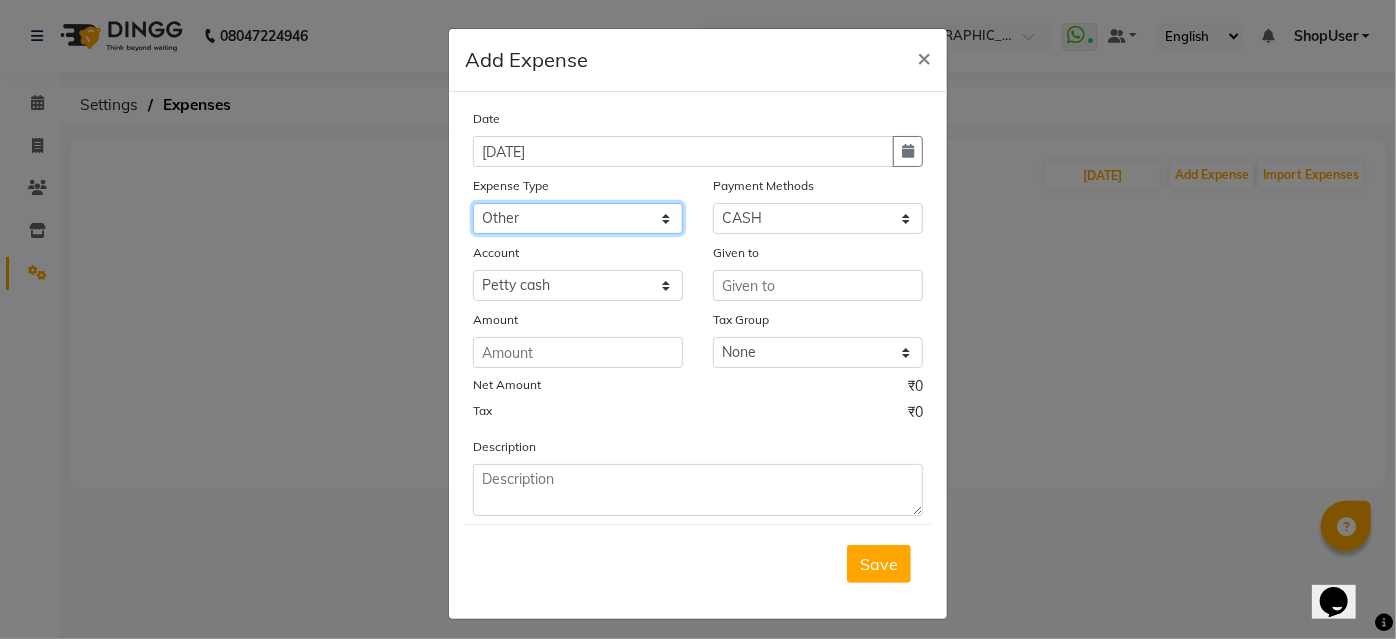 click on "Select Advance Salary Bank charges Car maintenance  Cash transfer to bank Cash transfer to hub Client Snacks Clinical charges Equipment Fuel Govt fee Incentive Insurance International purchase Loan Repayment Maintenance Marketing Miscellaneous MRA Other Pantry Product Rent Salary Staff Snacks Tax Tea & Refreshment Utilities" 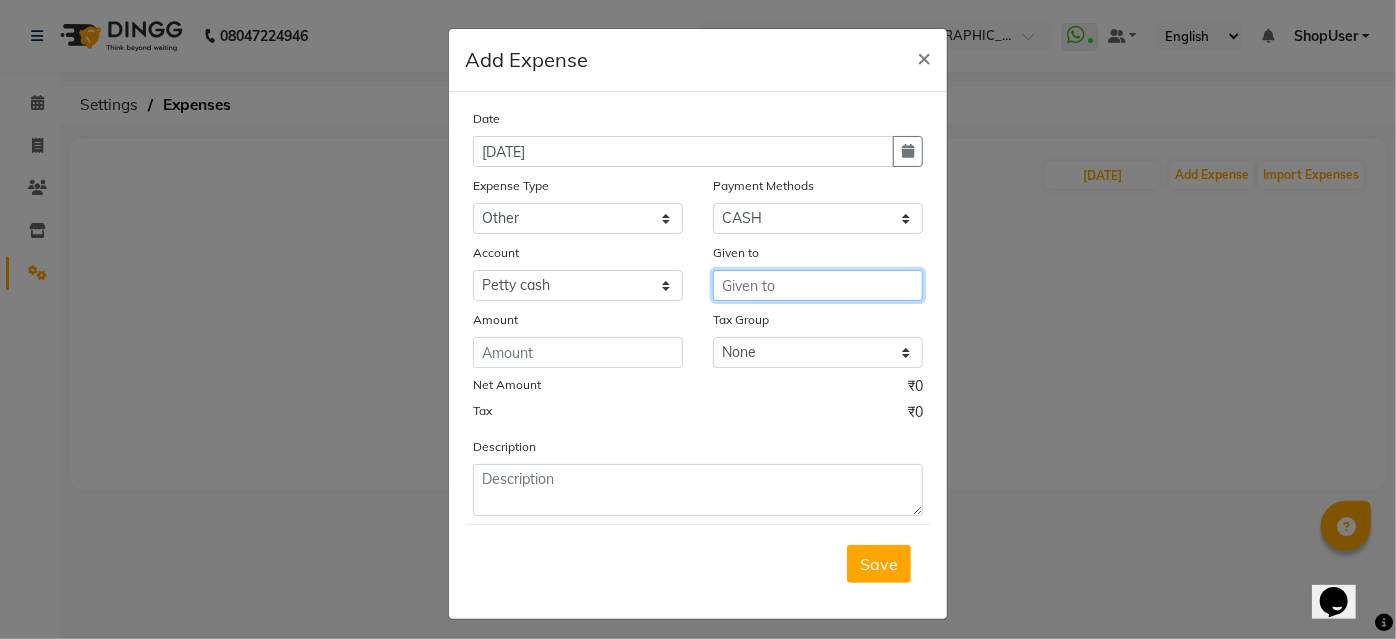 click at bounding box center (818, 285) 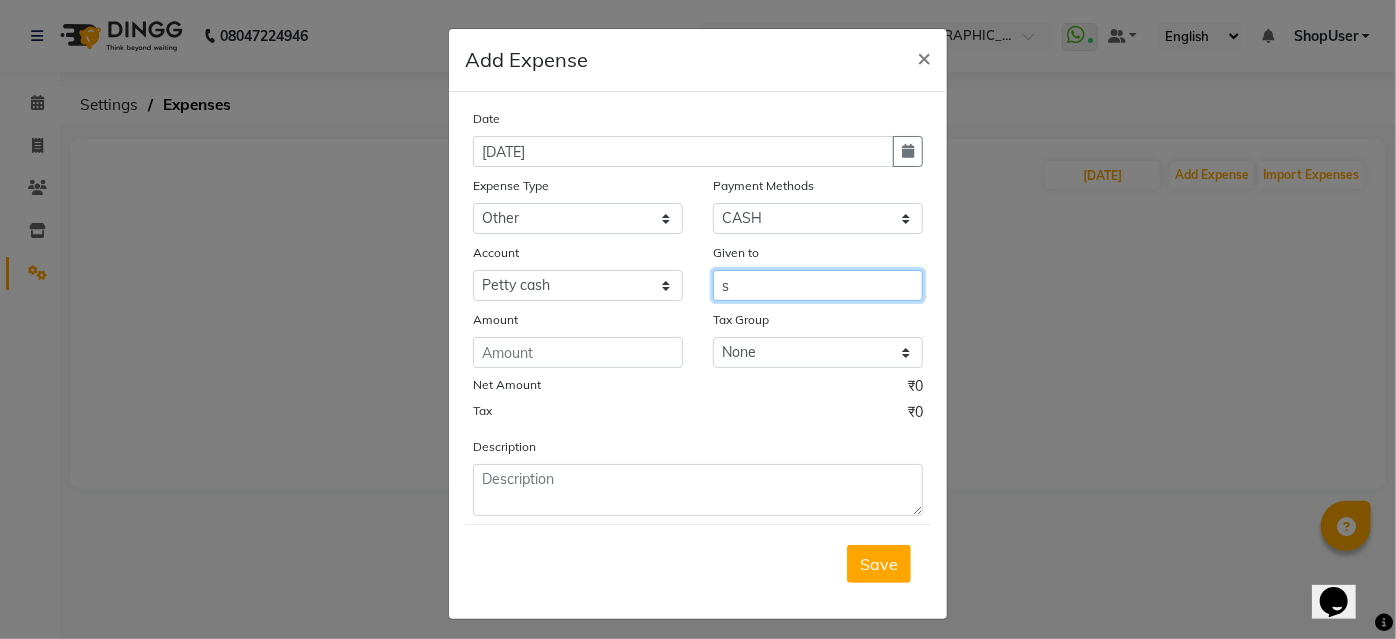 click on "s" at bounding box center (818, 285) 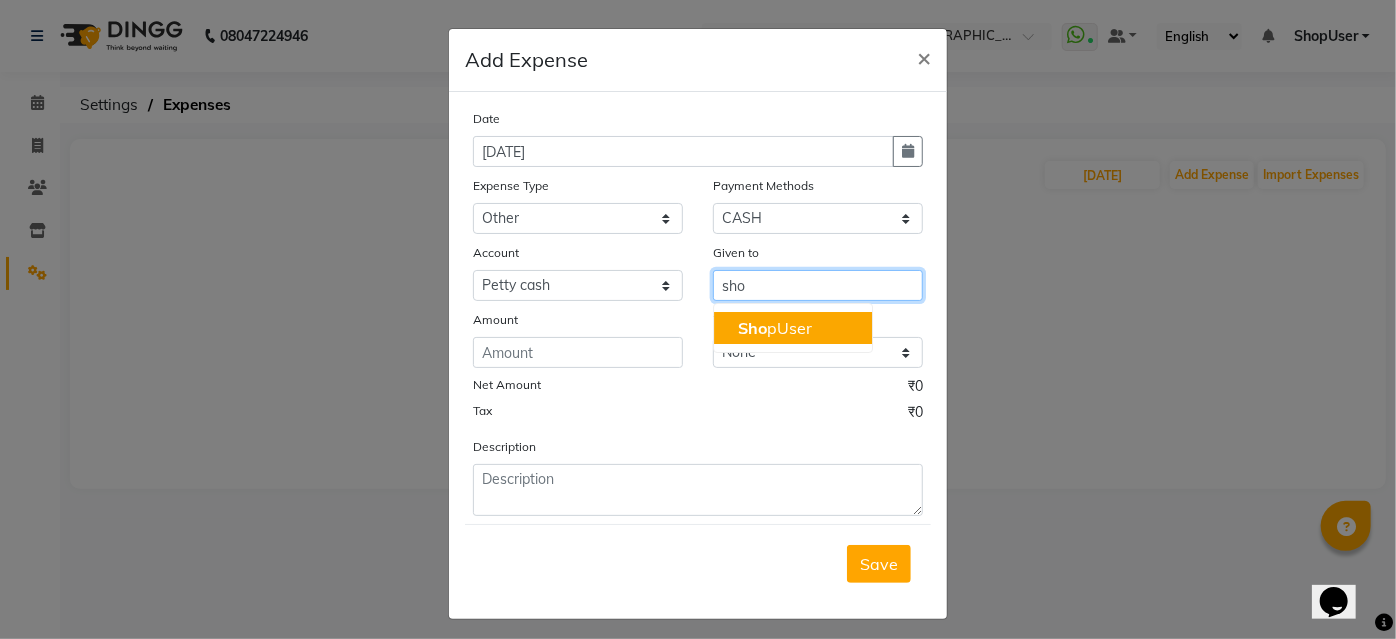 click on "Sho pUser" at bounding box center (793, 328) 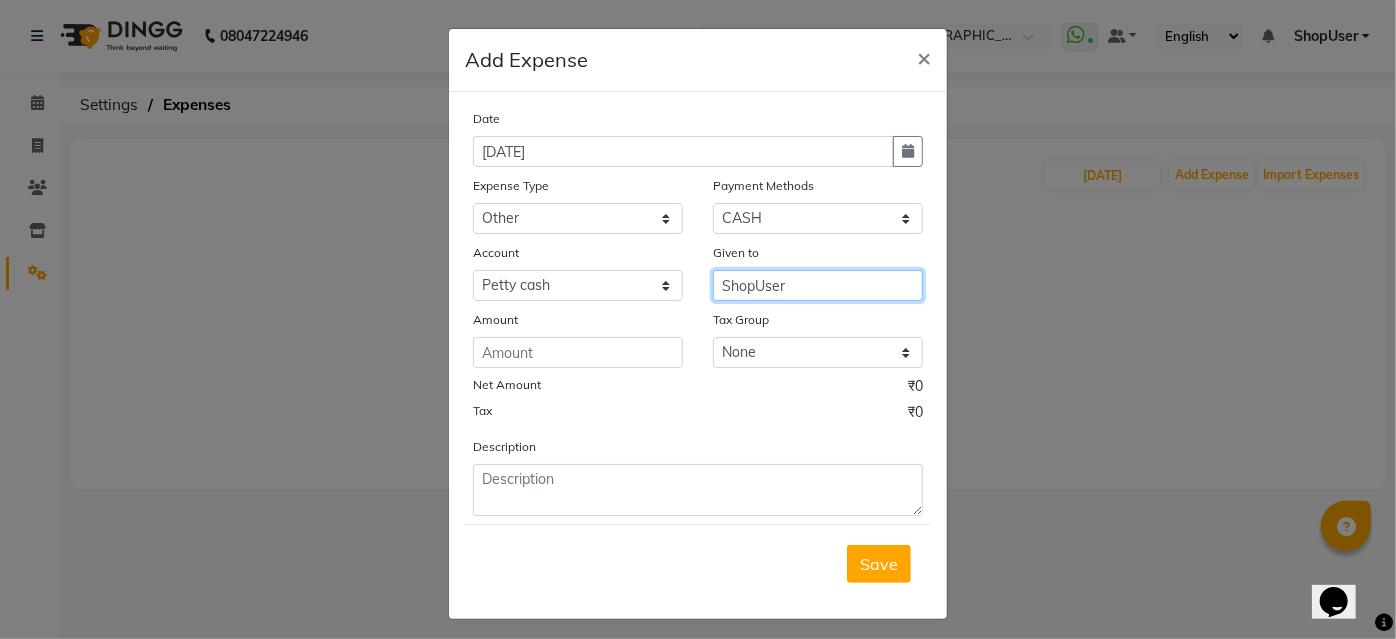 type on "ShopUser" 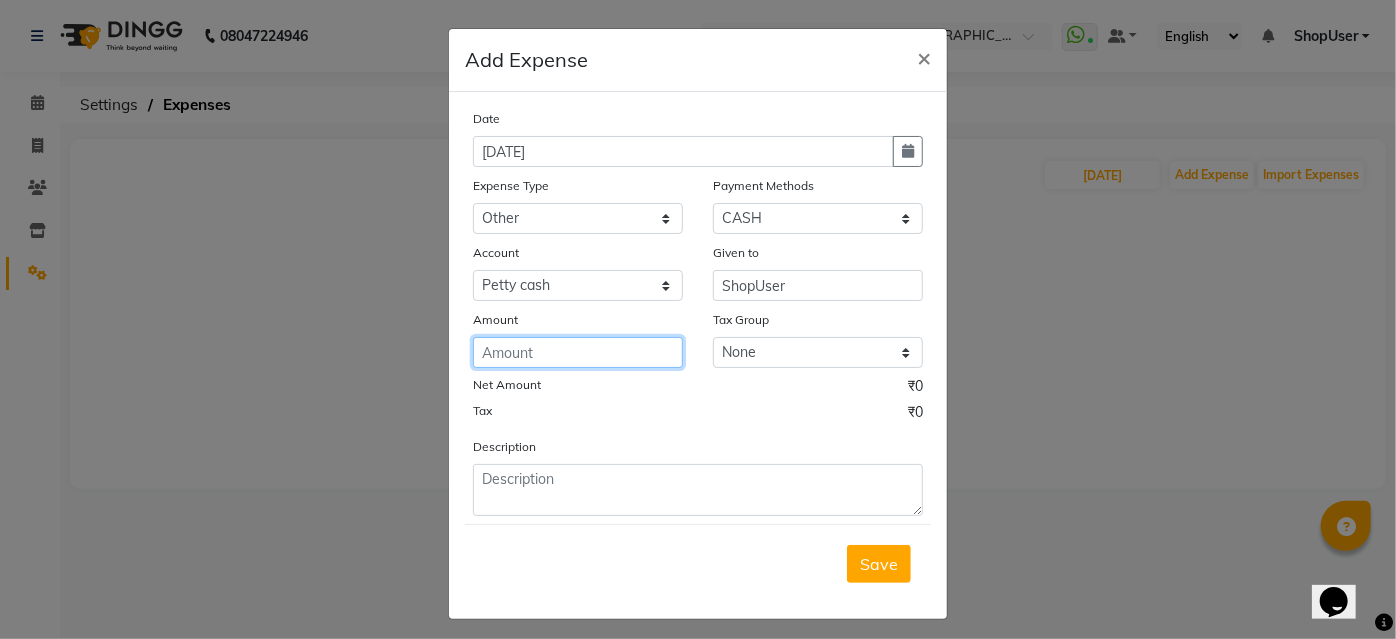 click 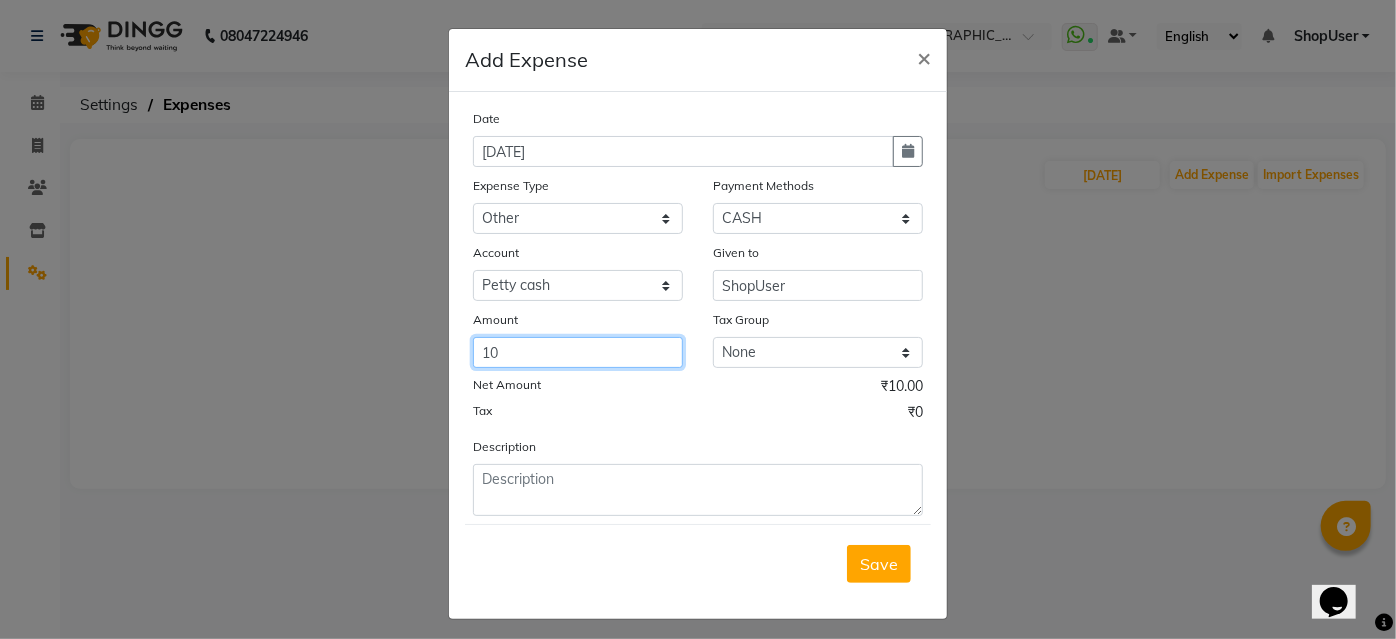 type on "10" 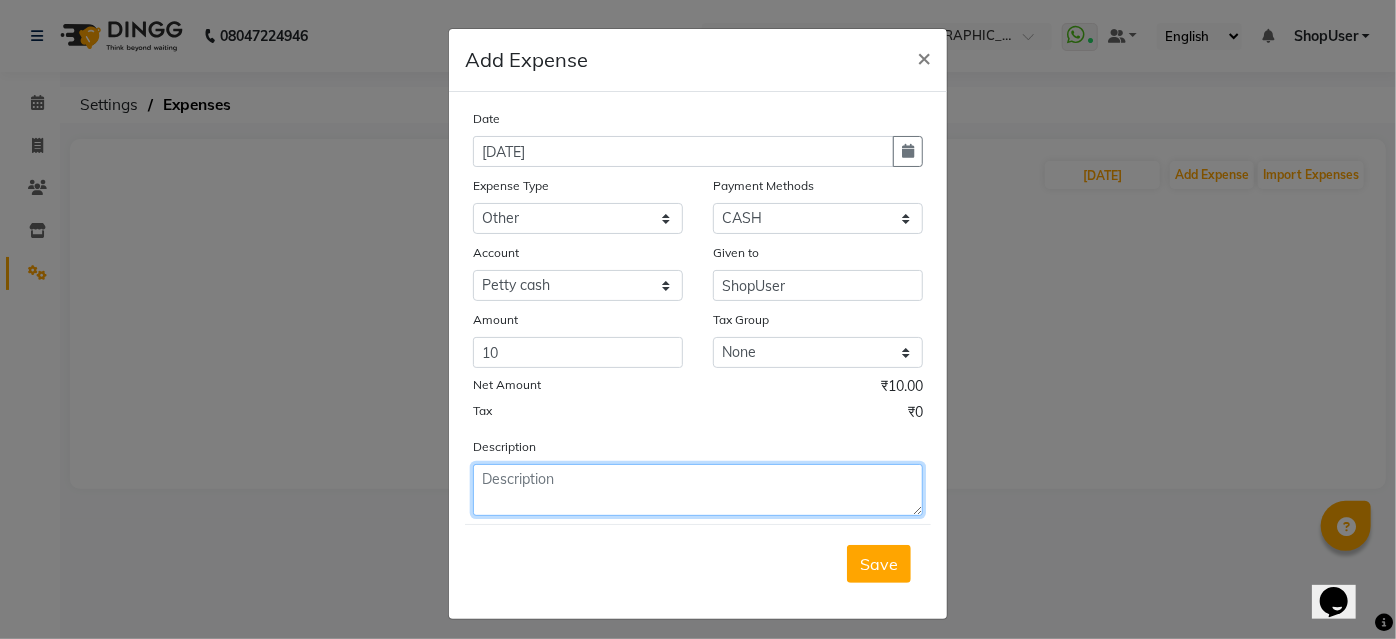 click 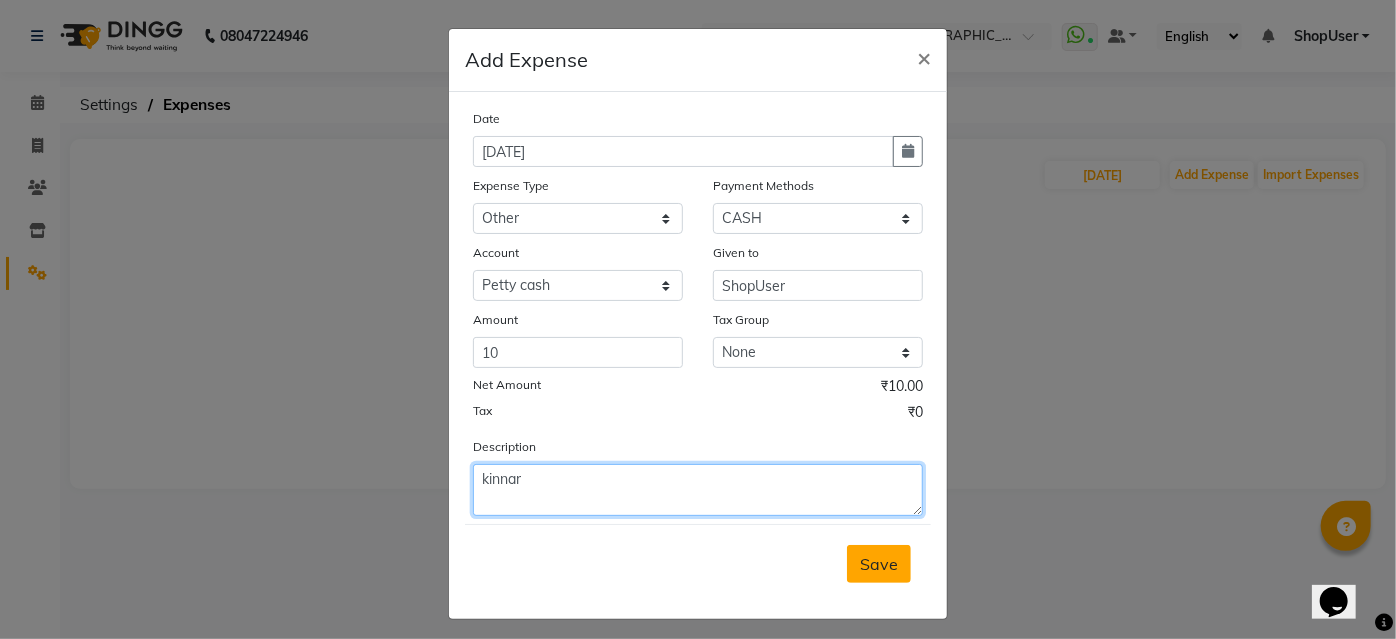 type on "kinnar" 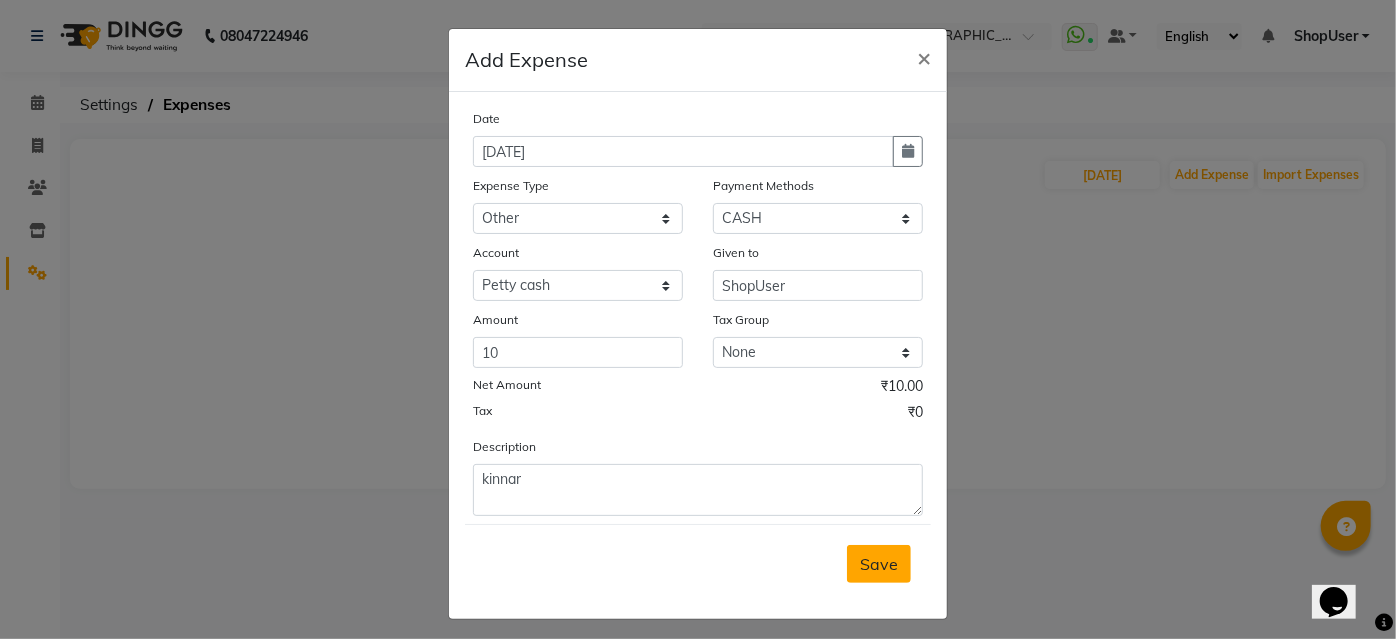 click on "Save" at bounding box center (879, 564) 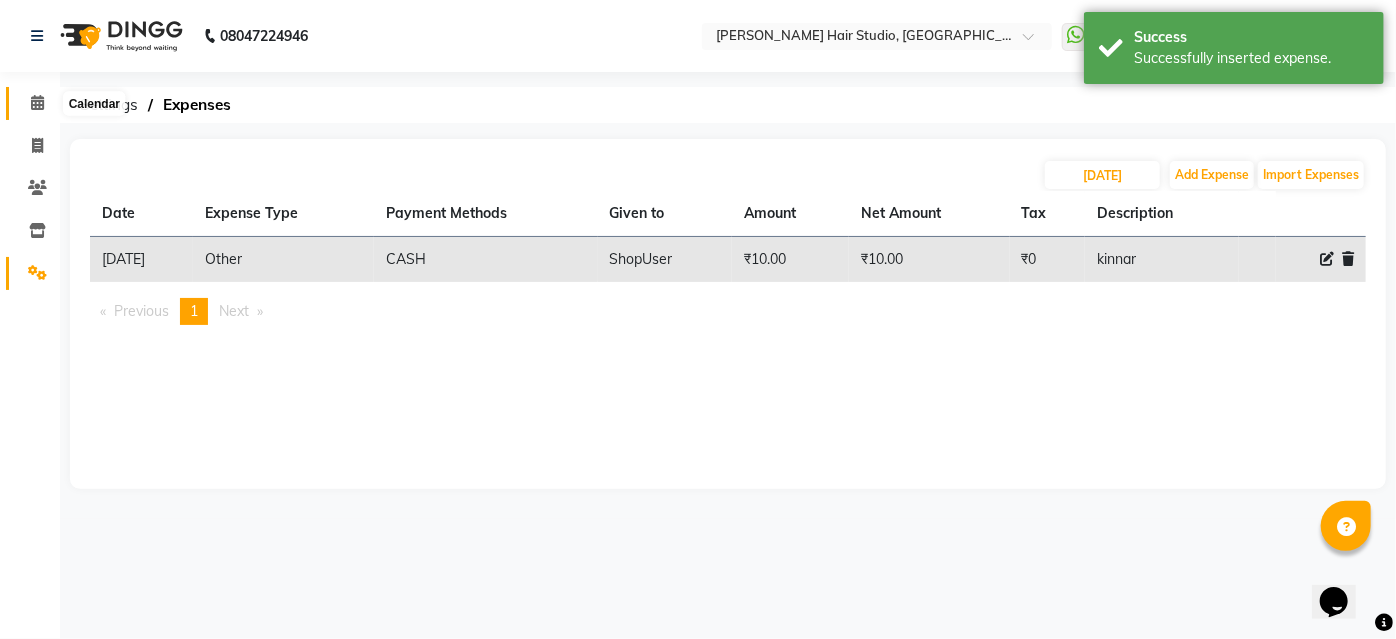 click 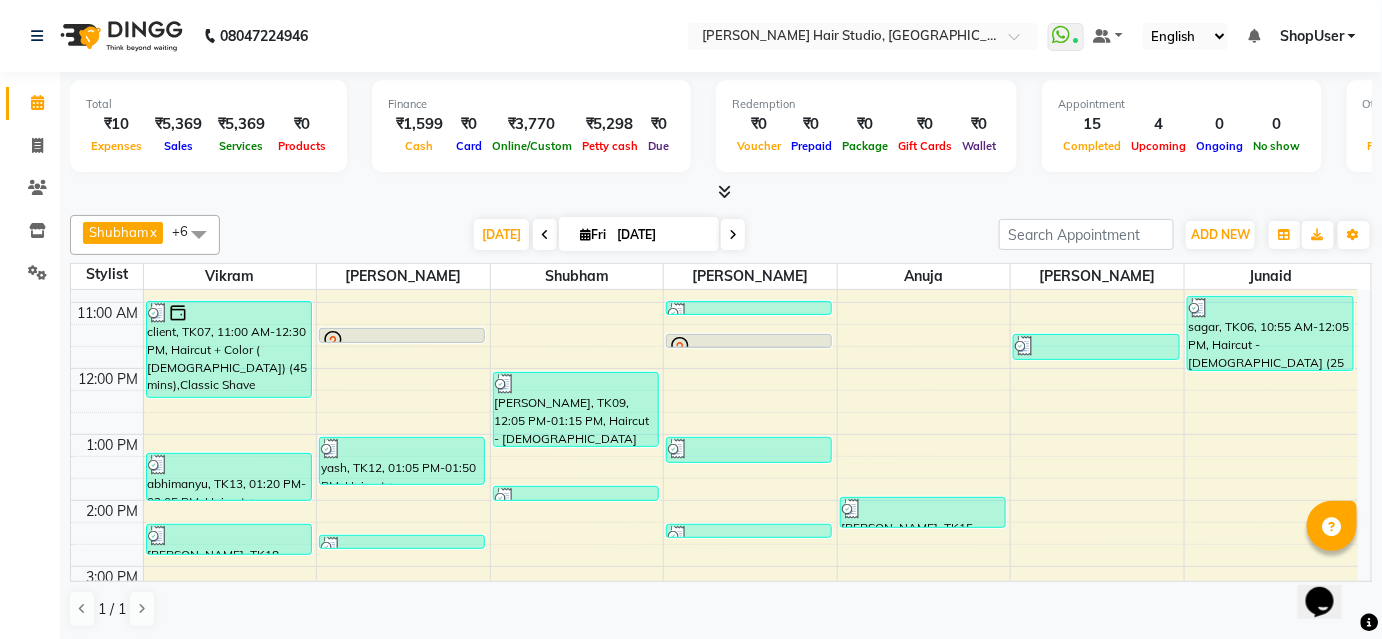 scroll, scrollTop: 0, scrollLeft: 0, axis: both 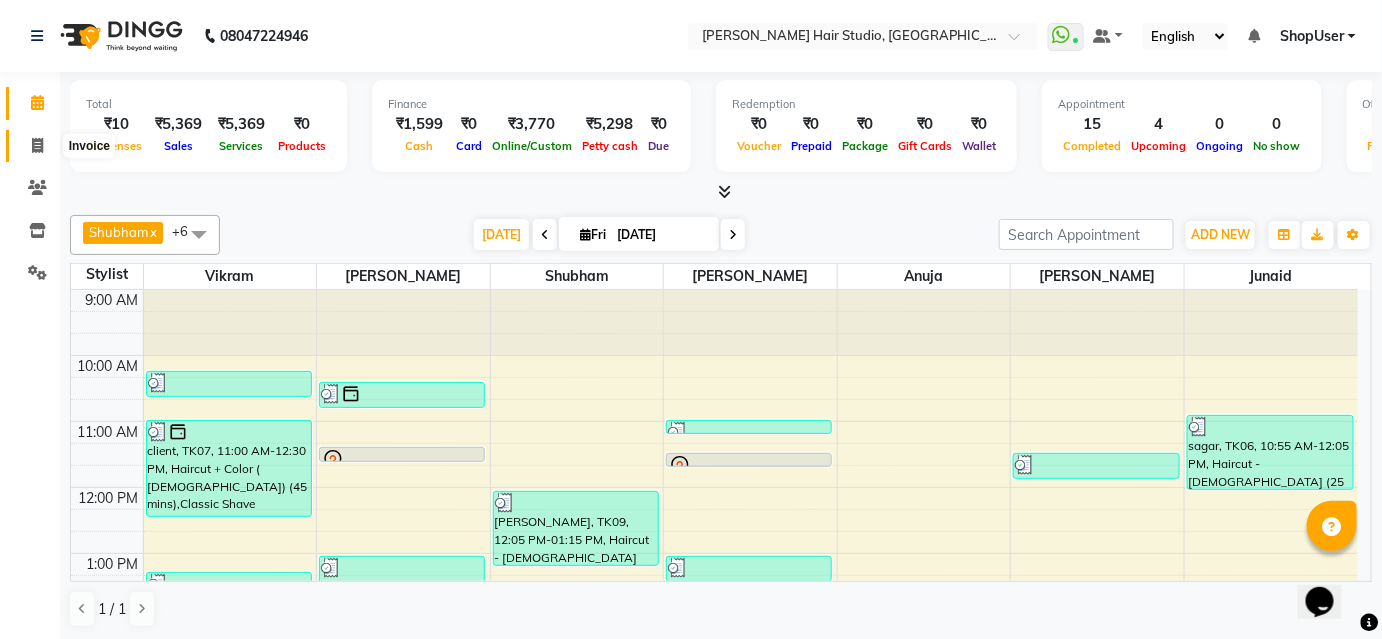 click 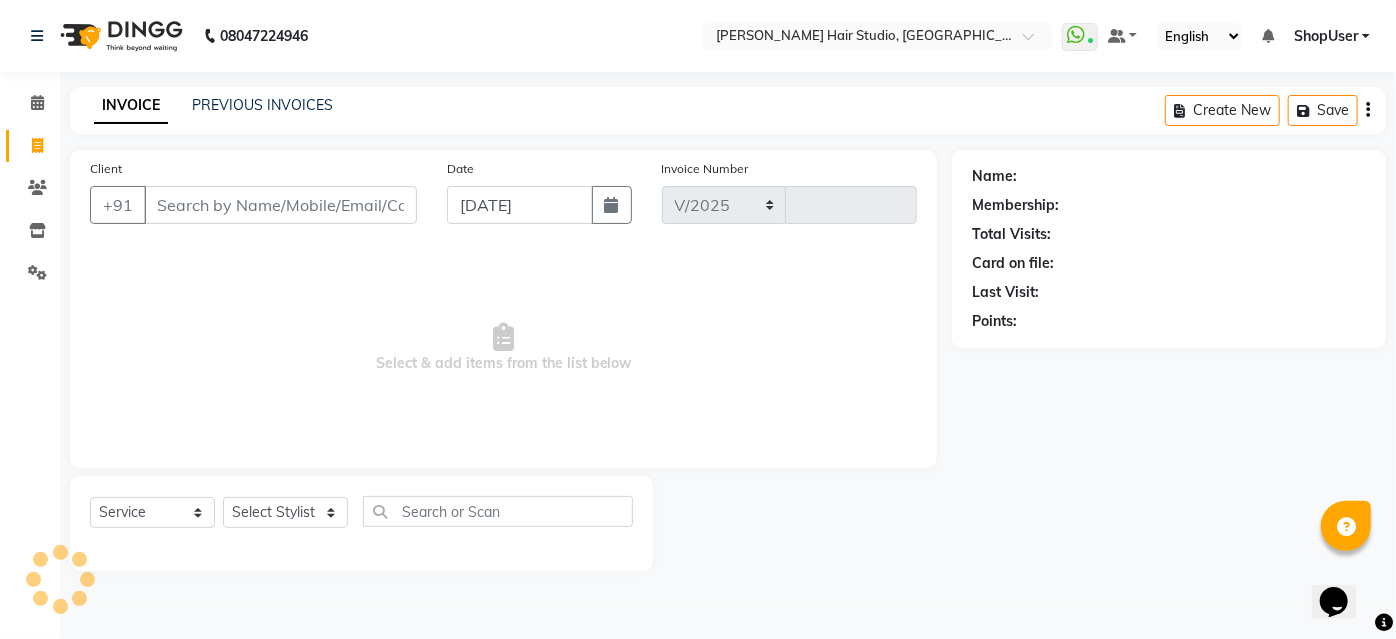 select on "627" 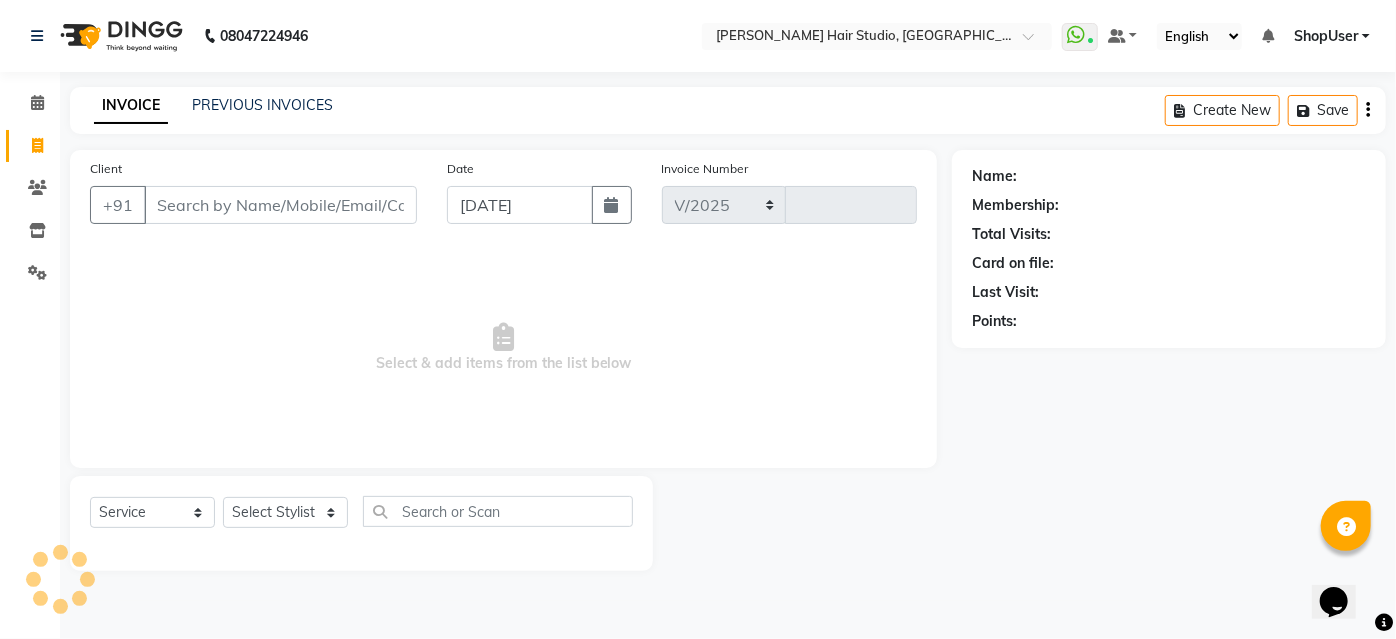 type on "3226" 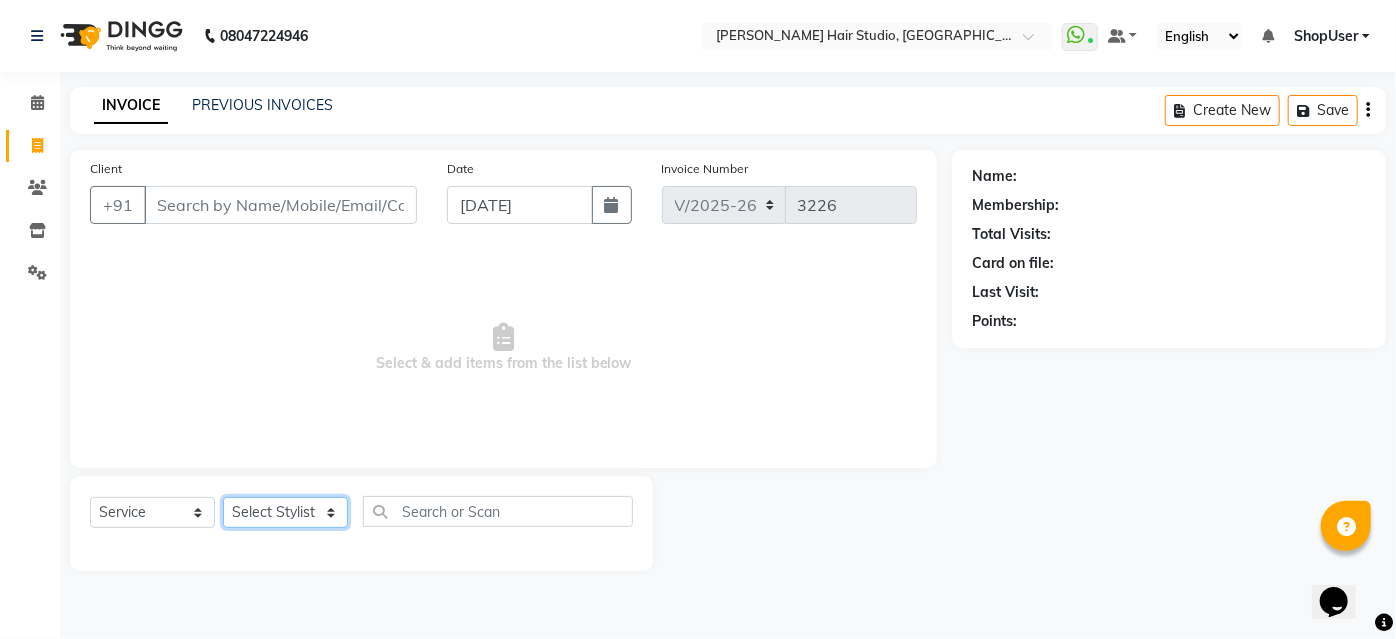 click on "Select Stylist" 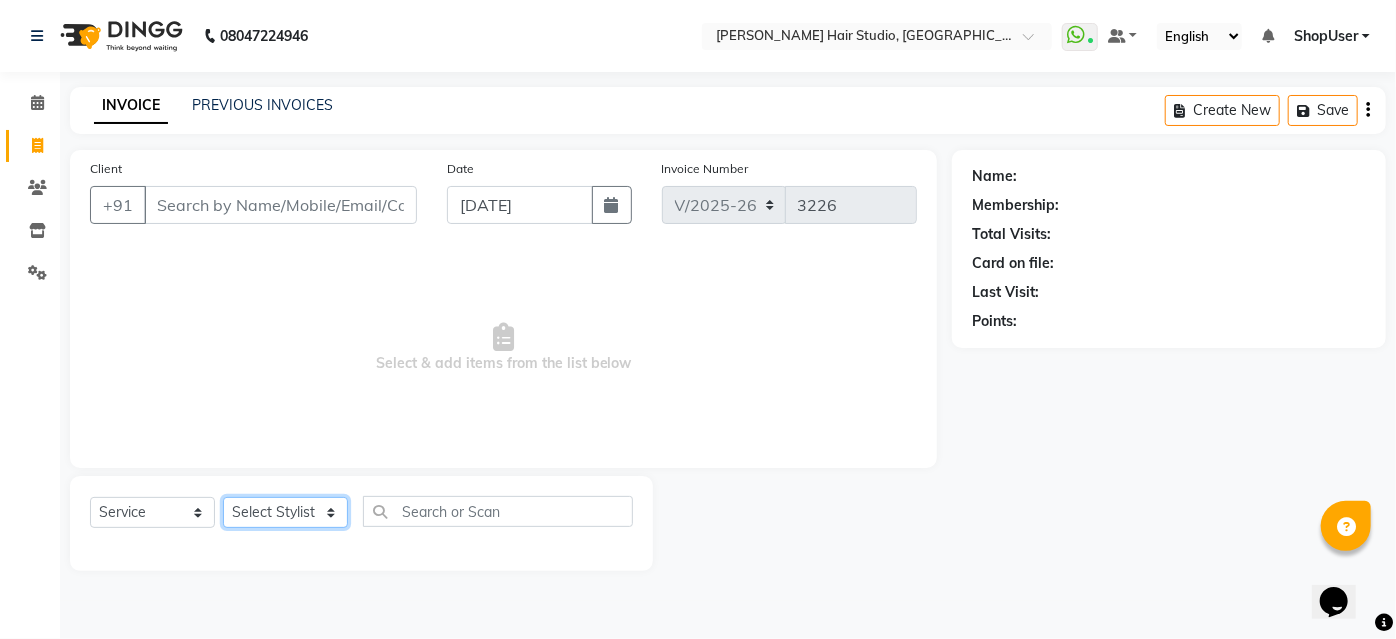 select on "32802" 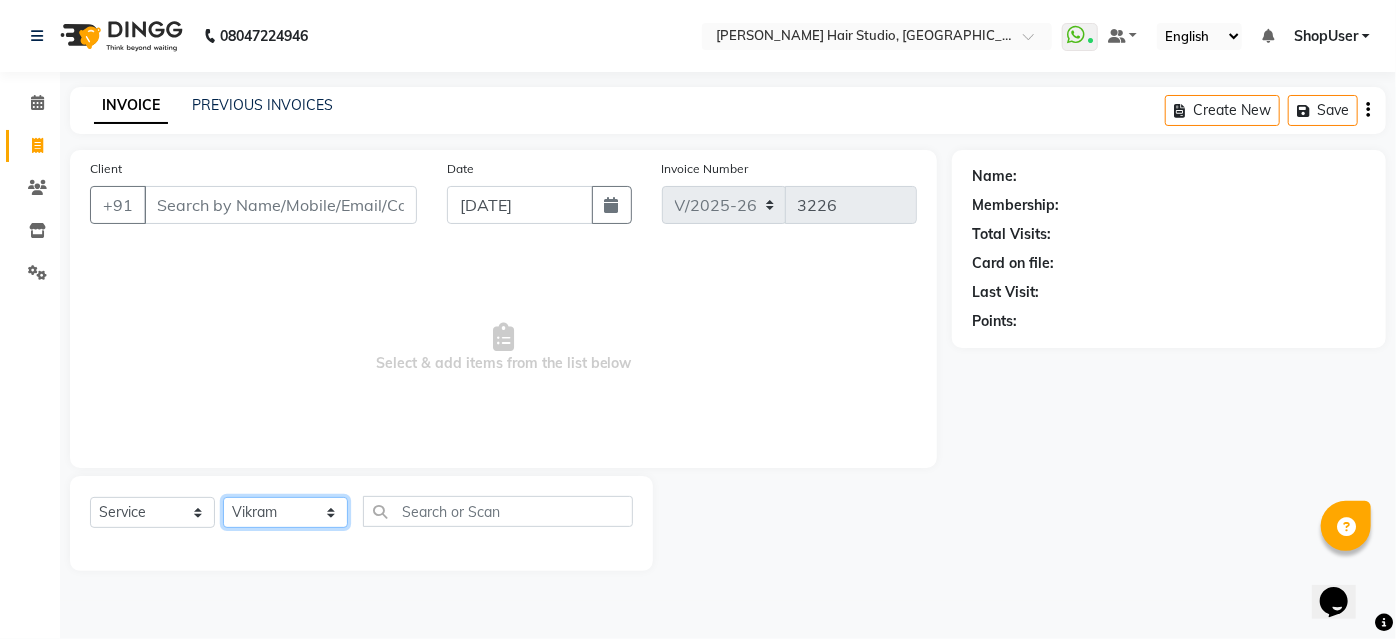 click on "Select Stylist [PERSON_NAME] [PERSON_NAME] Avinash [PERSON_NAME] [PERSON_NAME] Pawan Krishna [PERSON_NAME] [PERSON_NAME] ShopUser [PERSON_NAME] [PERSON_NAME]" 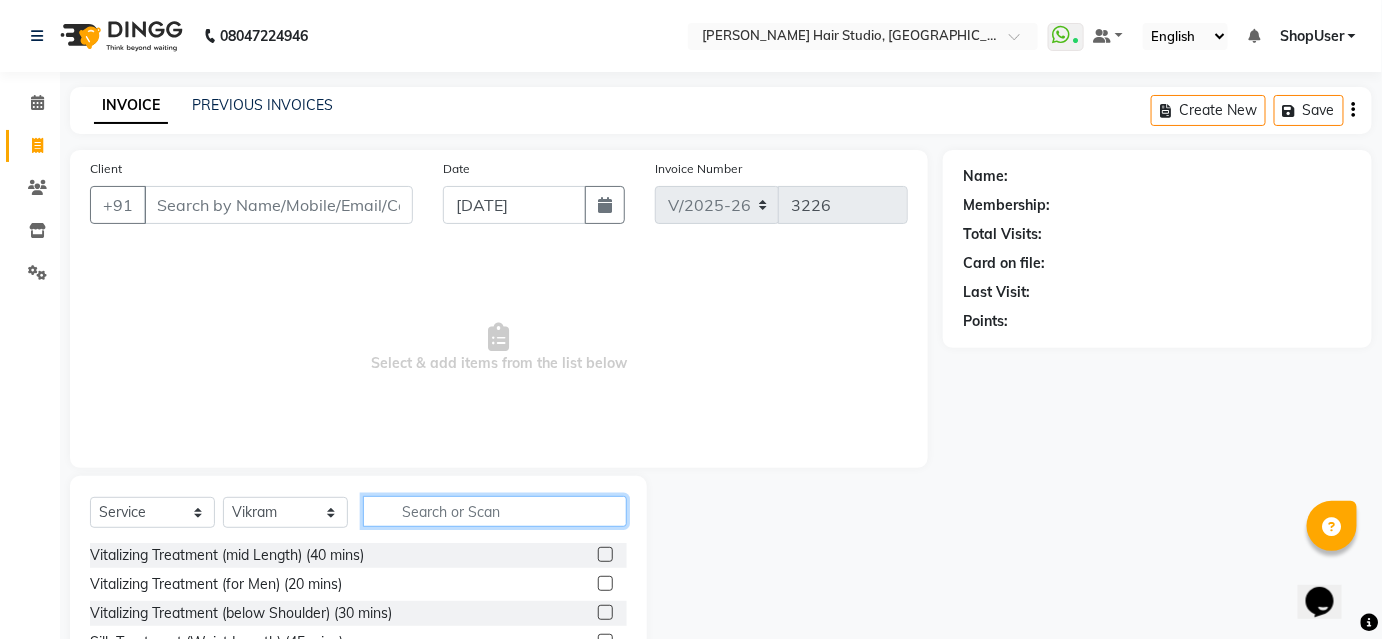 click 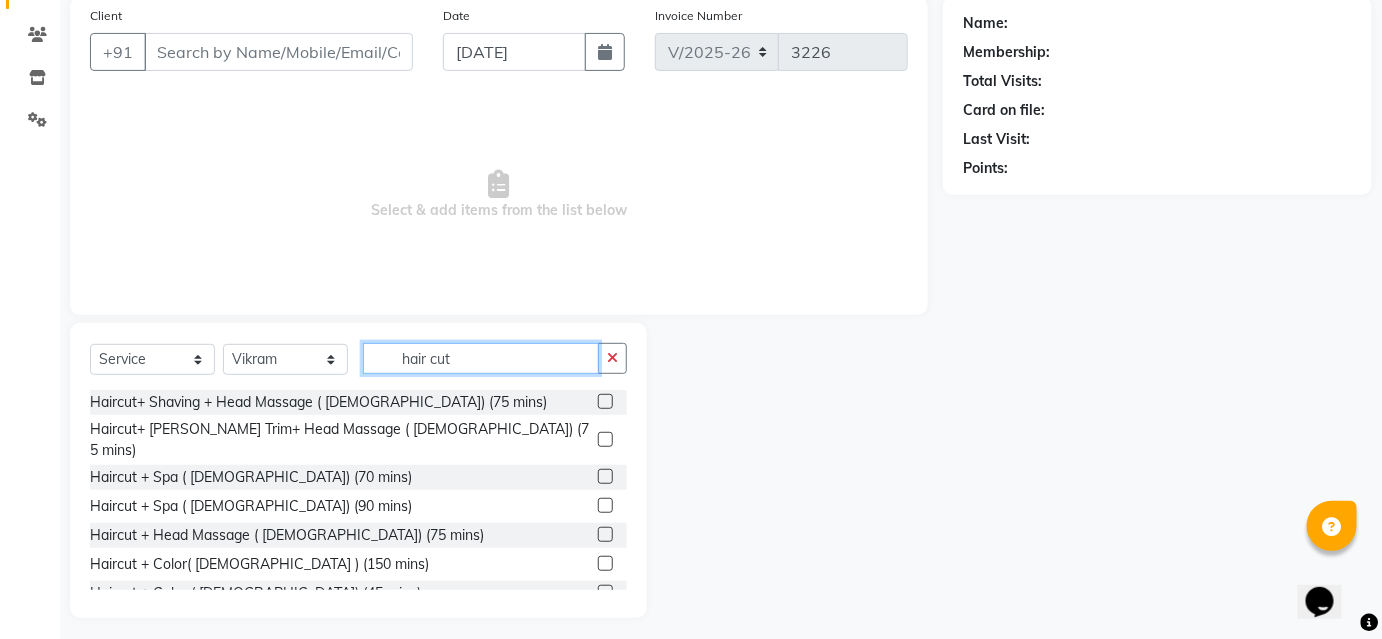scroll, scrollTop: 161, scrollLeft: 0, axis: vertical 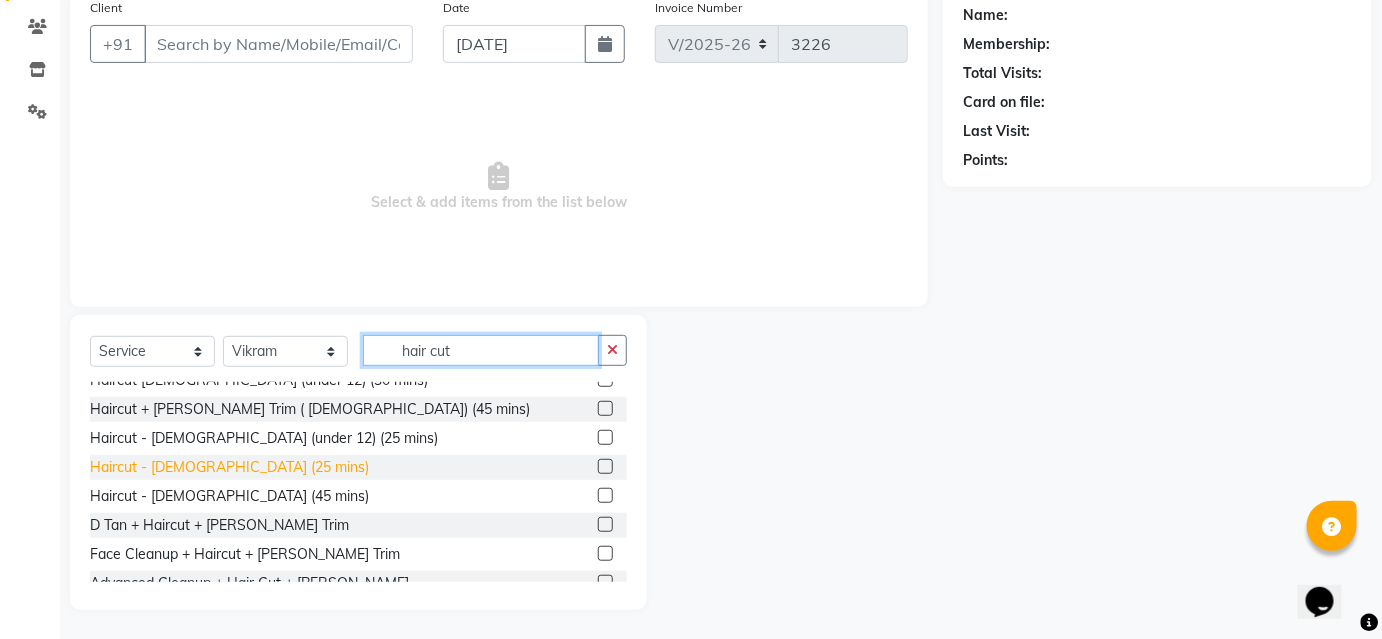type on "hair cut" 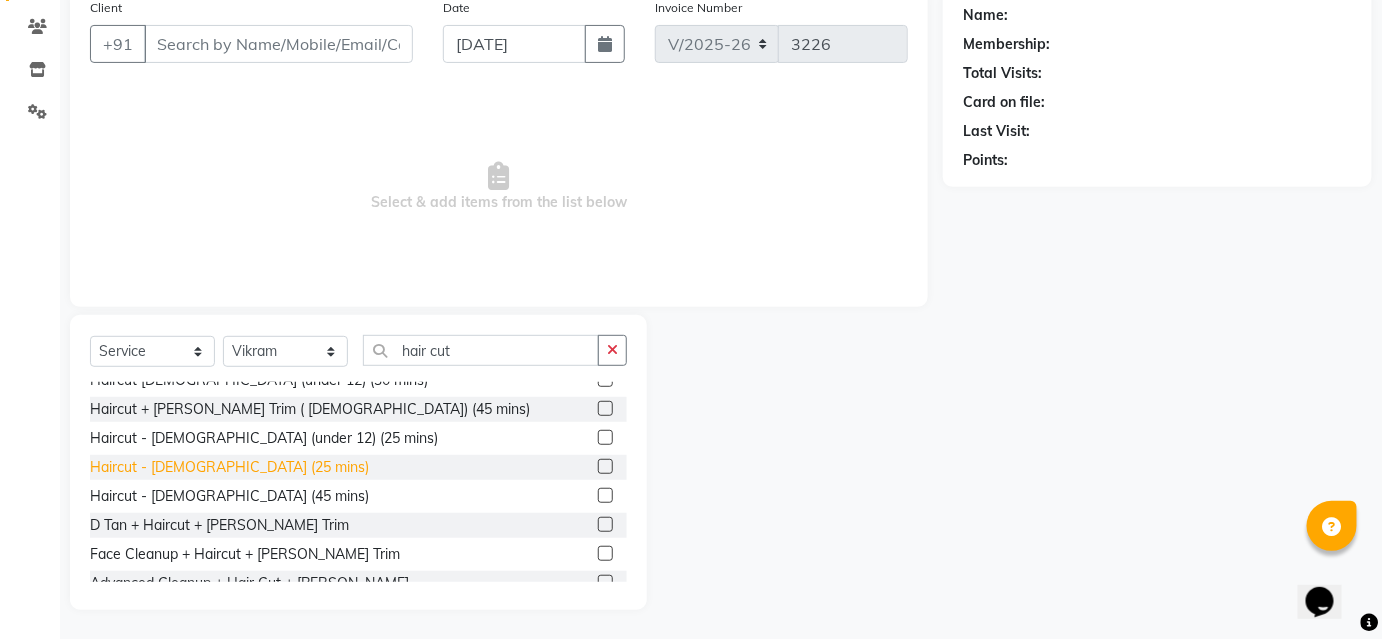 click on "Haircut - [DEMOGRAPHIC_DATA] (25 mins)" 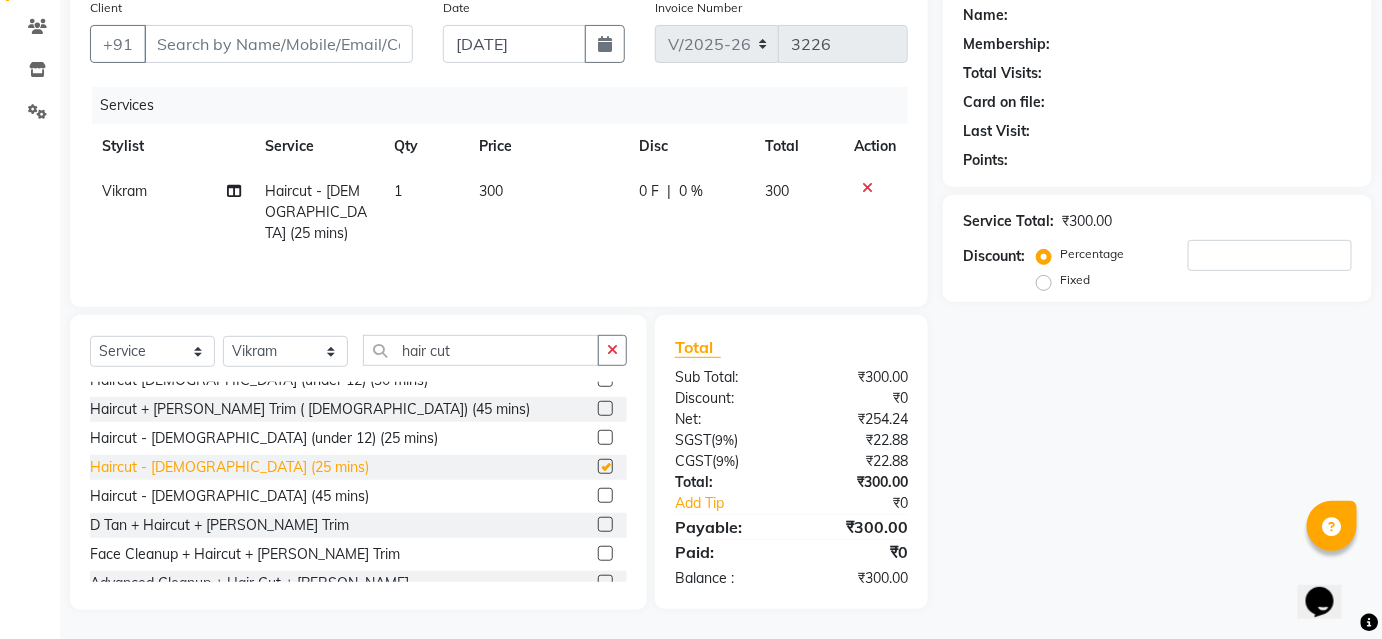 checkbox on "false" 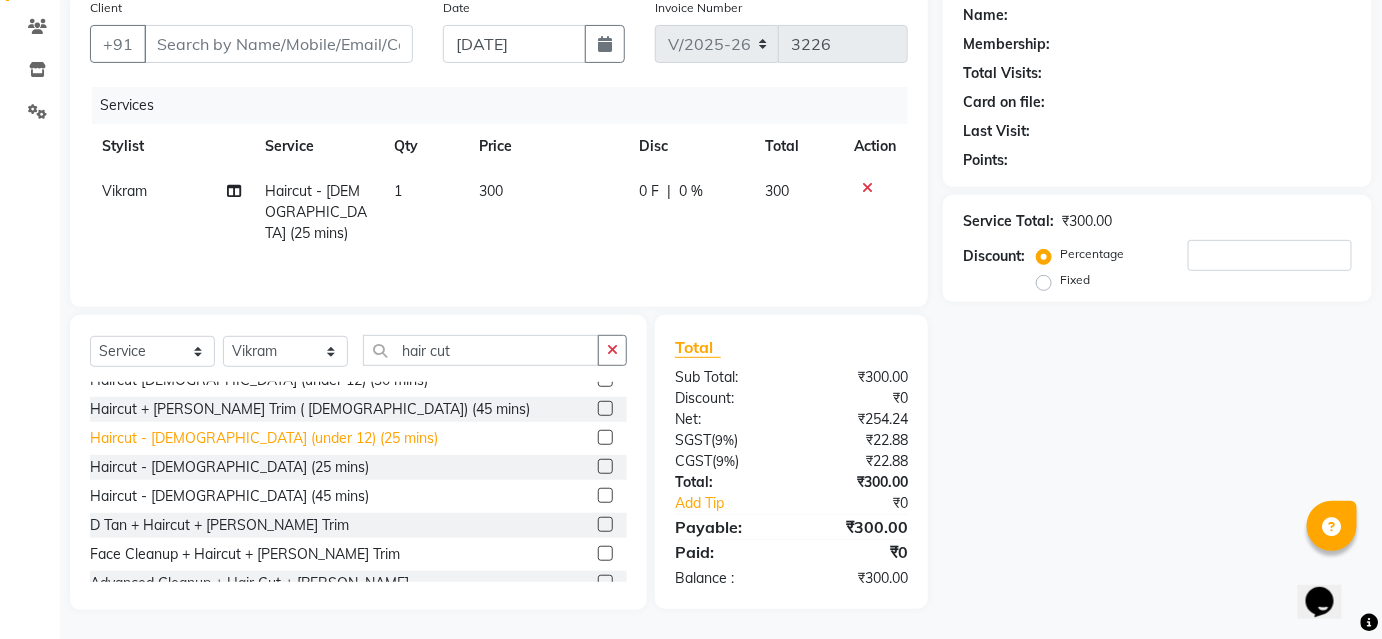 click on "Haircut - [DEMOGRAPHIC_DATA] (under 12) (25 mins)" 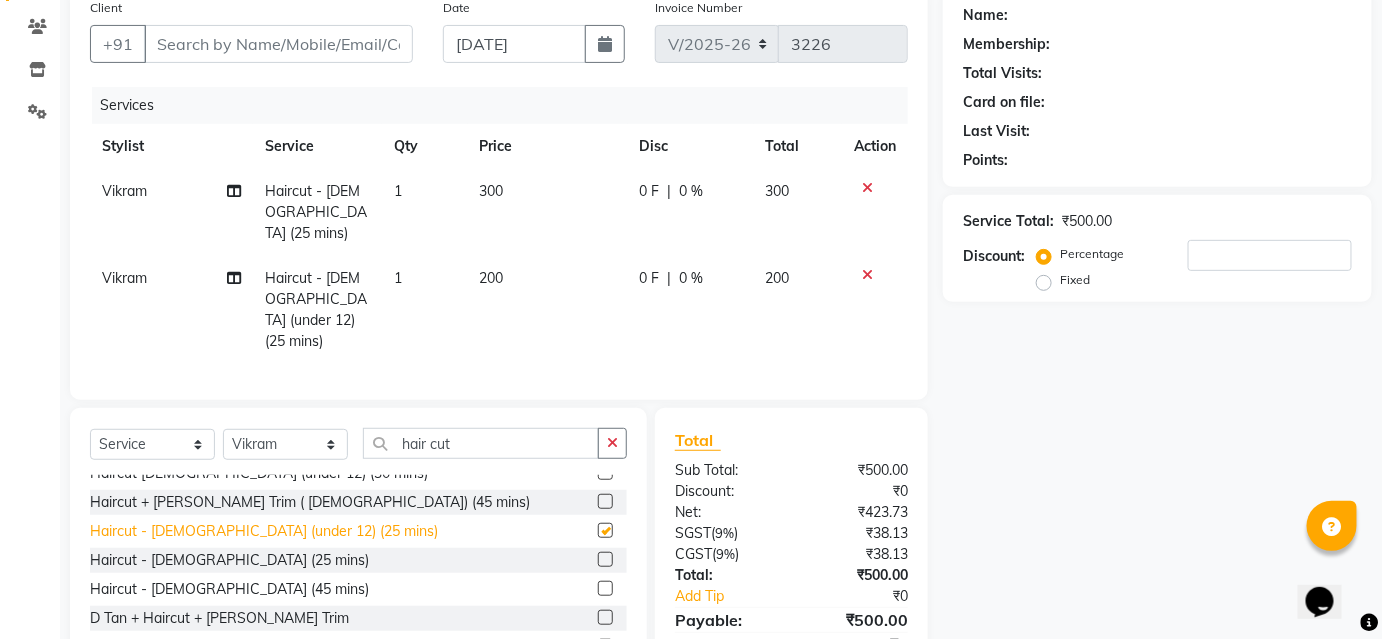 checkbox on "false" 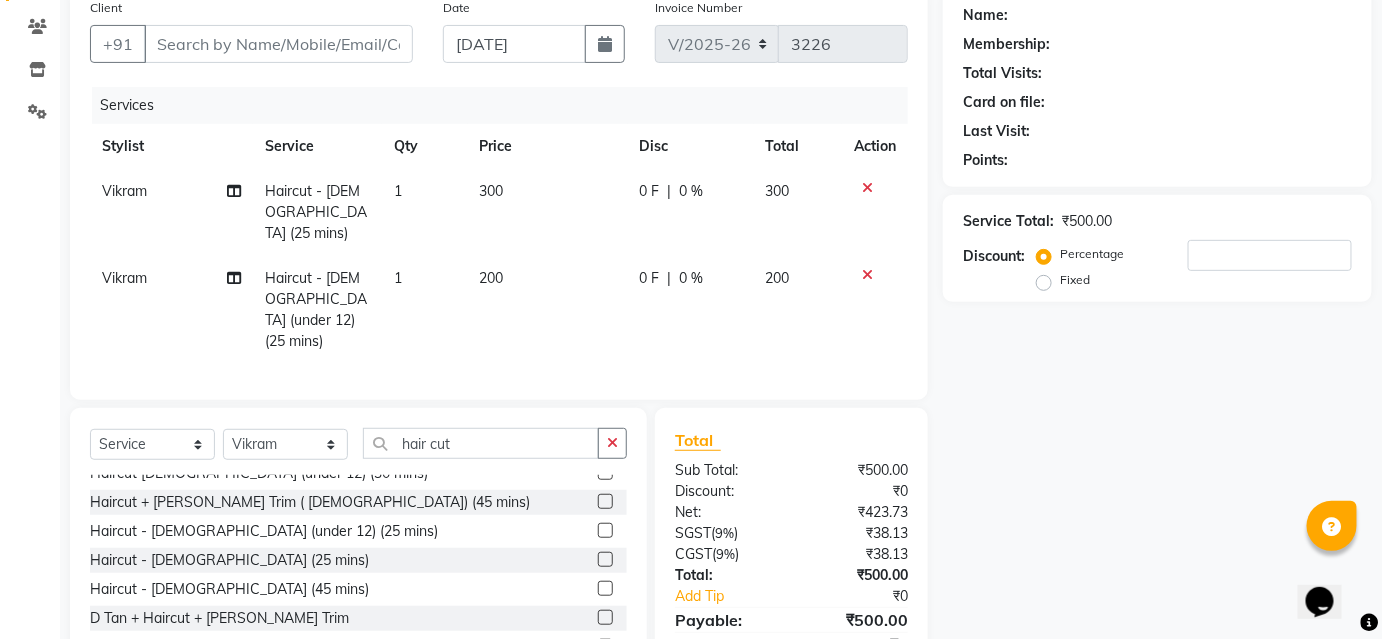 click on "Vikram" 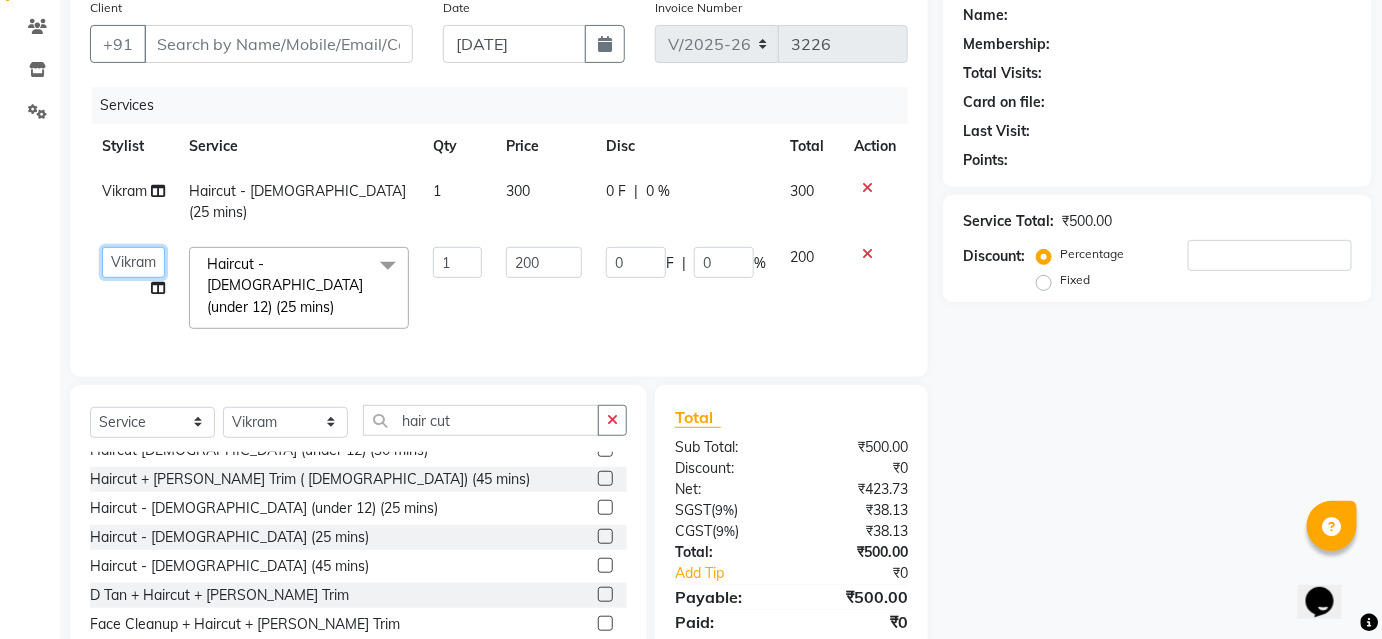 click on "[PERSON_NAME]   [PERSON_NAME]   Avinash   [PERSON_NAME]   [PERSON_NAME]   Pawan Krishna   [PERSON_NAME]   [PERSON_NAME]   ShopUser   [PERSON_NAME]" 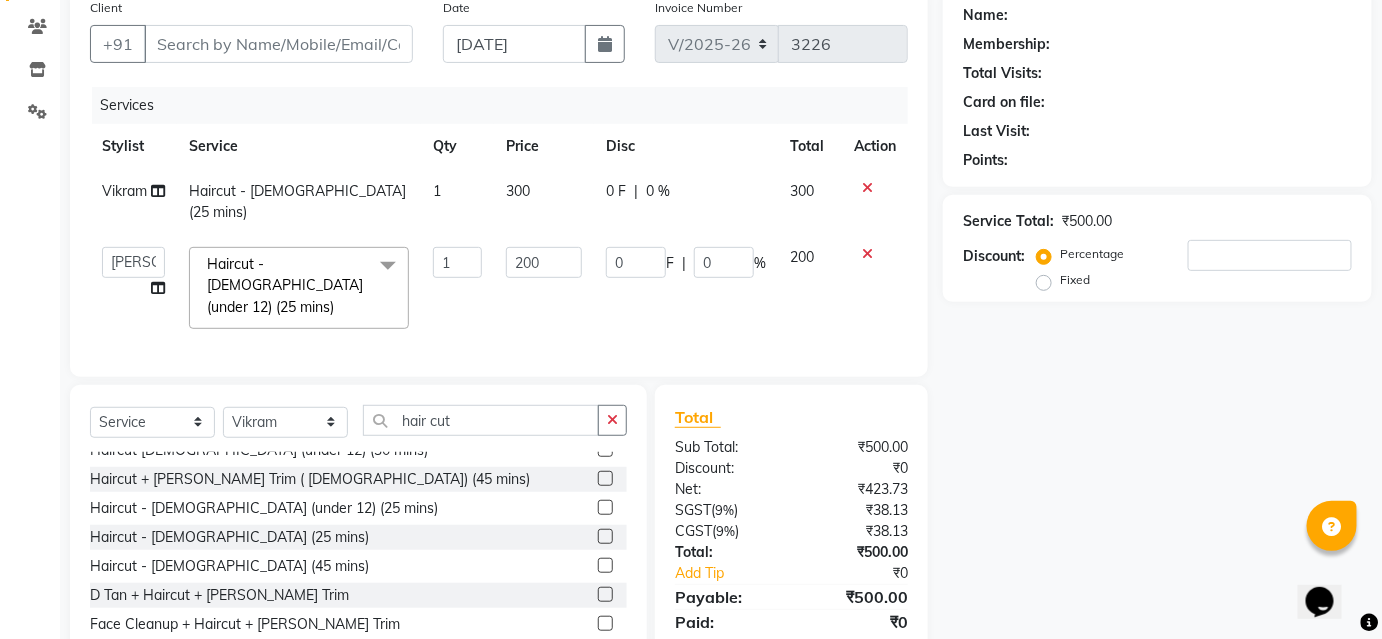 select on "34696" 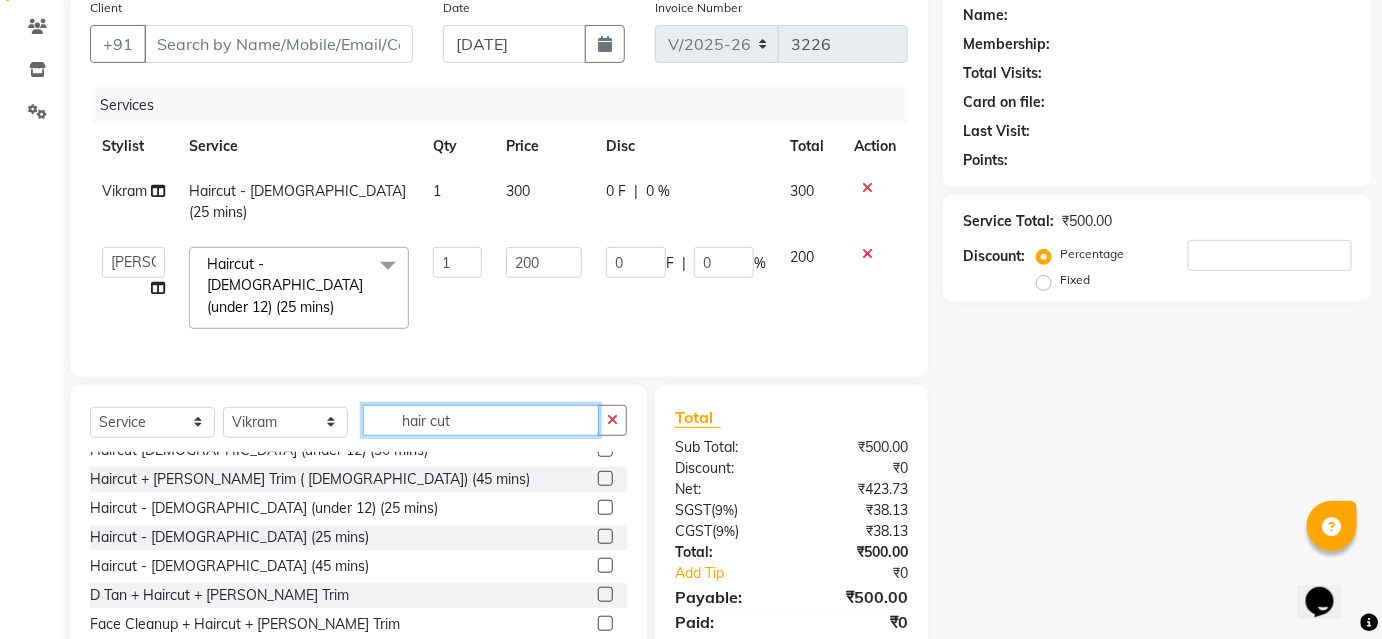 click on "hair cut" 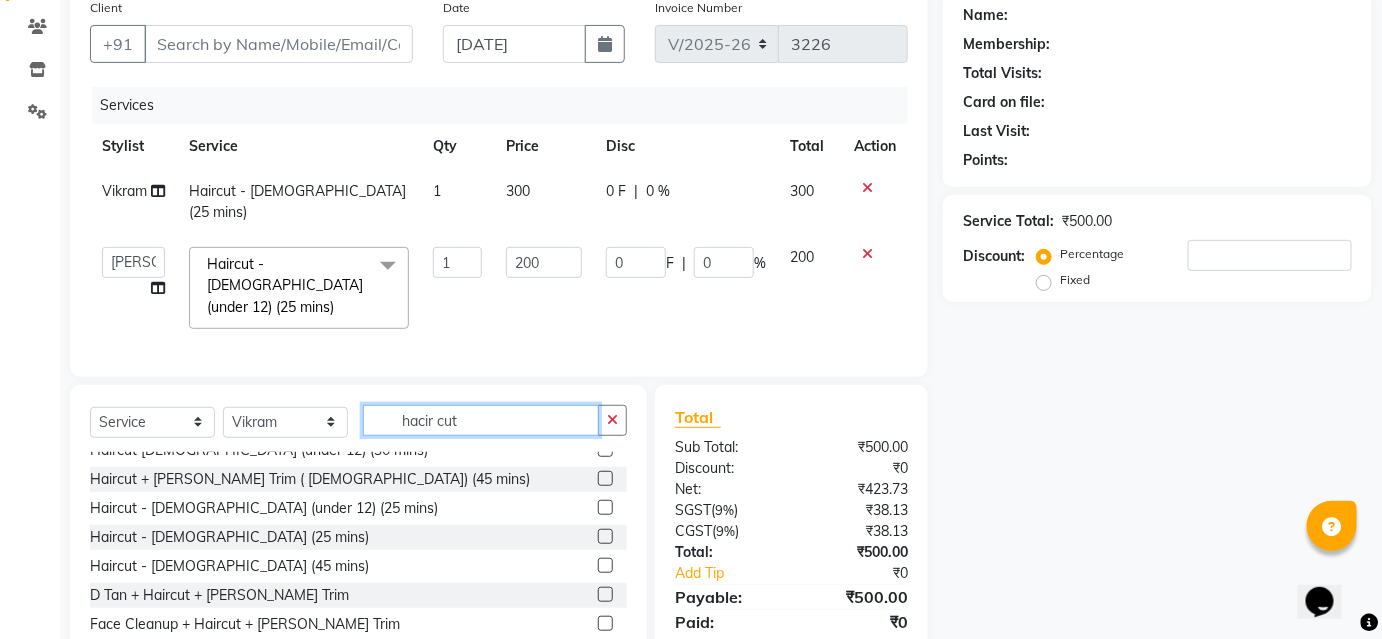scroll, scrollTop: 0, scrollLeft: 0, axis: both 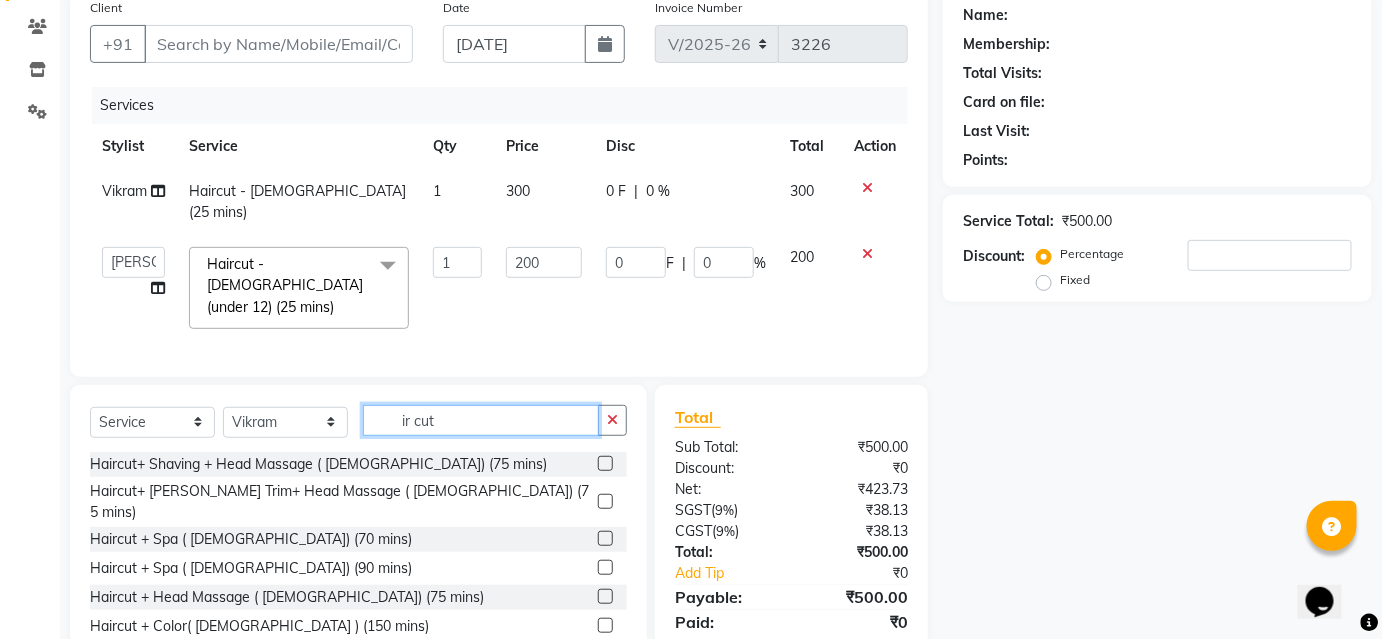 click on "ir cut" 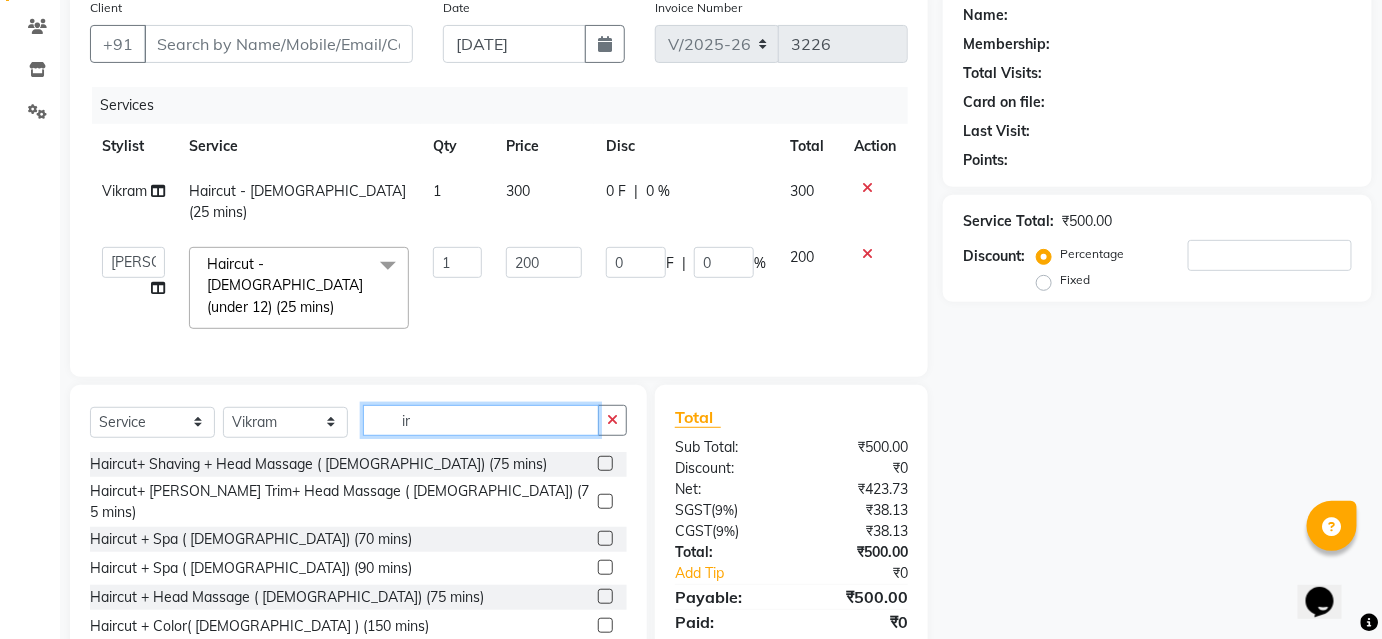 type on "i" 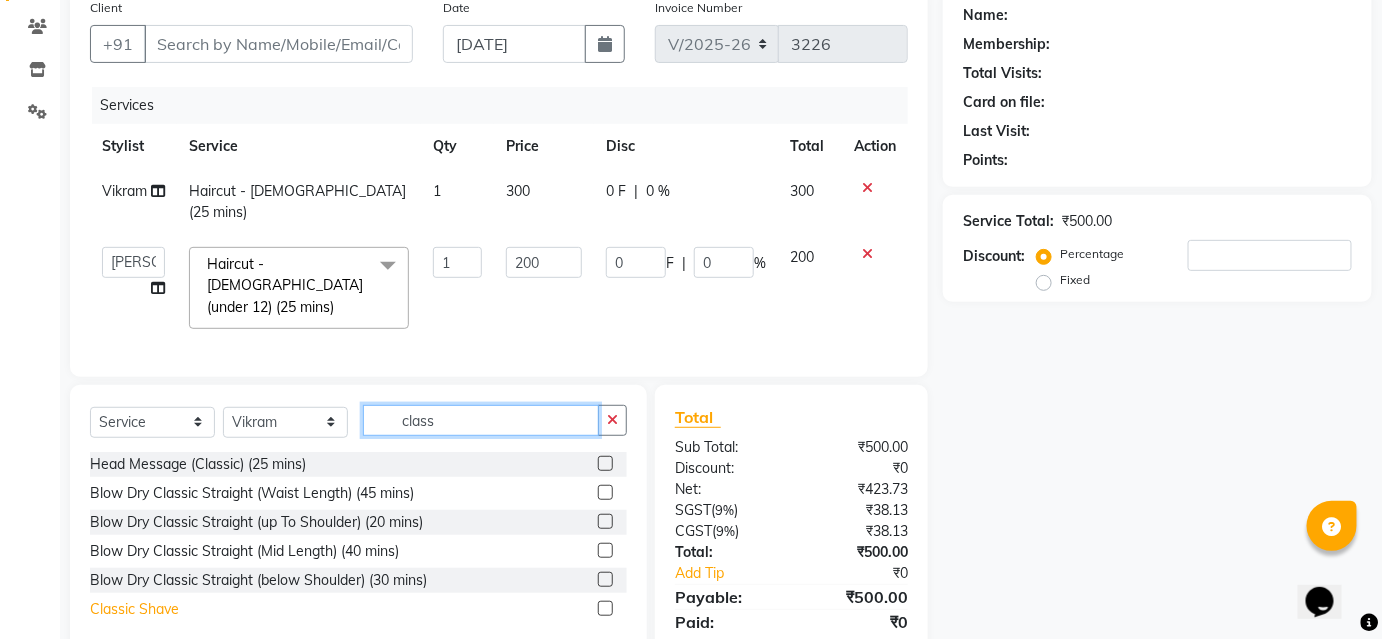type on "class" 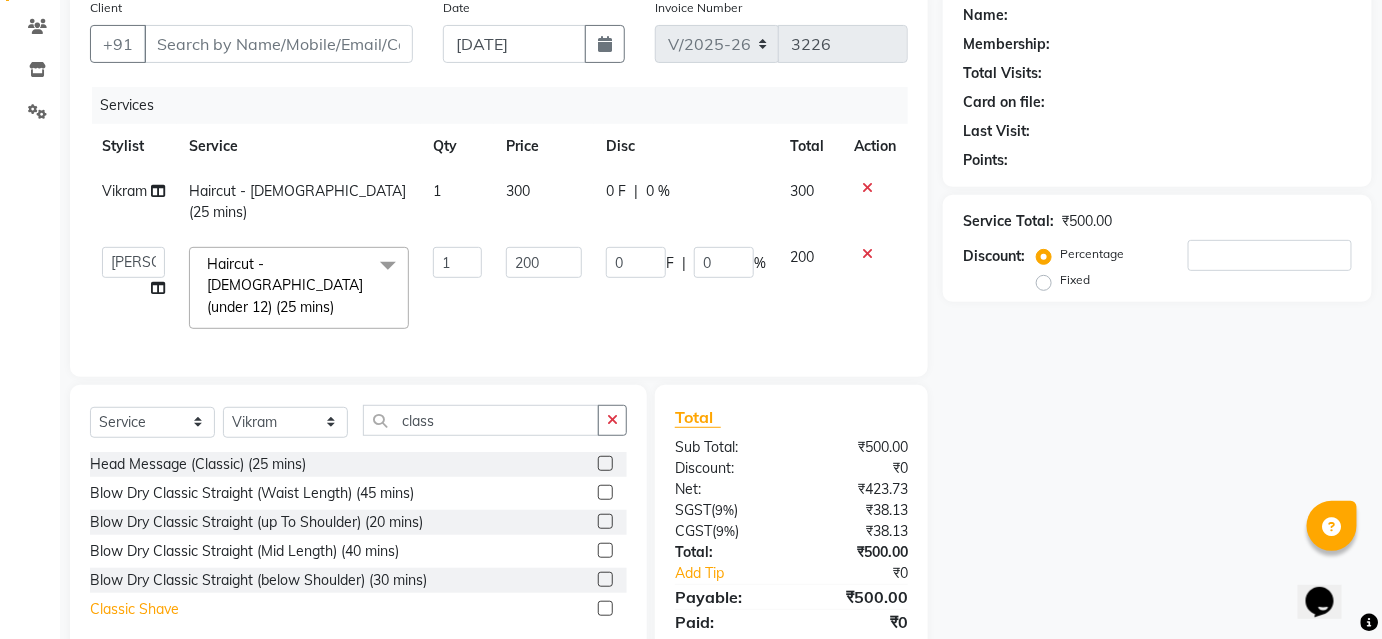 click on "Classic Shave" 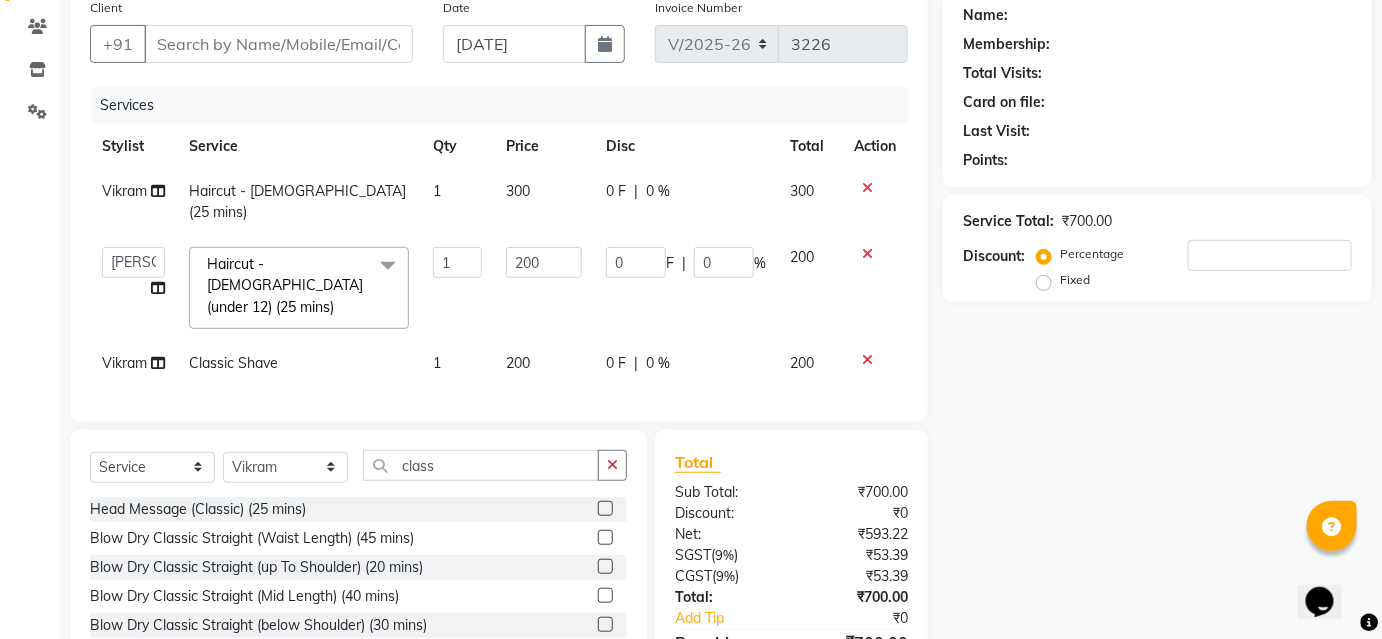 checkbox on "false" 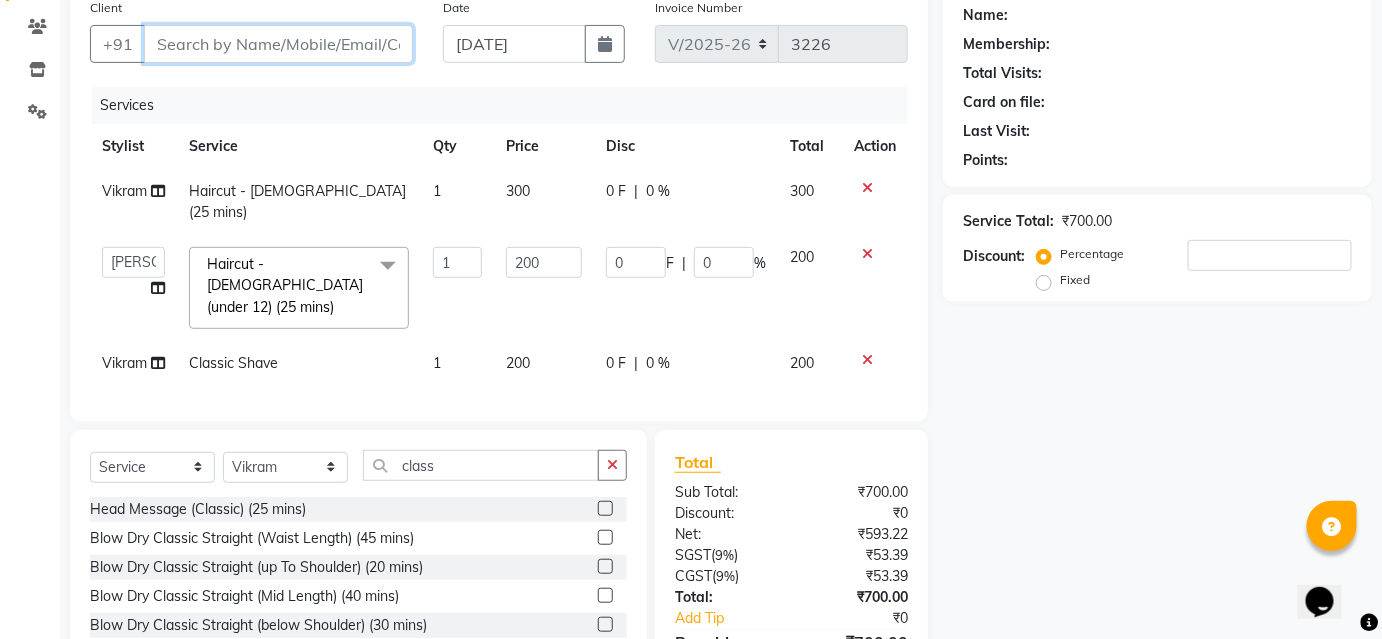click on "Client" at bounding box center [278, 44] 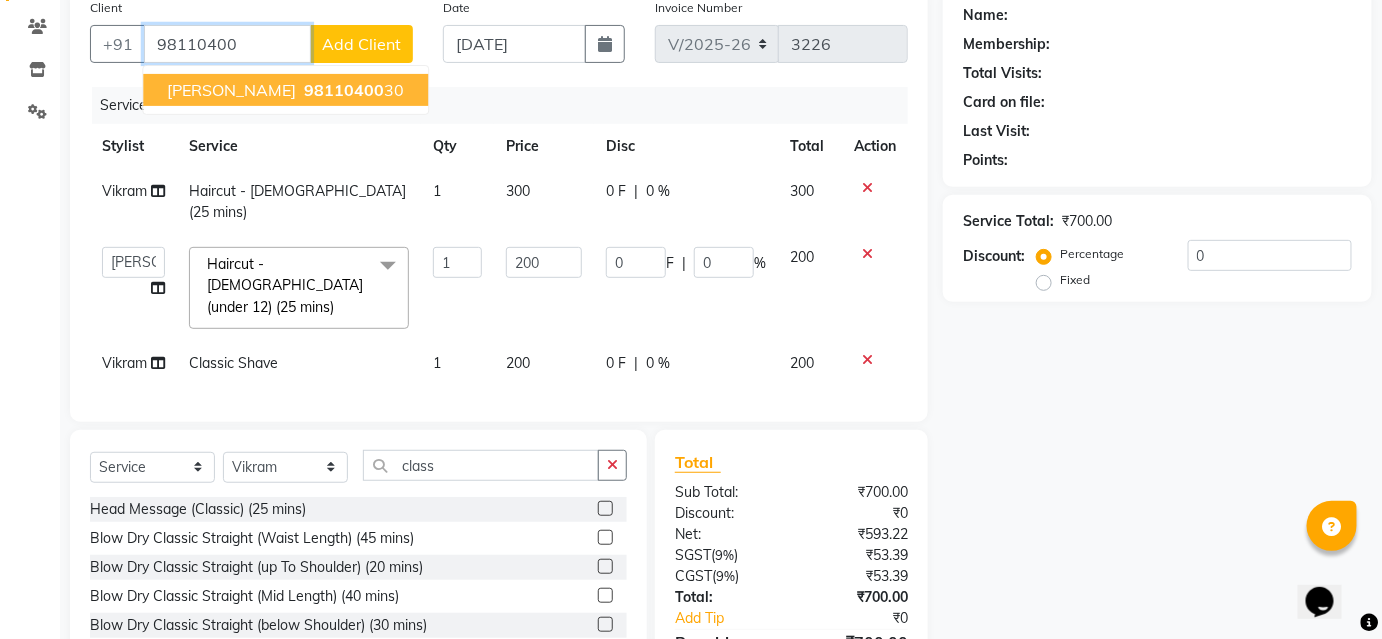click on "98110400 30" at bounding box center [352, 90] 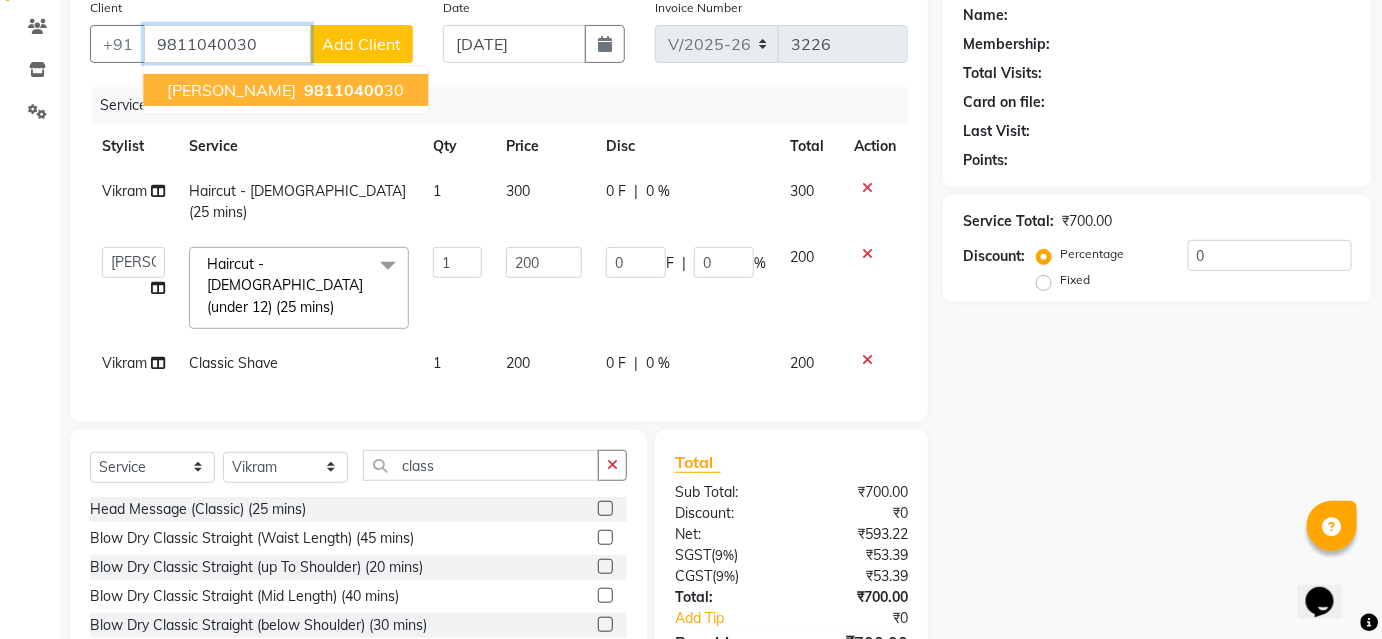 type on "9811040030" 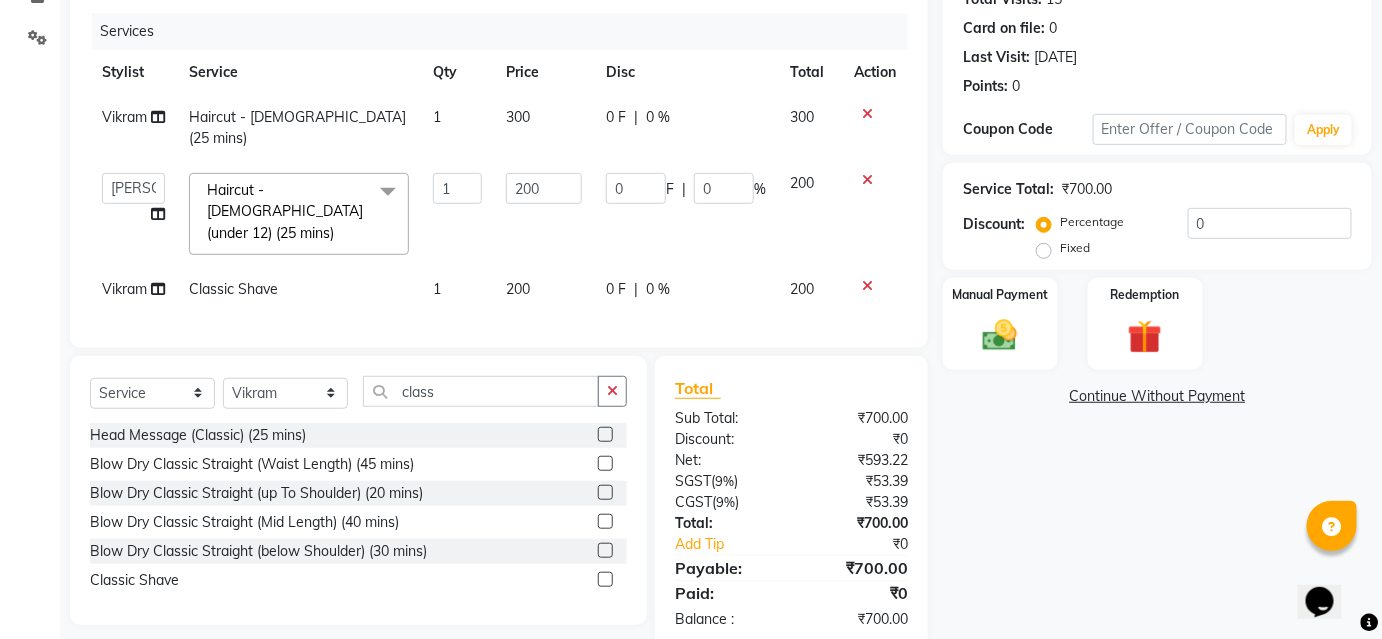 scroll, scrollTop: 245, scrollLeft: 0, axis: vertical 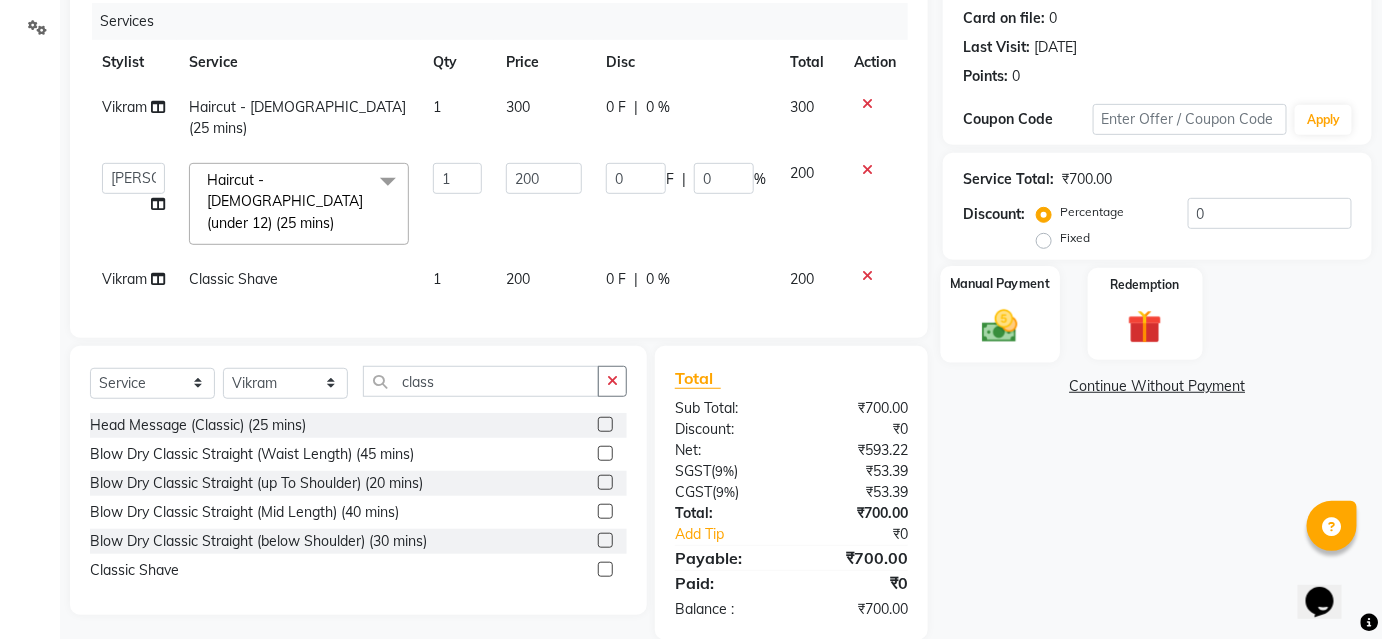 click on "Manual Payment" 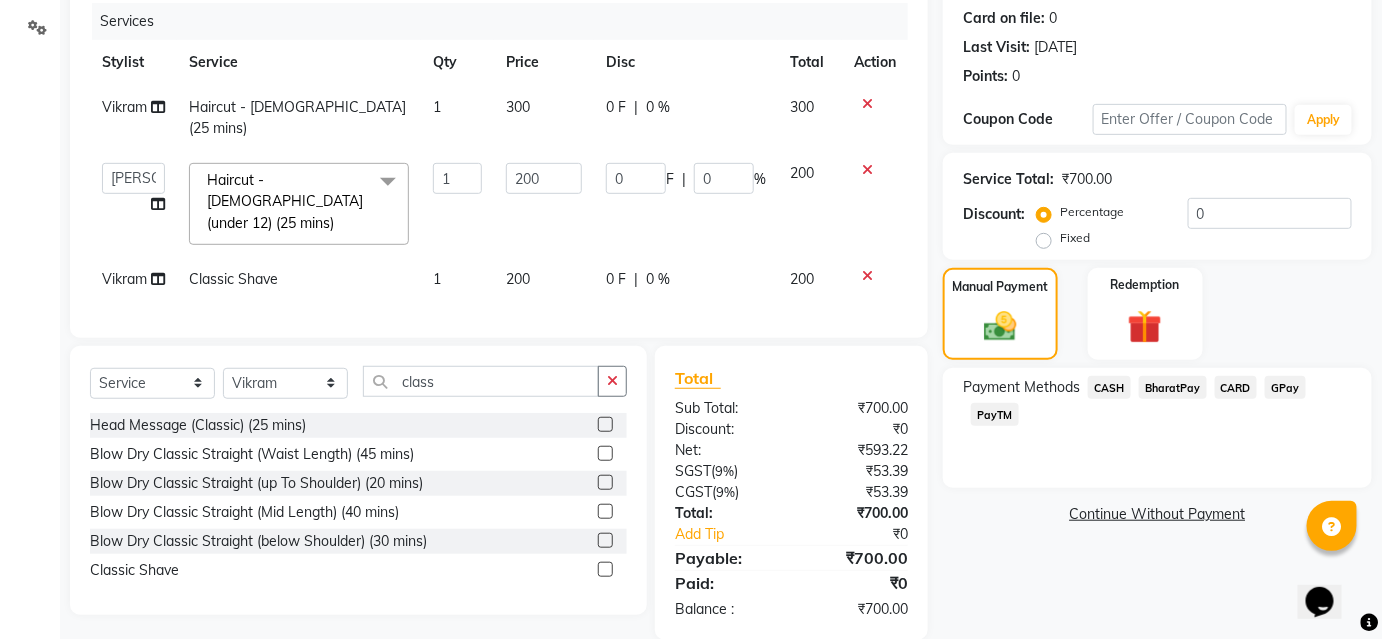 click on "BharatPay" 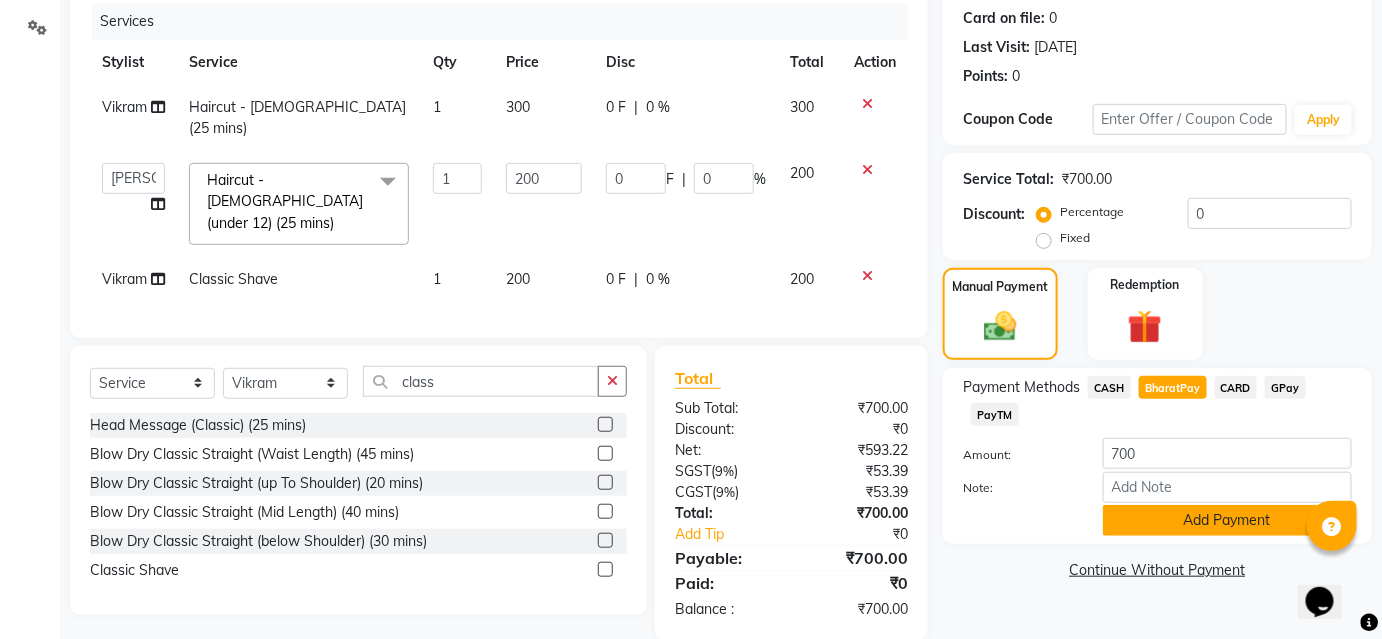 click on "Add Payment" 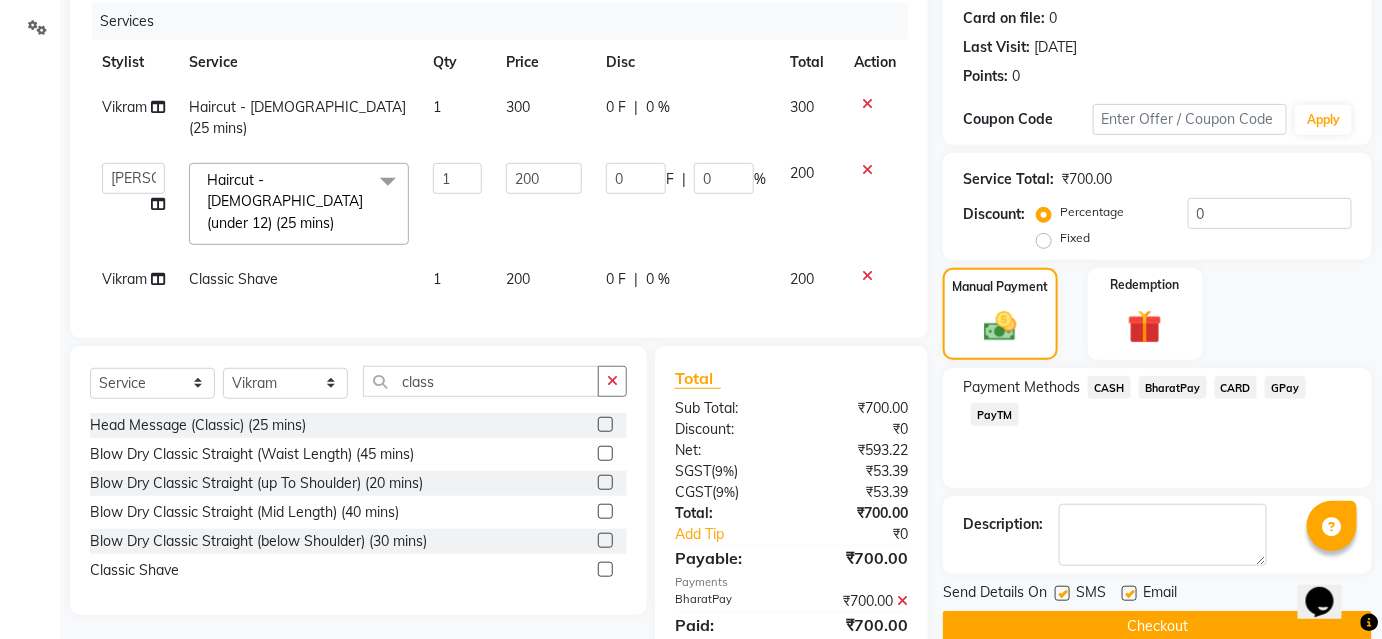 scroll, scrollTop: 288, scrollLeft: 0, axis: vertical 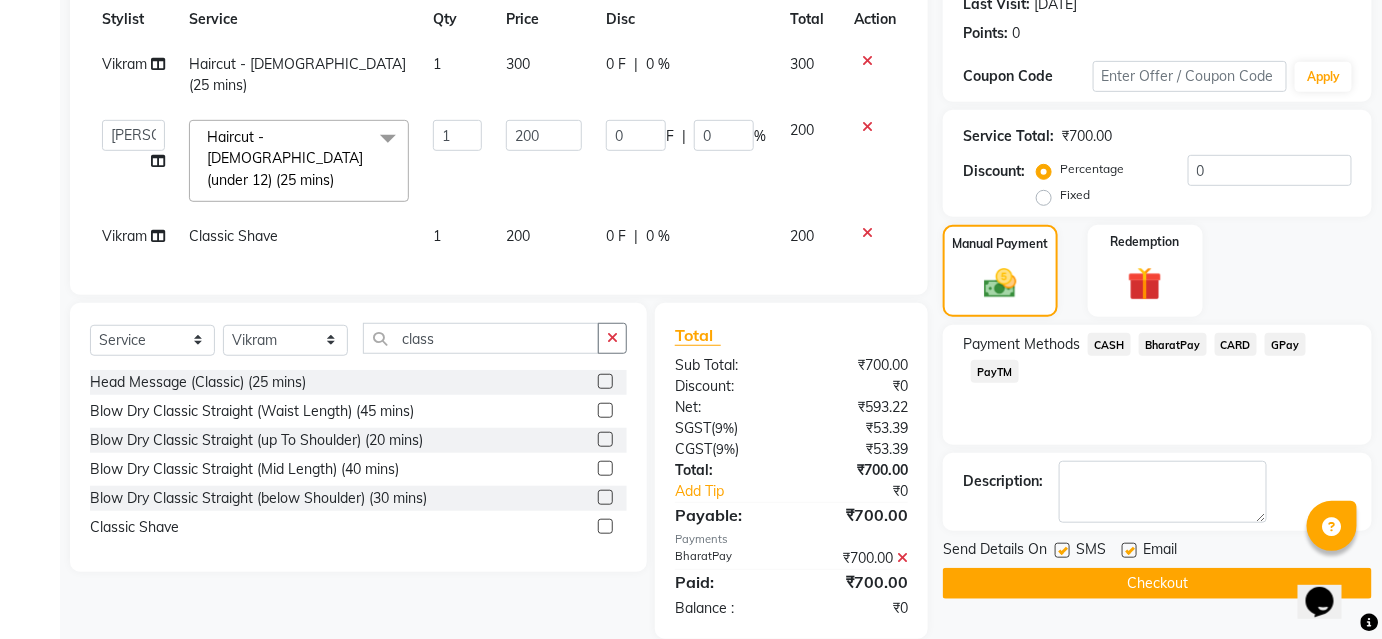click on "Checkout" 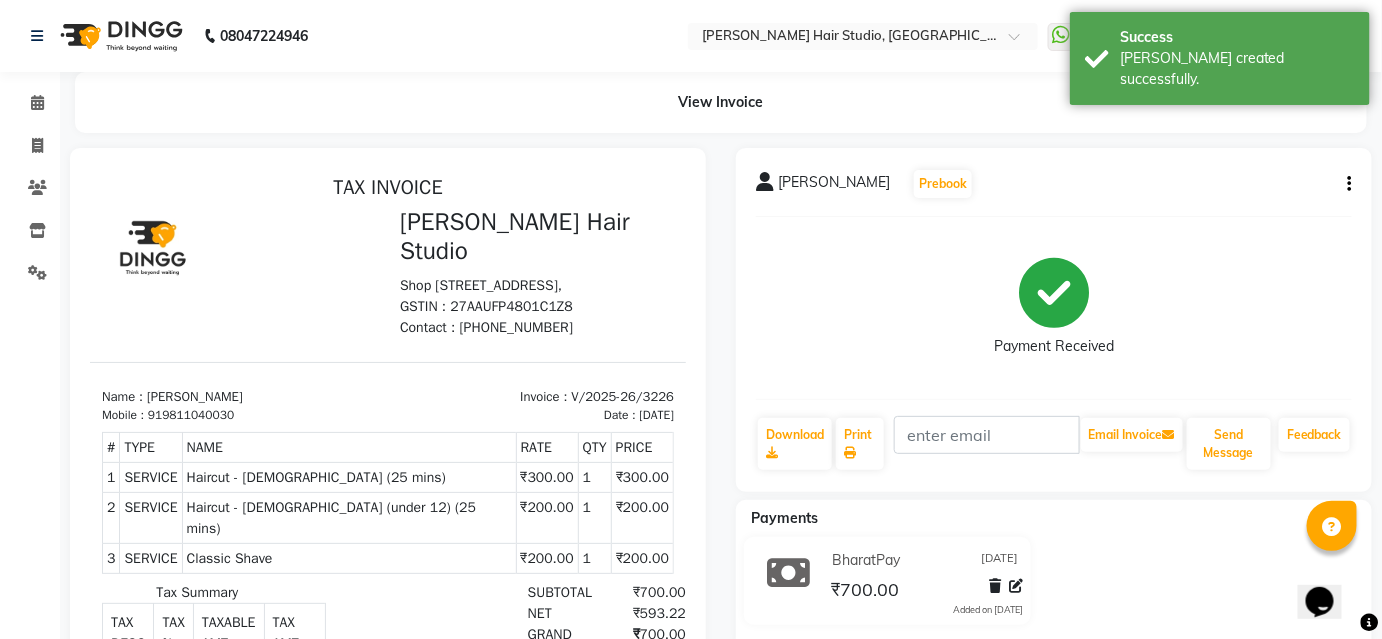 scroll, scrollTop: 0, scrollLeft: 0, axis: both 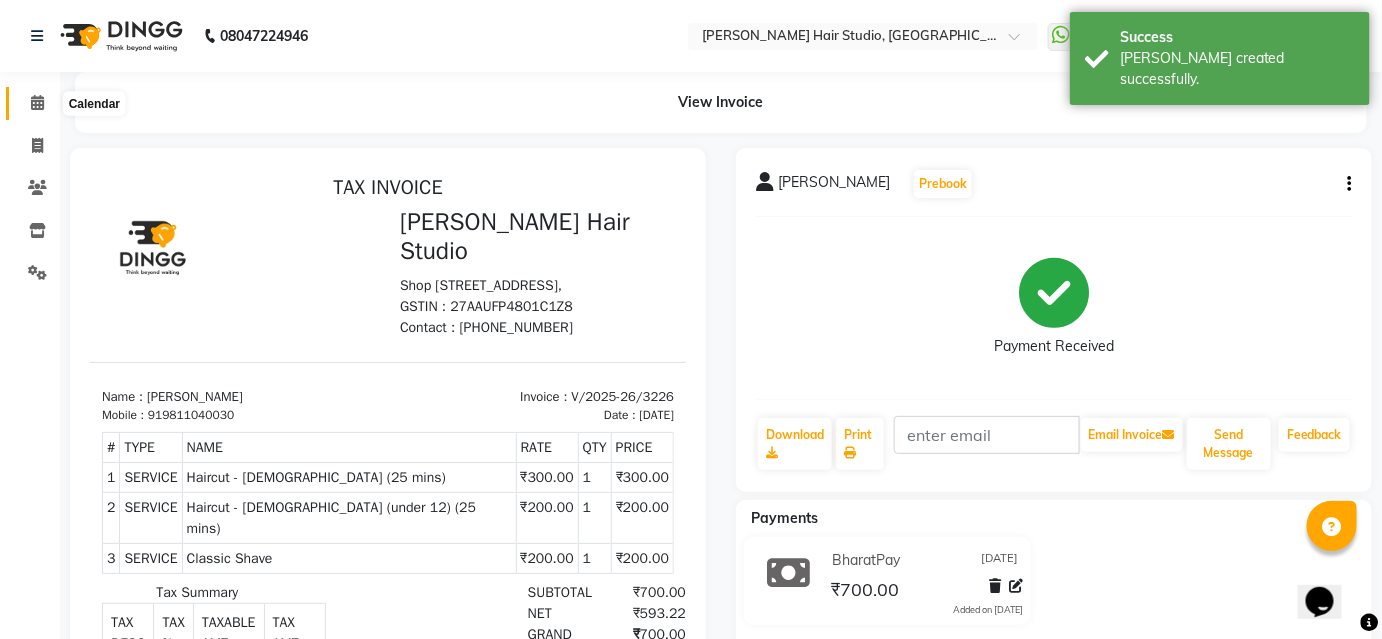 click 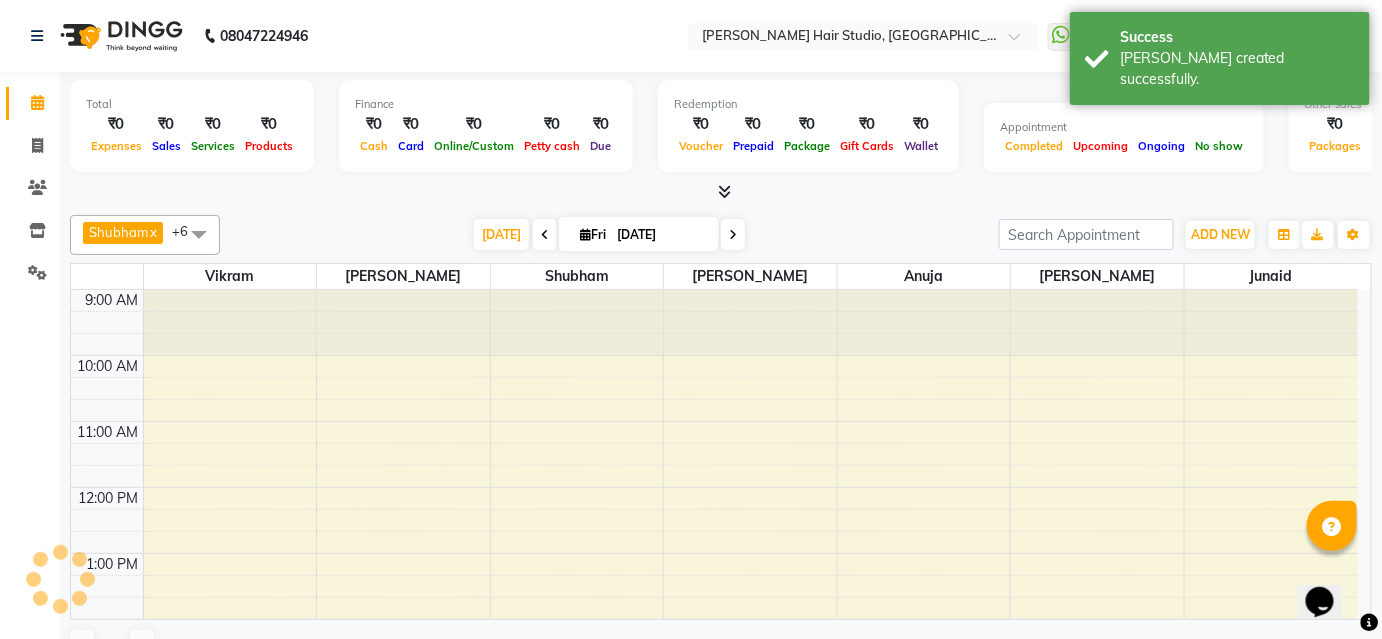 click 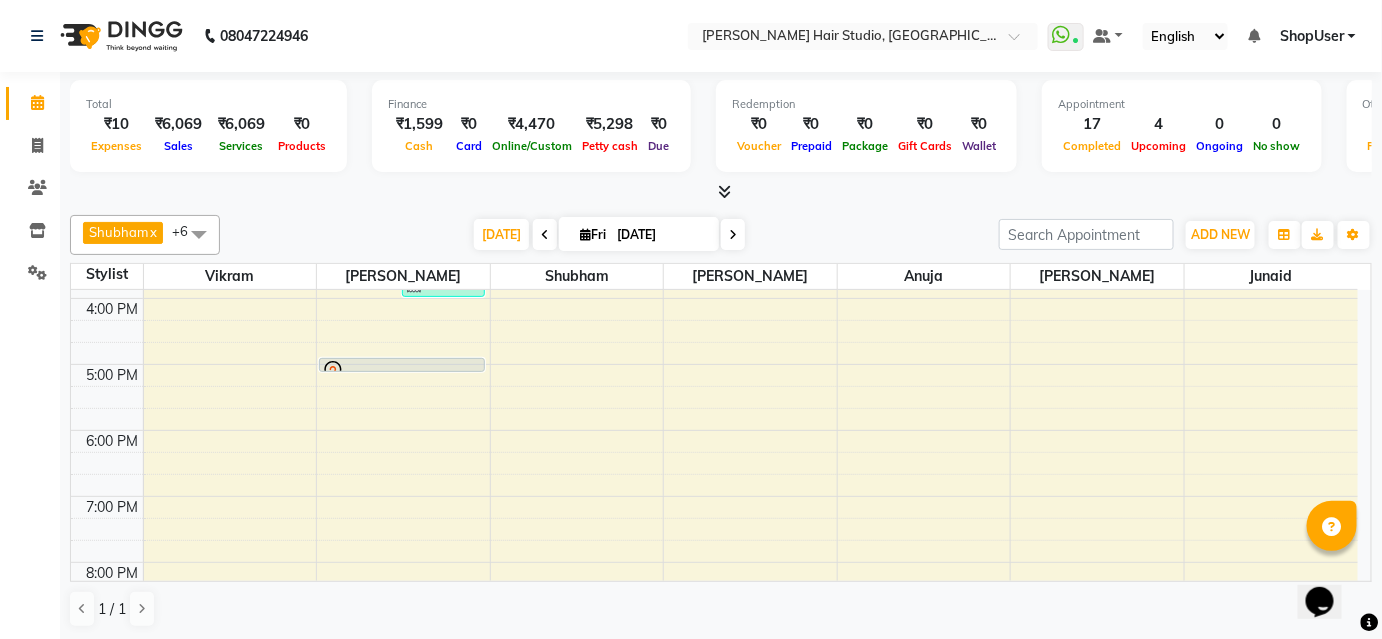 scroll, scrollTop: 454, scrollLeft: 0, axis: vertical 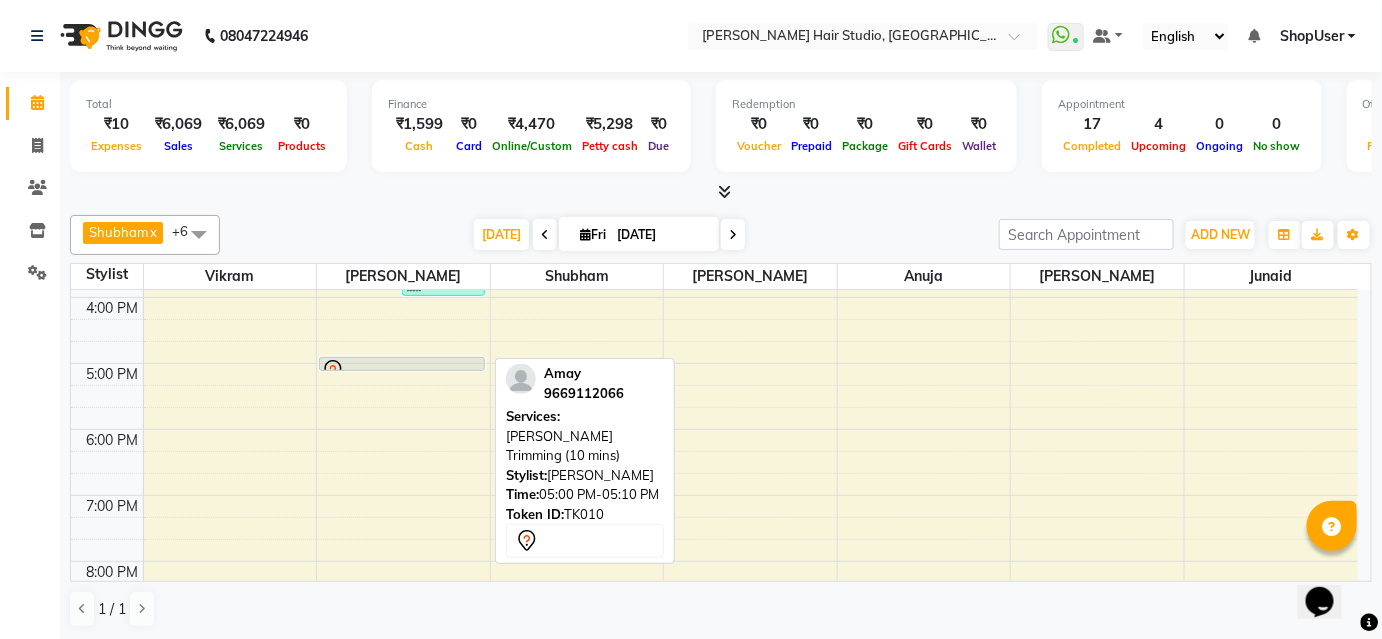 click at bounding box center (402, 370) 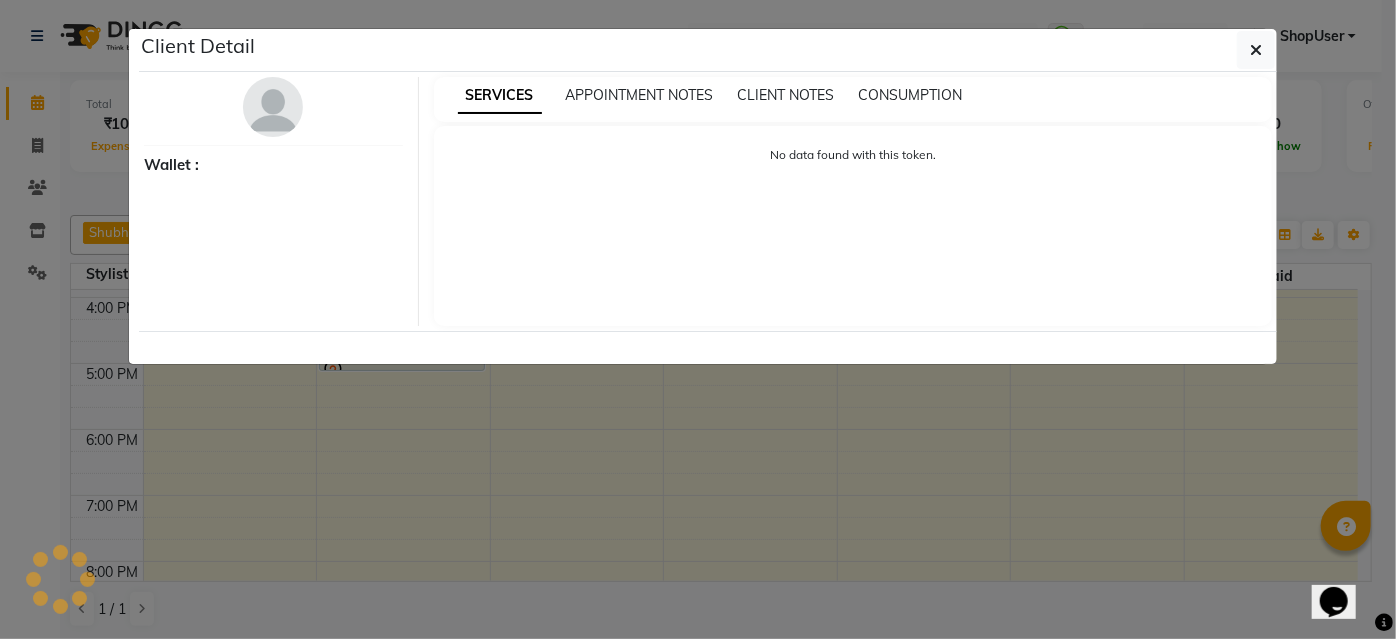 select on "7" 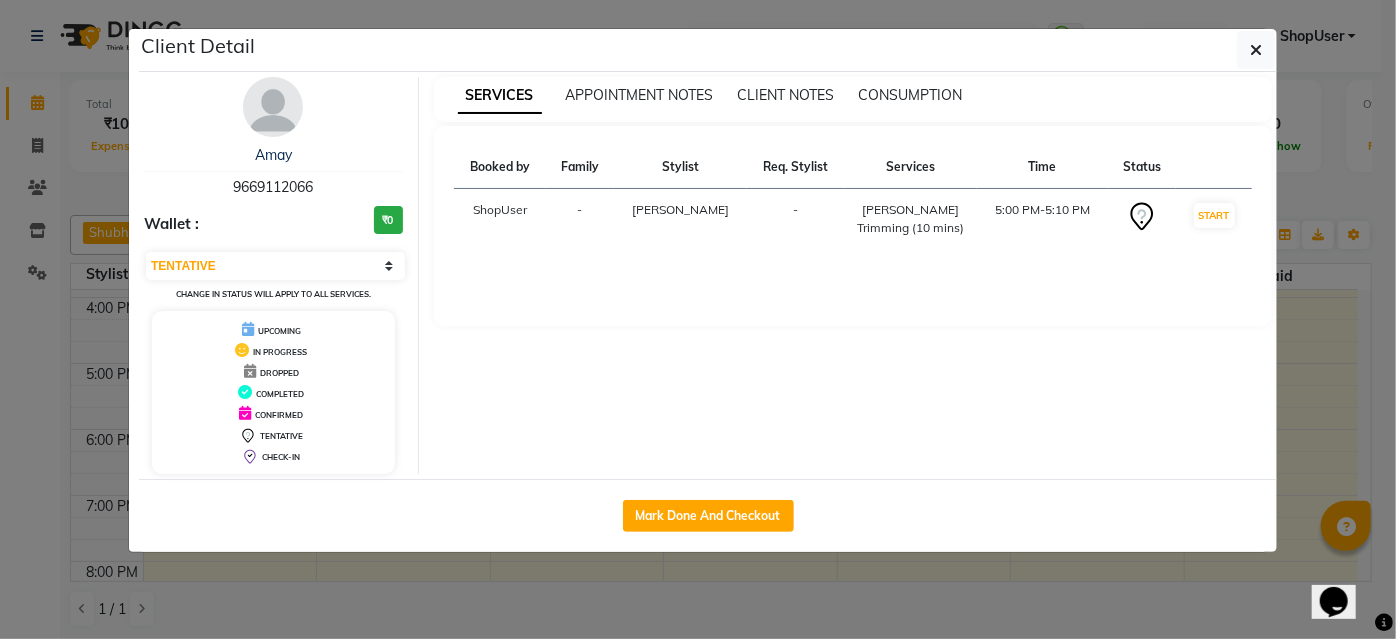 click 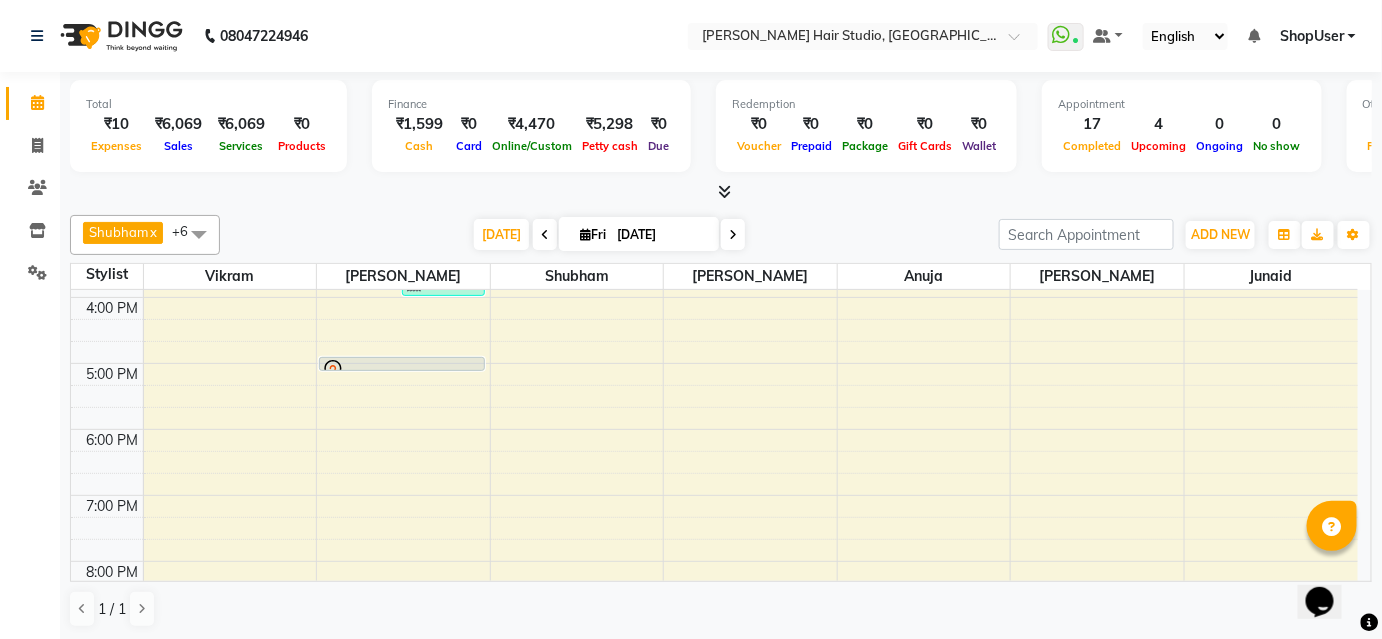 scroll, scrollTop: 272, scrollLeft: 0, axis: vertical 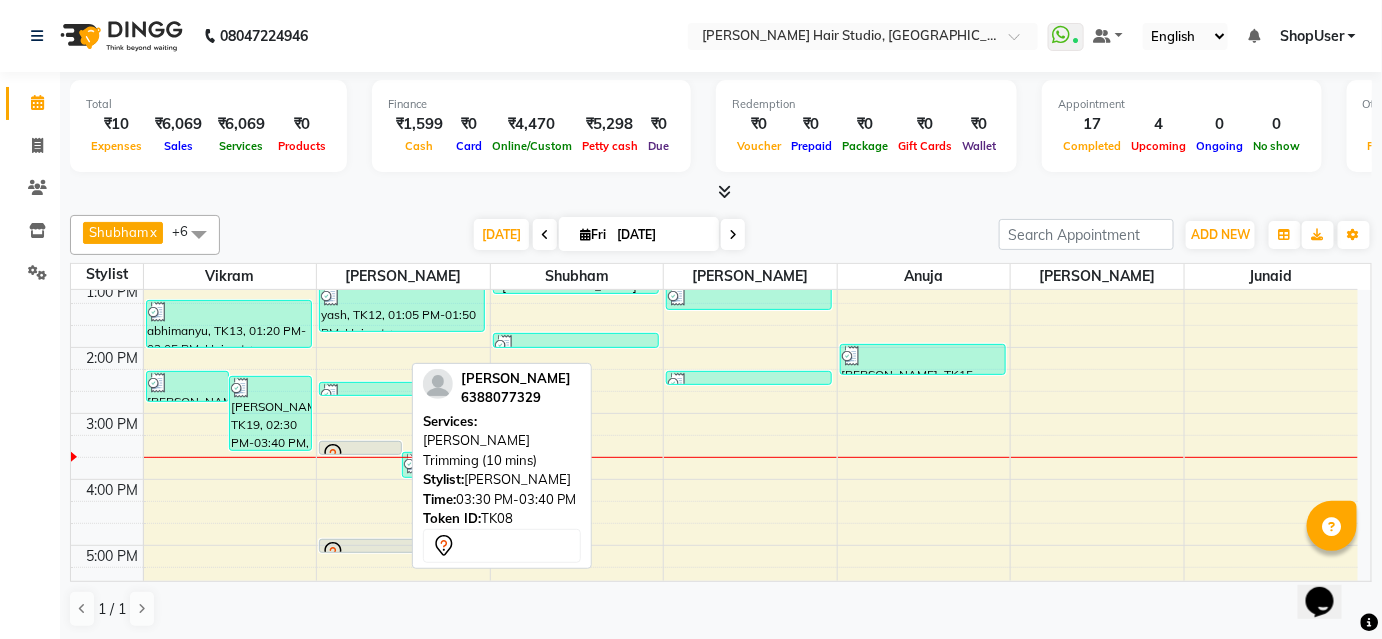 click at bounding box center [360, 455] 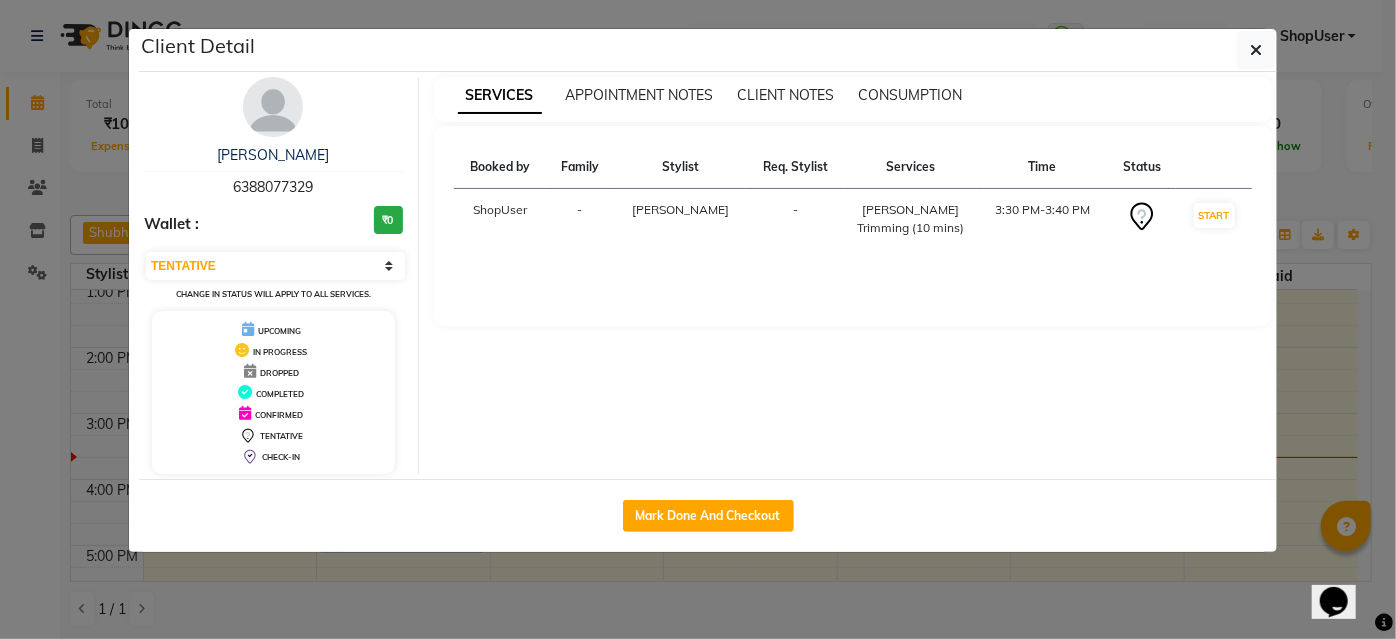 drag, startPoint x: 221, startPoint y: 185, endPoint x: 399, endPoint y: 180, distance: 178.0702 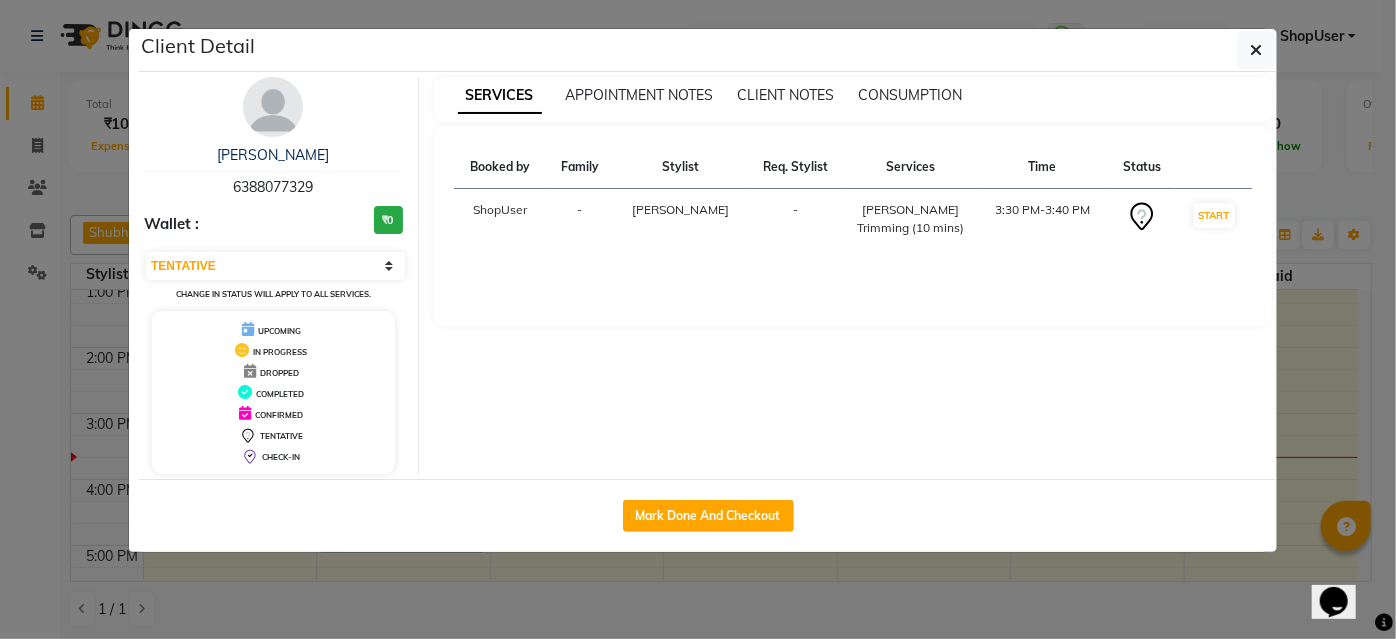 copy on "6388077329" 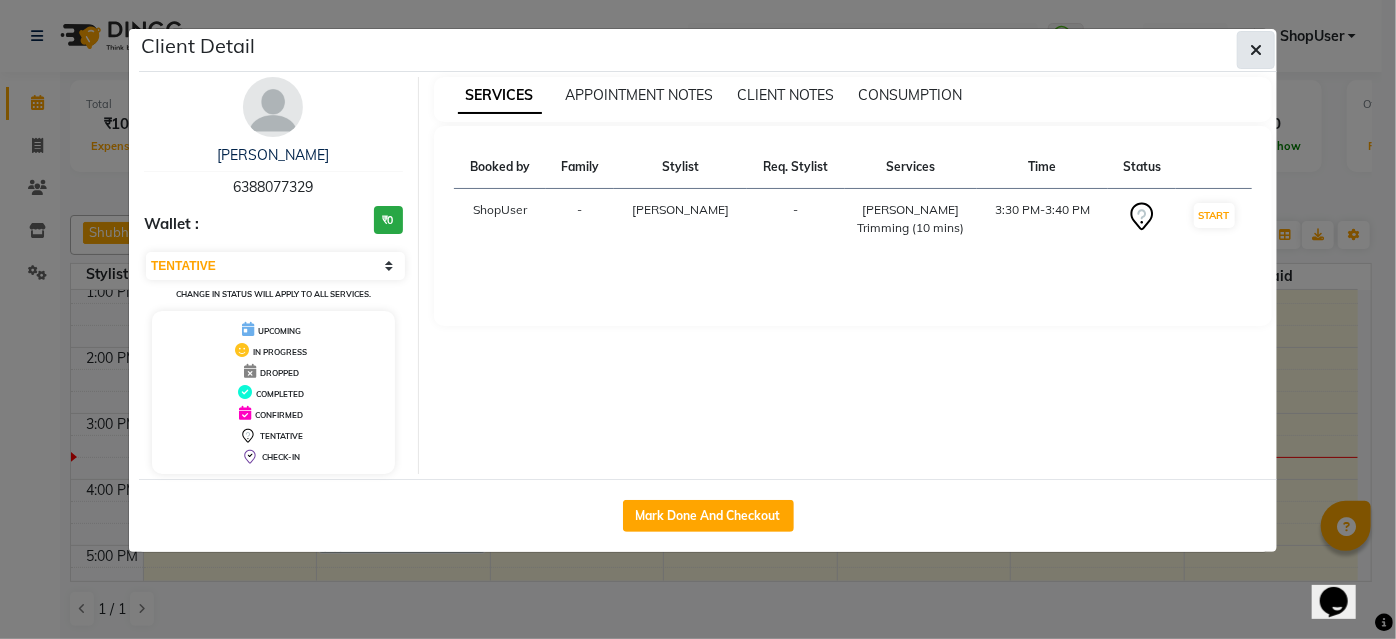 drag, startPoint x: 1253, startPoint y: 44, endPoint x: 1079, endPoint y: 159, distance: 208.56894 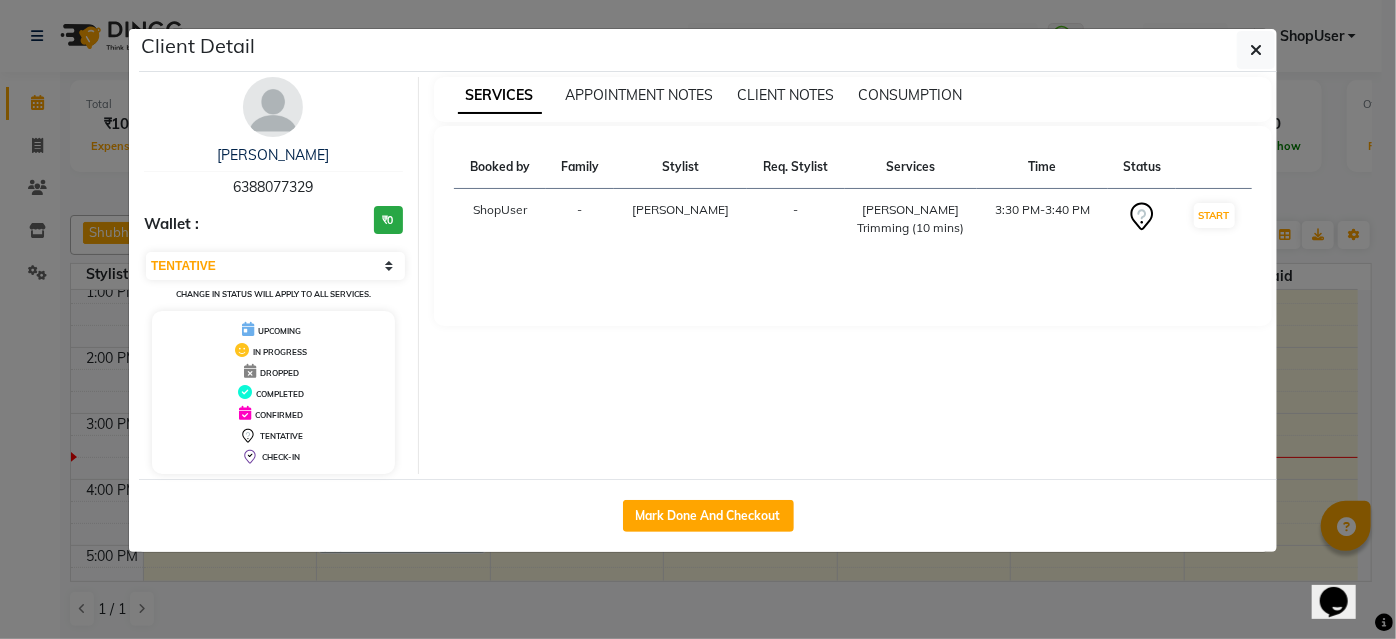 click 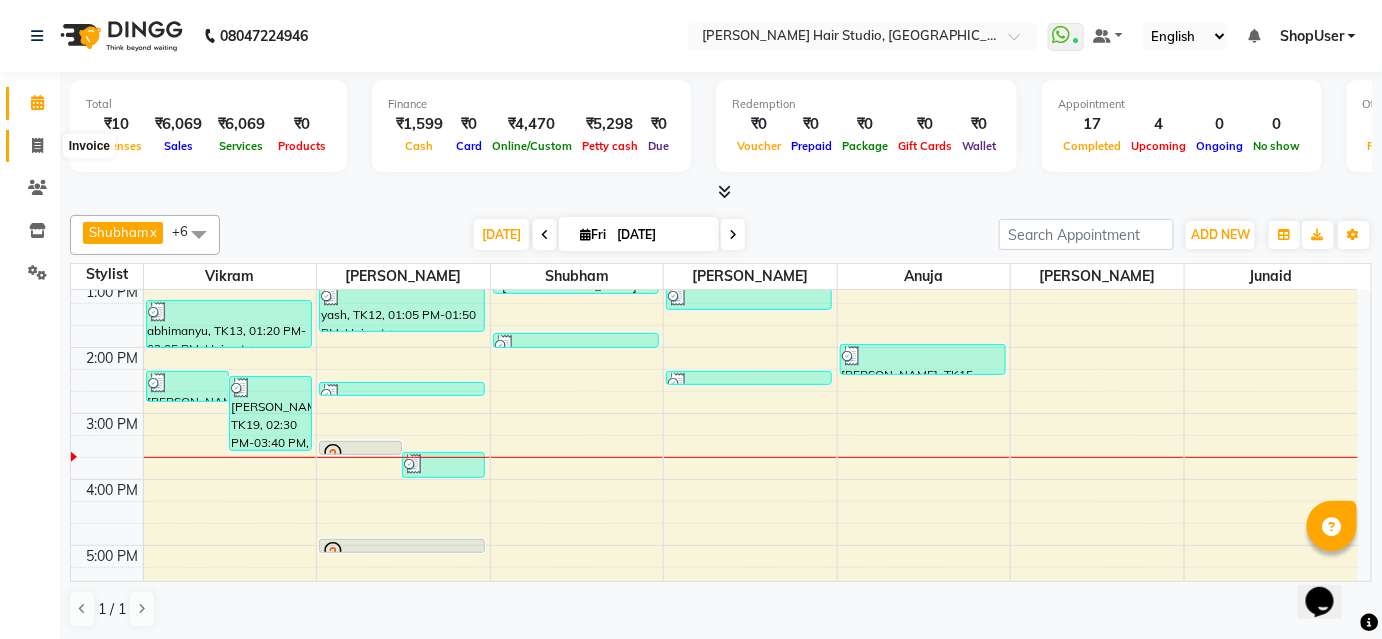 click 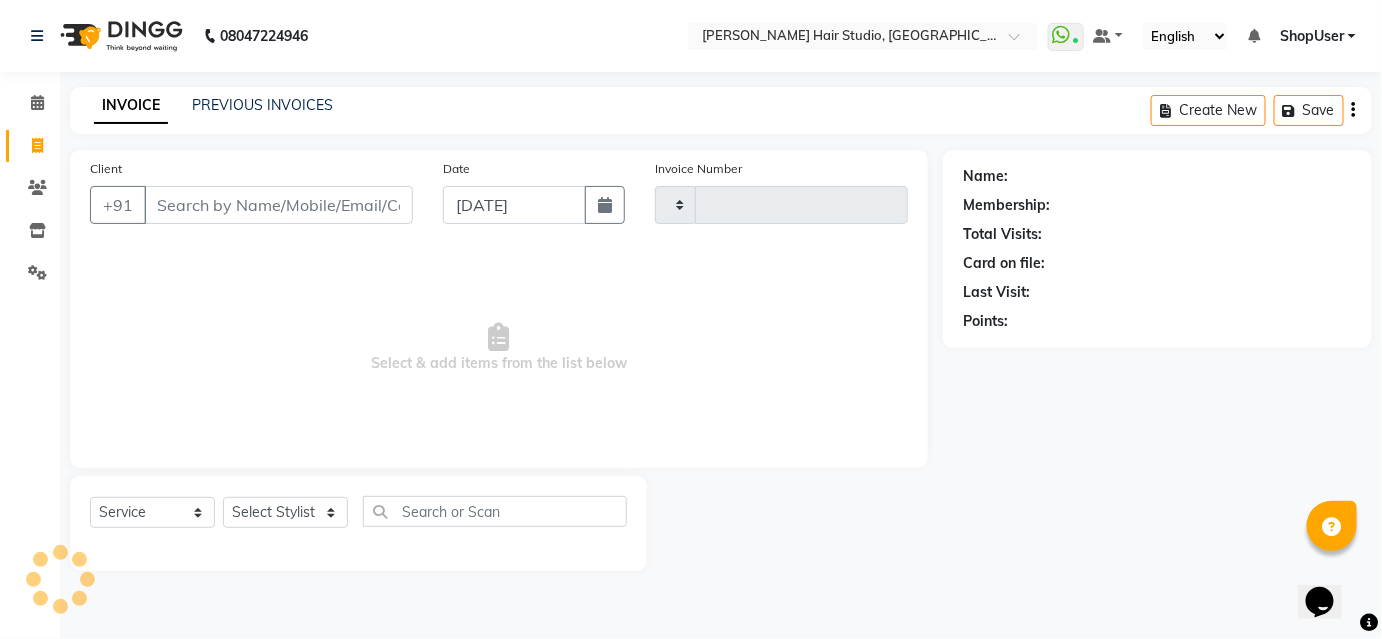 type on "3227" 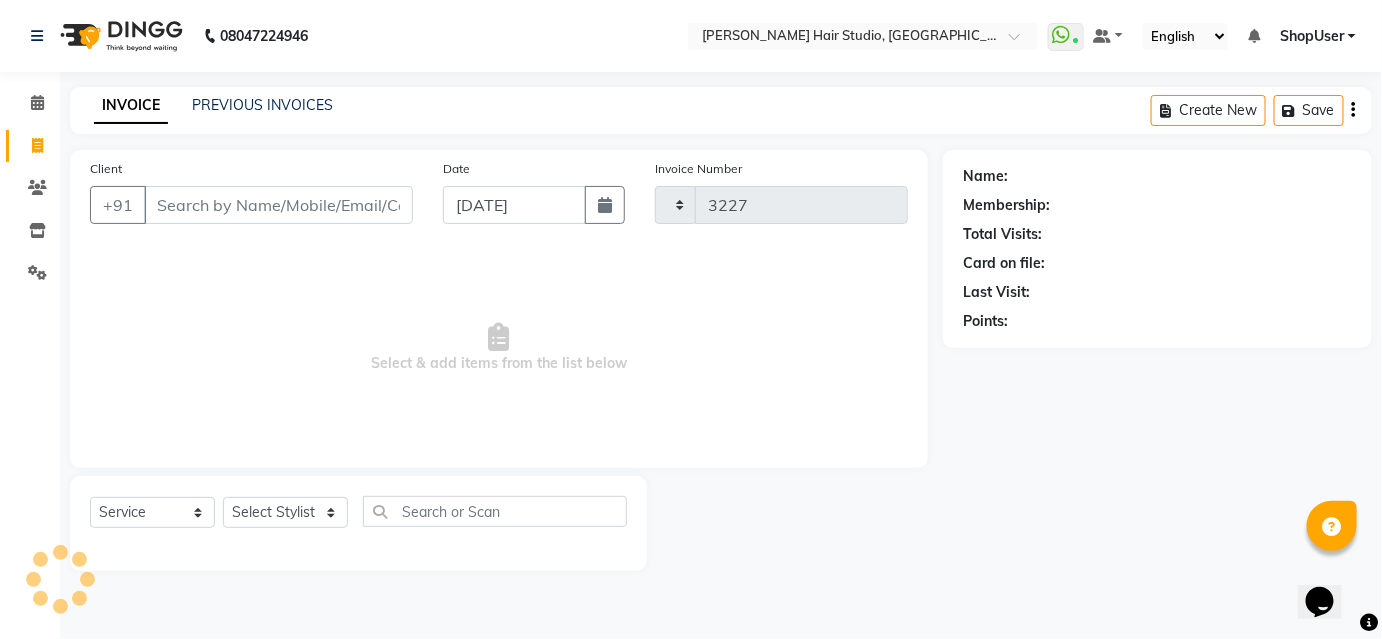 select on "627" 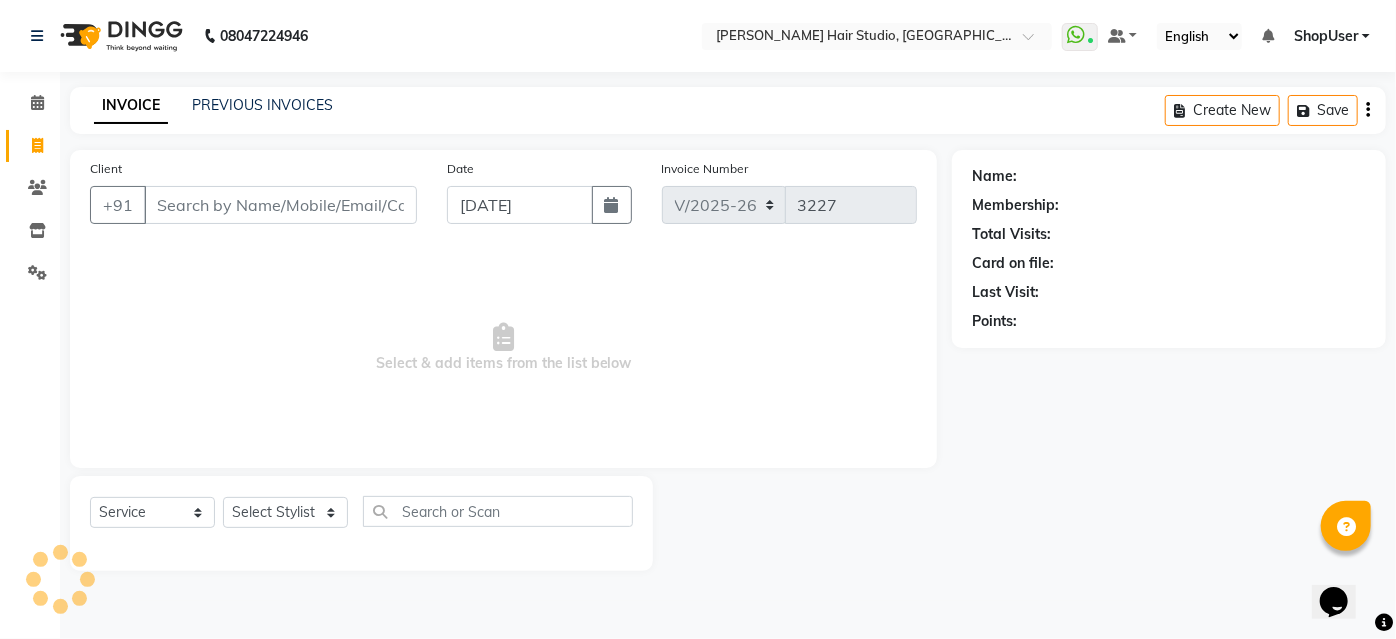 click on "Client" at bounding box center [280, 205] 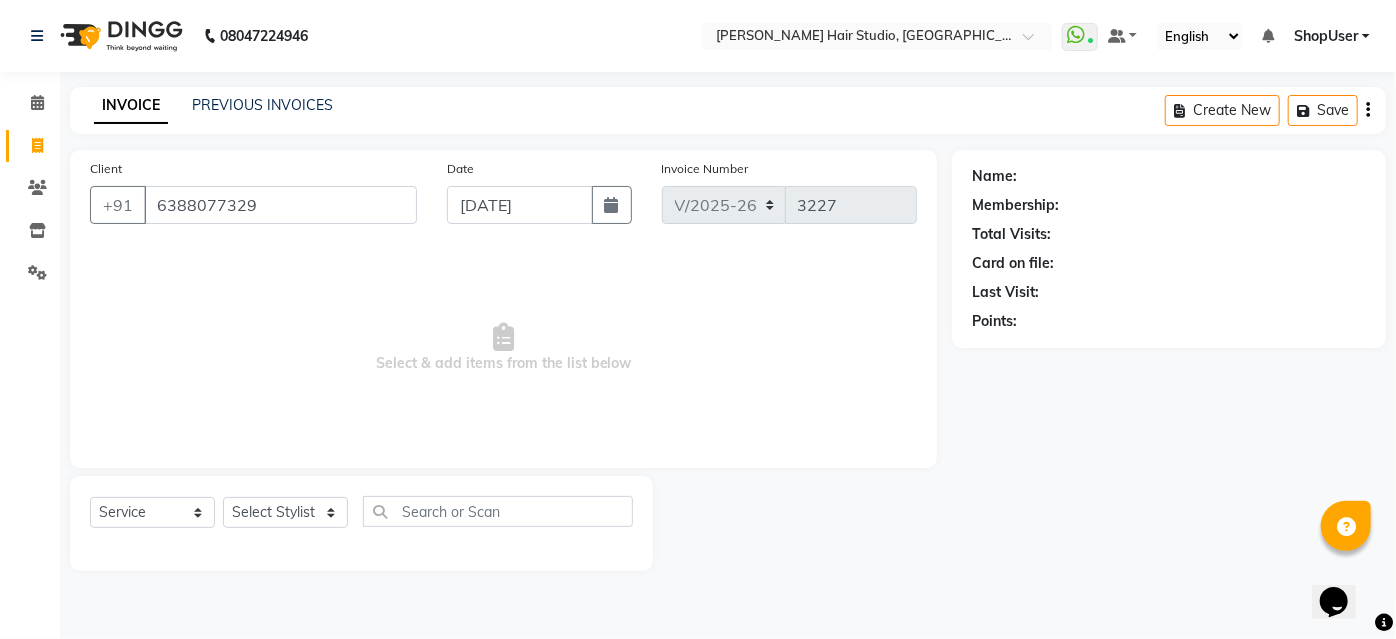 type on "6388077329" 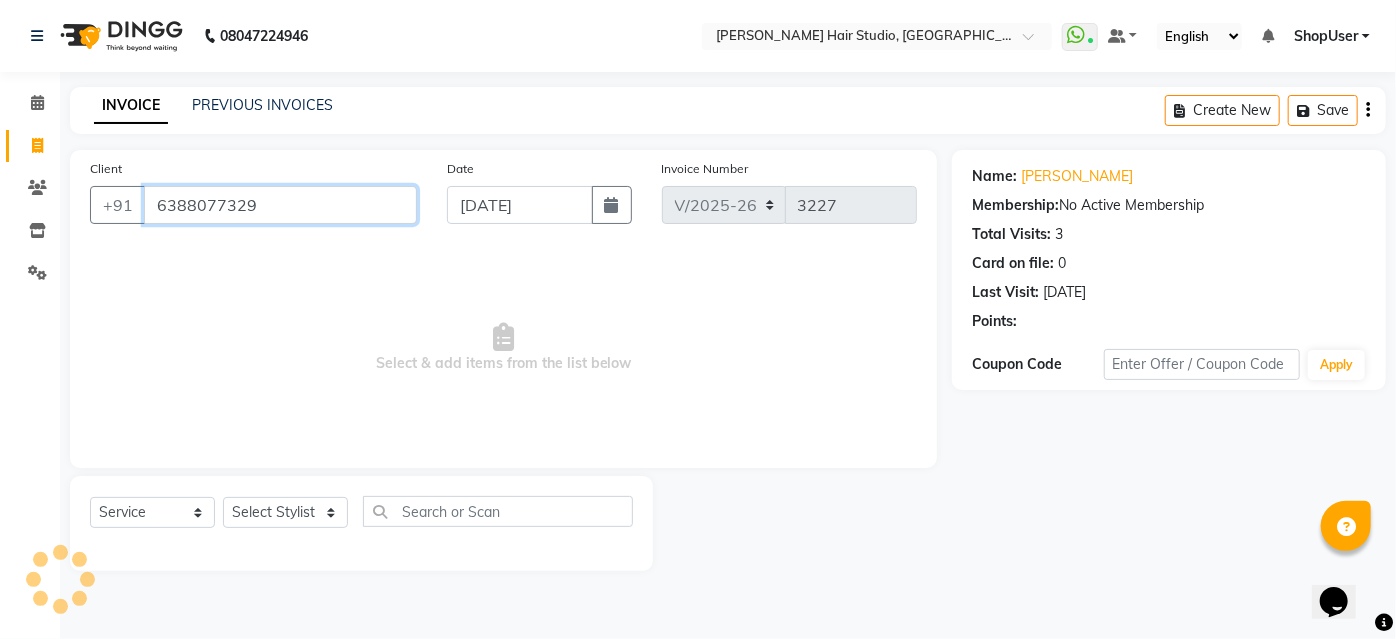 click on "6388077329" at bounding box center [280, 205] 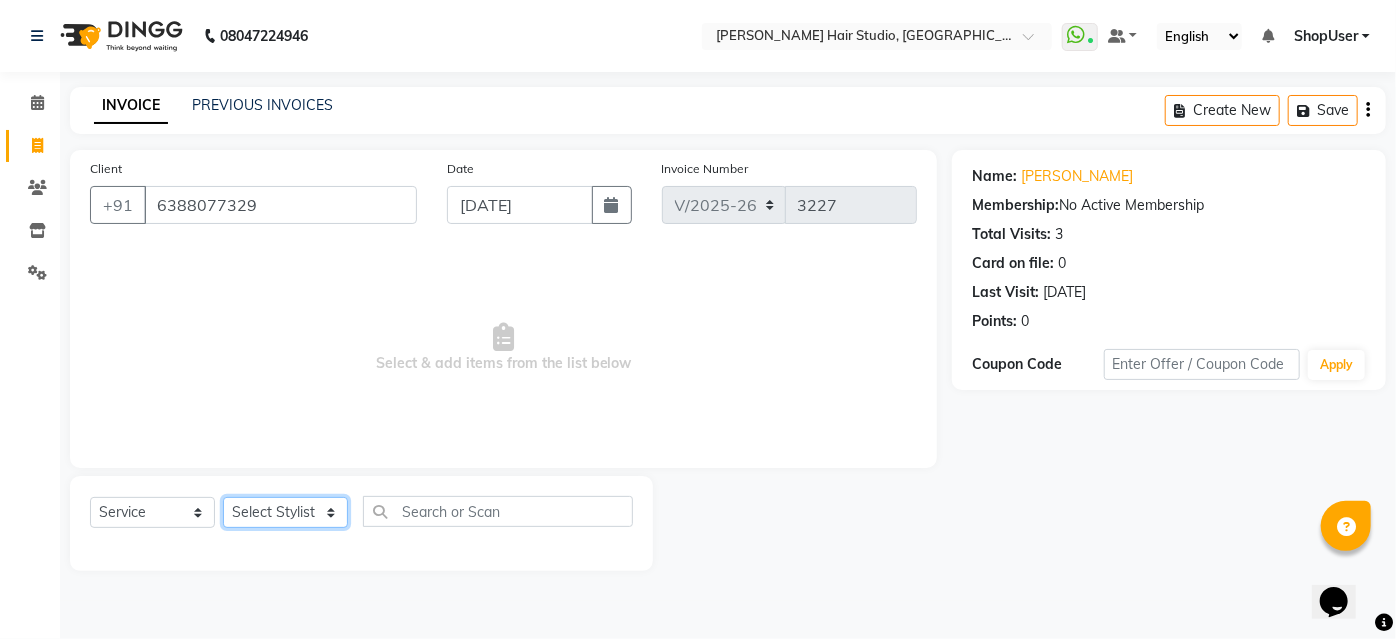click on "Select Stylist [PERSON_NAME] [PERSON_NAME] Avinash [PERSON_NAME] [PERSON_NAME] Pawan Krishna [PERSON_NAME] [PERSON_NAME] ShopUser [PERSON_NAME] [PERSON_NAME]" 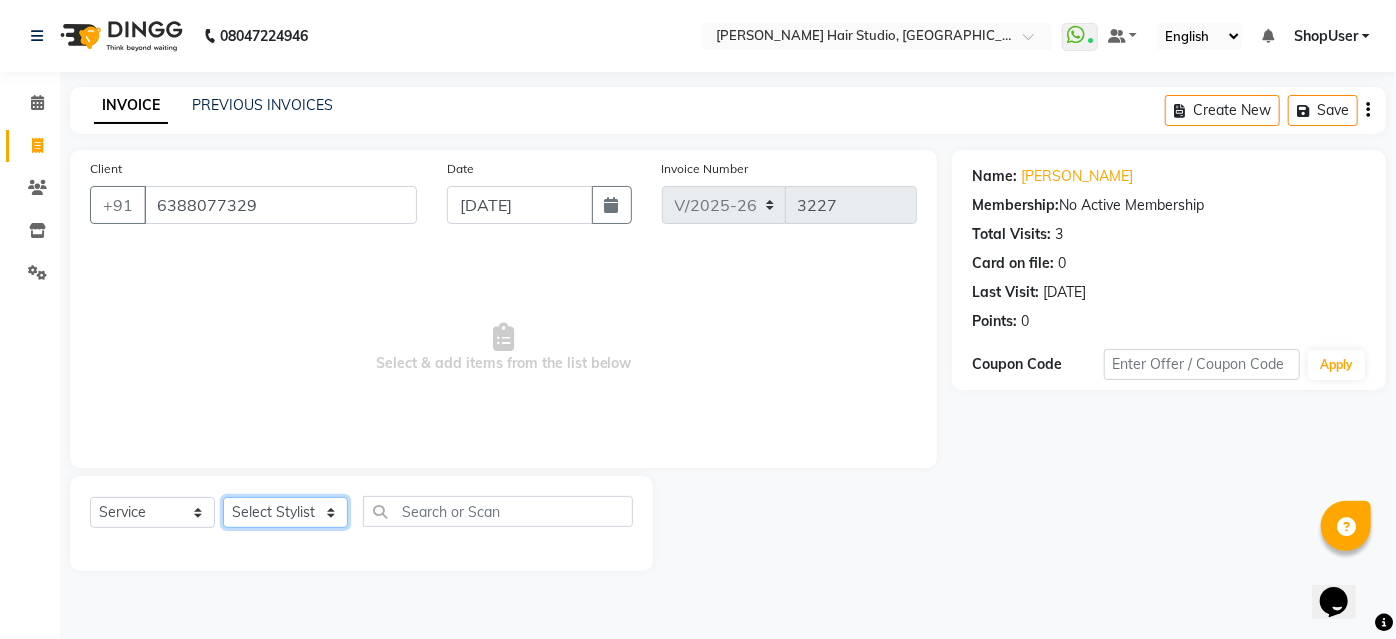 select on "39192" 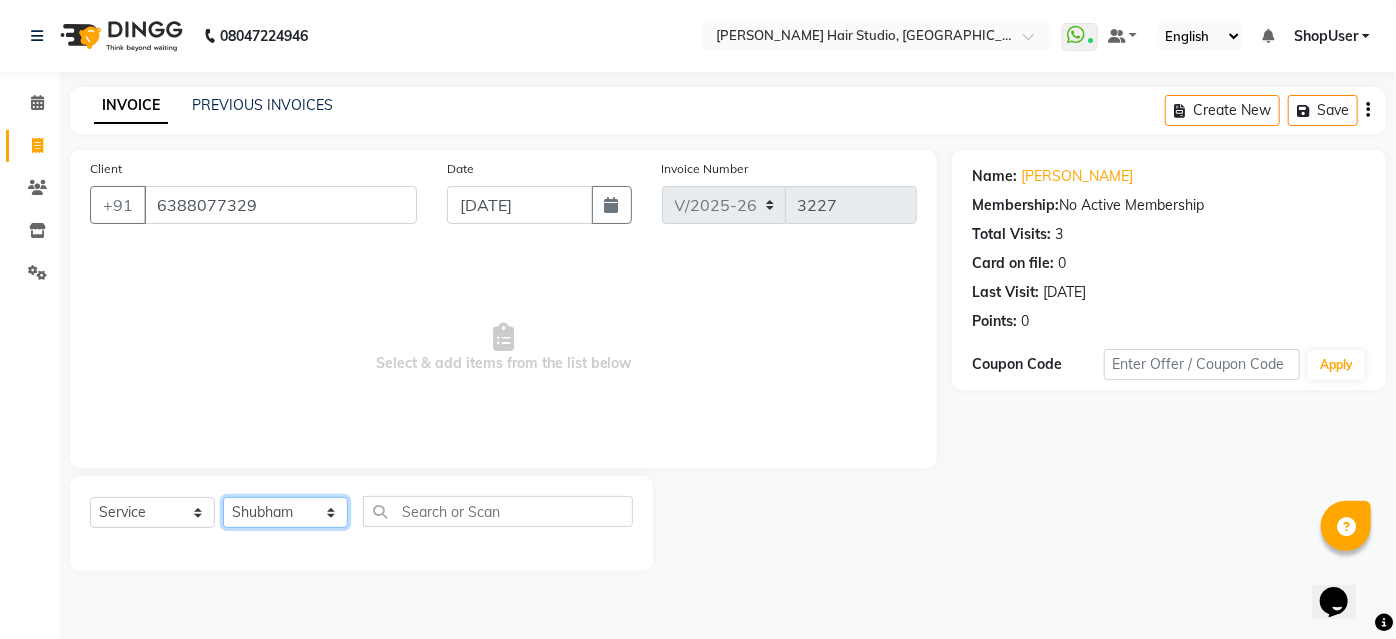 click on "Select Stylist [PERSON_NAME] [PERSON_NAME] Avinash [PERSON_NAME] [PERSON_NAME] Pawan Krishna [PERSON_NAME] [PERSON_NAME] ShopUser [PERSON_NAME] [PERSON_NAME]" 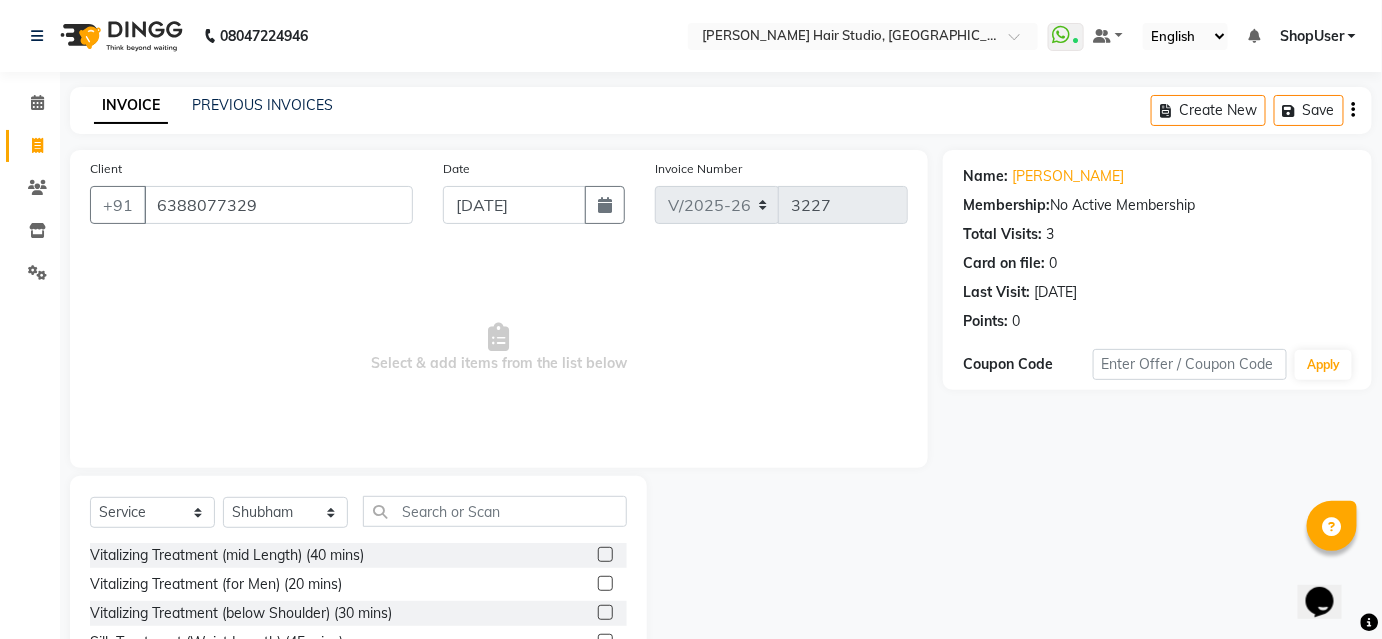 click on "Select  Service  Product  Membership  Package Voucher Prepaid Gift Card  Select Stylist Ajinkya [PERSON_NAME] Avinash [PERSON_NAME] [PERSON_NAME] Pawan Krishna [PERSON_NAME] [PERSON_NAME] ShopUser [PERSON_NAME]" 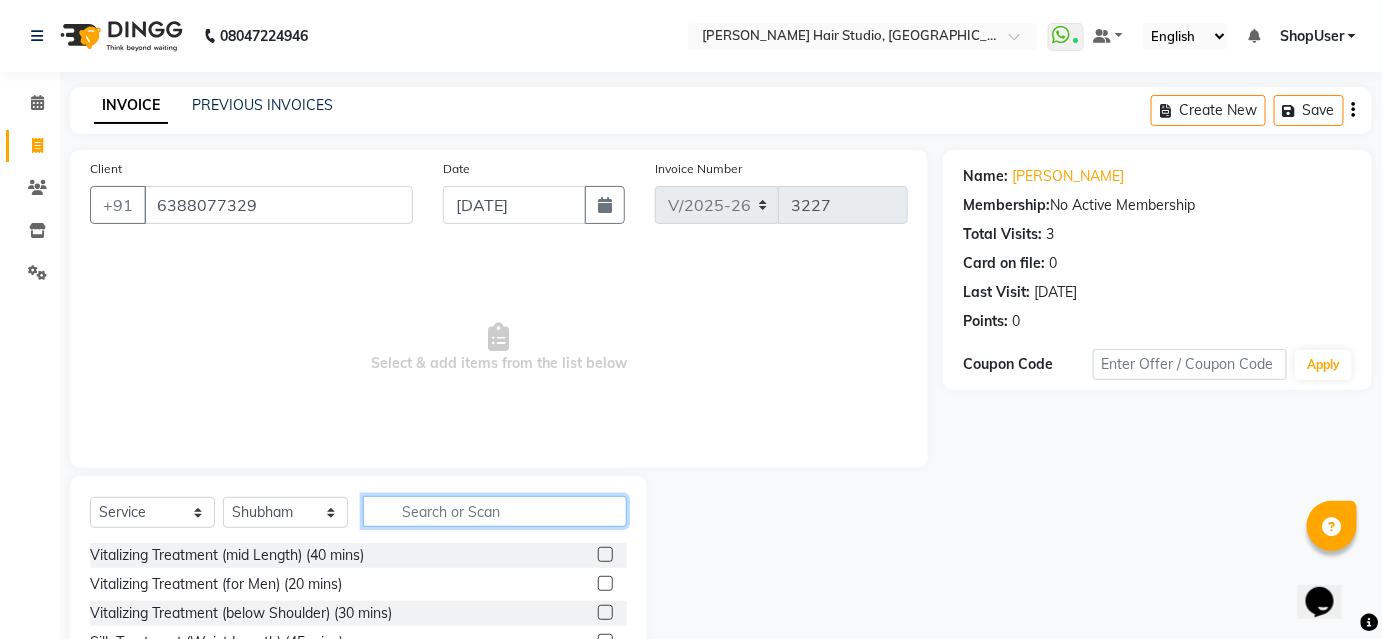 click 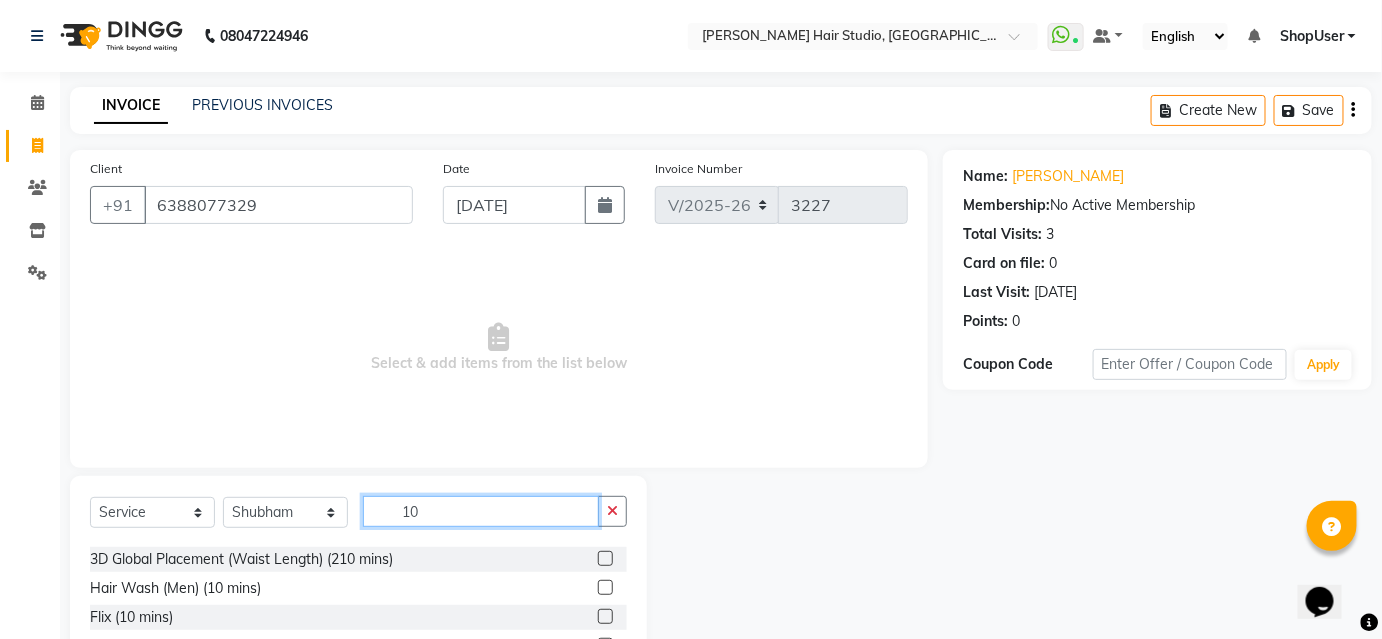 scroll, scrollTop: 322, scrollLeft: 0, axis: vertical 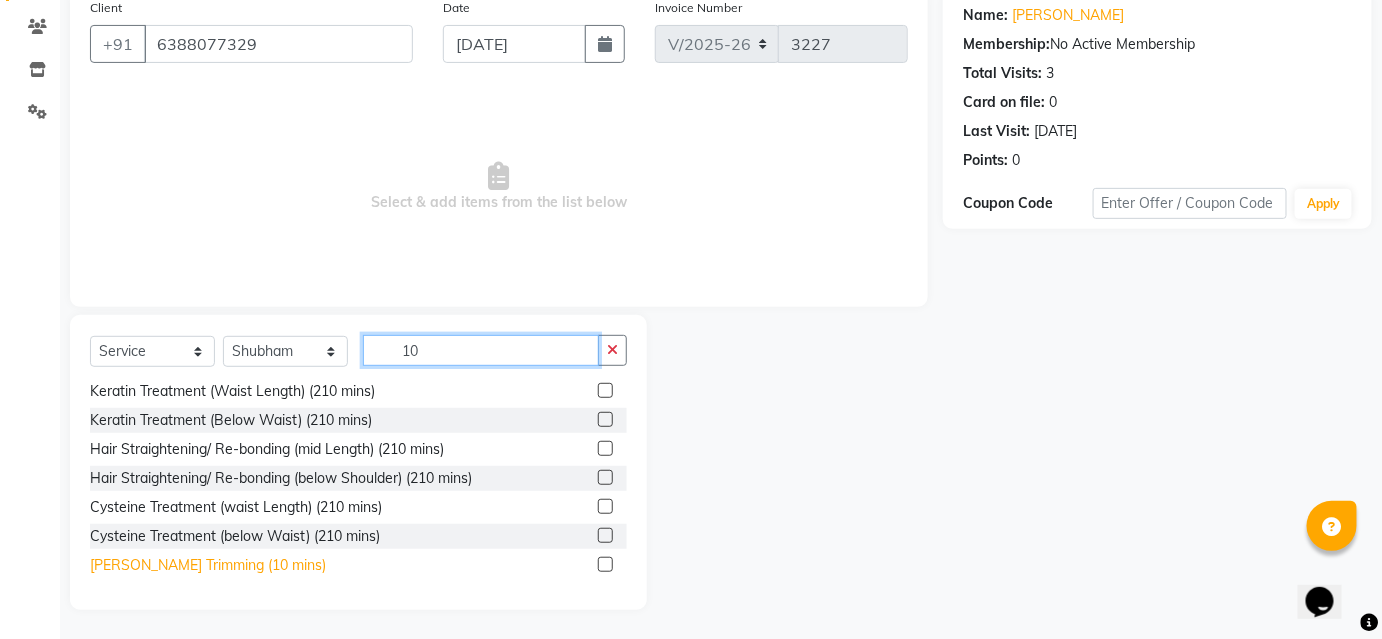 type on "10" 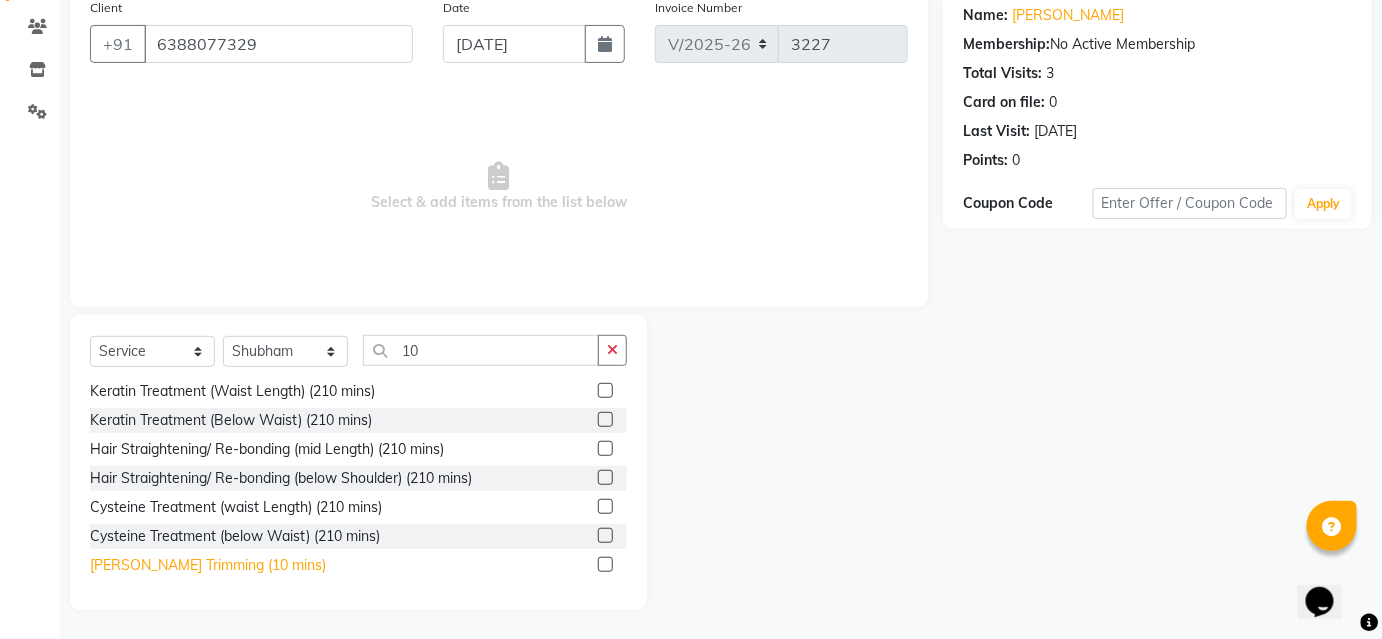 click on "[PERSON_NAME] Trimming (10 mins)" 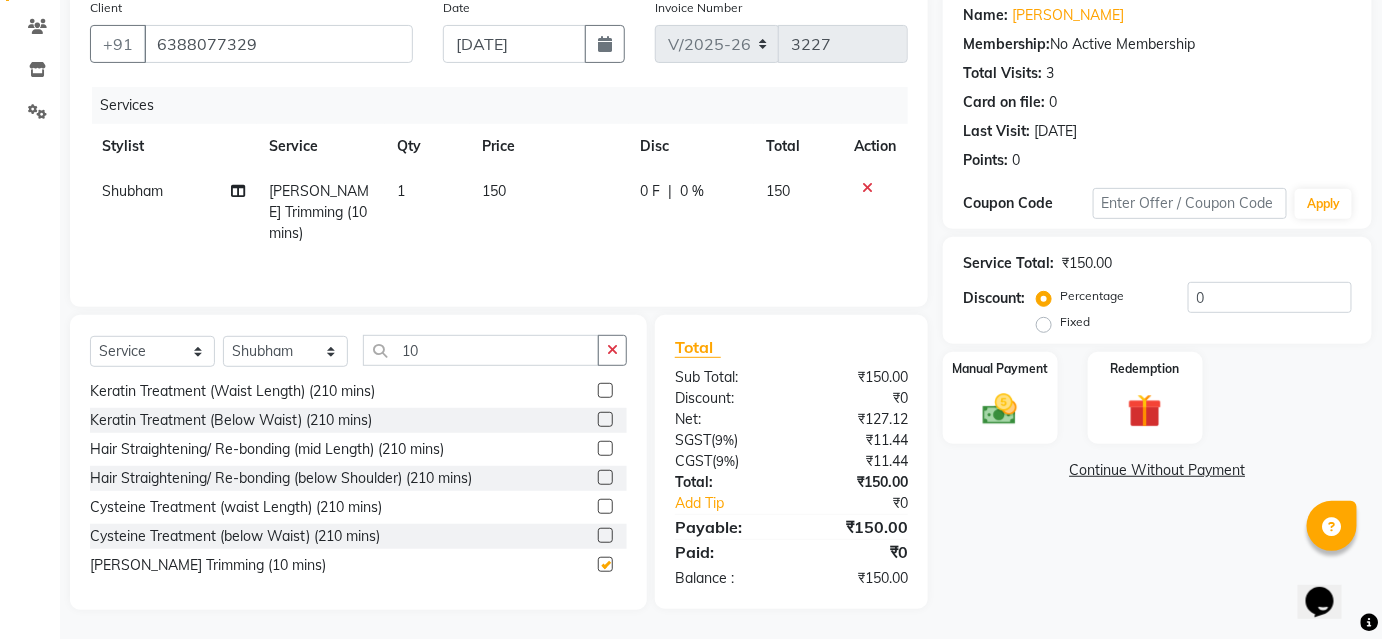 checkbox on "false" 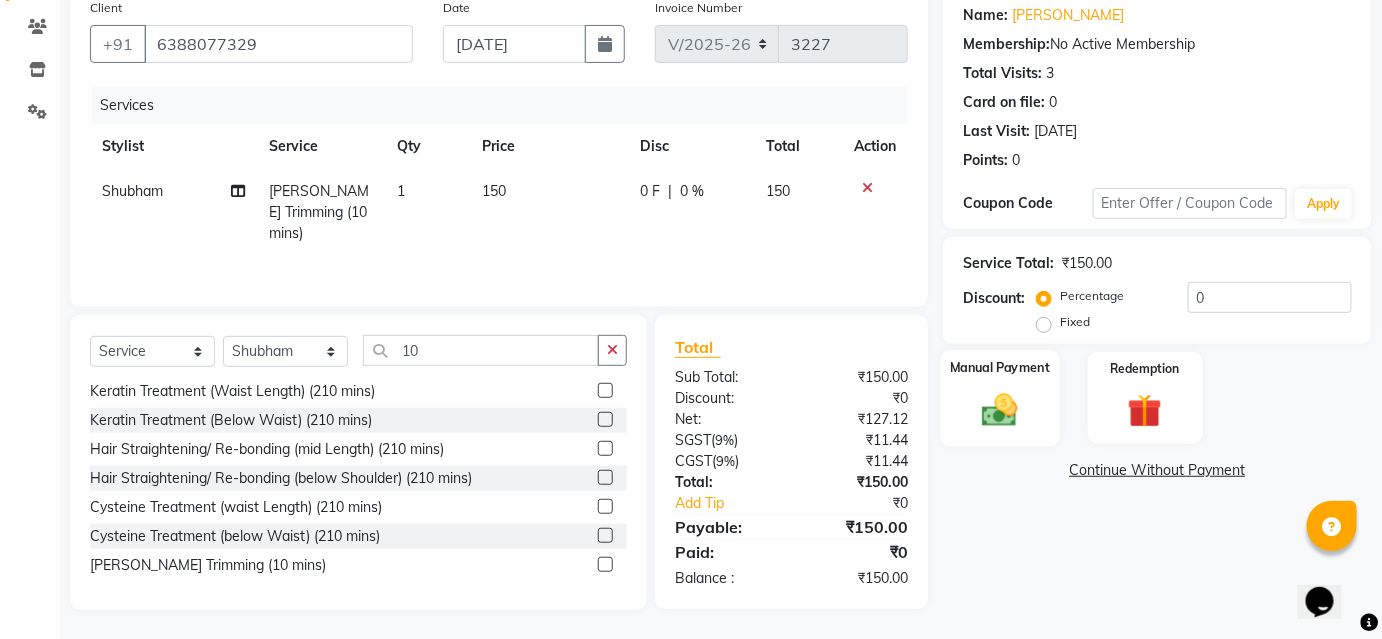 click 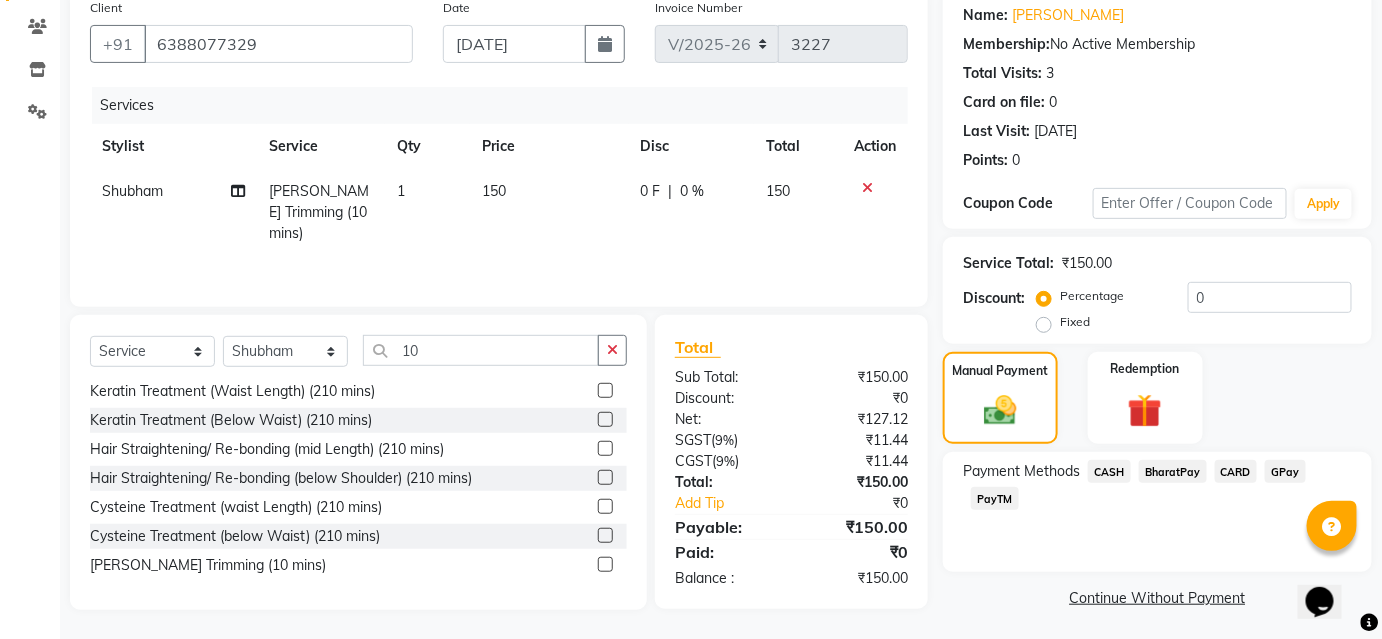 click on "BharatPay" 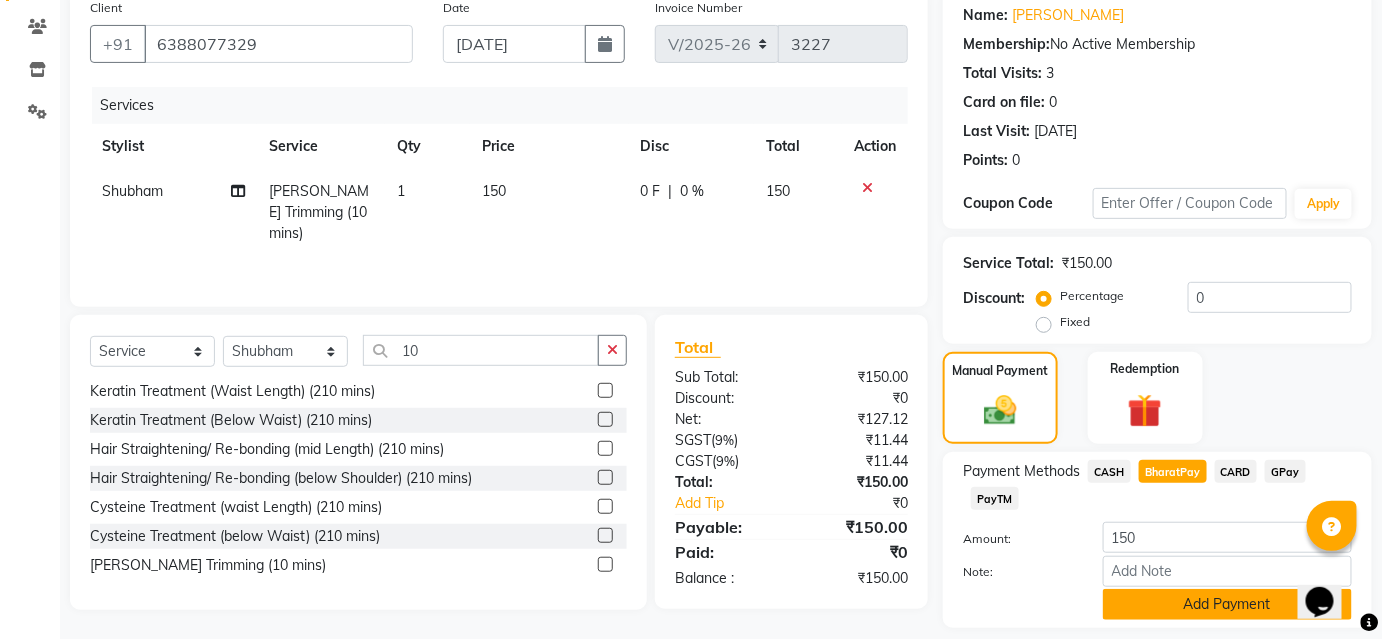 click on "Add Payment" 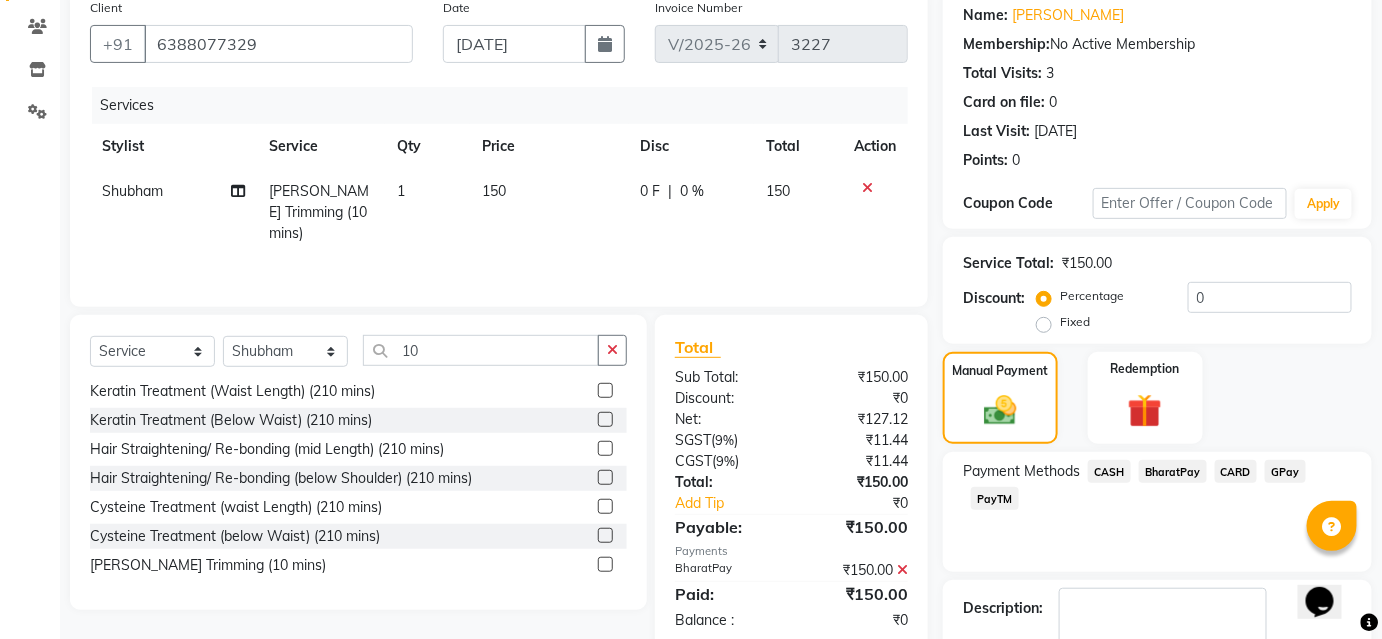 scroll, scrollTop: 276, scrollLeft: 0, axis: vertical 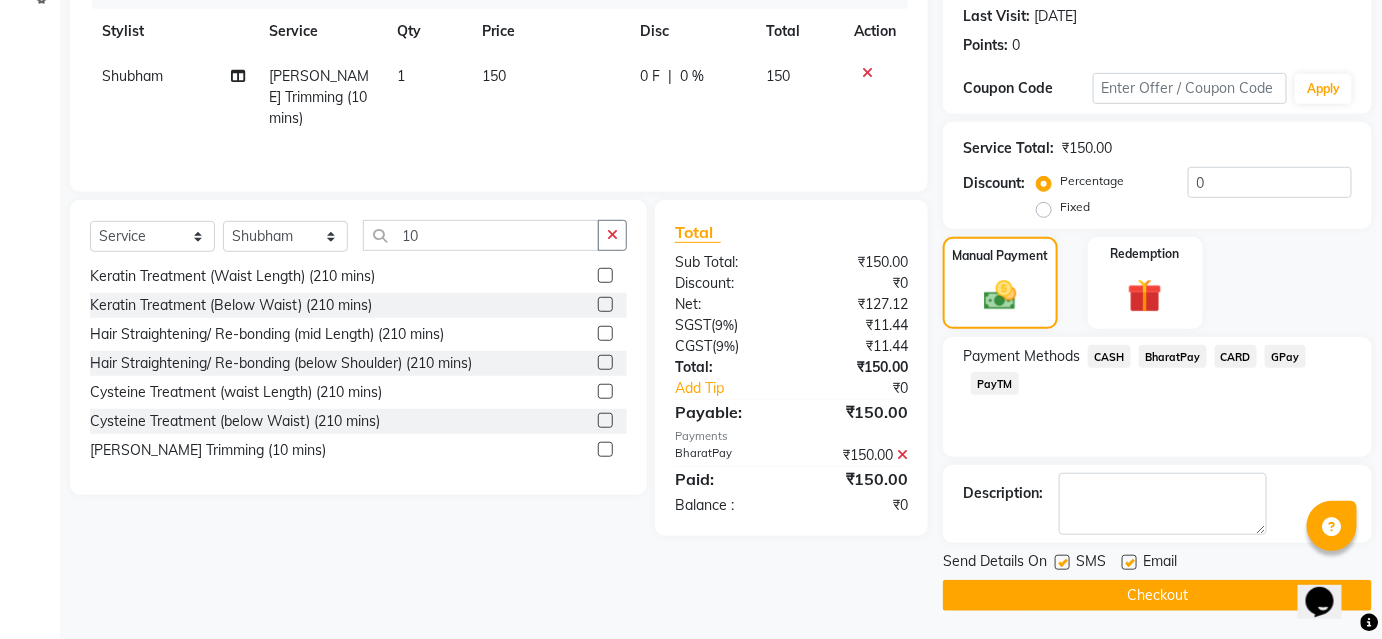 click on "Checkout" 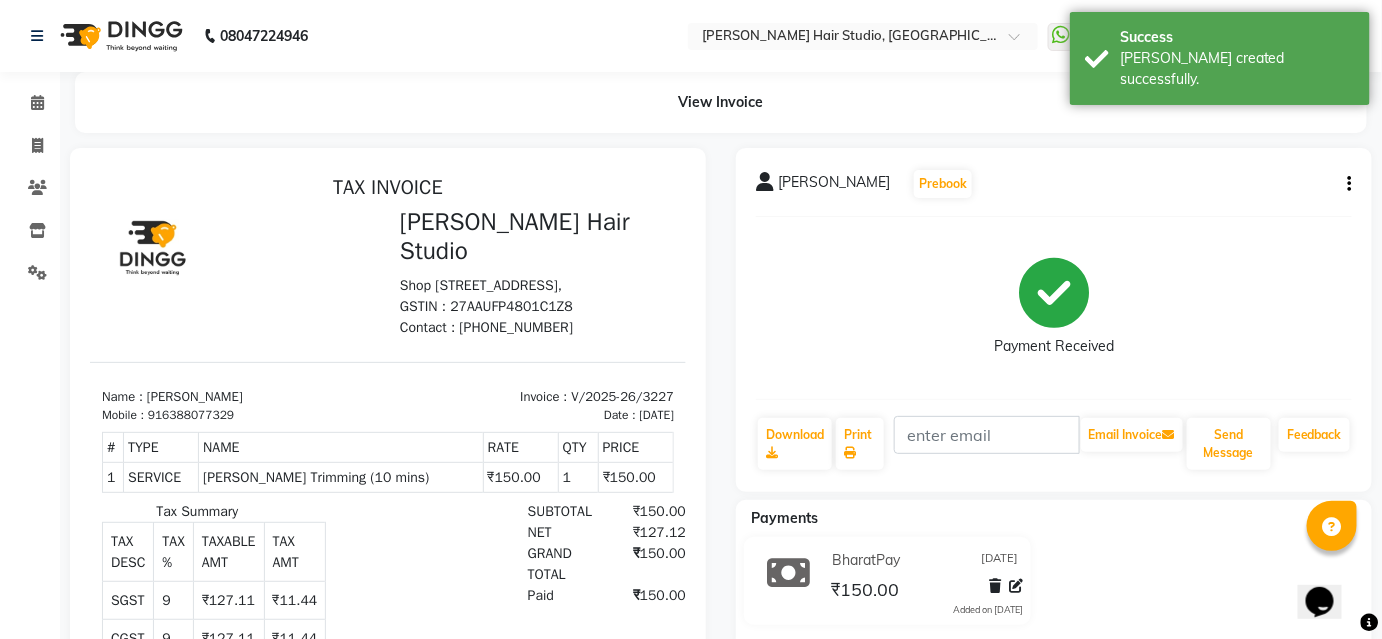 scroll, scrollTop: 0, scrollLeft: 0, axis: both 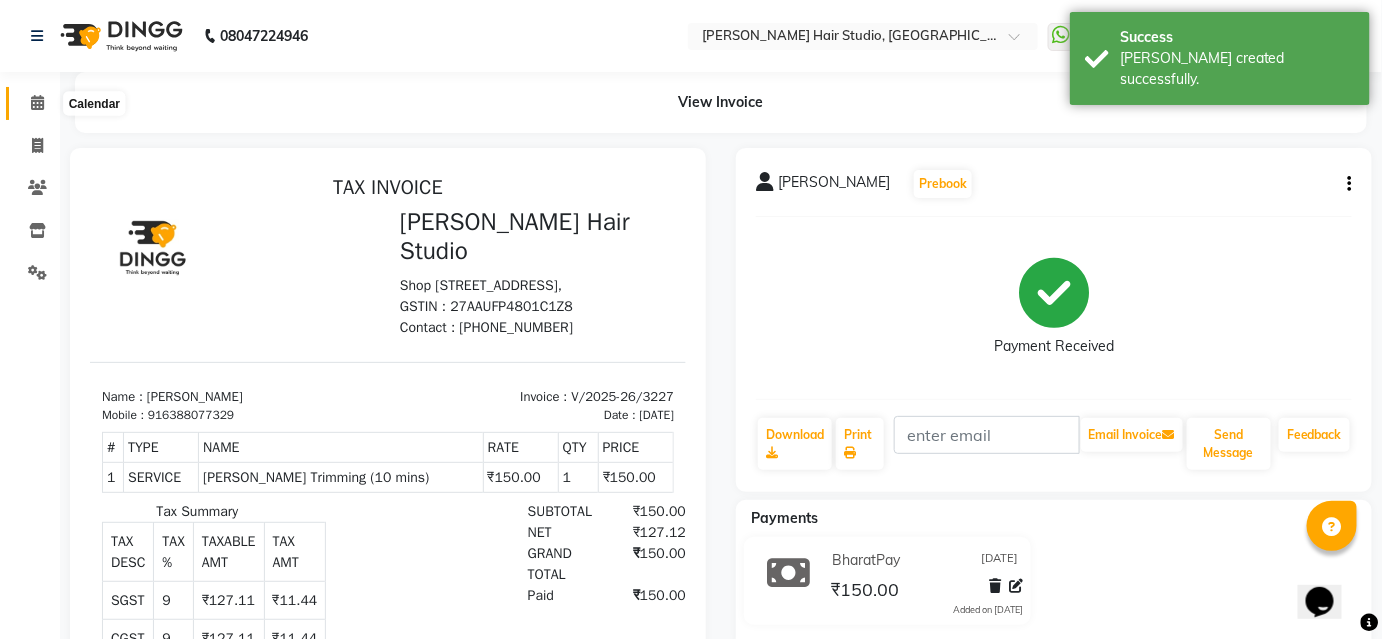 click 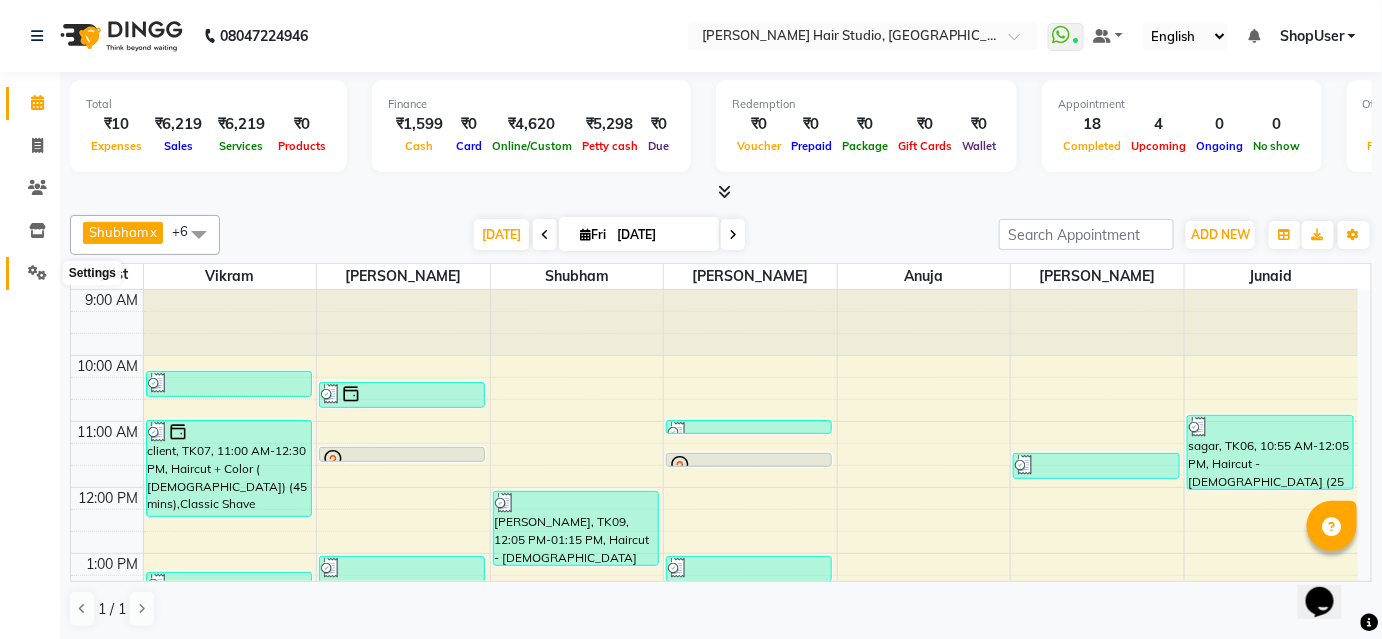 click 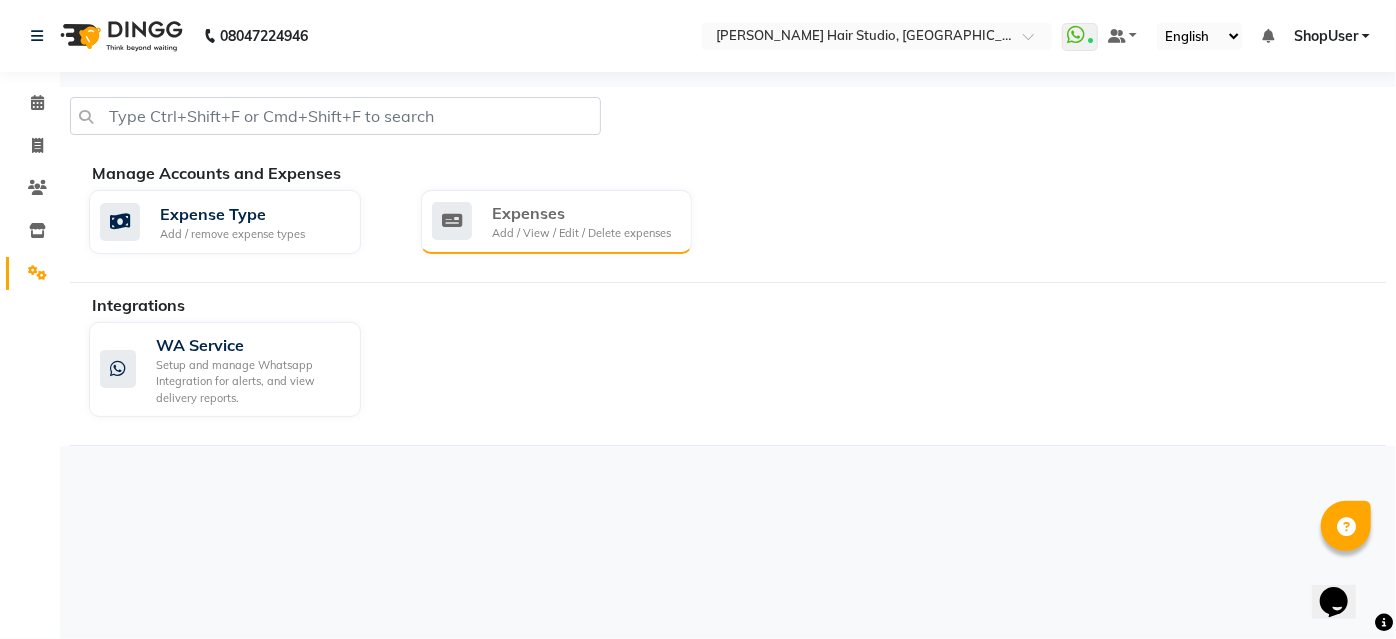 click on "Expenses Add / View / Edit / Delete expenses" 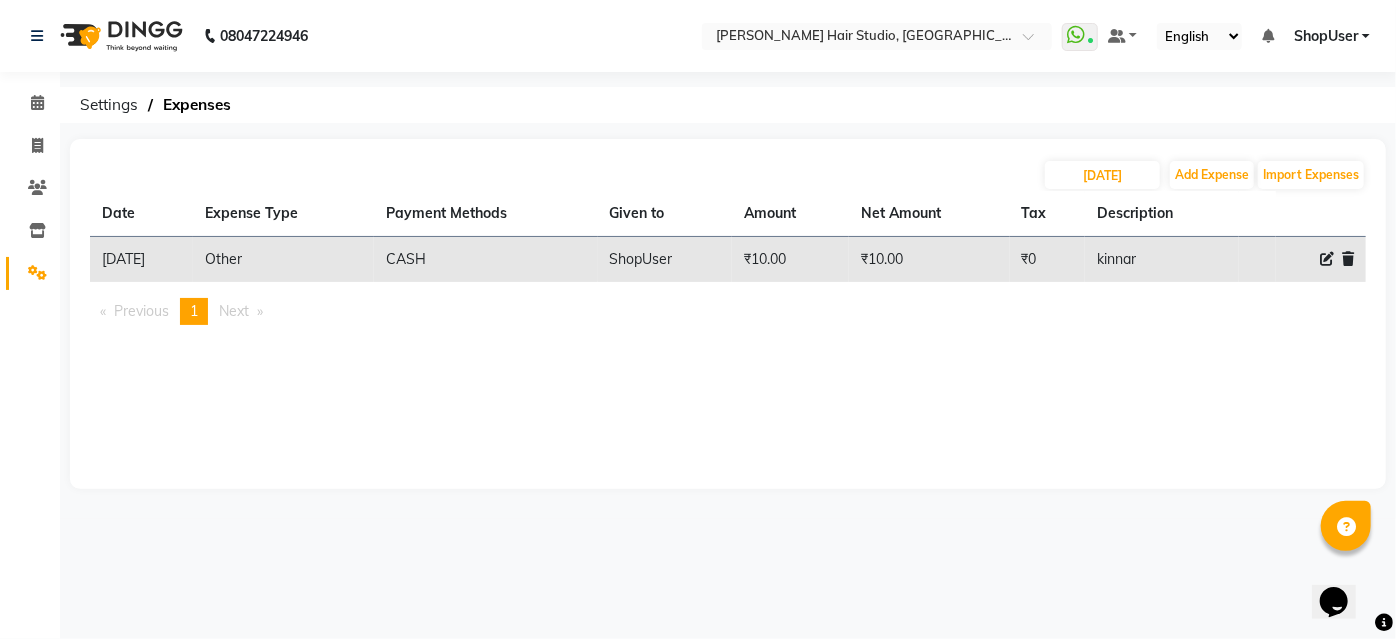 click 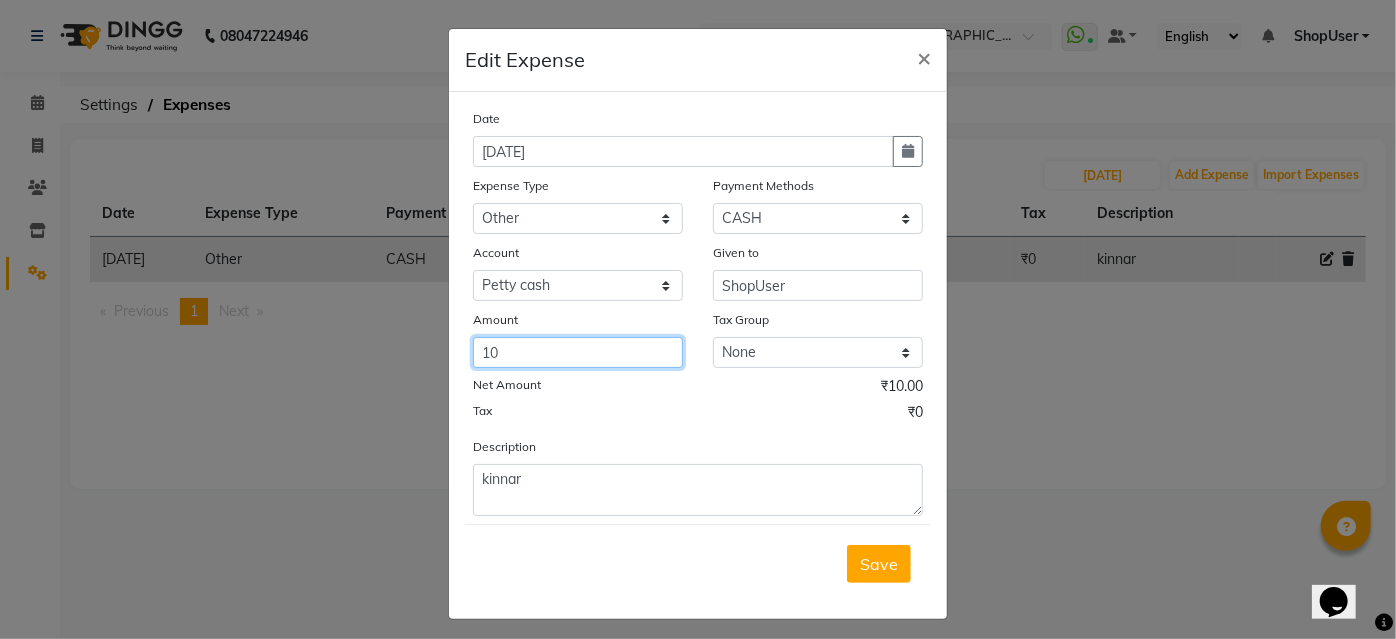 click on "10" 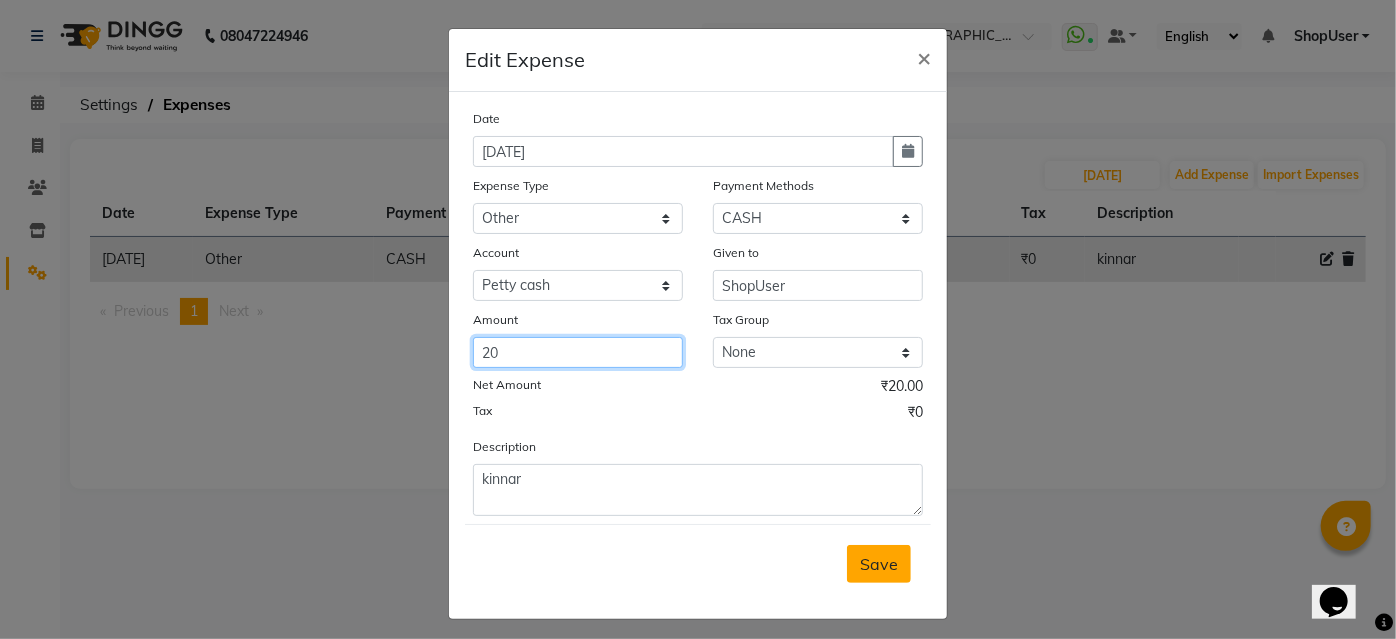 type on "20" 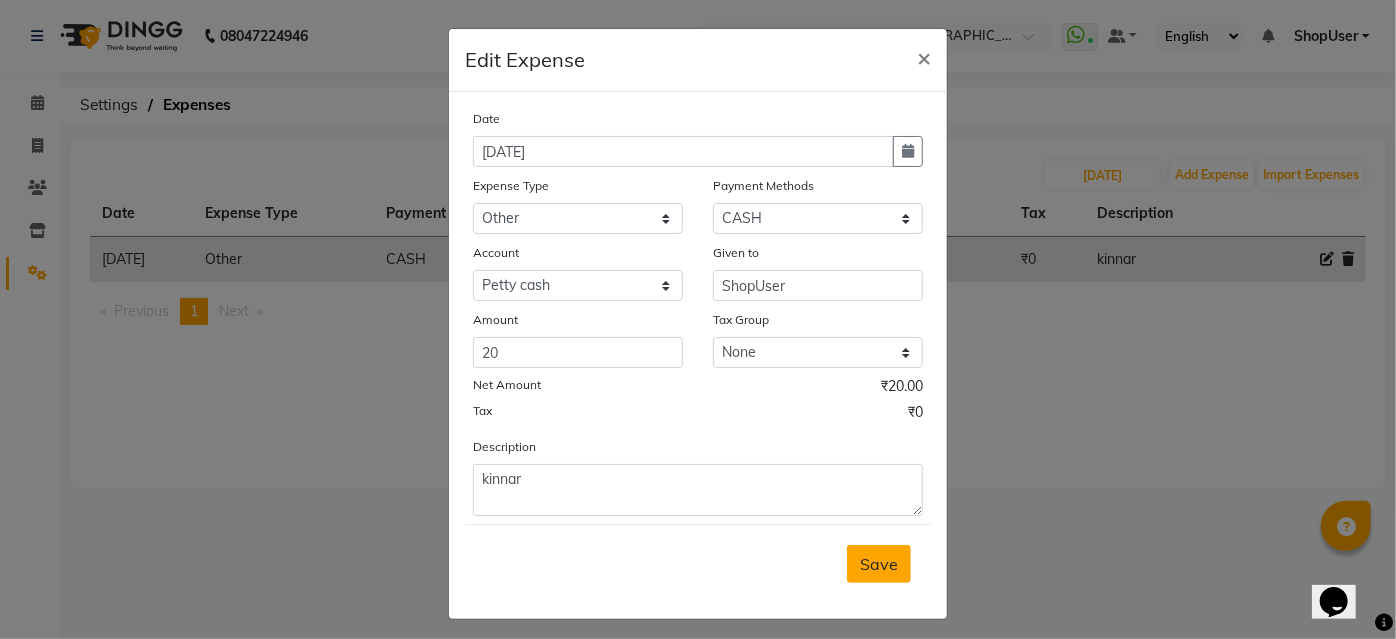 click on "Save" at bounding box center [879, 564] 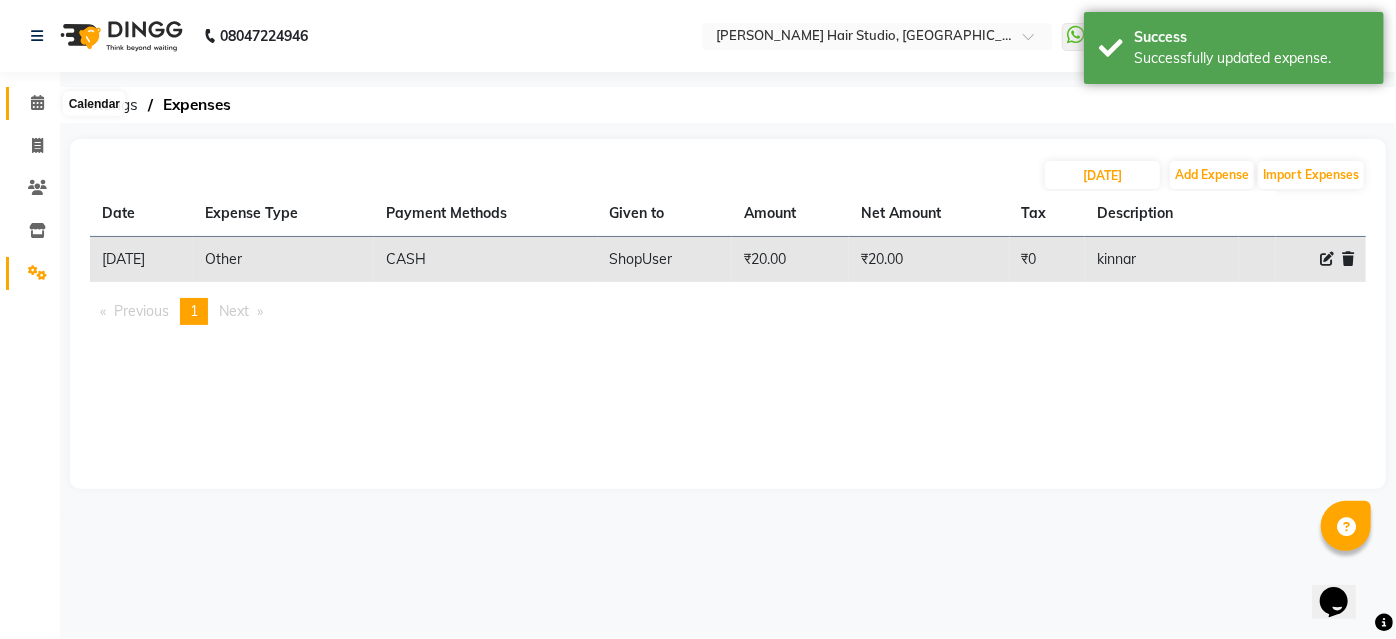 click 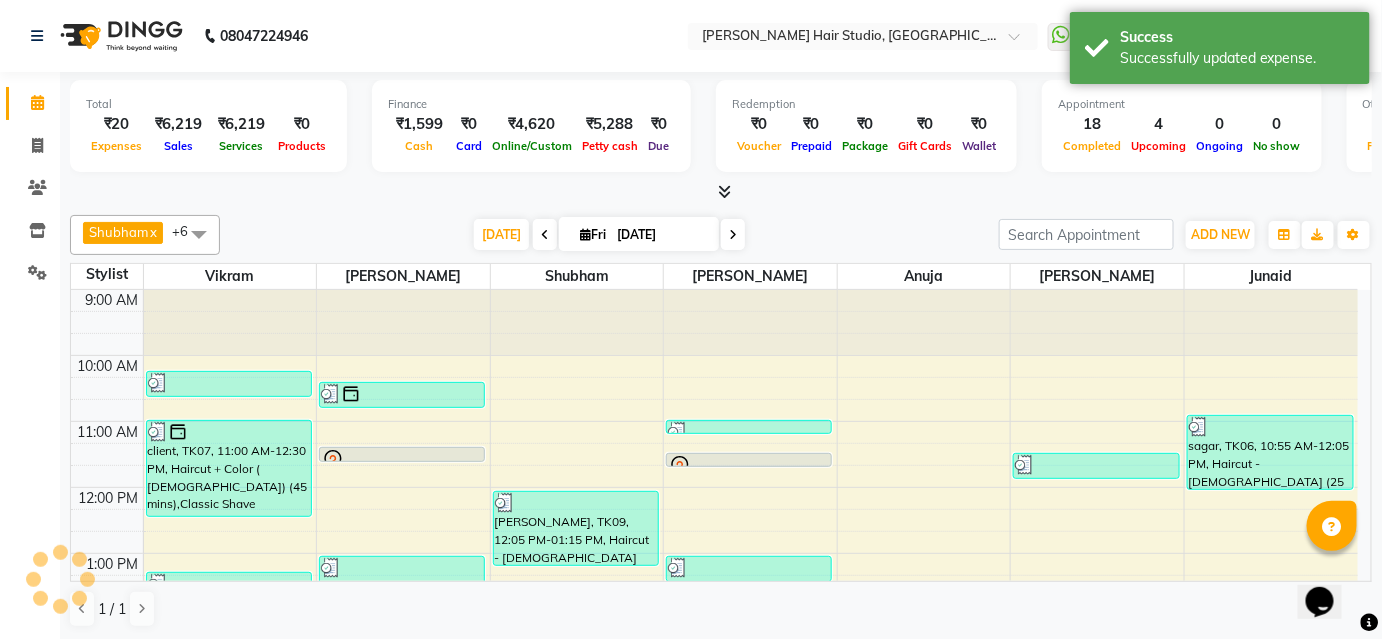 scroll, scrollTop: 392, scrollLeft: 0, axis: vertical 